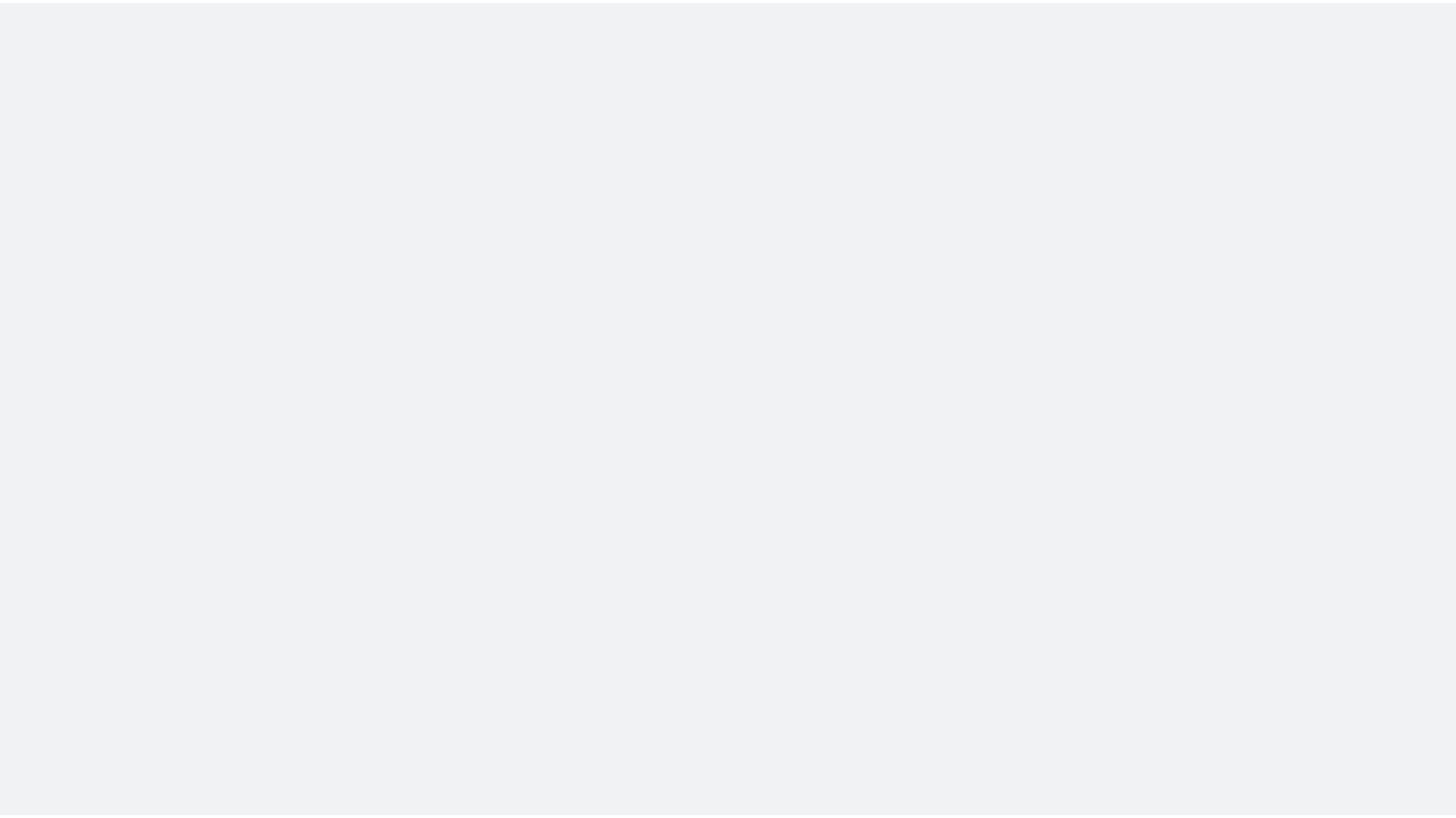 scroll, scrollTop: 0, scrollLeft: 0, axis: both 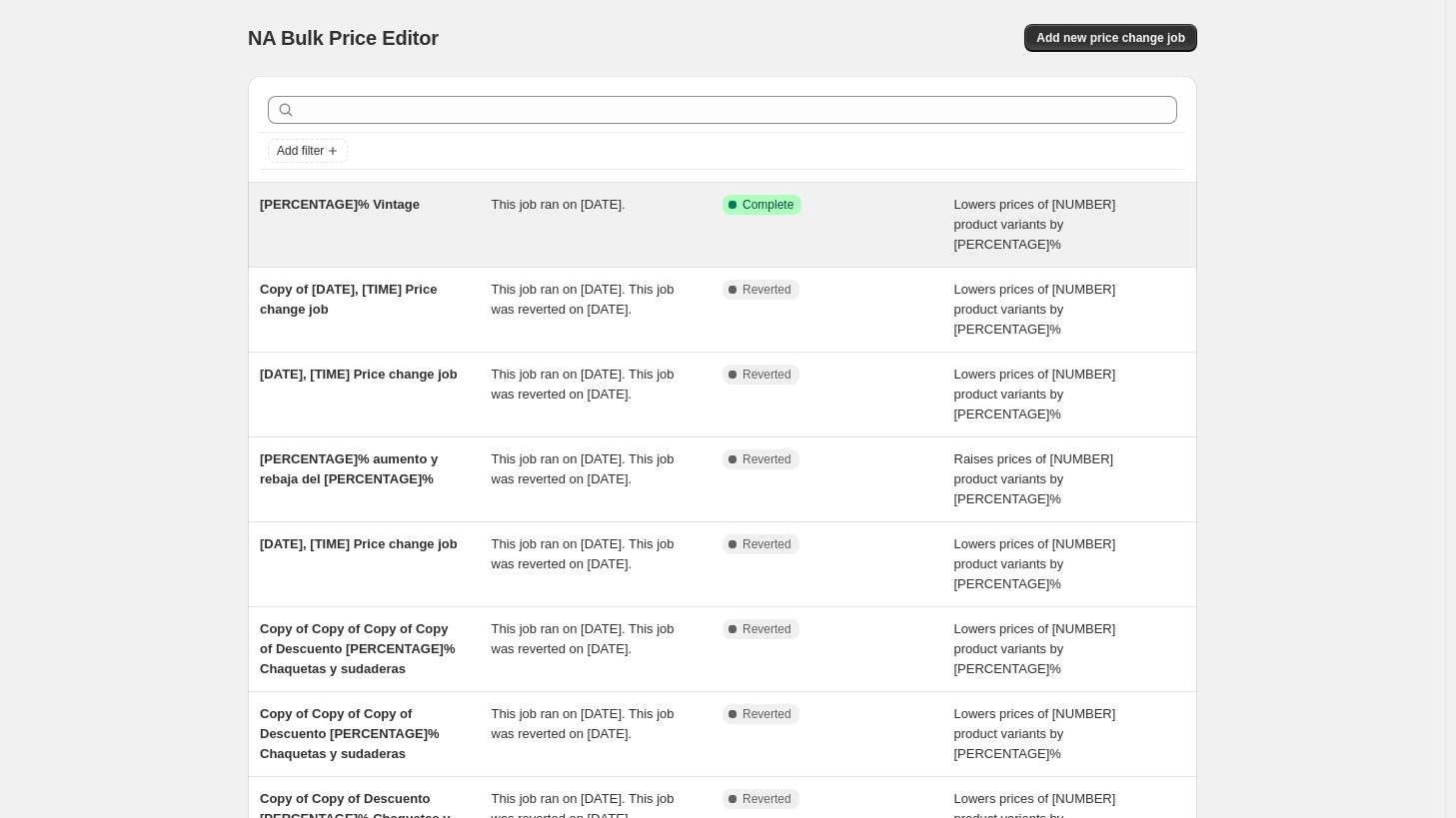 click on "[PERCENTAGE]% Vintage" at bounding box center (340, 204) 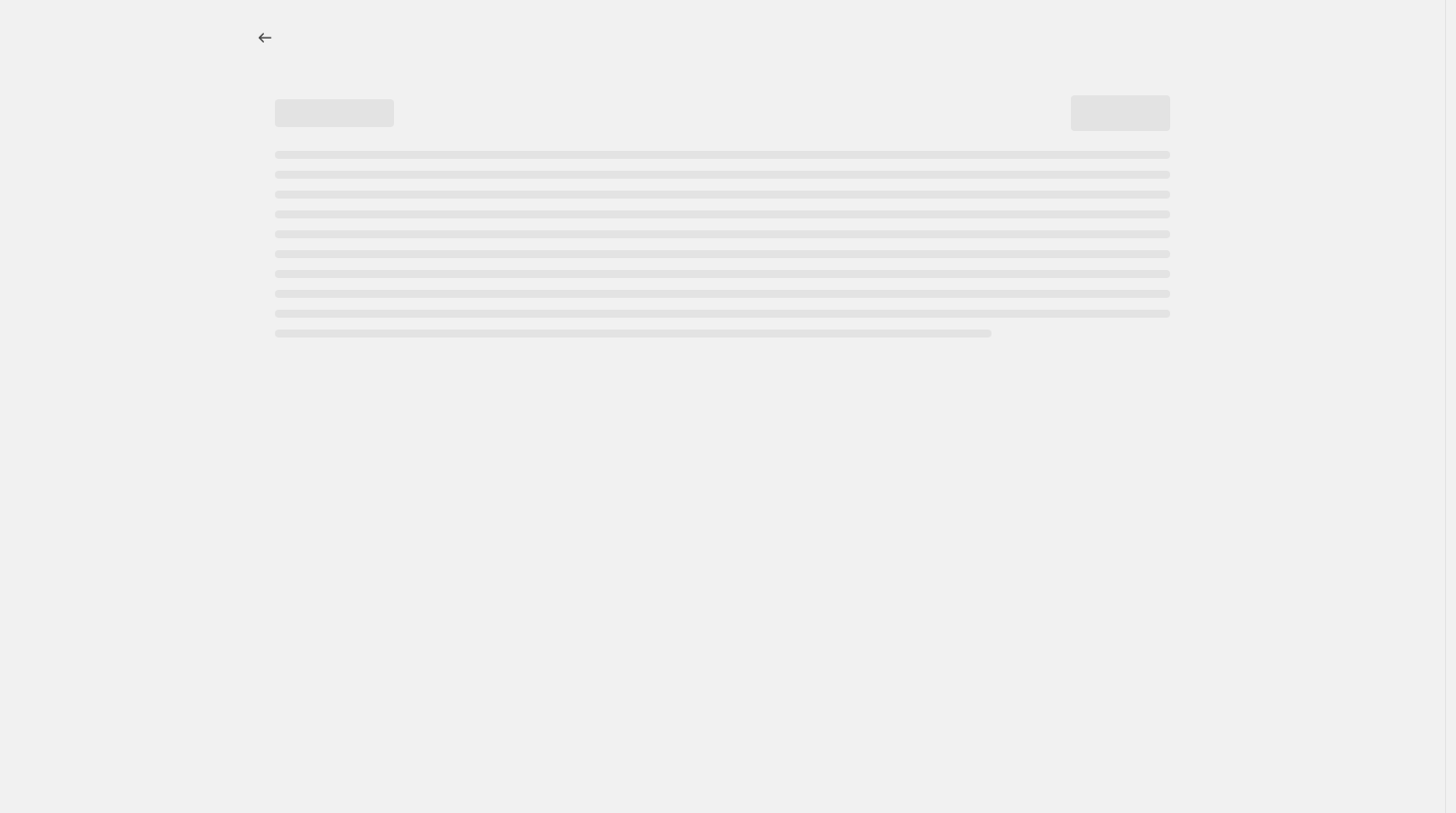select on "percentage" 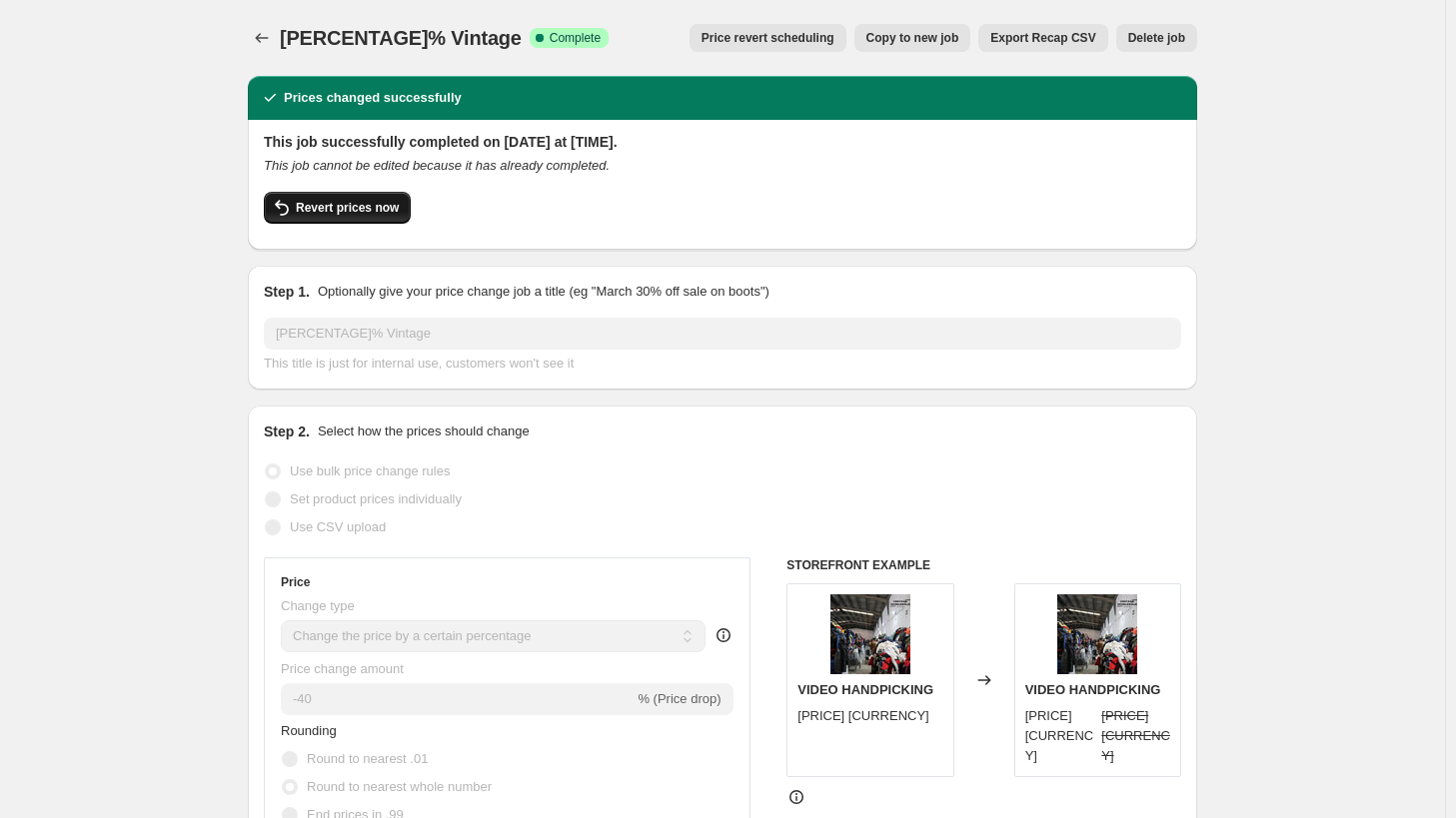 click on "Revert prices now" at bounding box center (347, 208) 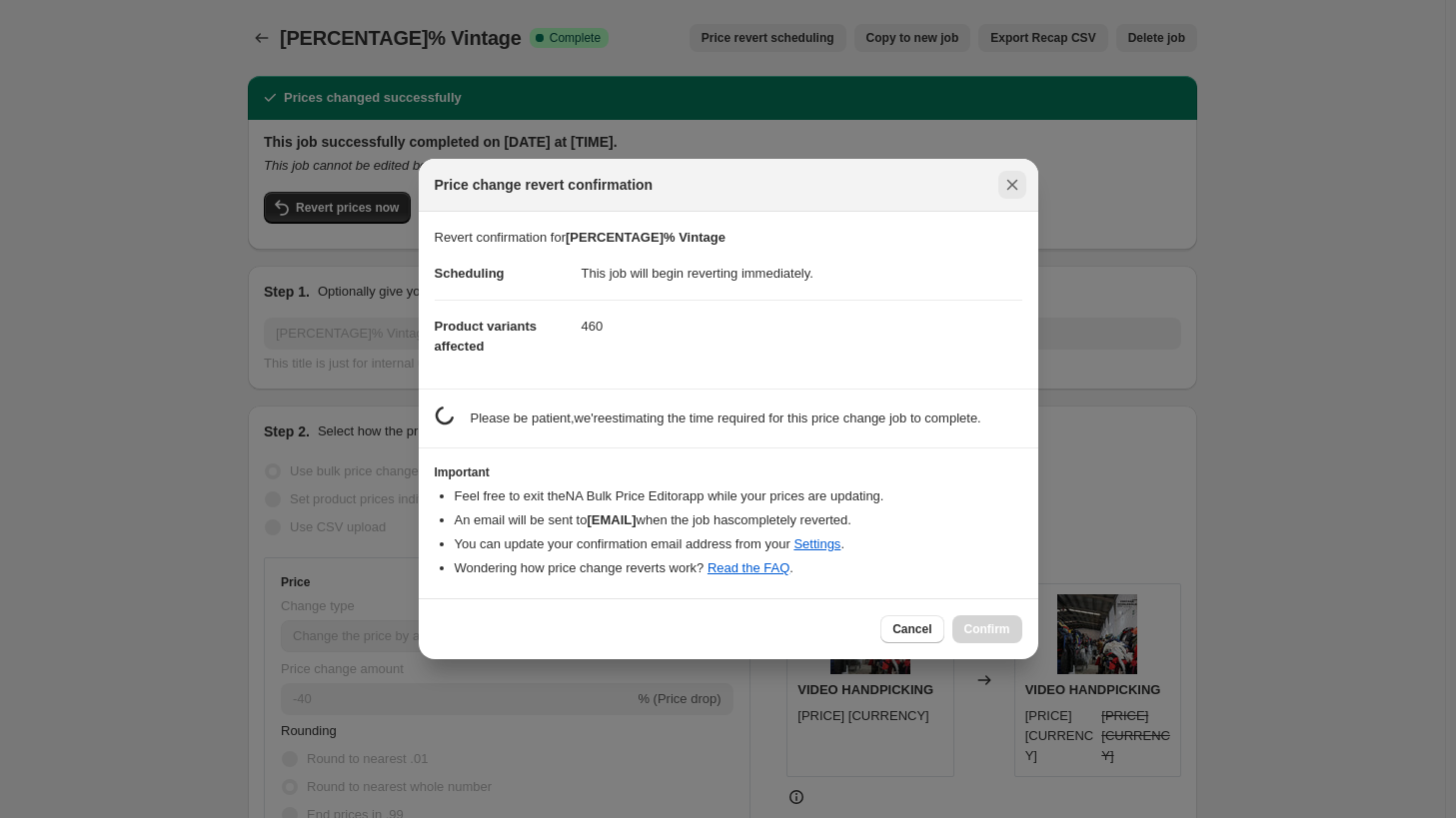 click 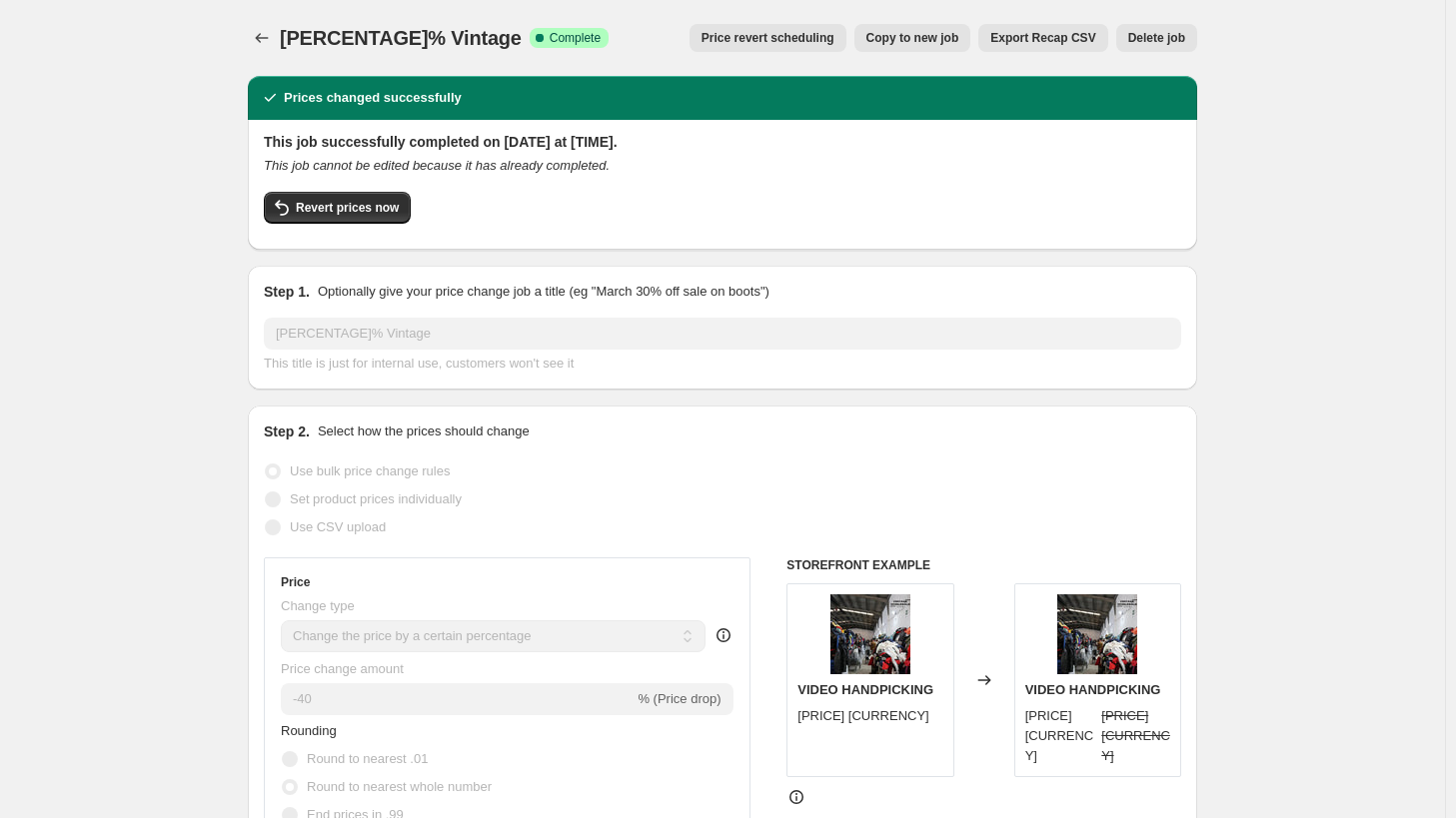 click on "Copy to new job" at bounding box center [912, 38] 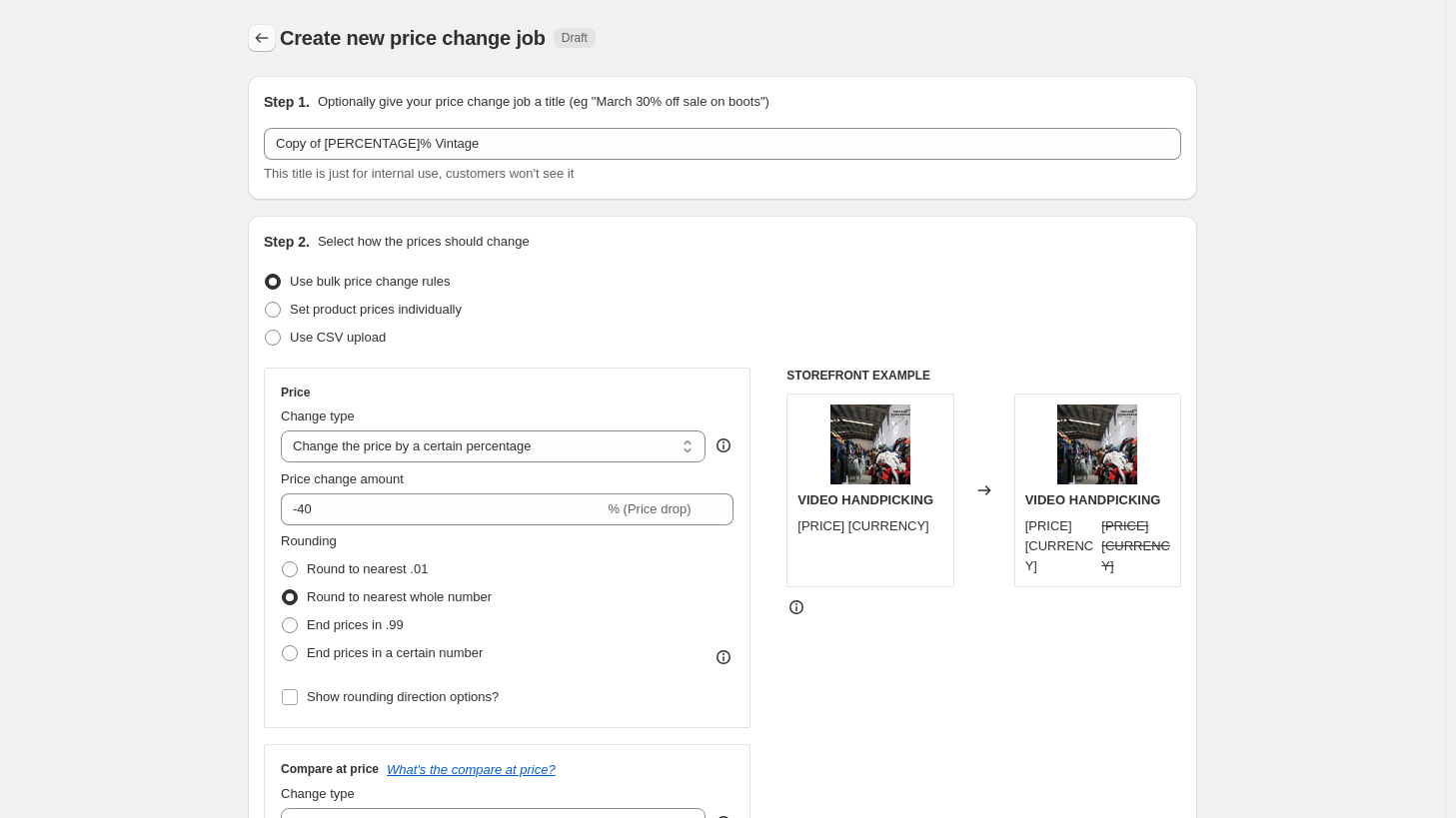 click 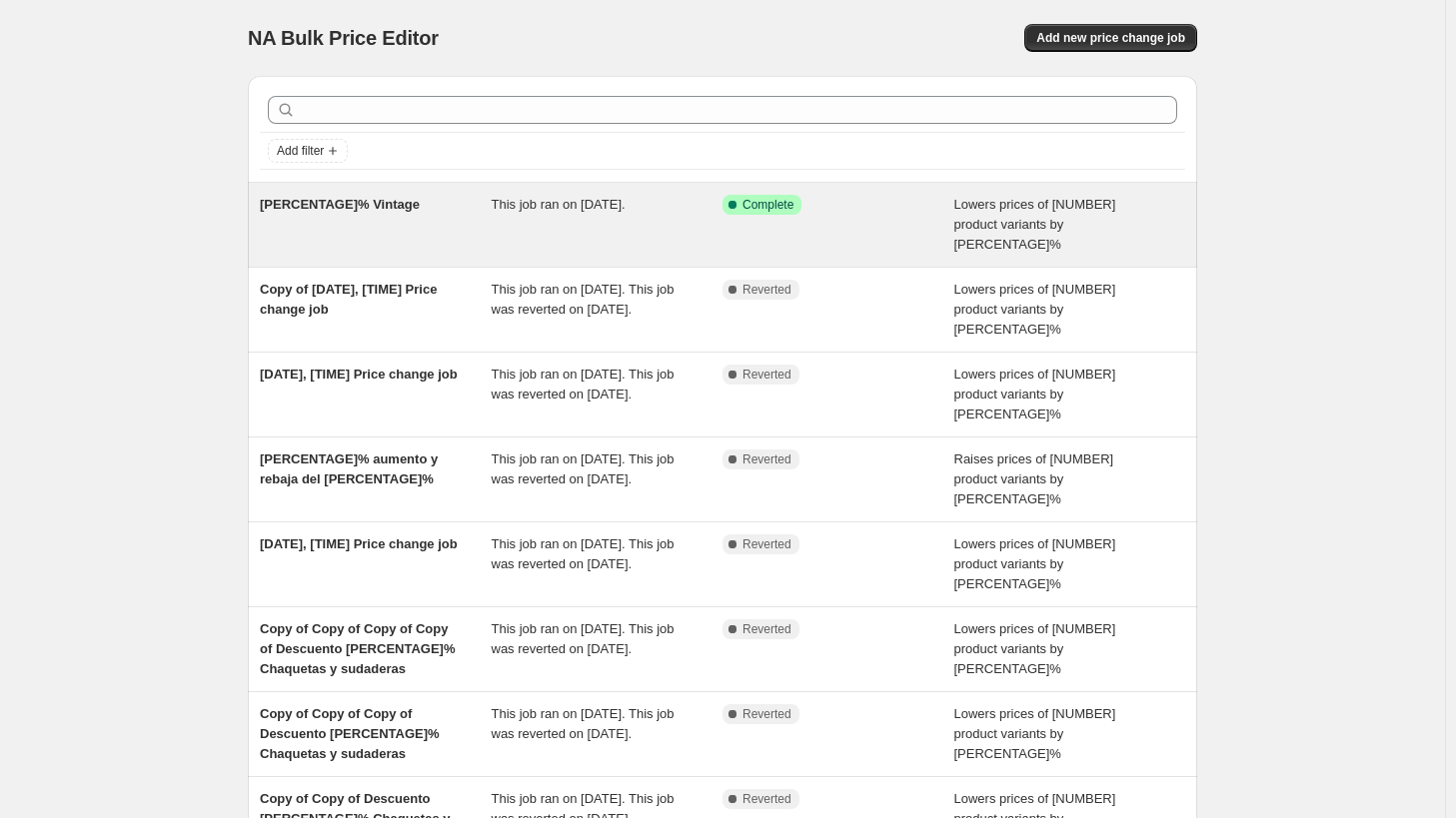 click on "40% Vintage" at bounding box center (376, 225) 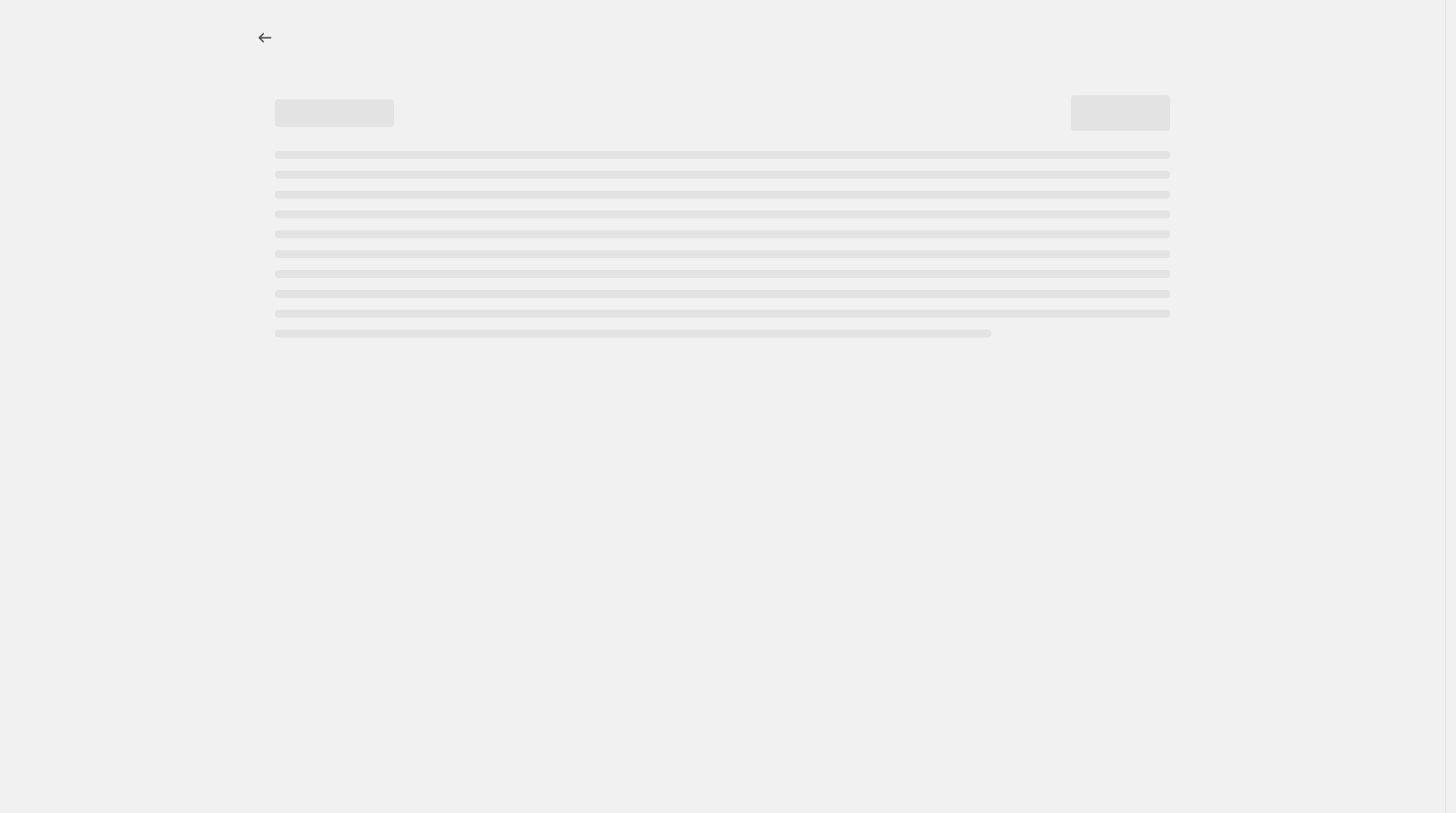 select on "percentage" 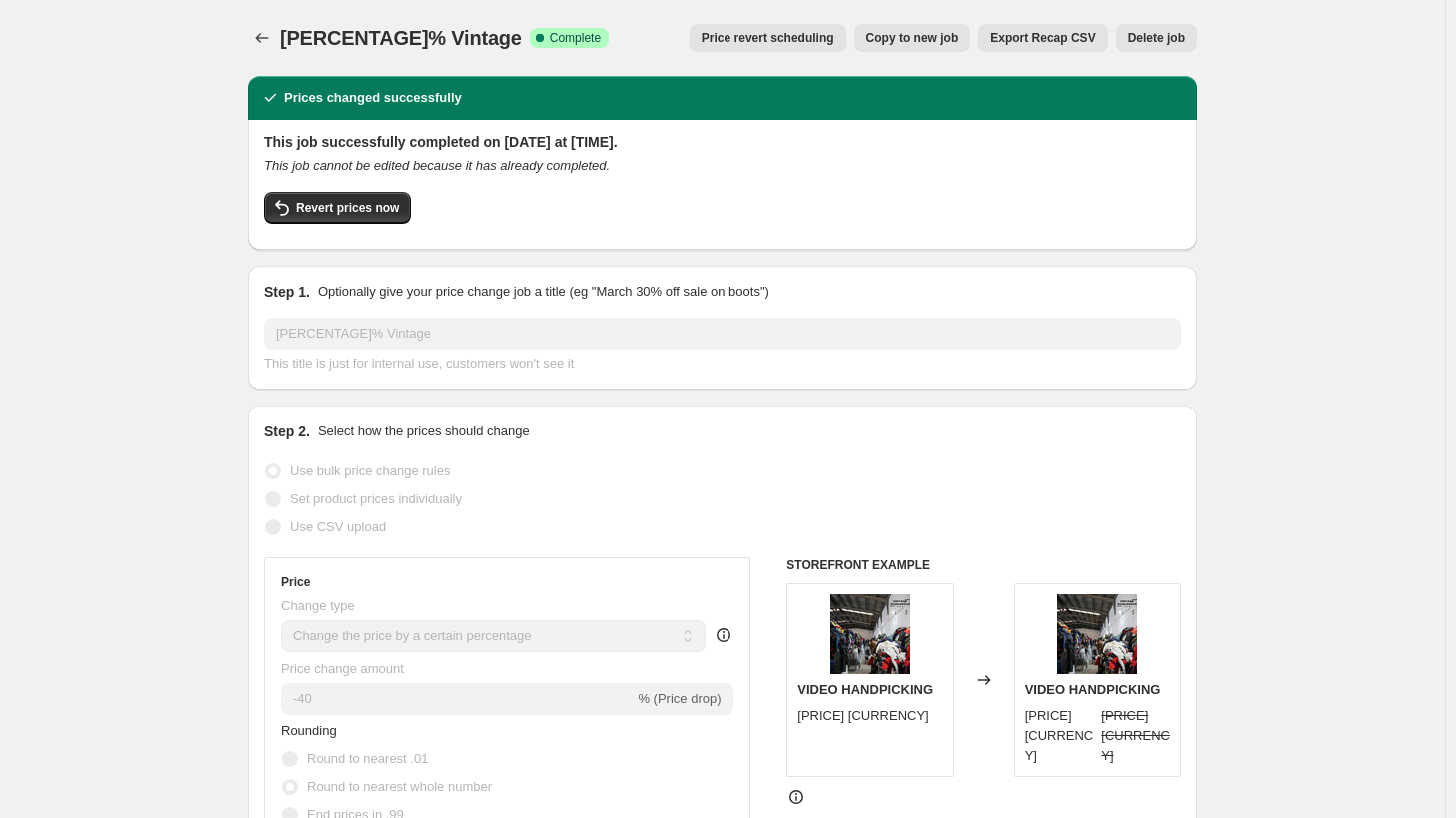 click on "Copy to new job" at bounding box center (912, 38) 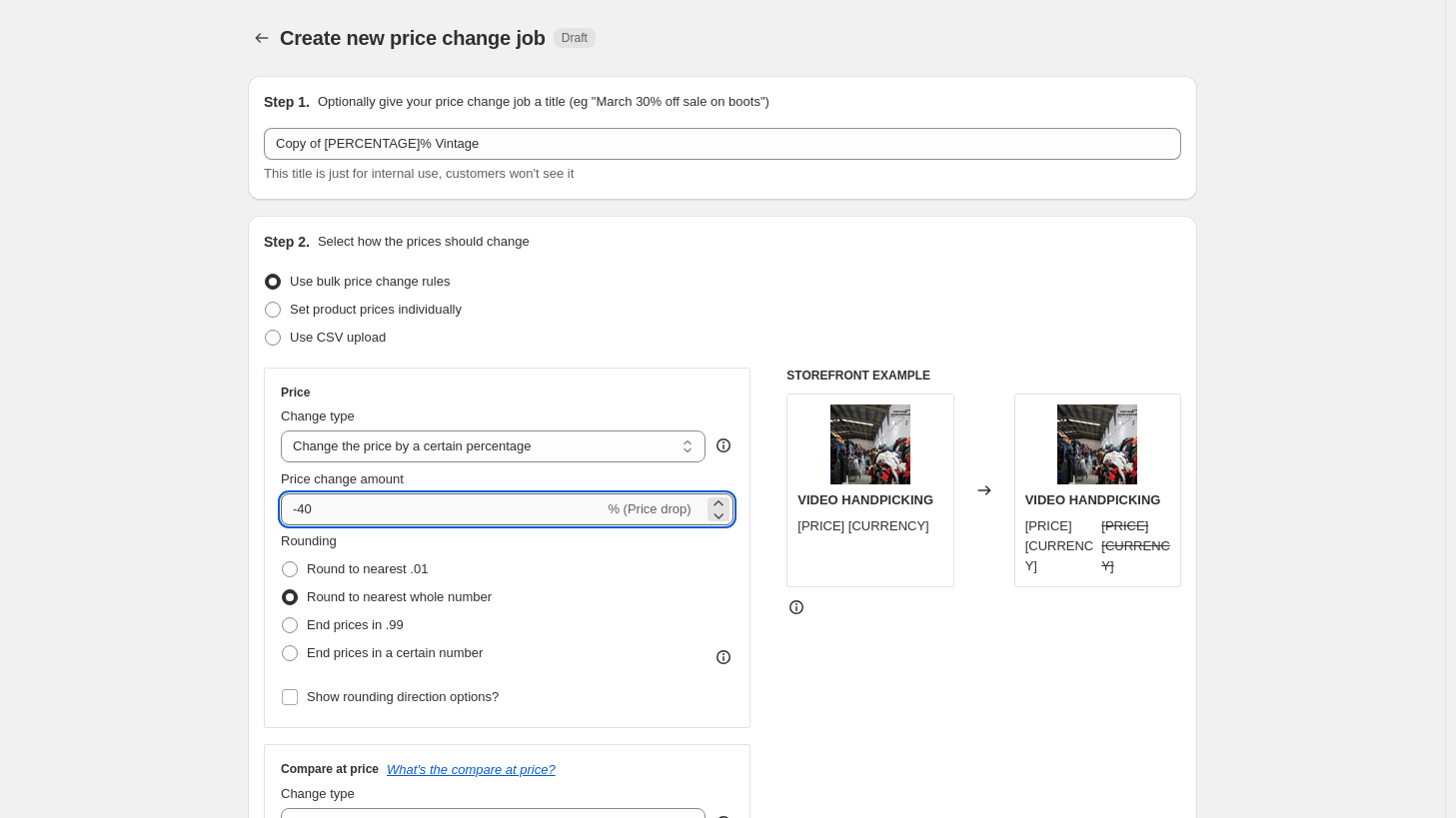 click on "-40" at bounding box center [442, 509] 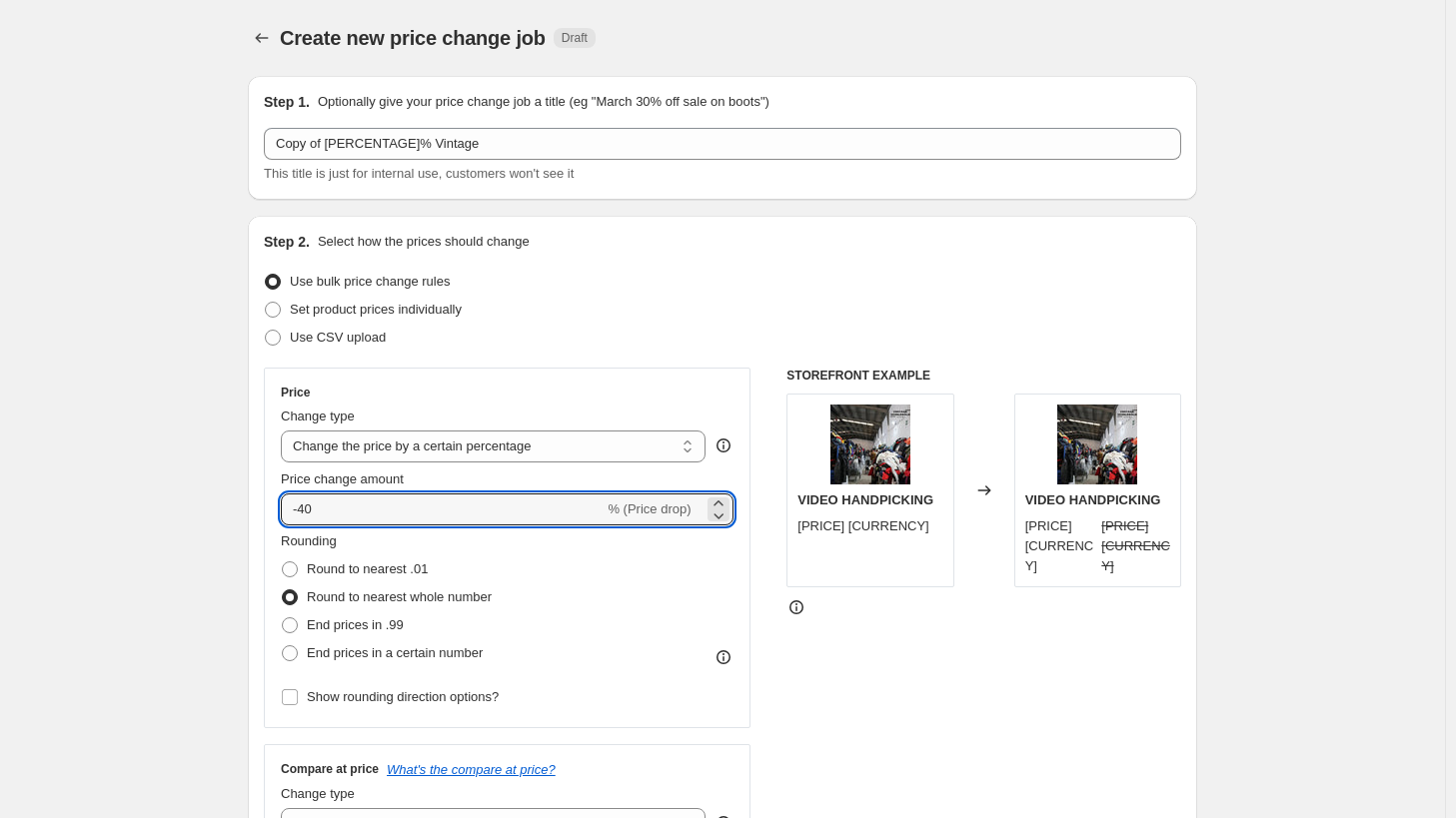 type on "-4" 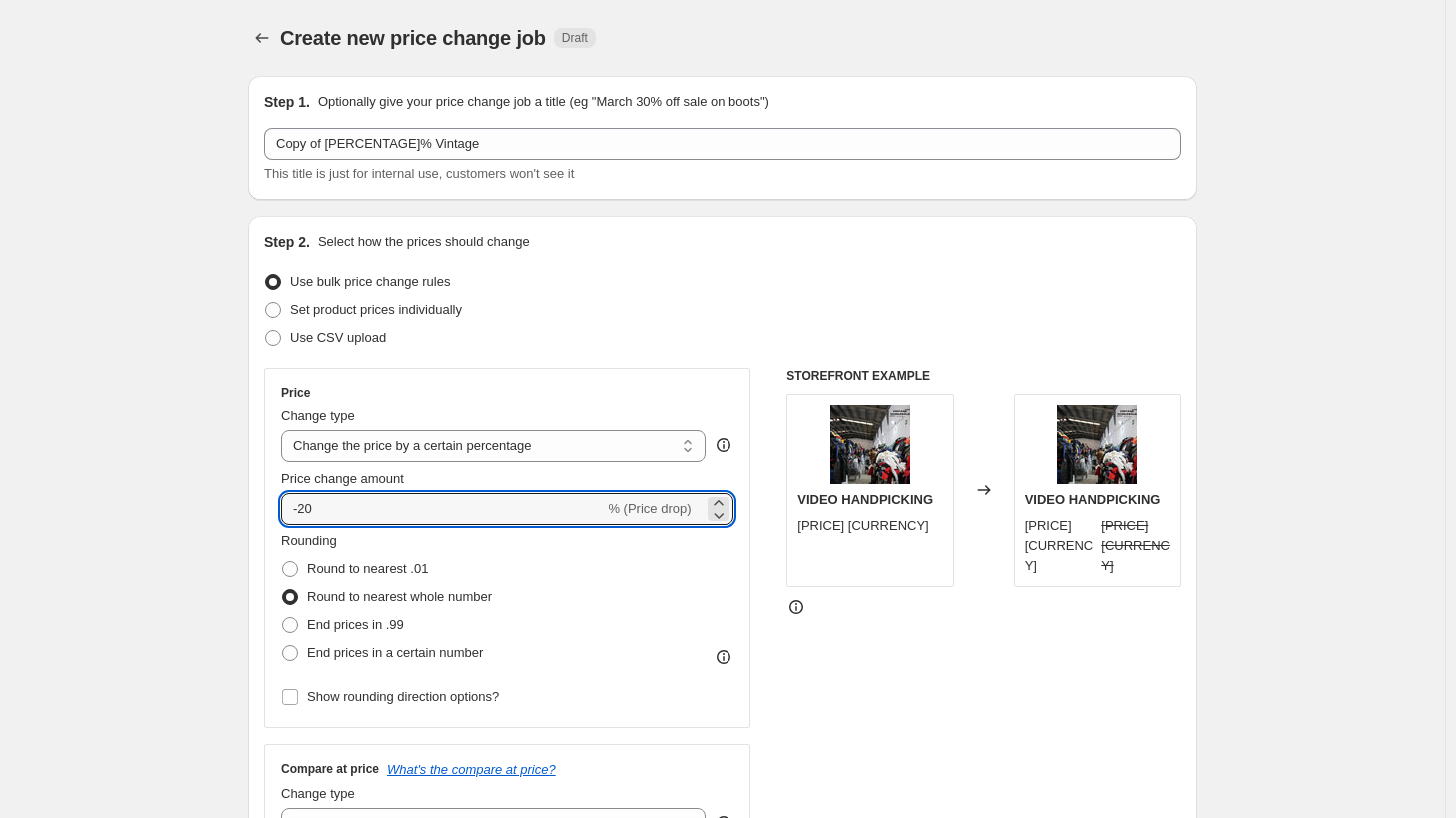 type on "-20" 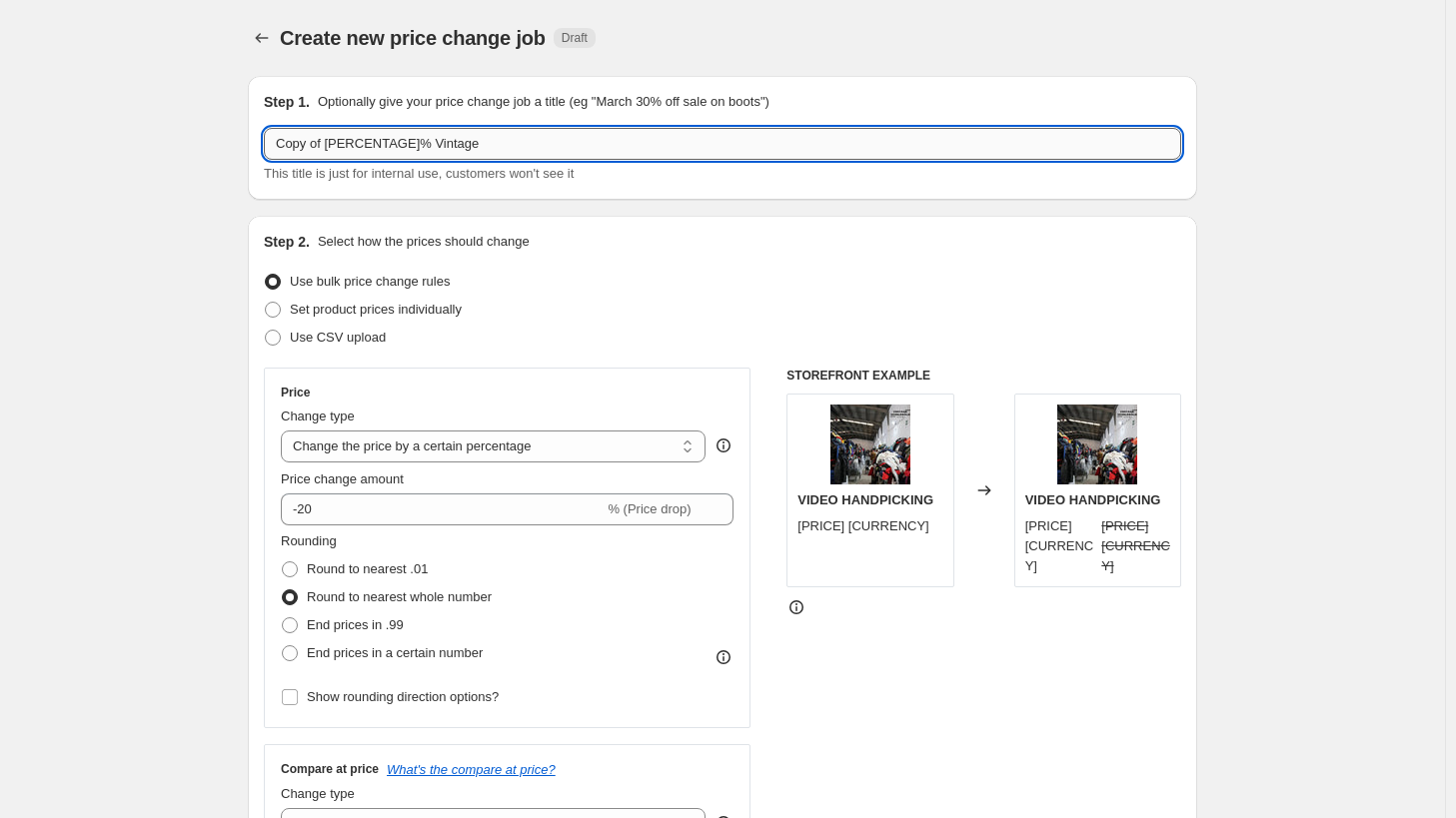click on "Copy of 40% Vintage" at bounding box center (723, 144) 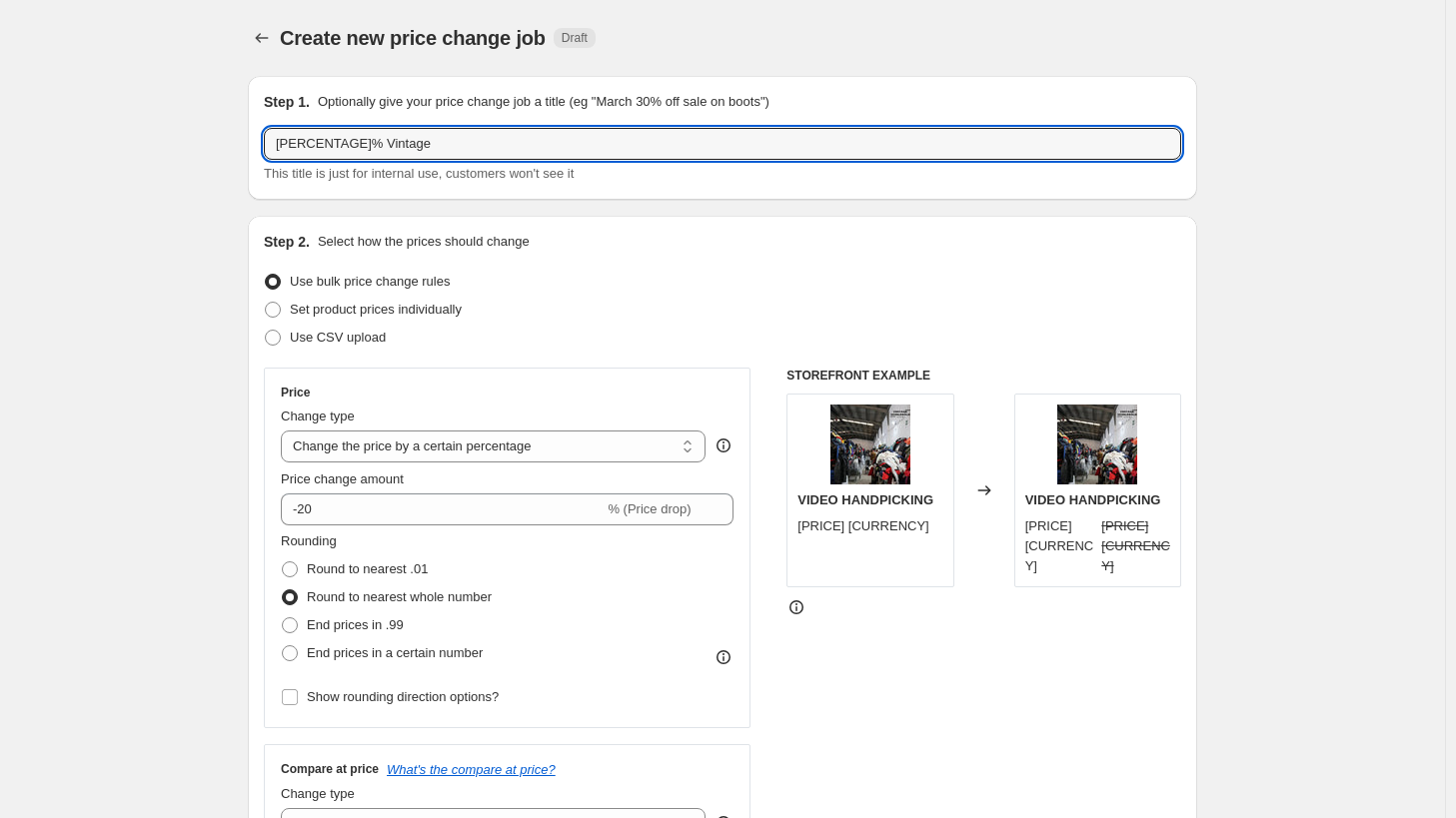 type on "20% Vintage" 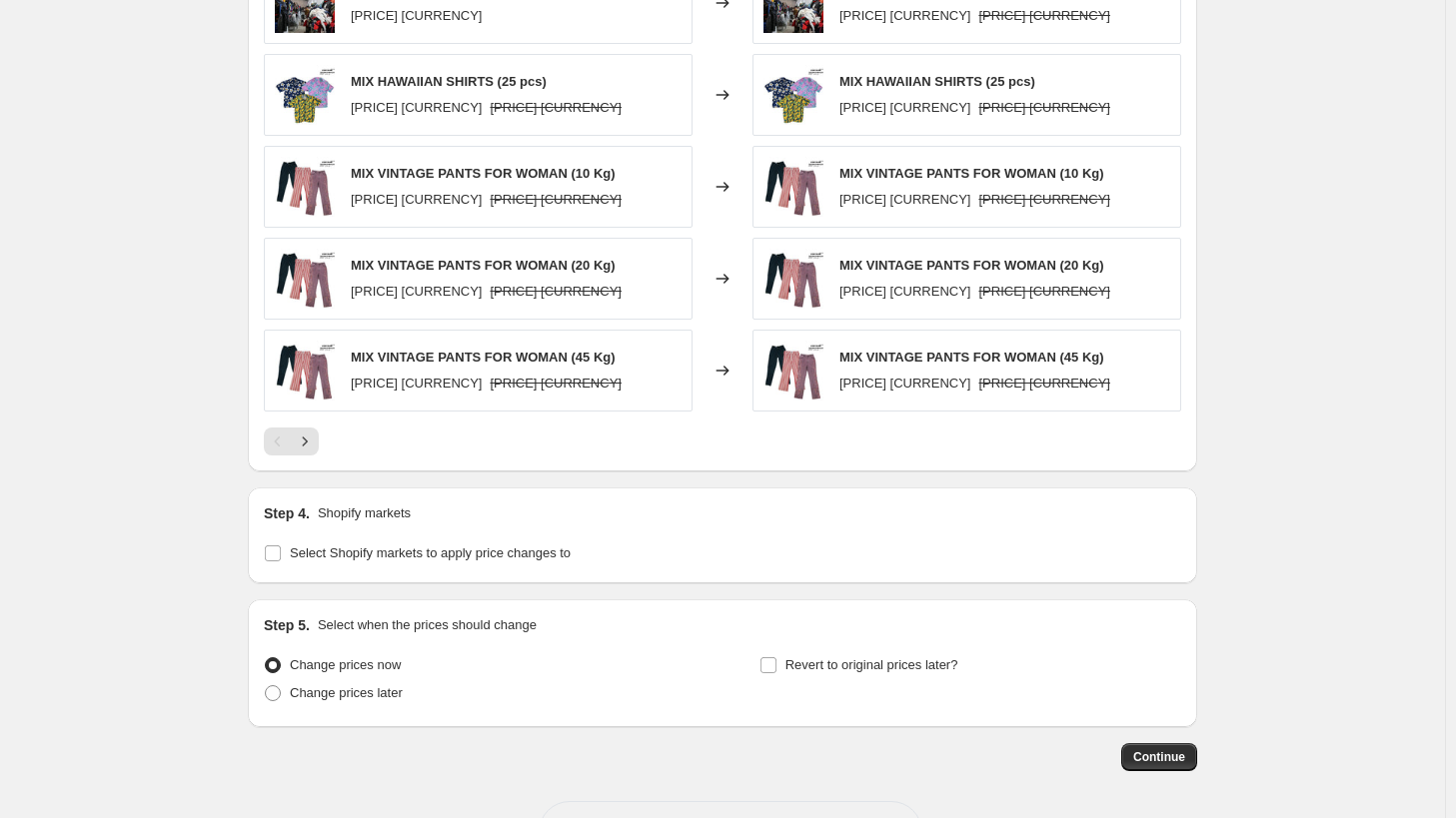 scroll, scrollTop: 1346, scrollLeft: 0, axis: vertical 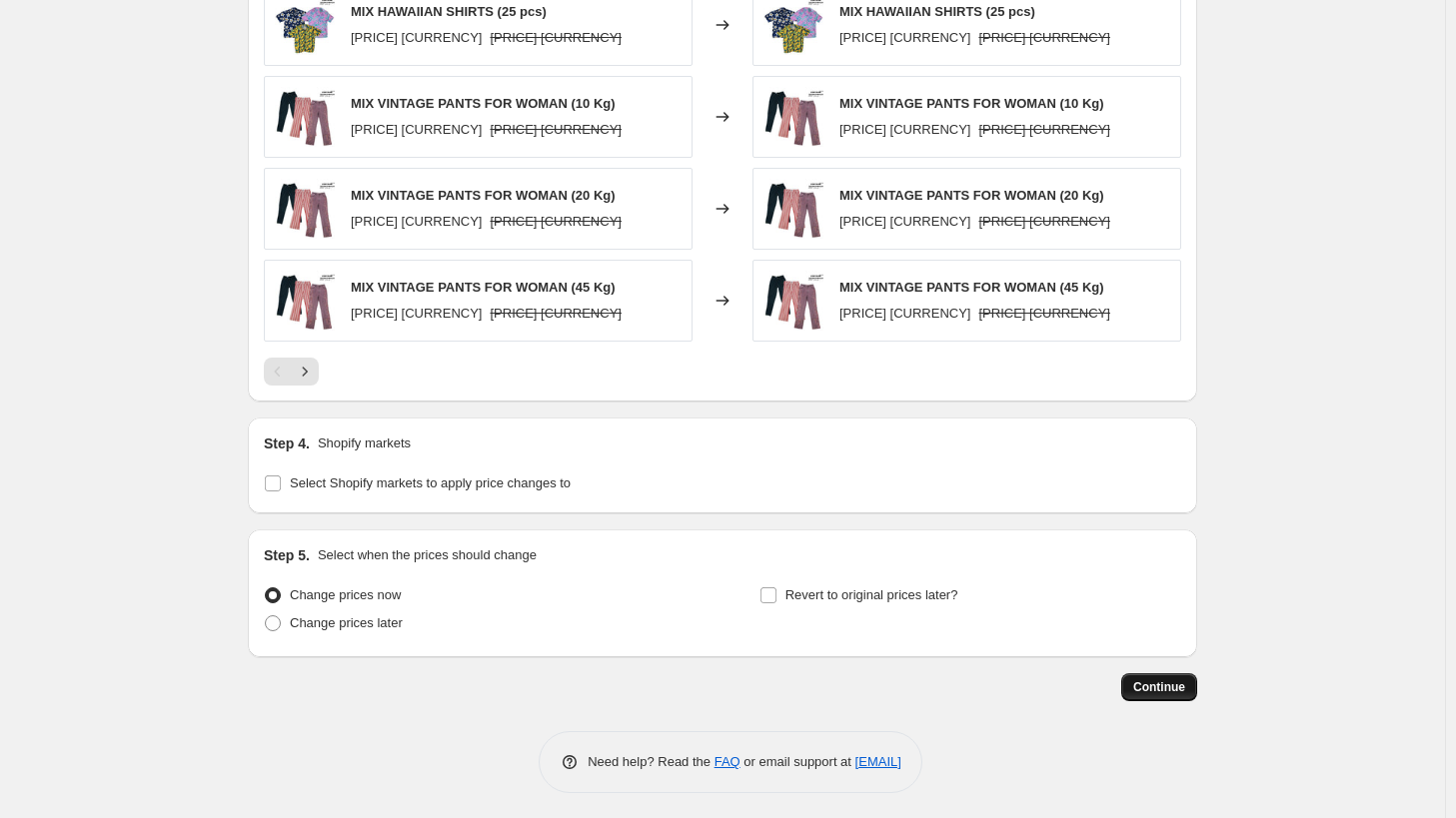 click on "Continue" at bounding box center (1159, 687) 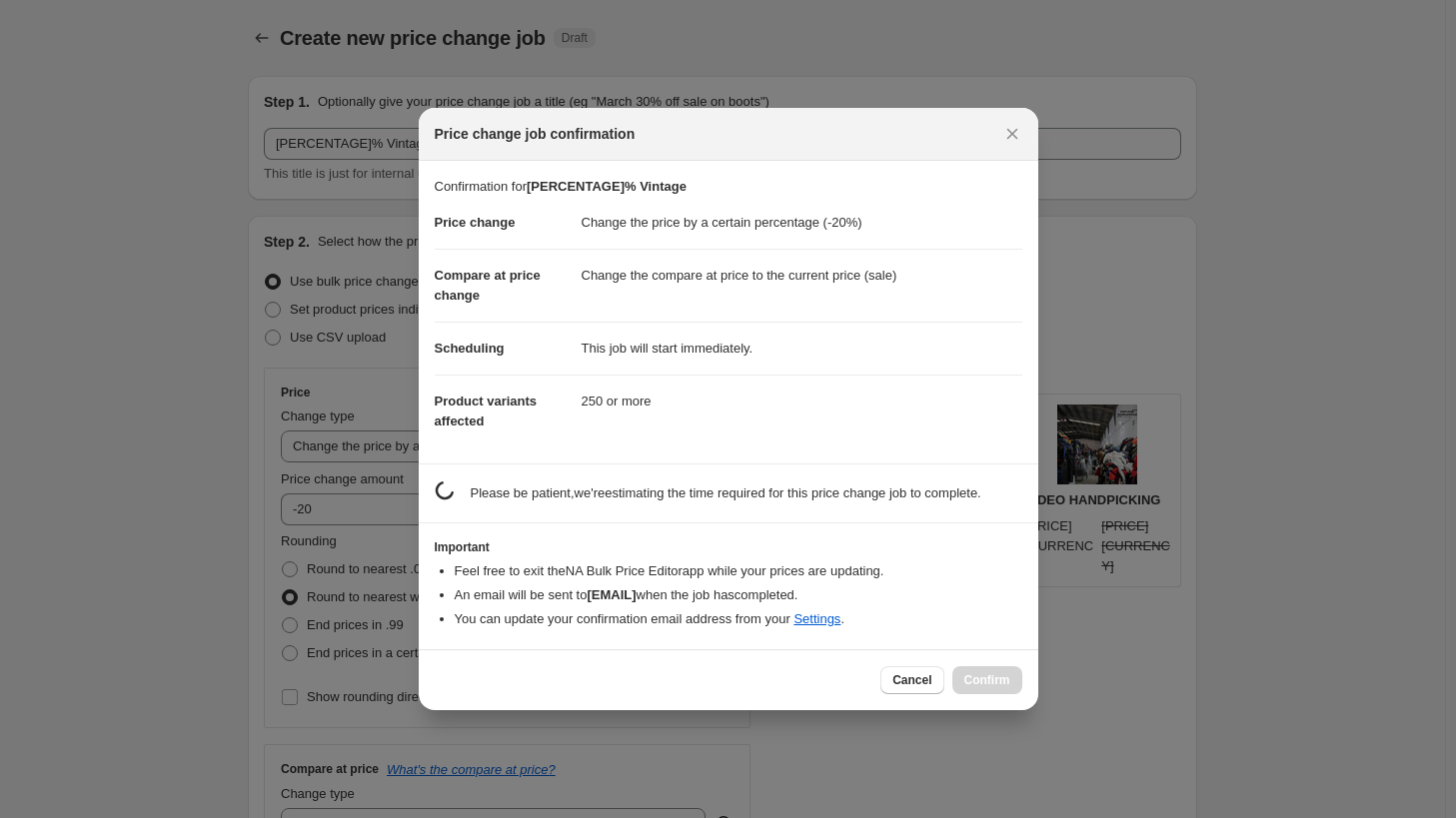 scroll, scrollTop: 0, scrollLeft: 0, axis: both 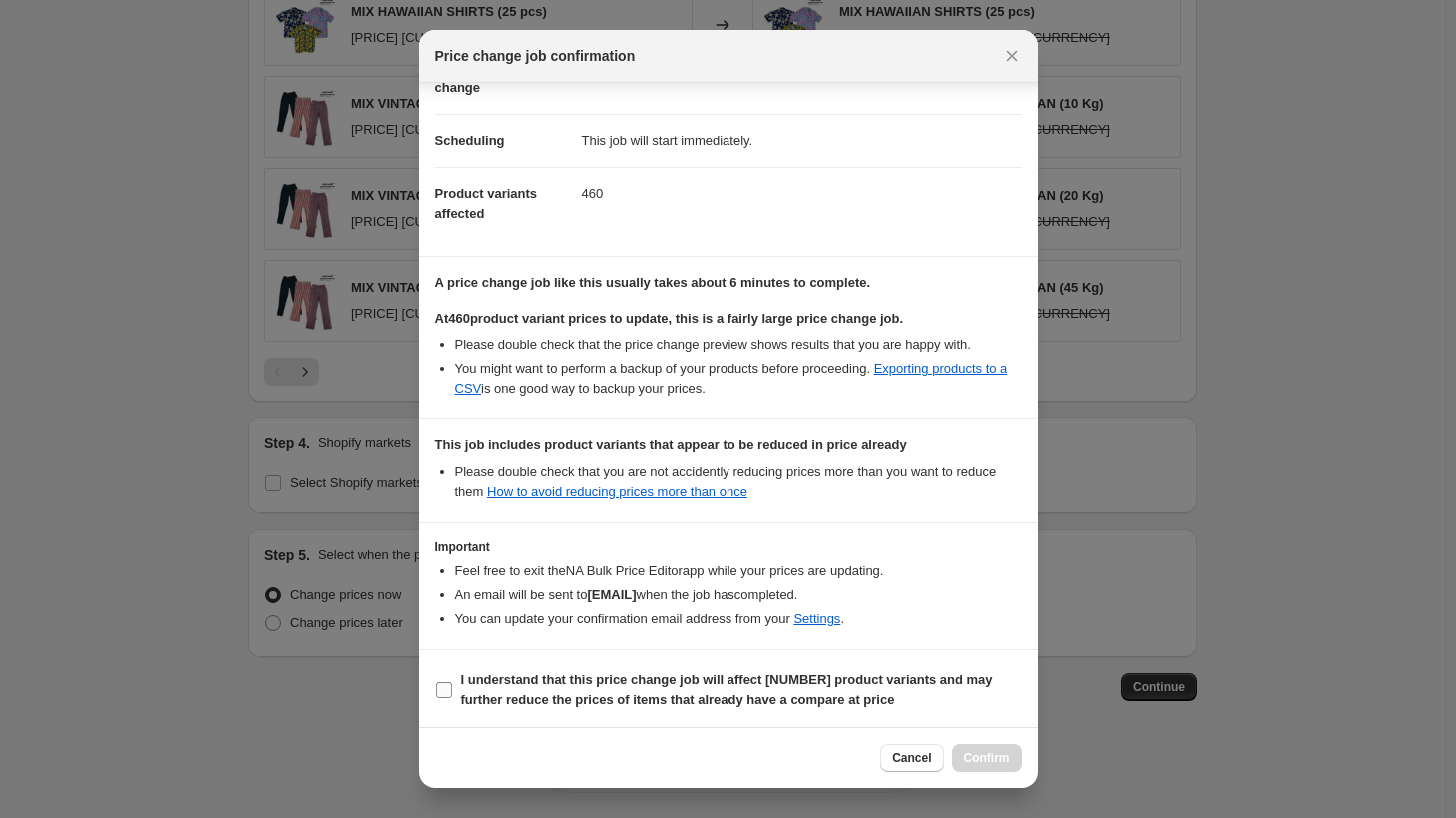 click on "I understand that this price change job will affect 460 product variants and may further reduce the prices of items that already have a compare at price" at bounding box center [728, 690] 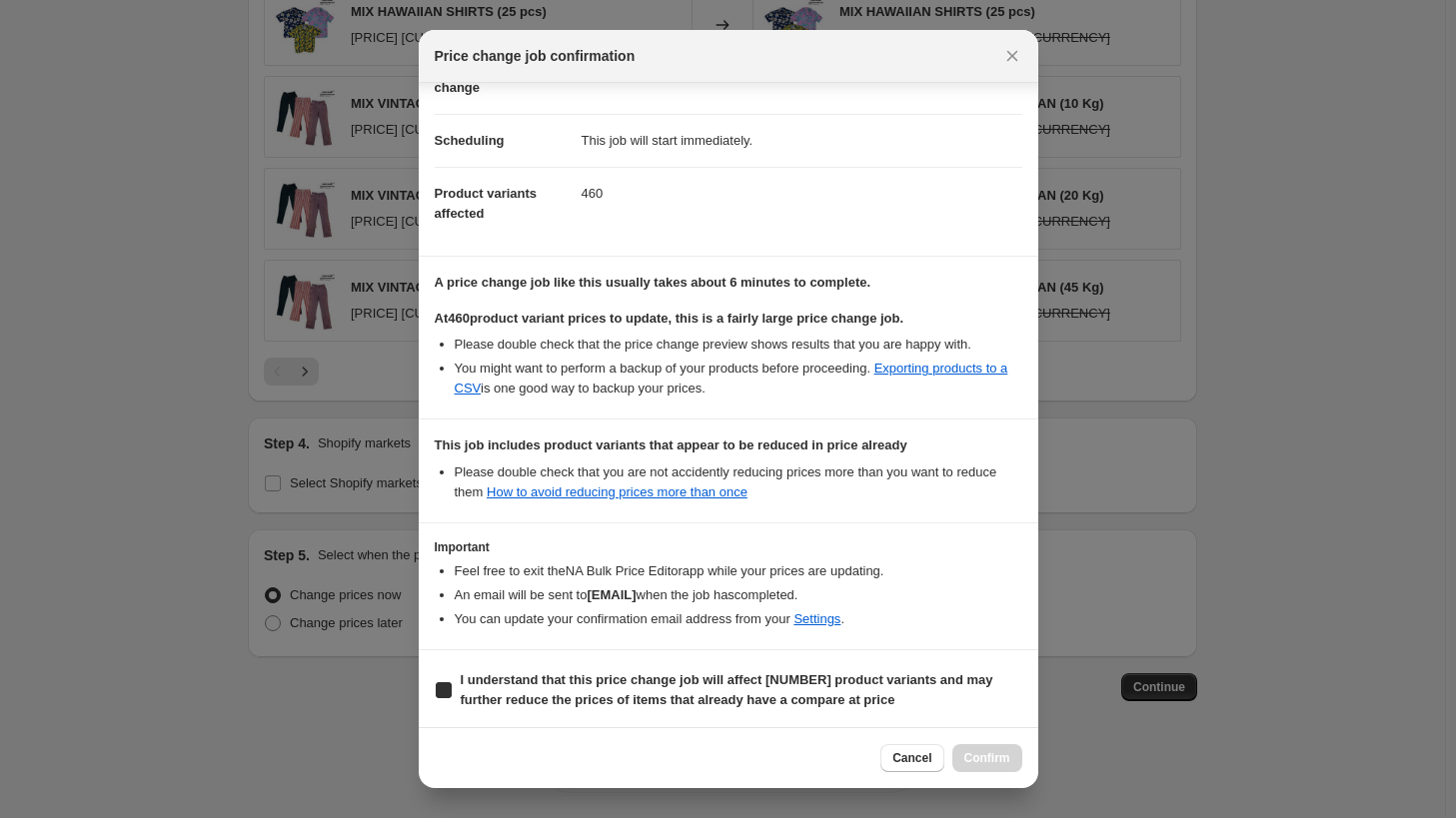 checkbox on "true" 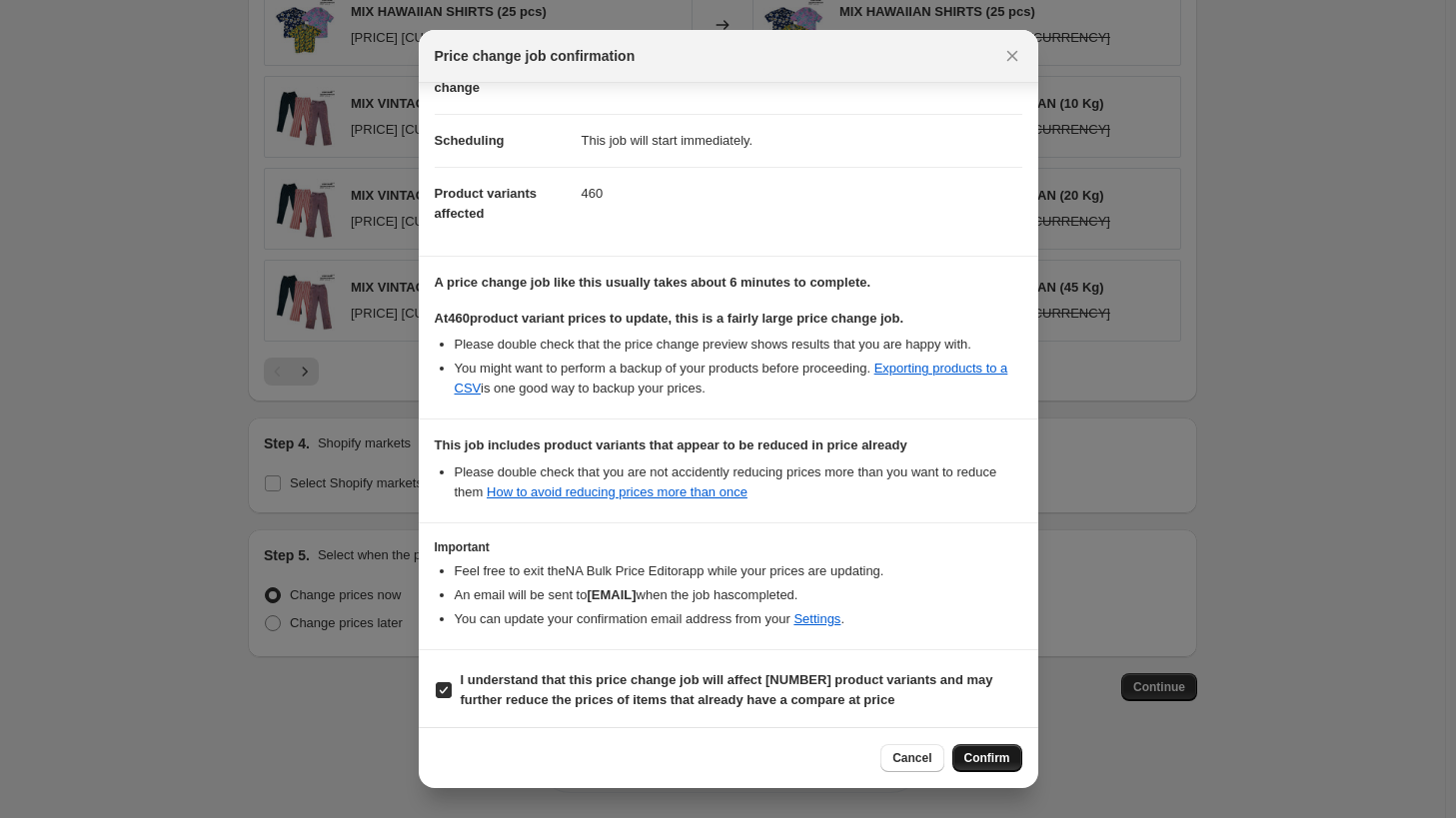 click on "Confirm" at bounding box center (987, 758) 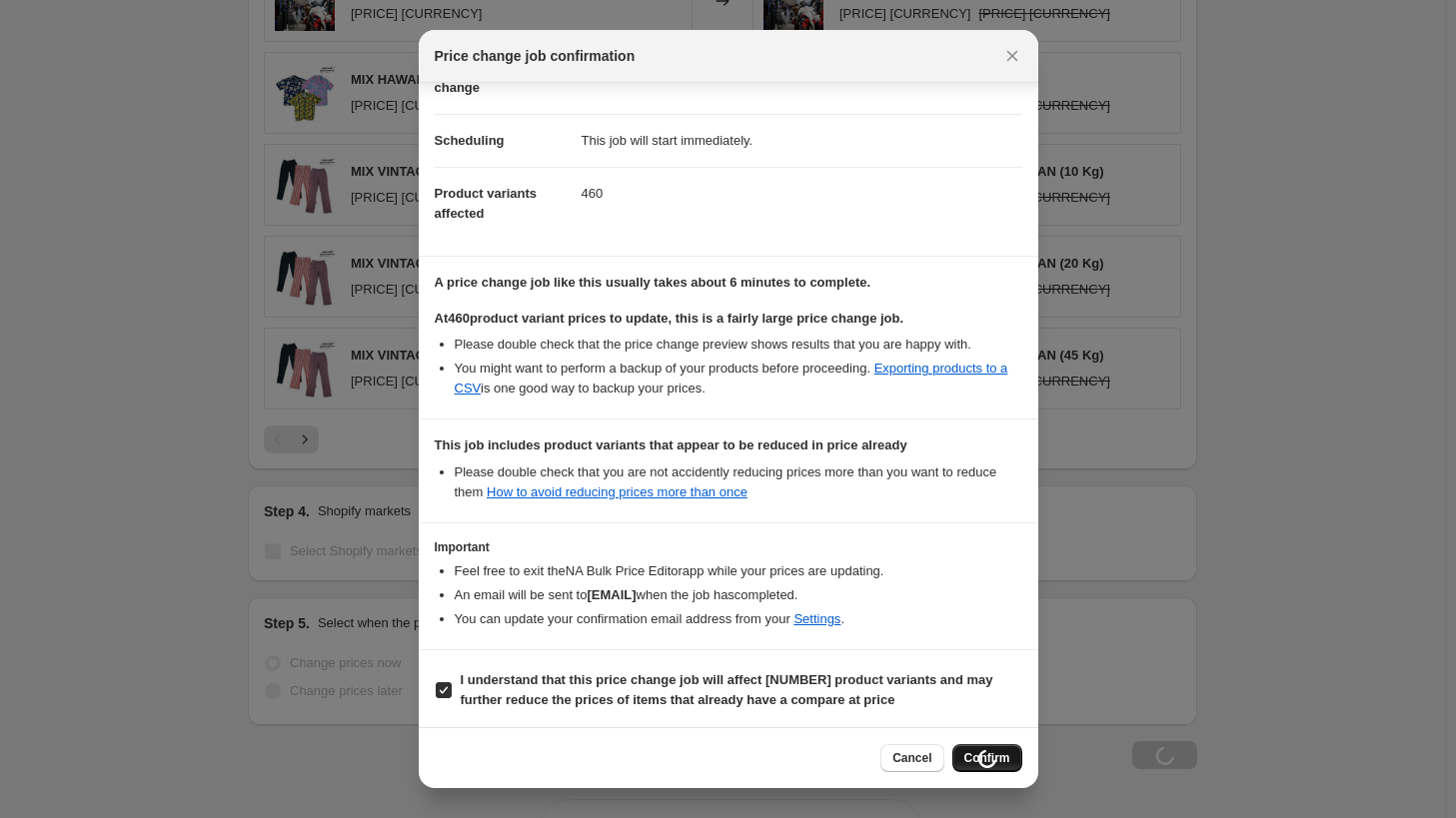 scroll, scrollTop: 1414, scrollLeft: 0, axis: vertical 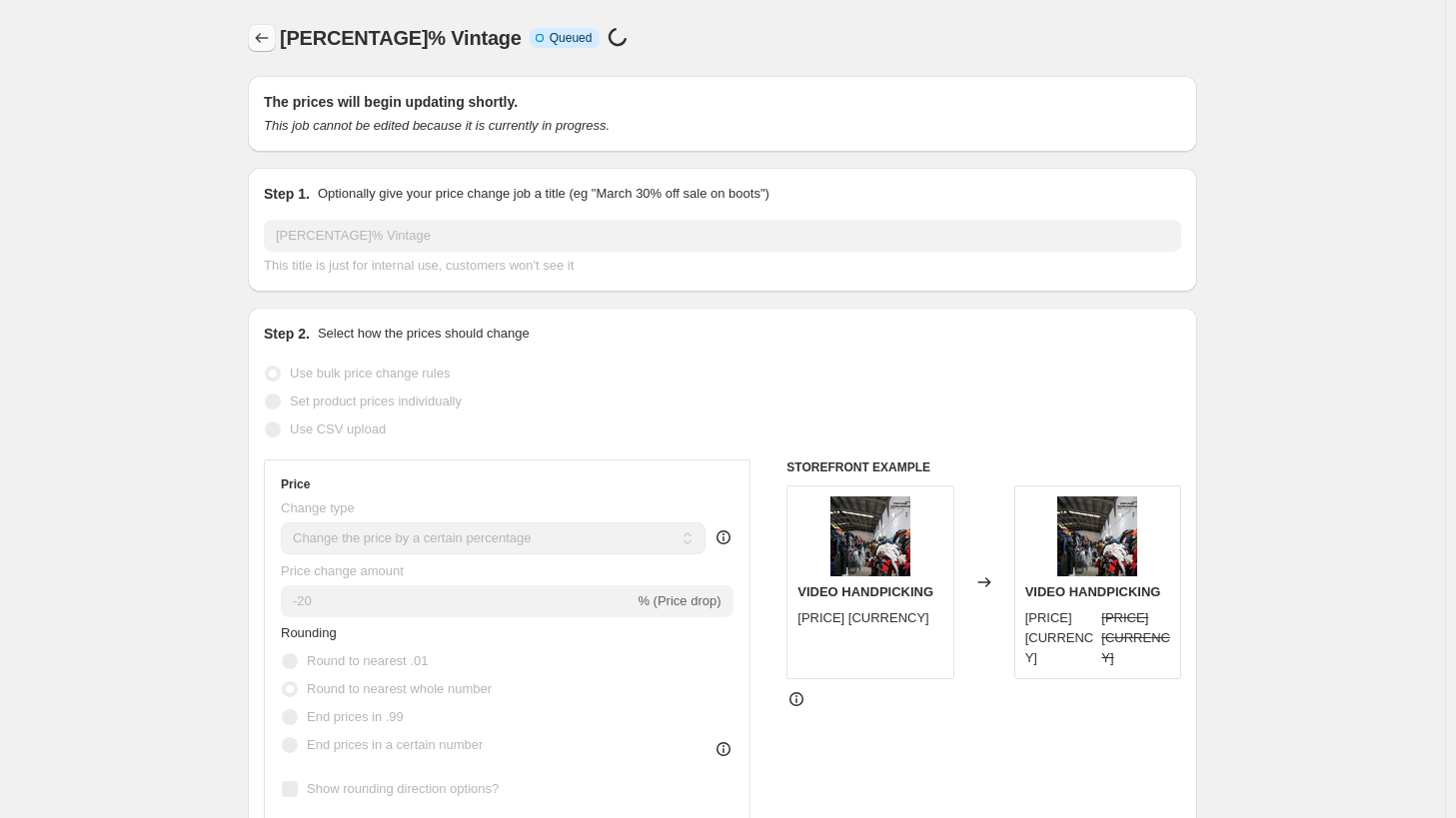 click 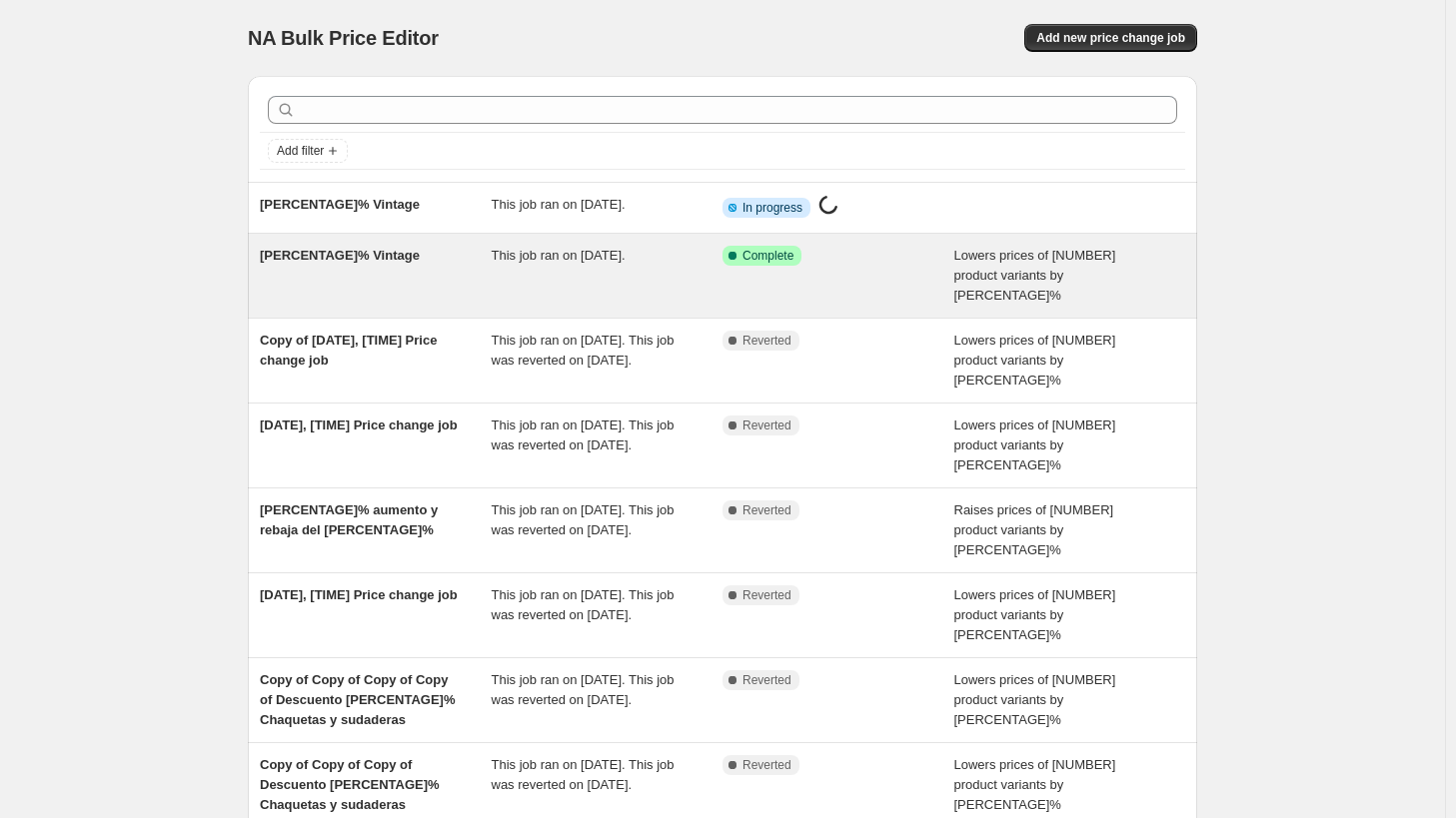 click on "This job ran on 9 de julio de 2025." at bounding box center (559, 255) 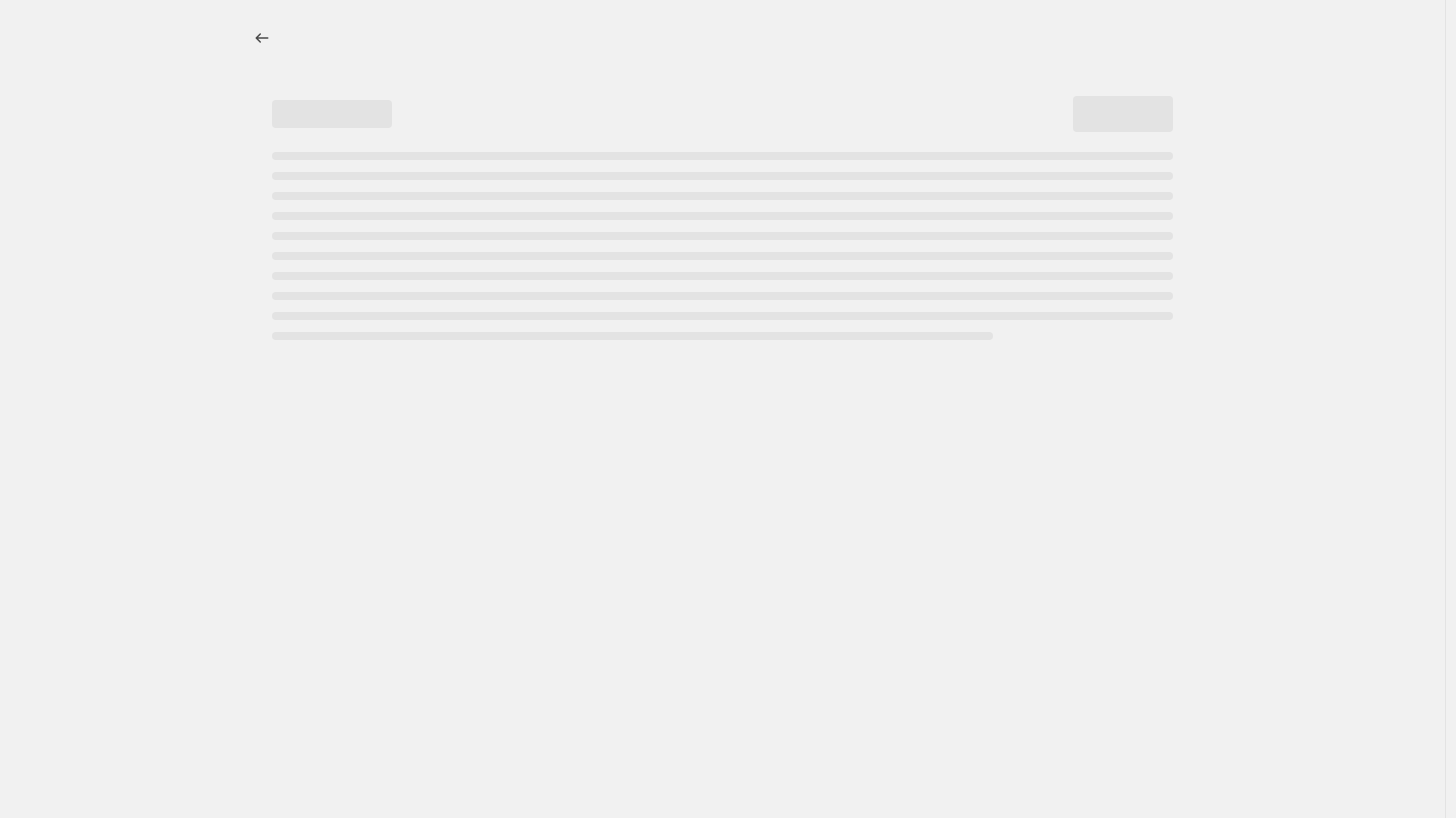 select on "percentage" 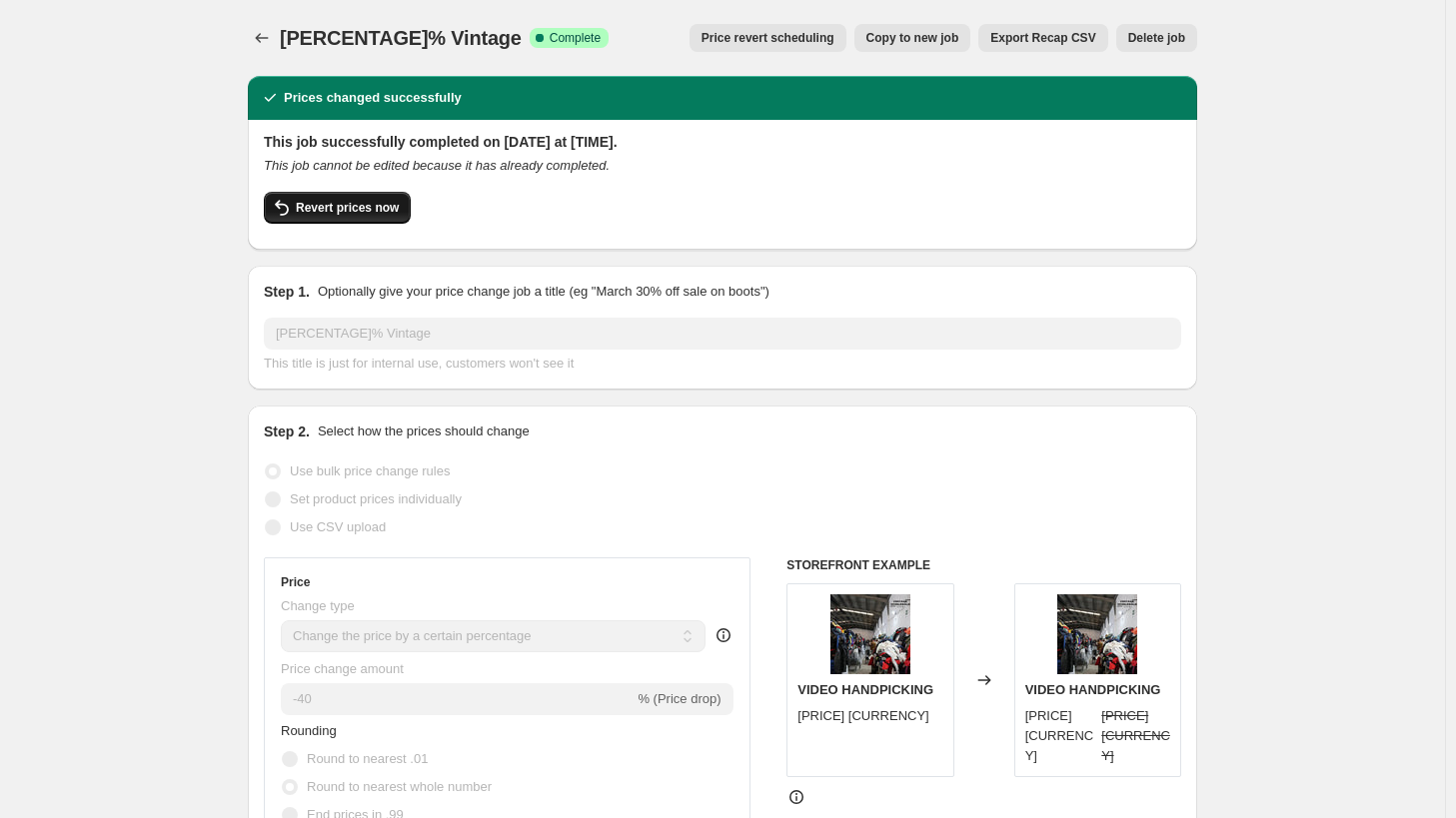 click on "Revert prices now" at bounding box center (337, 208) 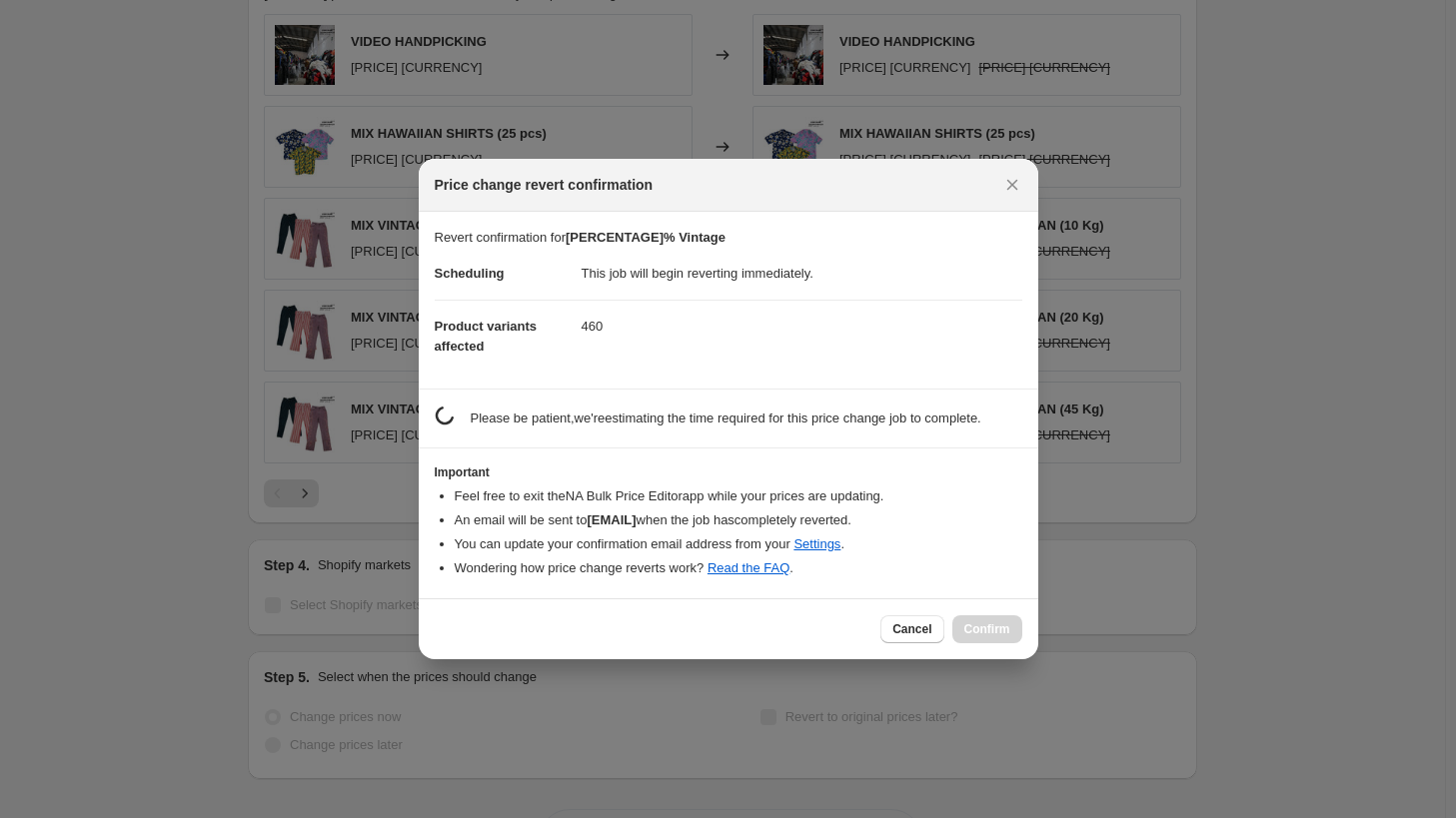 scroll, scrollTop: 0, scrollLeft: 0, axis: both 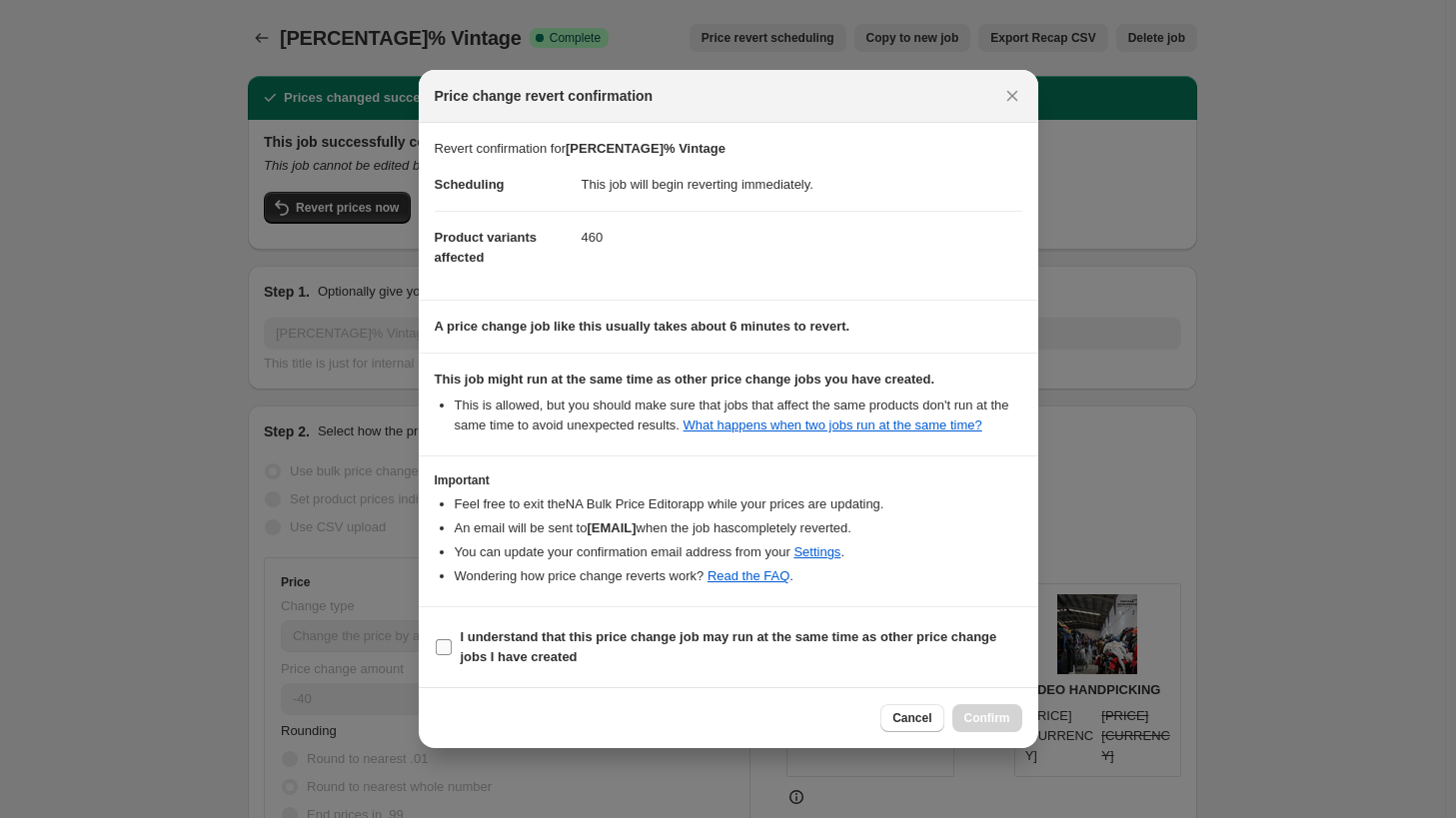 click on "I understand that this price change job may run at the same time as other price change jobs I have created" at bounding box center (728, 647) 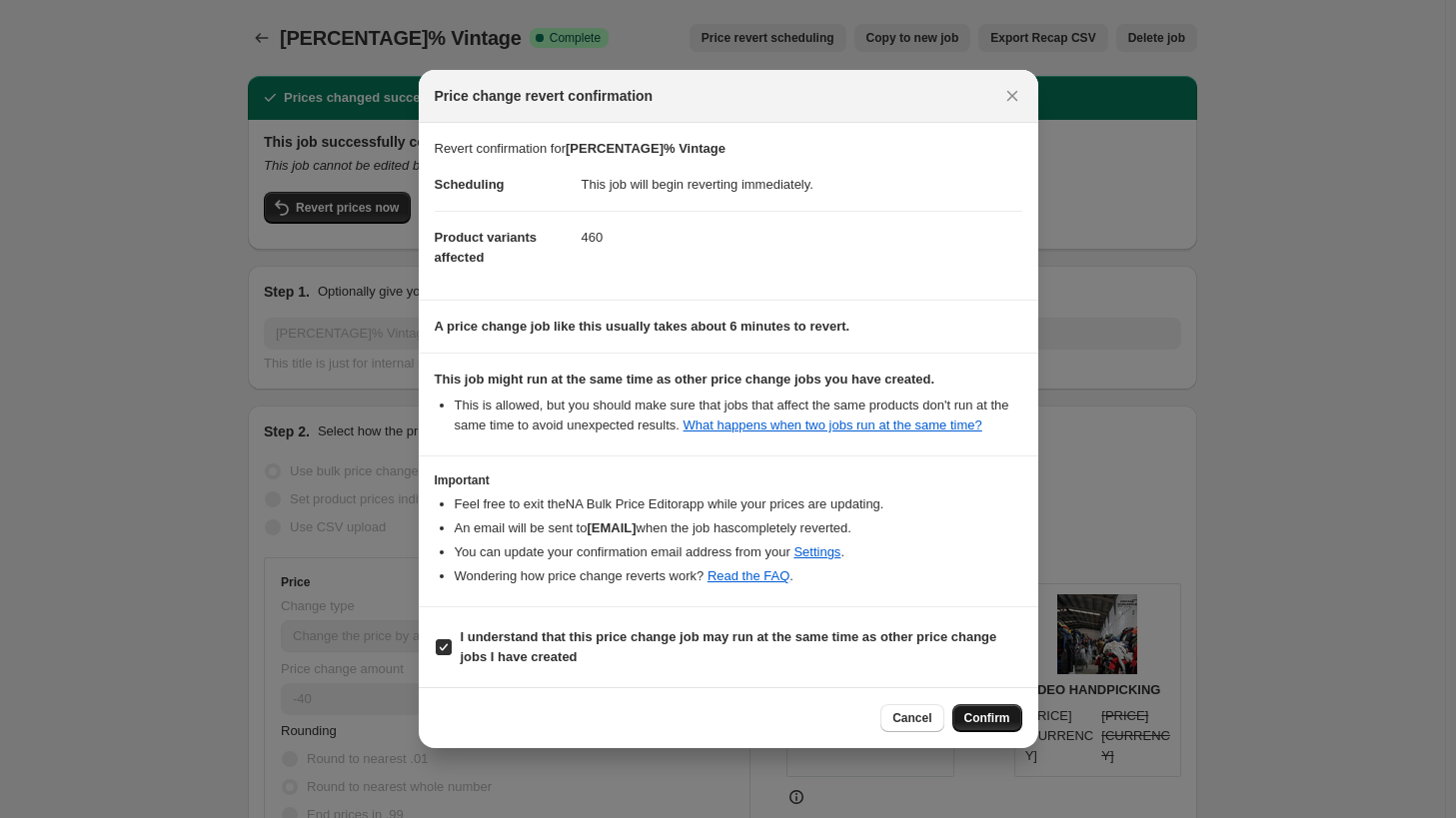 click on "Confirm" at bounding box center [987, 718] 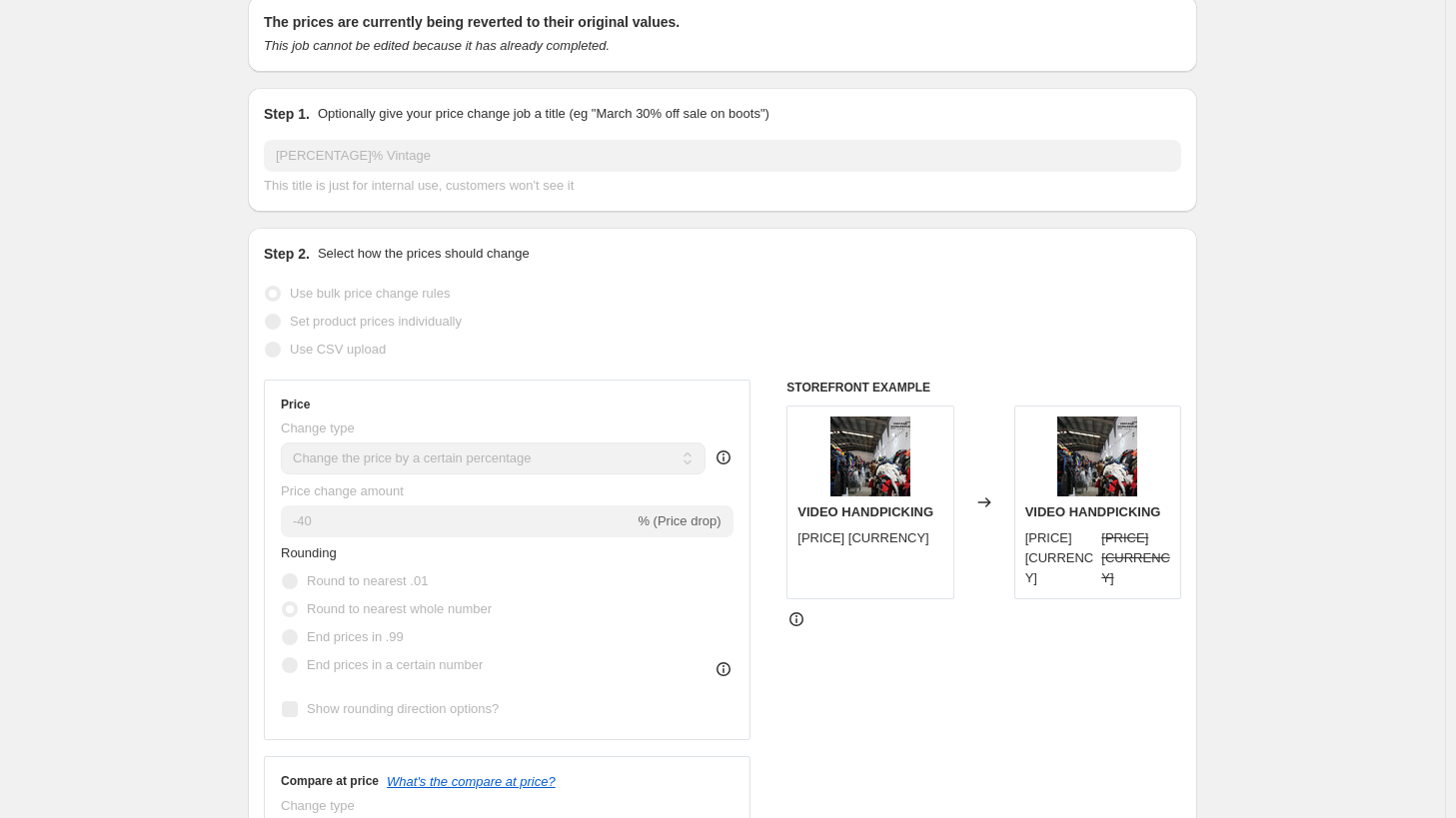 scroll, scrollTop: 0, scrollLeft: 0, axis: both 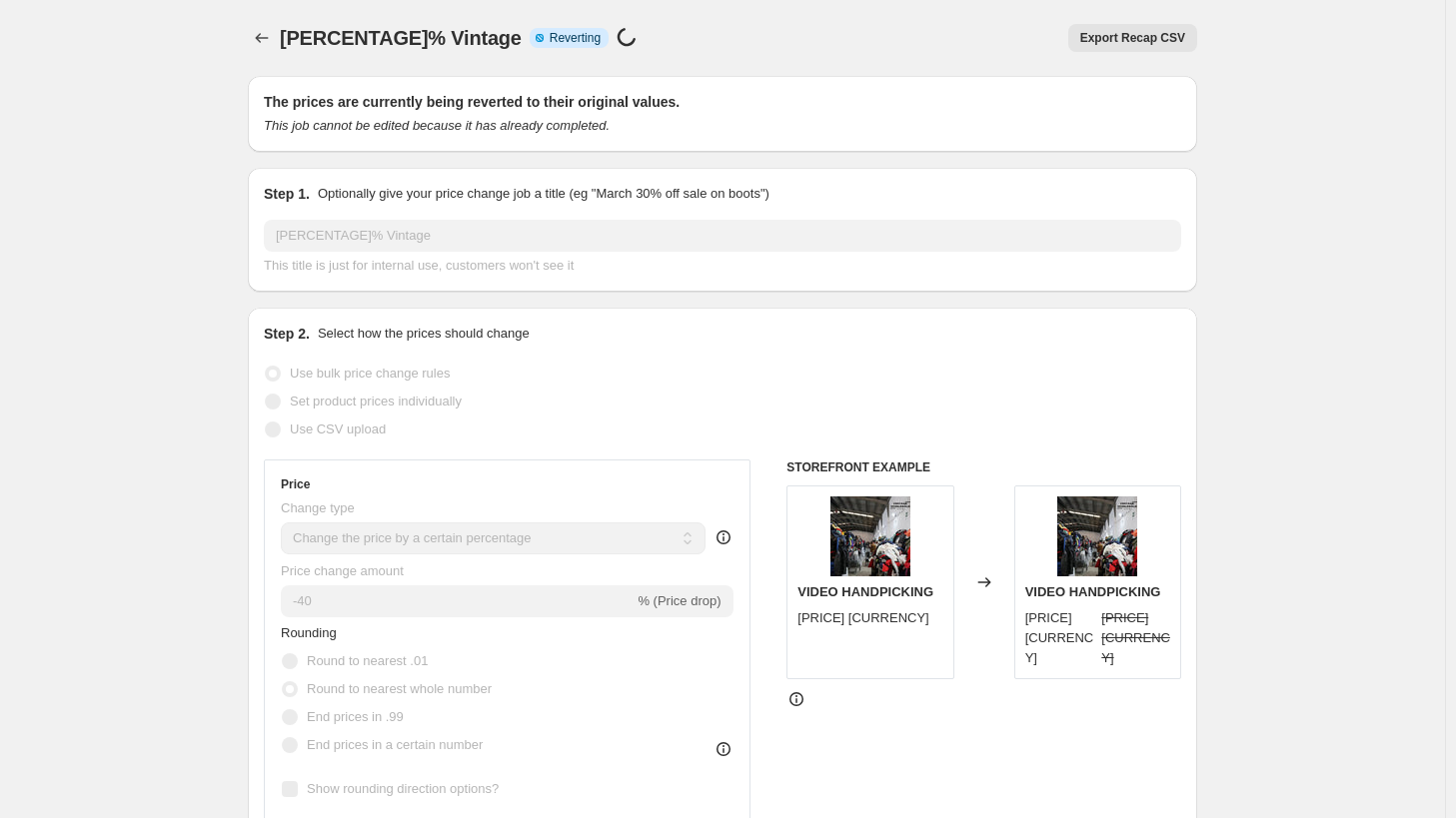 click on "40% Vintage. This page is ready 40% Vintage Info Partially complete Reverting Price change job in progress... Export Recap CSV More actions Export Recap CSV" at bounding box center [723, 38] 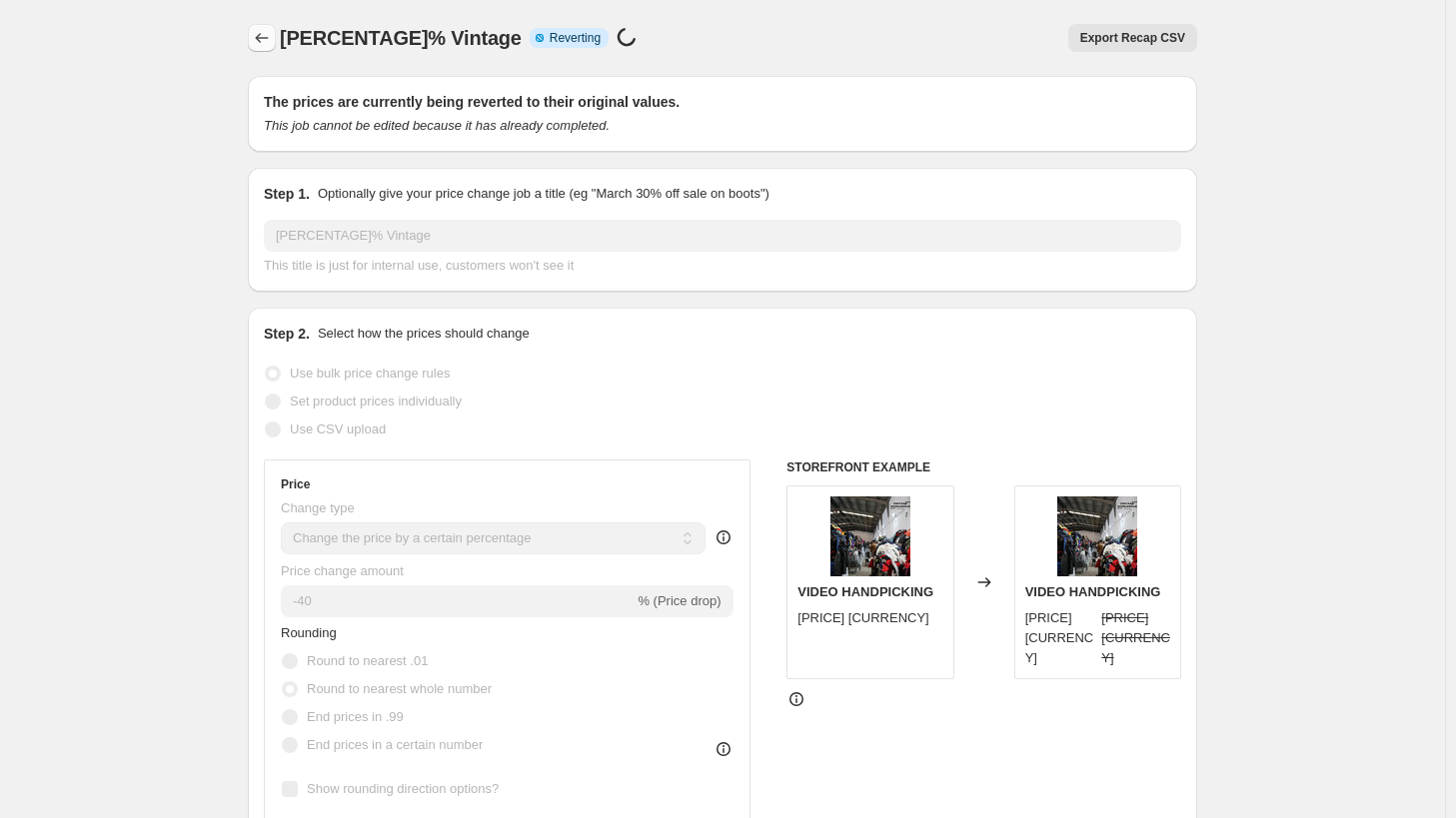 click 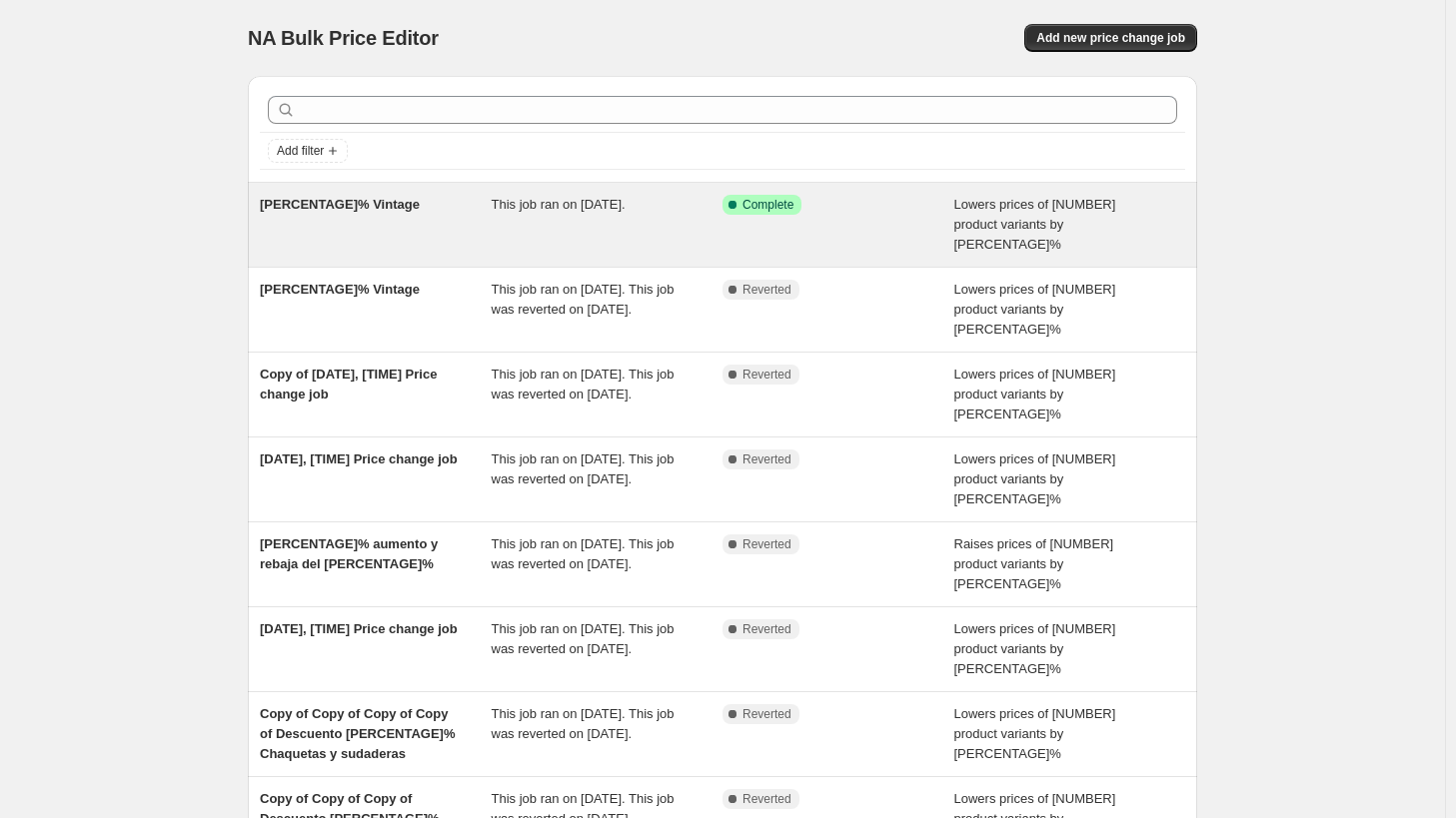 click on "This job ran on 4 de agosto de 2025." at bounding box center (608, 225) 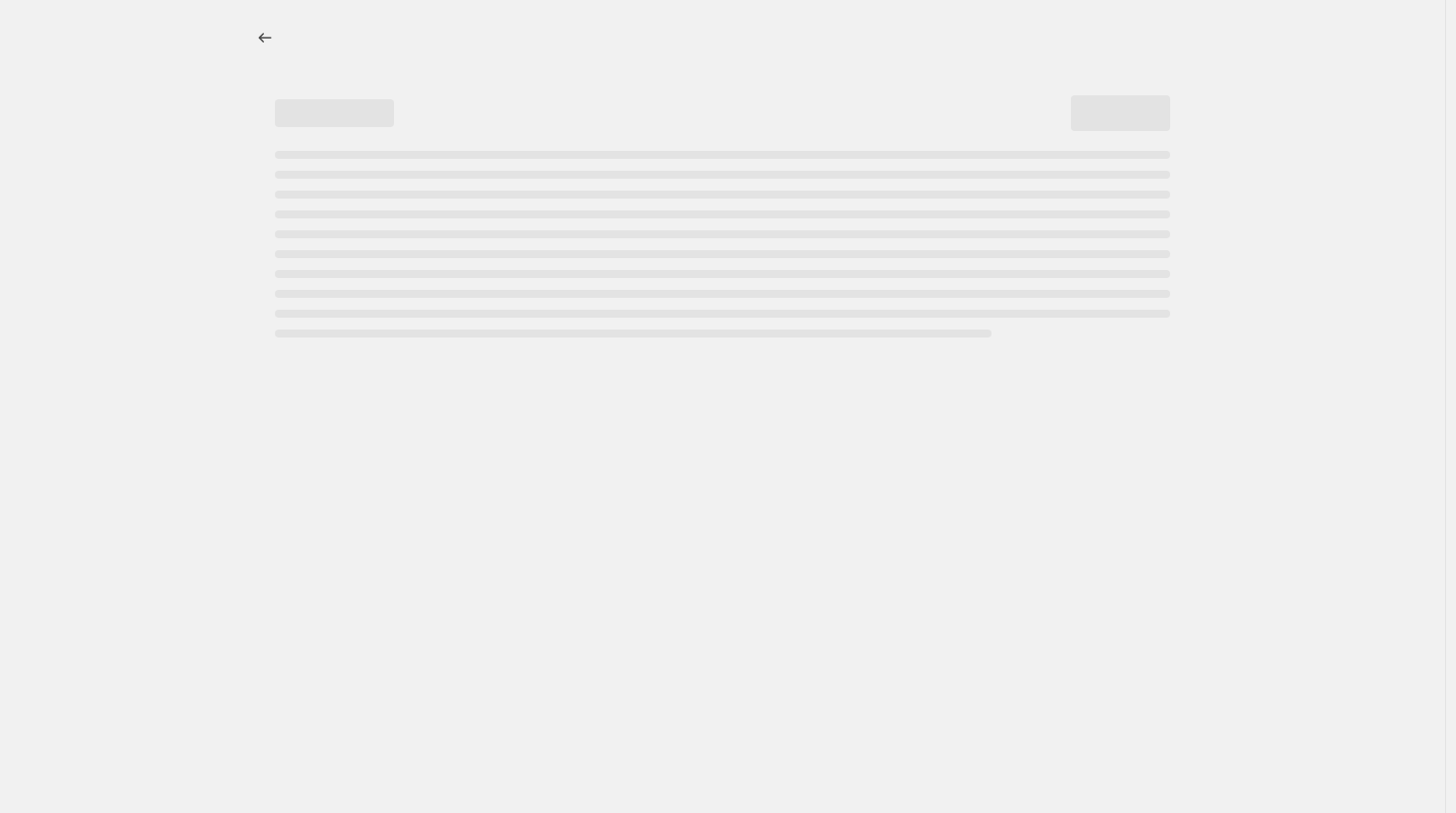 select on "percentage" 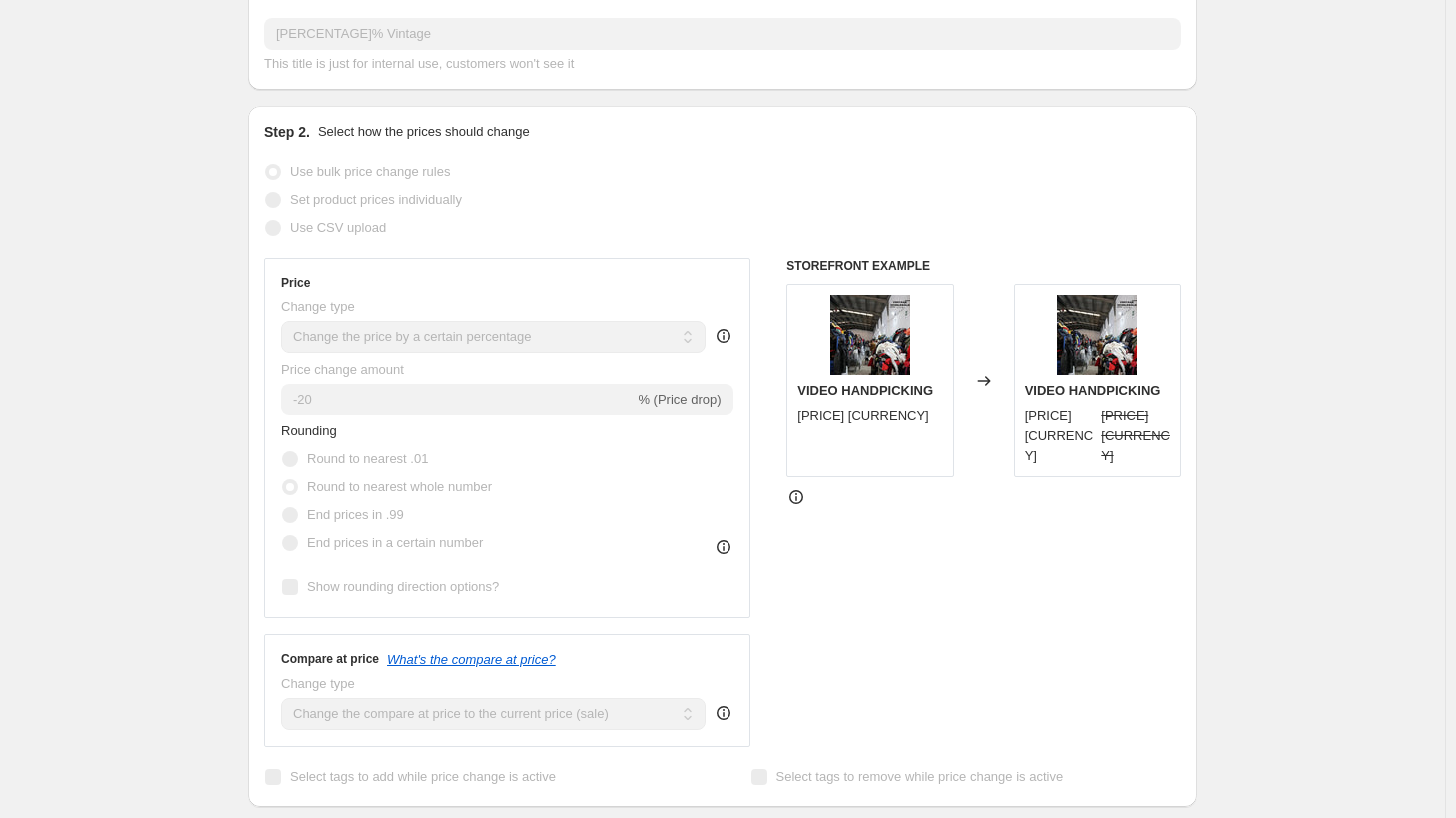 scroll, scrollTop: 0, scrollLeft: 0, axis: both 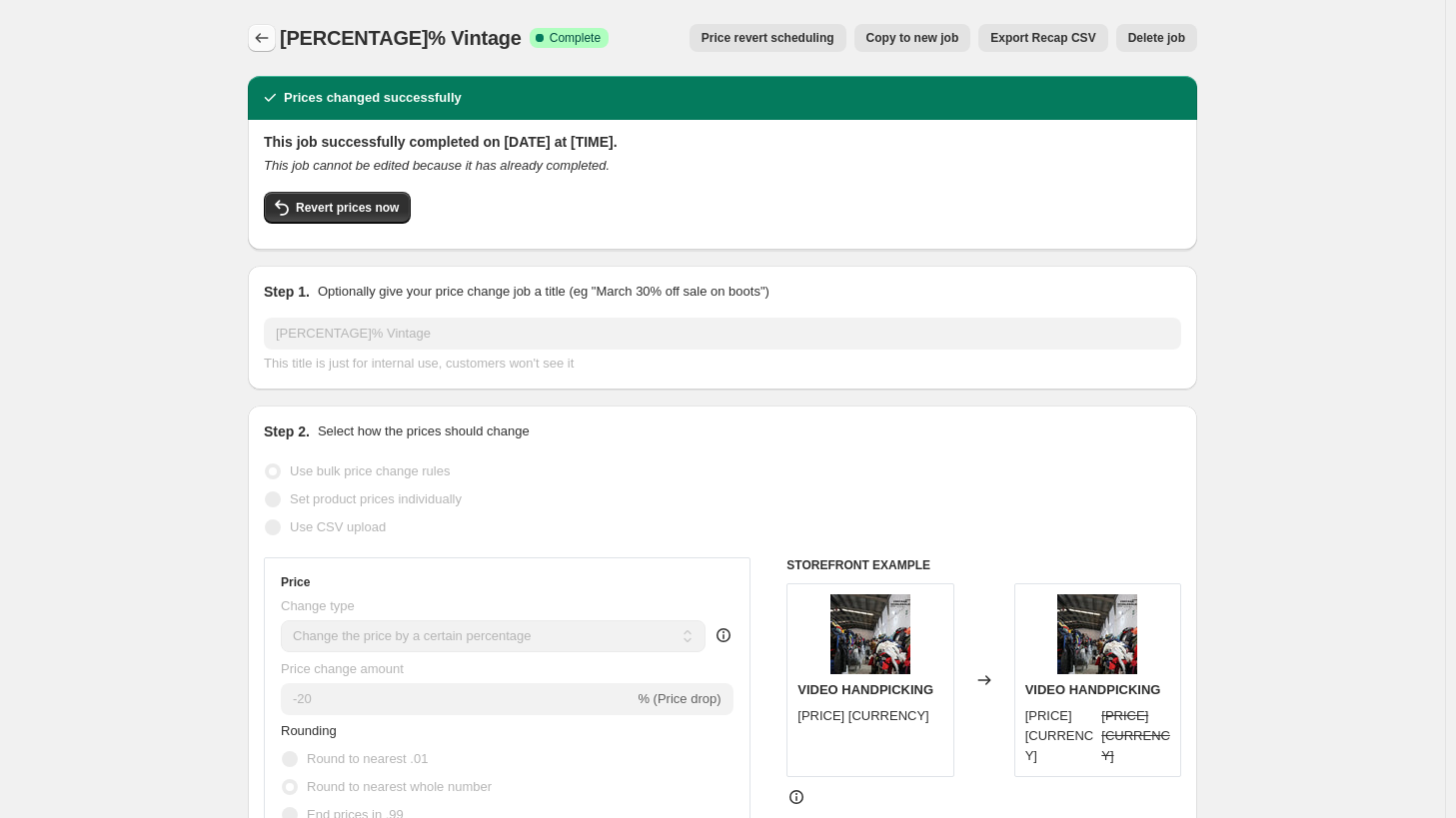 click 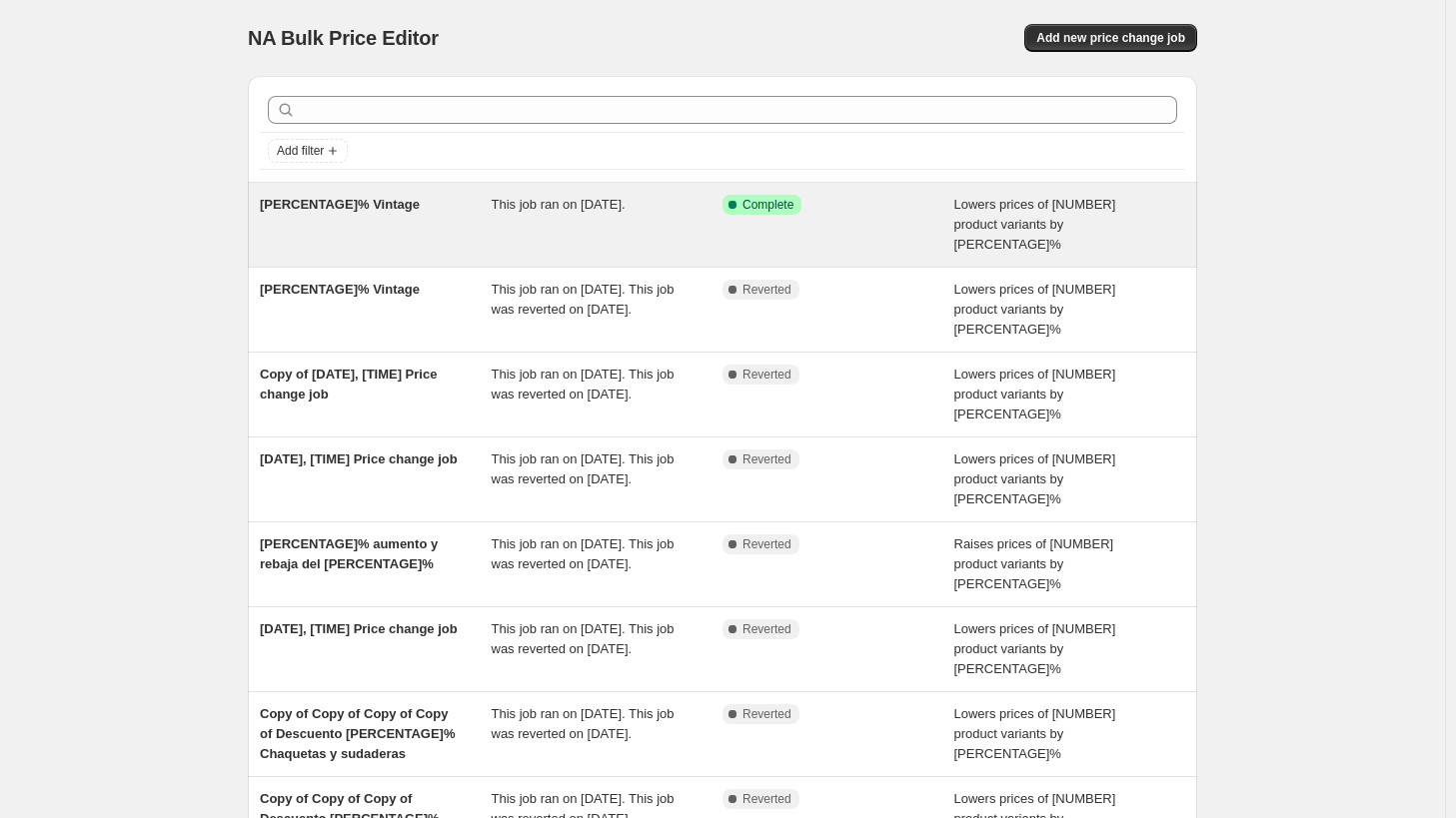 click on "This job ran on 4 de agosto de 2025." at bounding box center [559, 204] 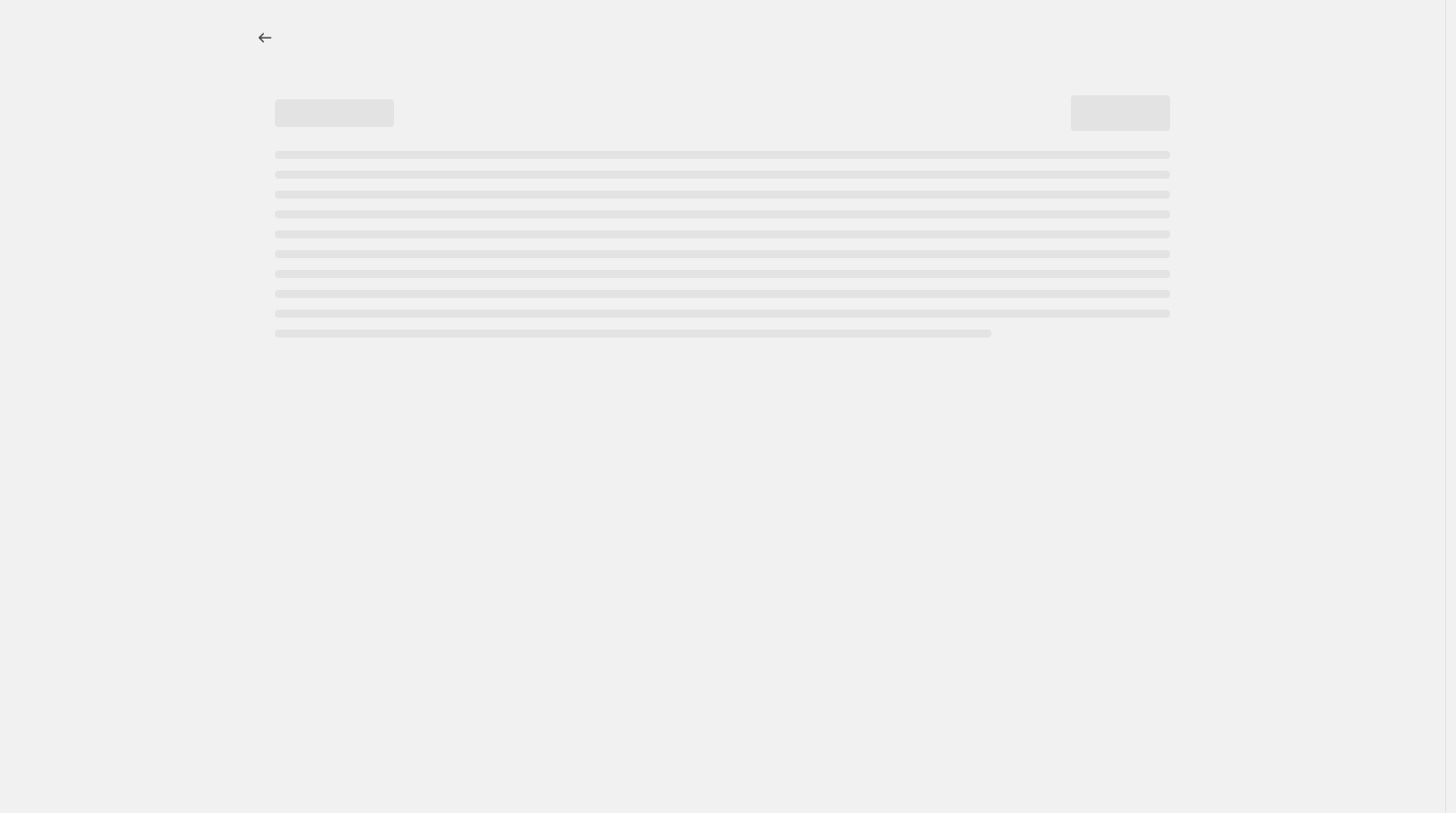 select on "percentage" 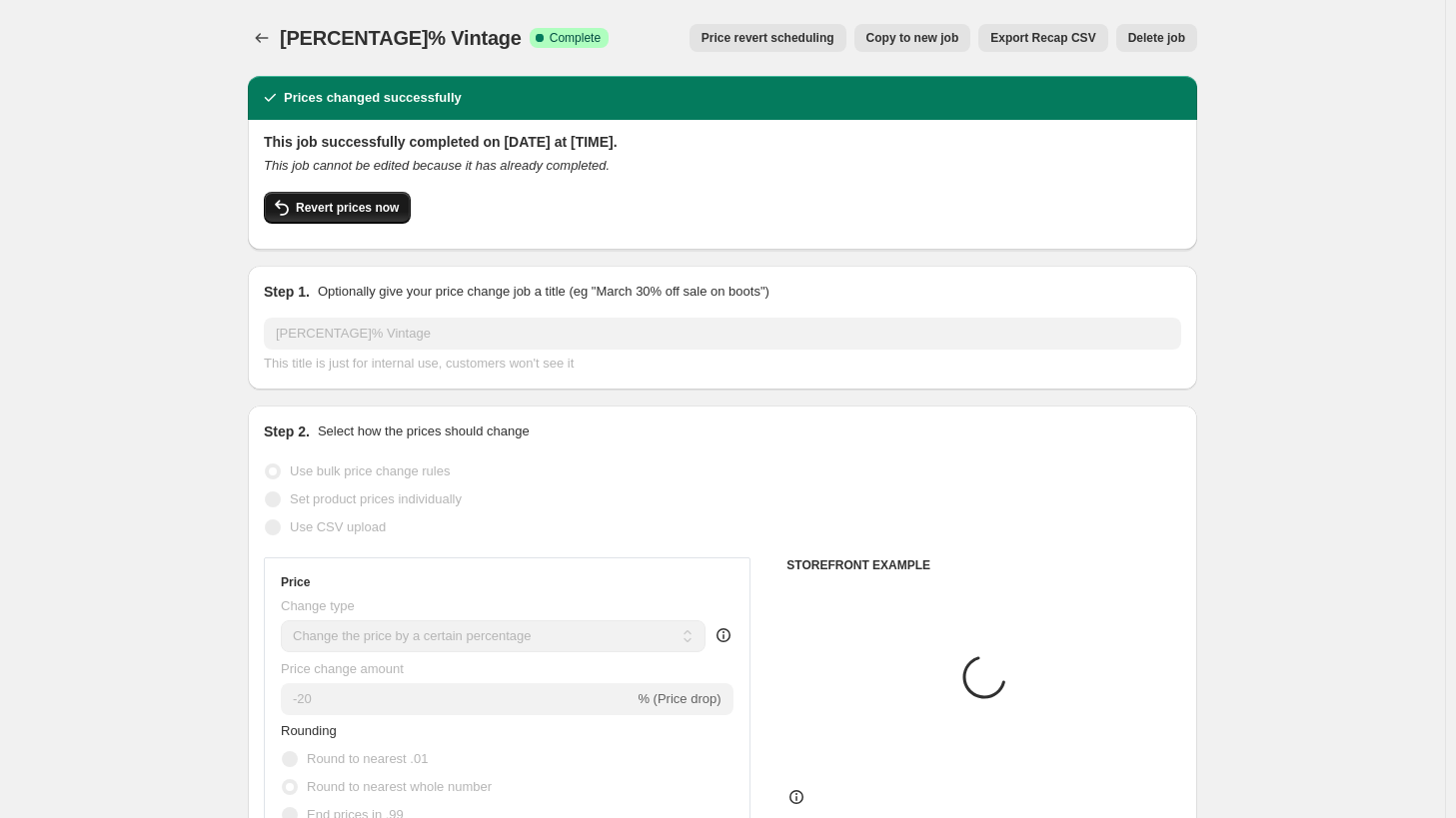 click on "Revert prices now" at bounding box center [337, 208] 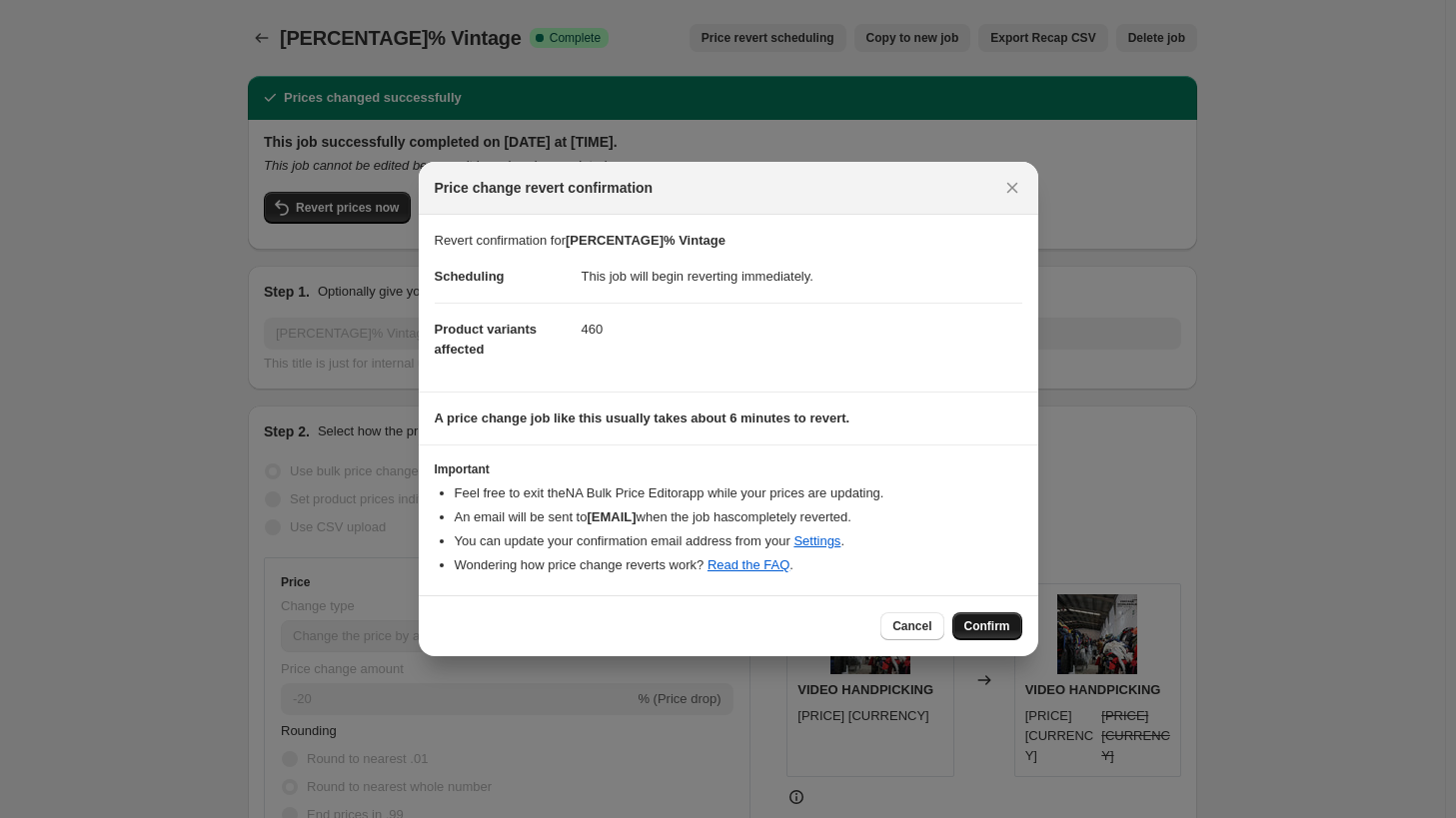 click on "Confirm" at bounding box center (987, 626) 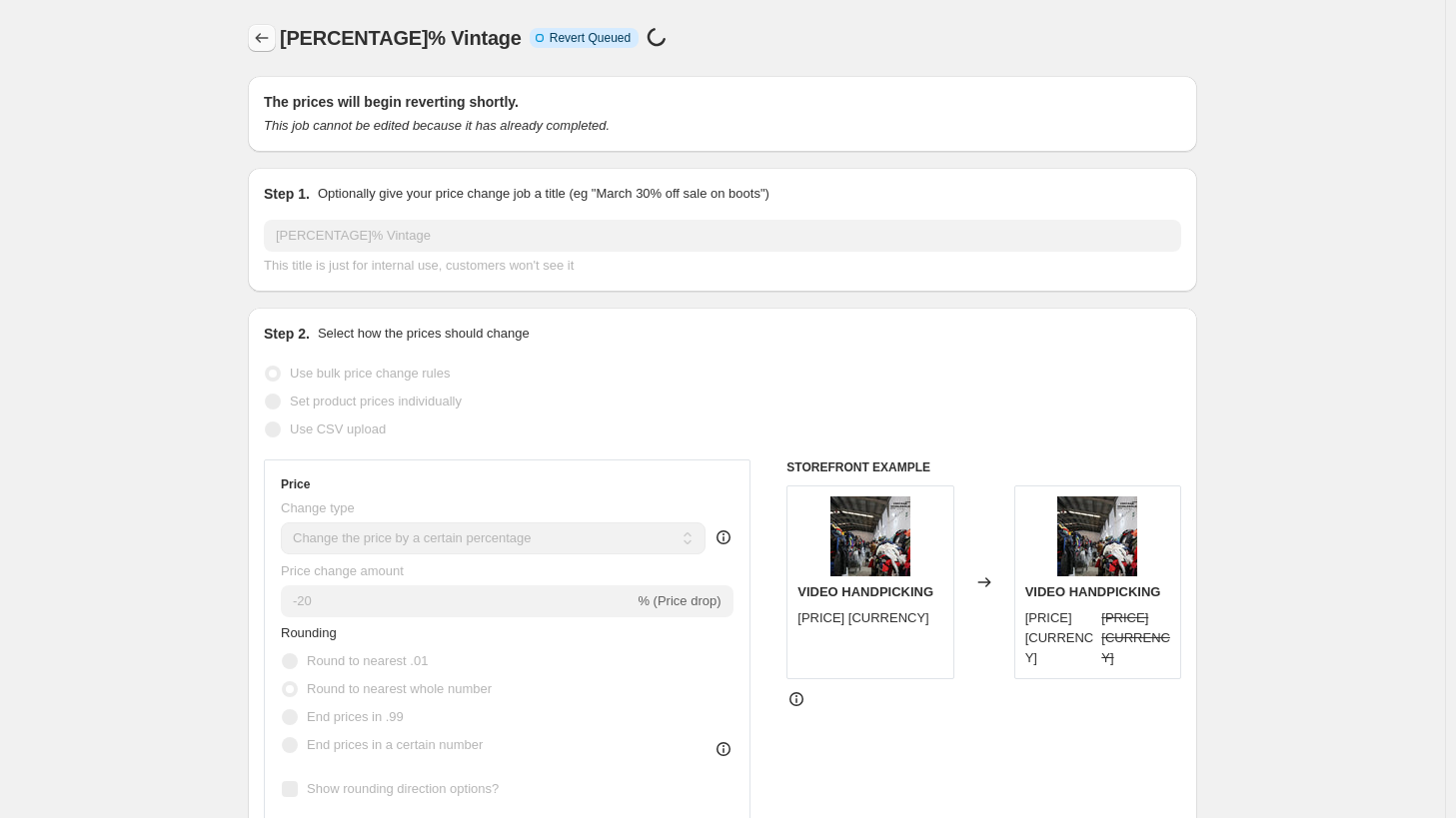 click 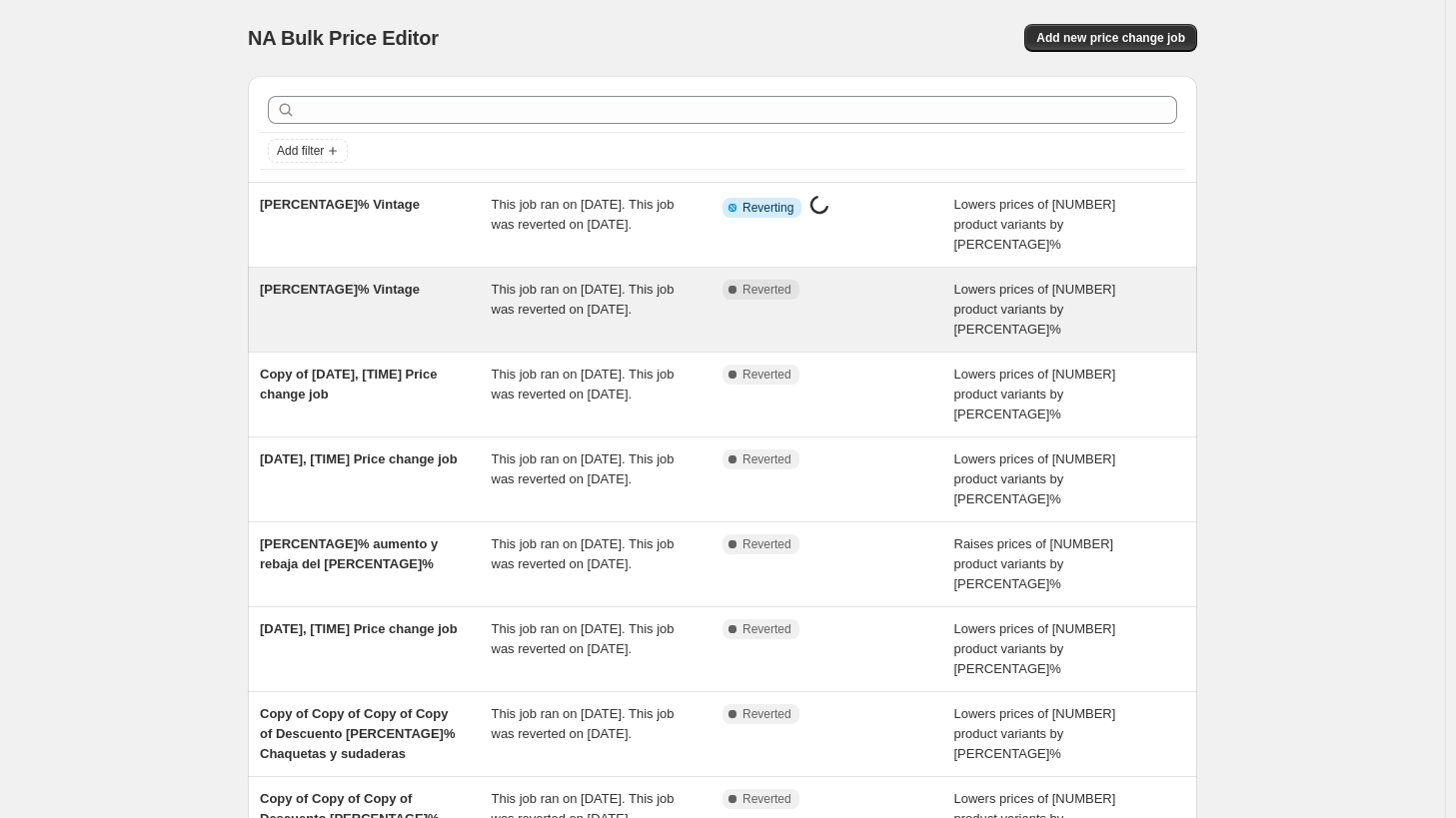 click on "This job ran on [DATE] de [MONTH] de [YEAR]. This job was reverted on [DATE] de [MONTH] de [YEAR]." at bounding box center (583, 299) 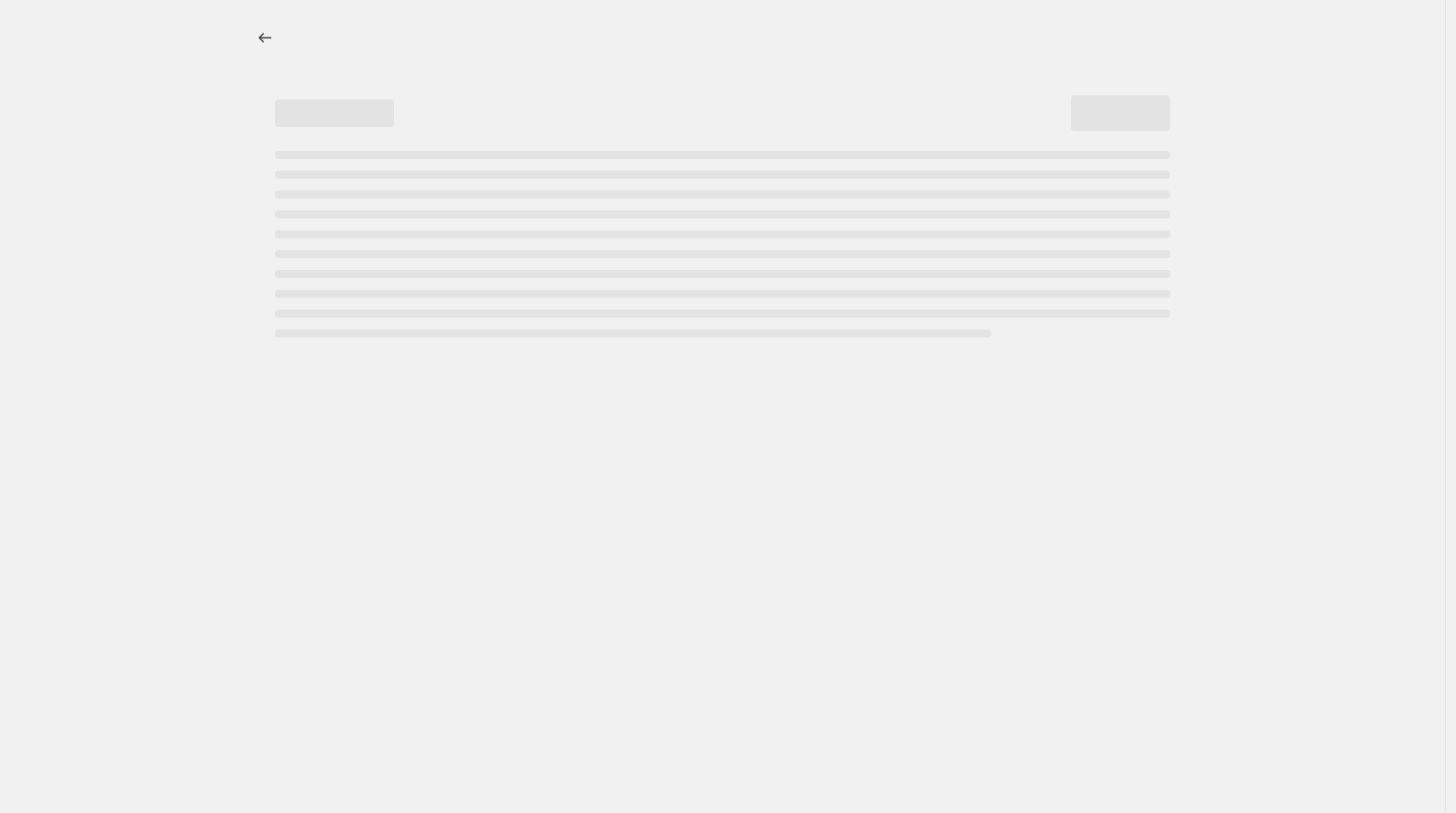 select on "percentage" 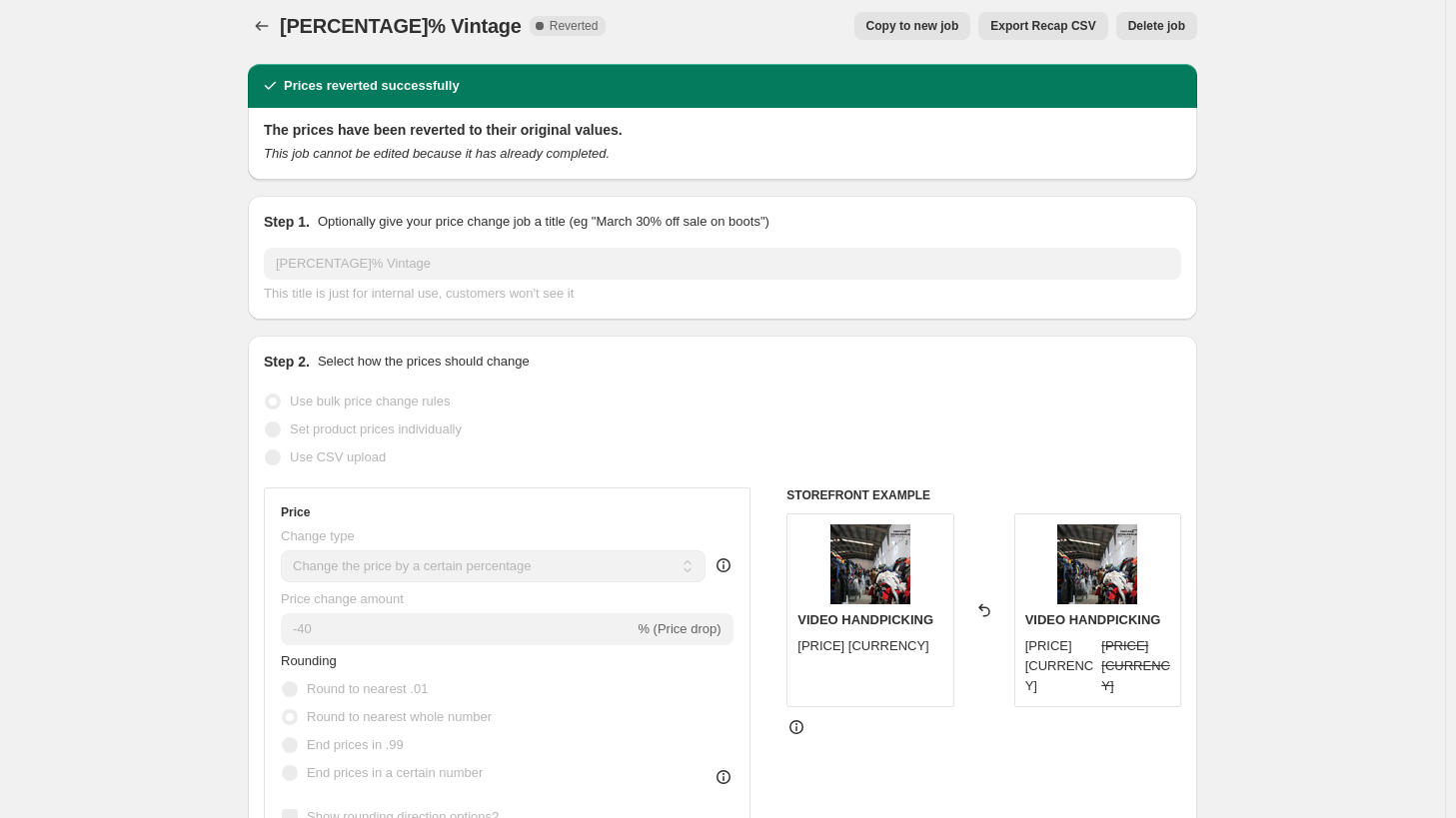 scroll, scrollTop: 0, scrollLeft: 0, axis: both 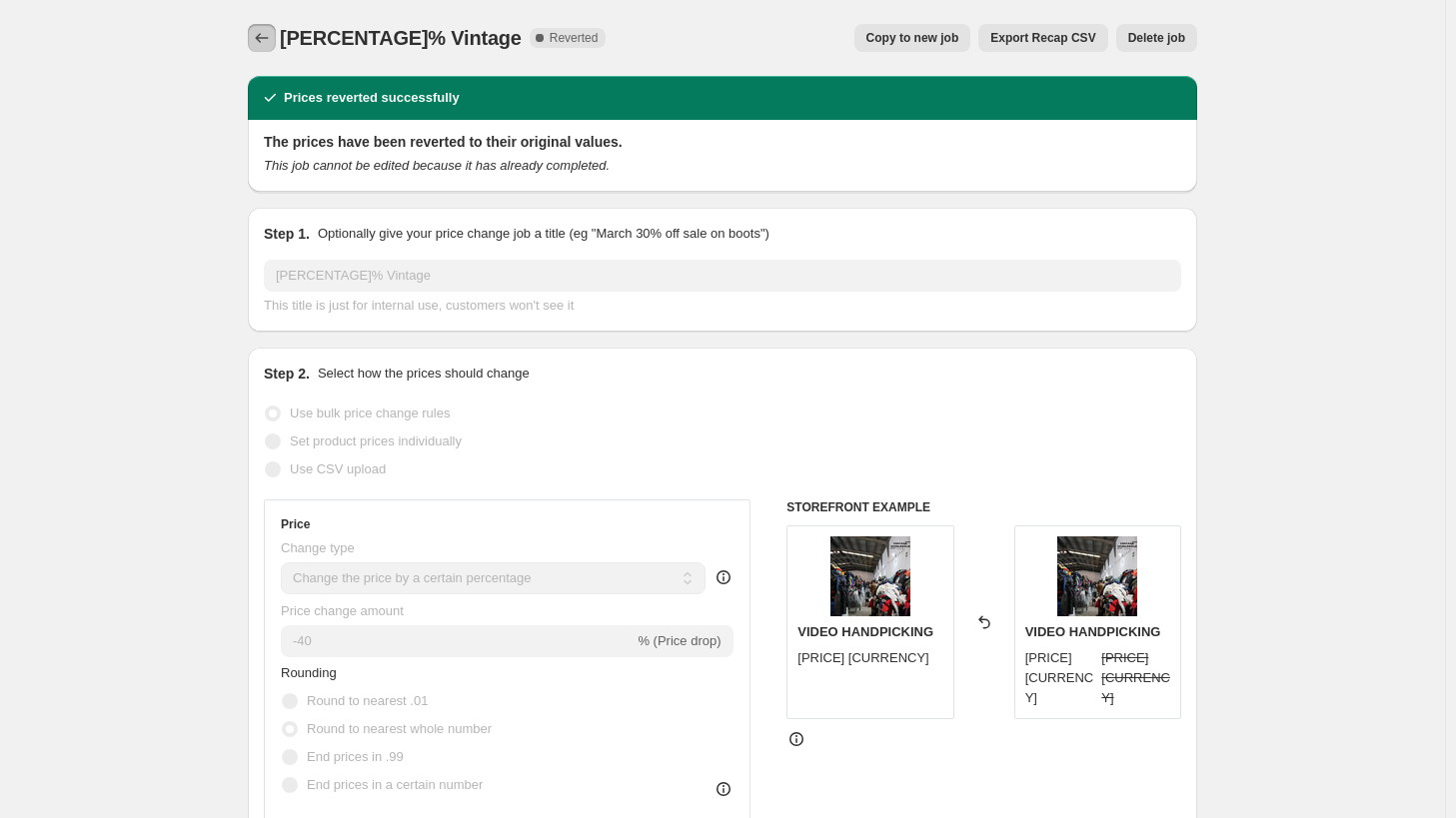 click 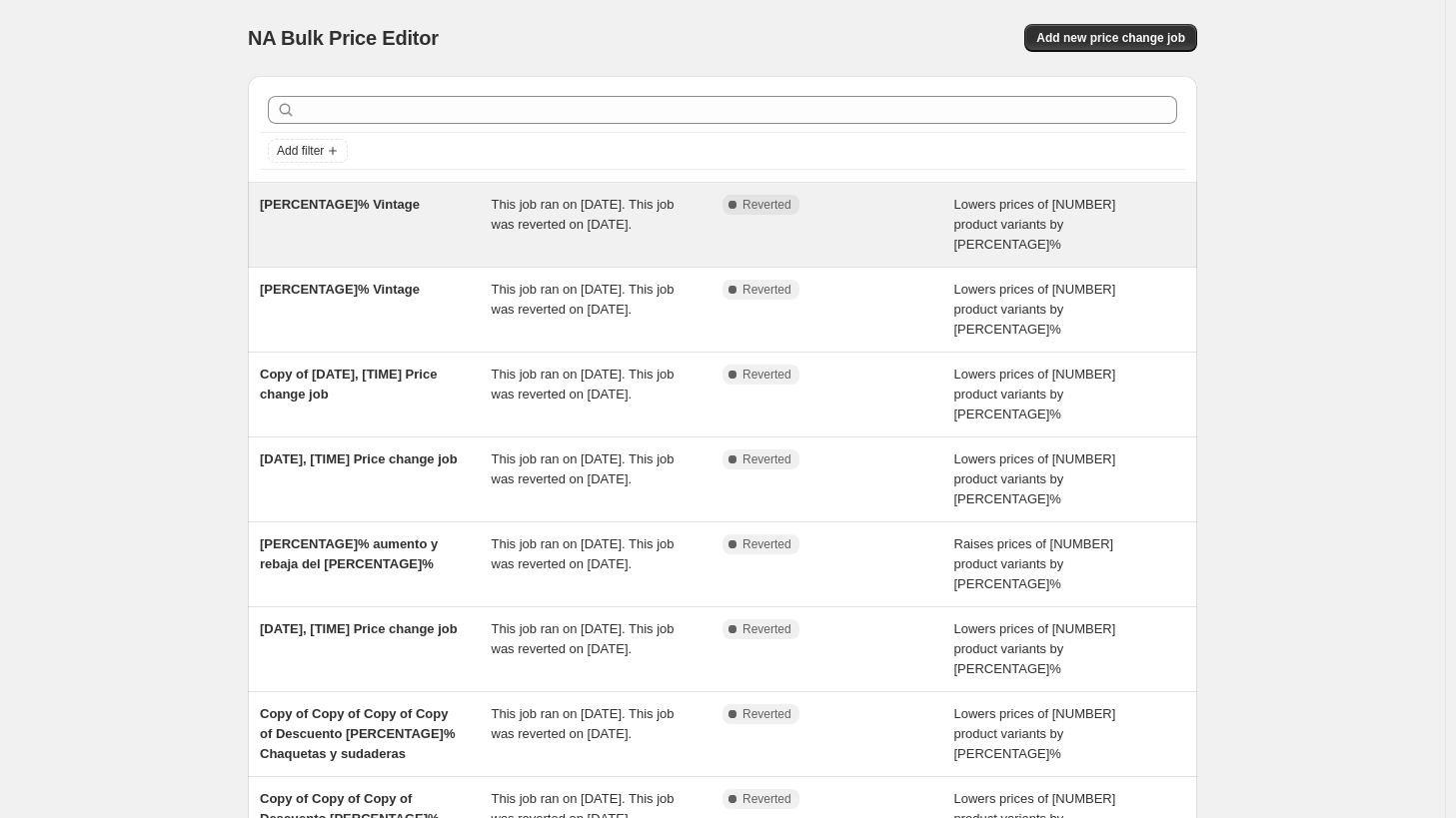 click on "20% Vintage" at bounding box center [376, 225] 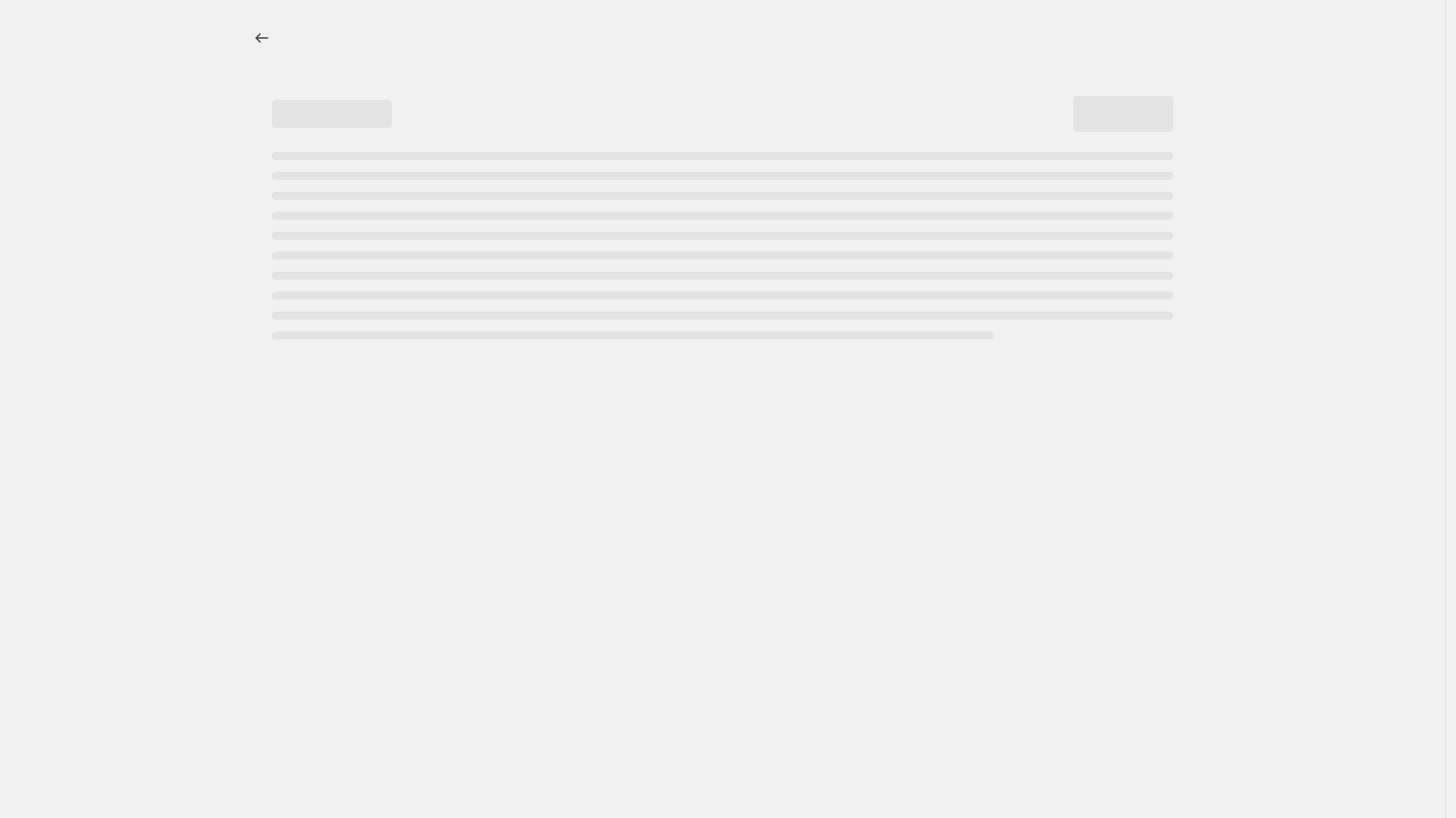 select on "percentage" 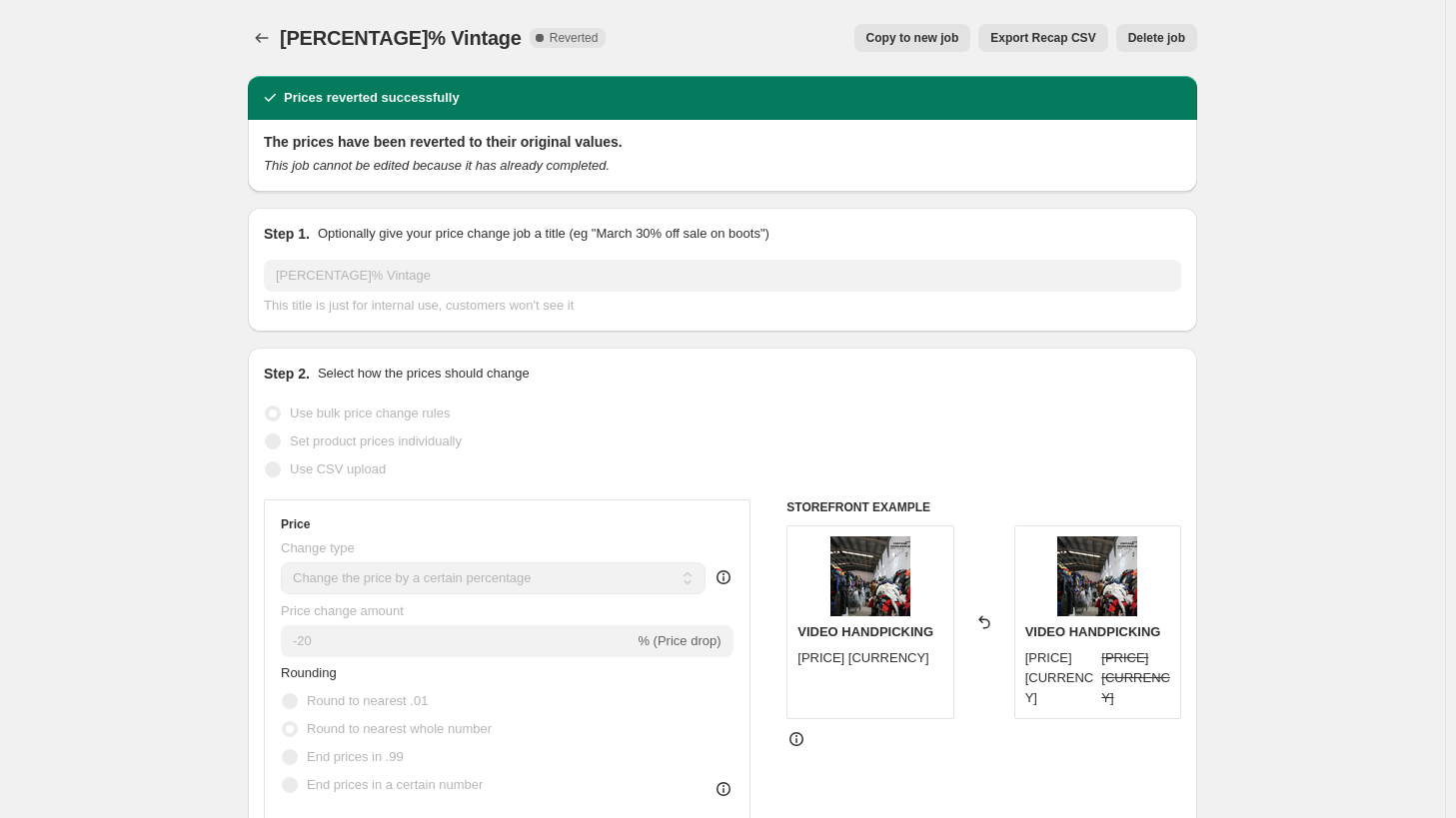 click on "Copy to new job" at bounding box center [912, 38] 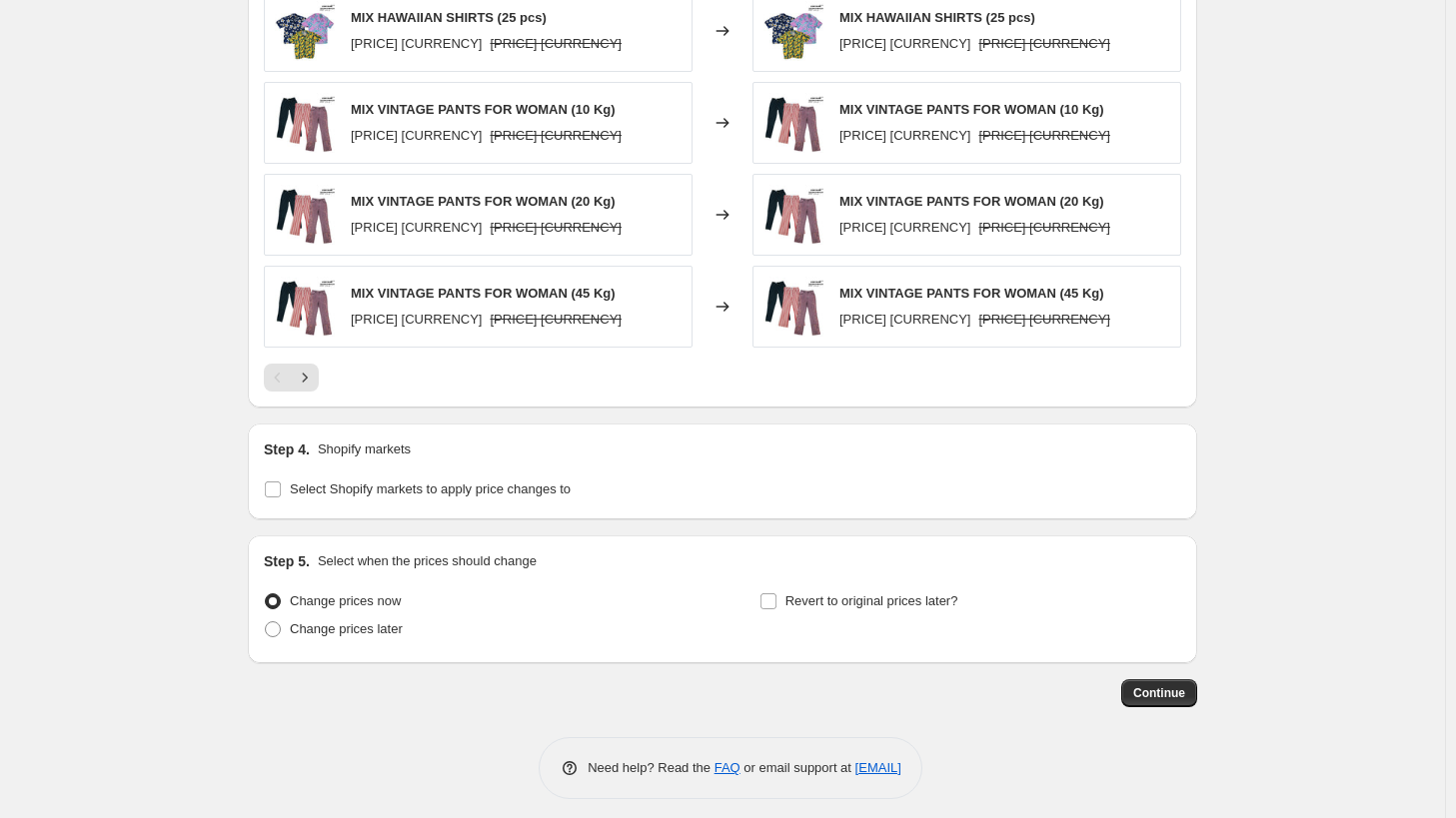scroll, scrollTop: 1346, scrollLeft: 0, axis: vertical 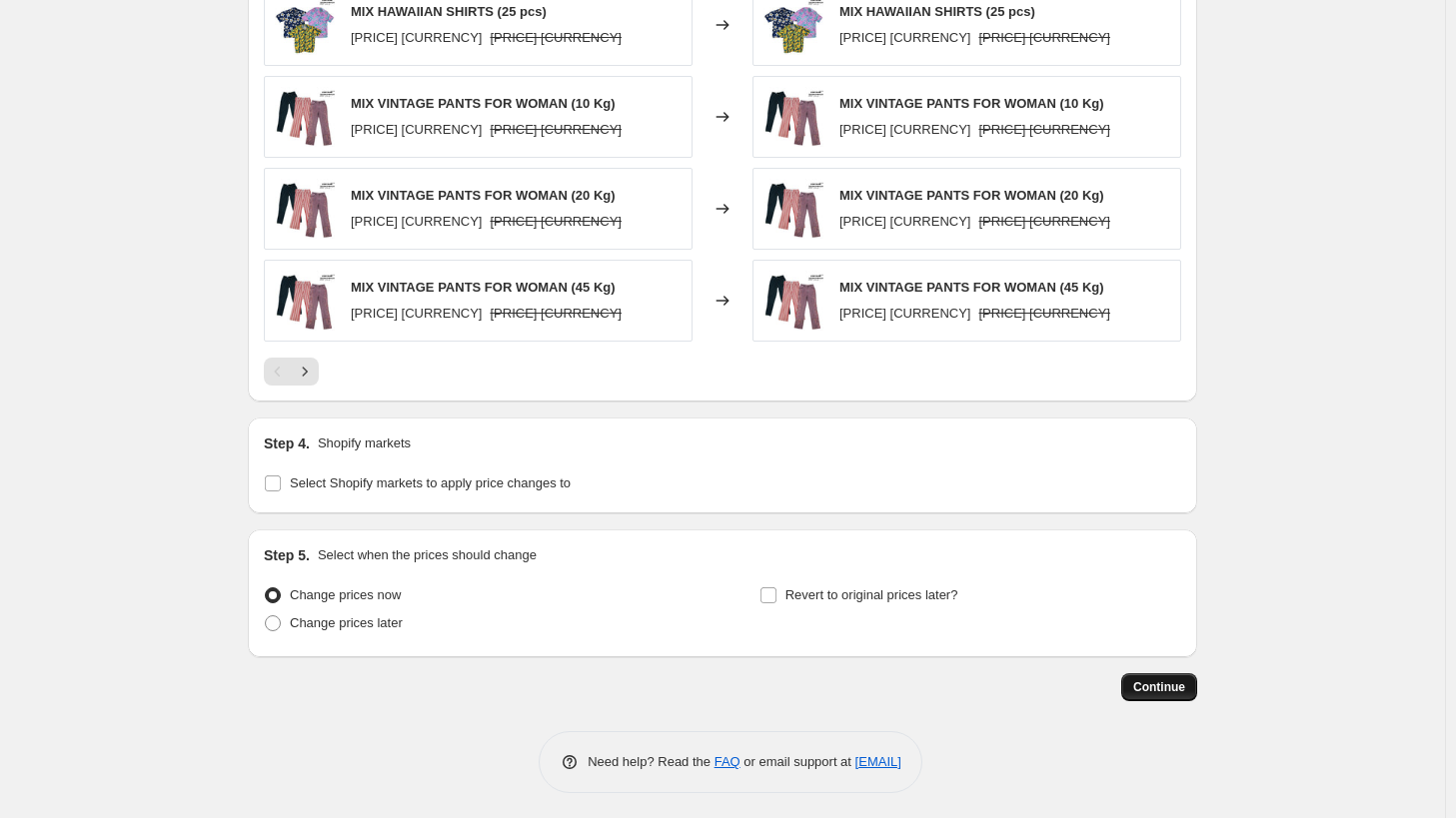 click on "Continue" at bounding box center (1159, 687) 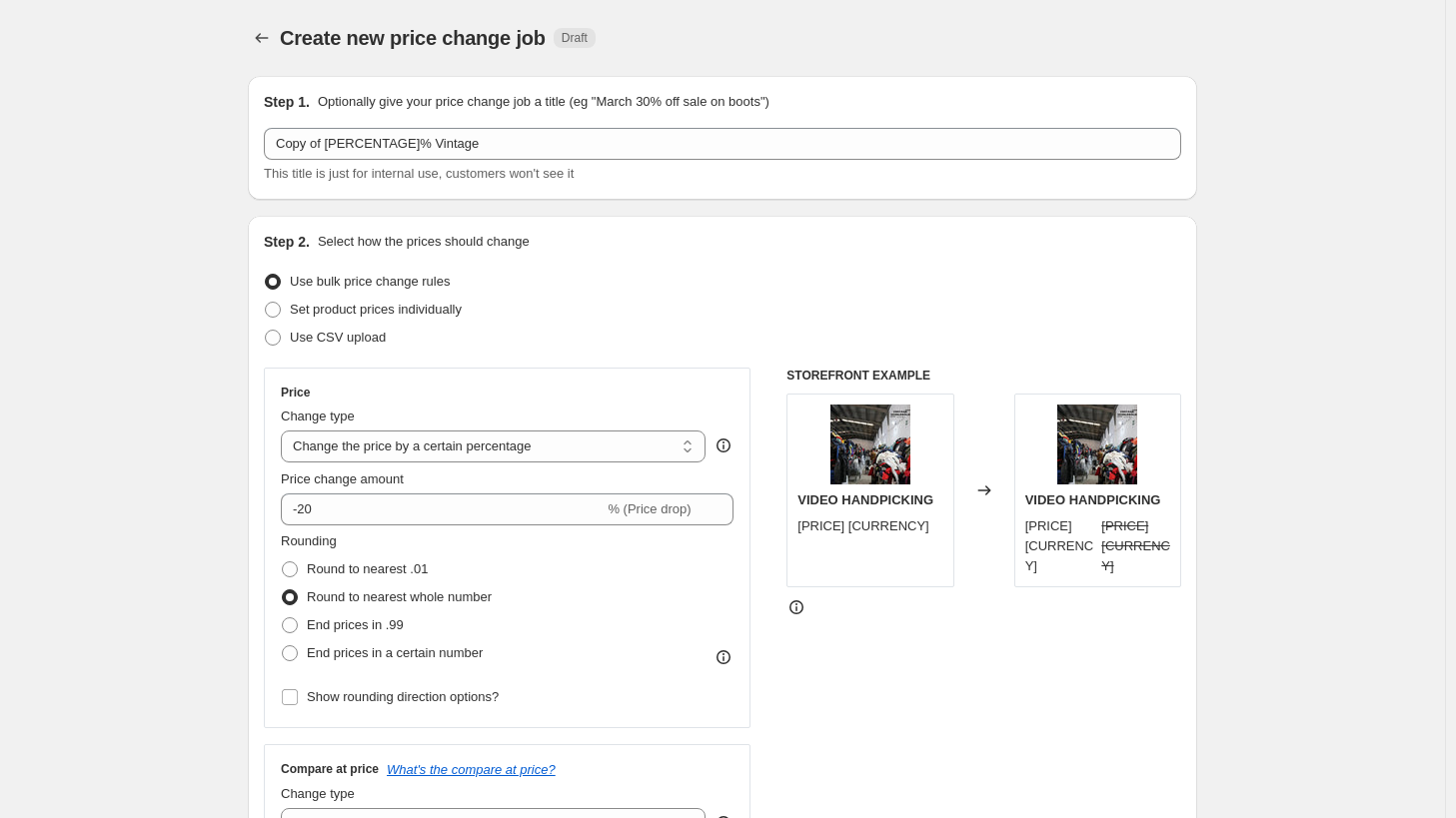 scroll, scrollTop: 1346, scrollLeft: 0, axis: vertical 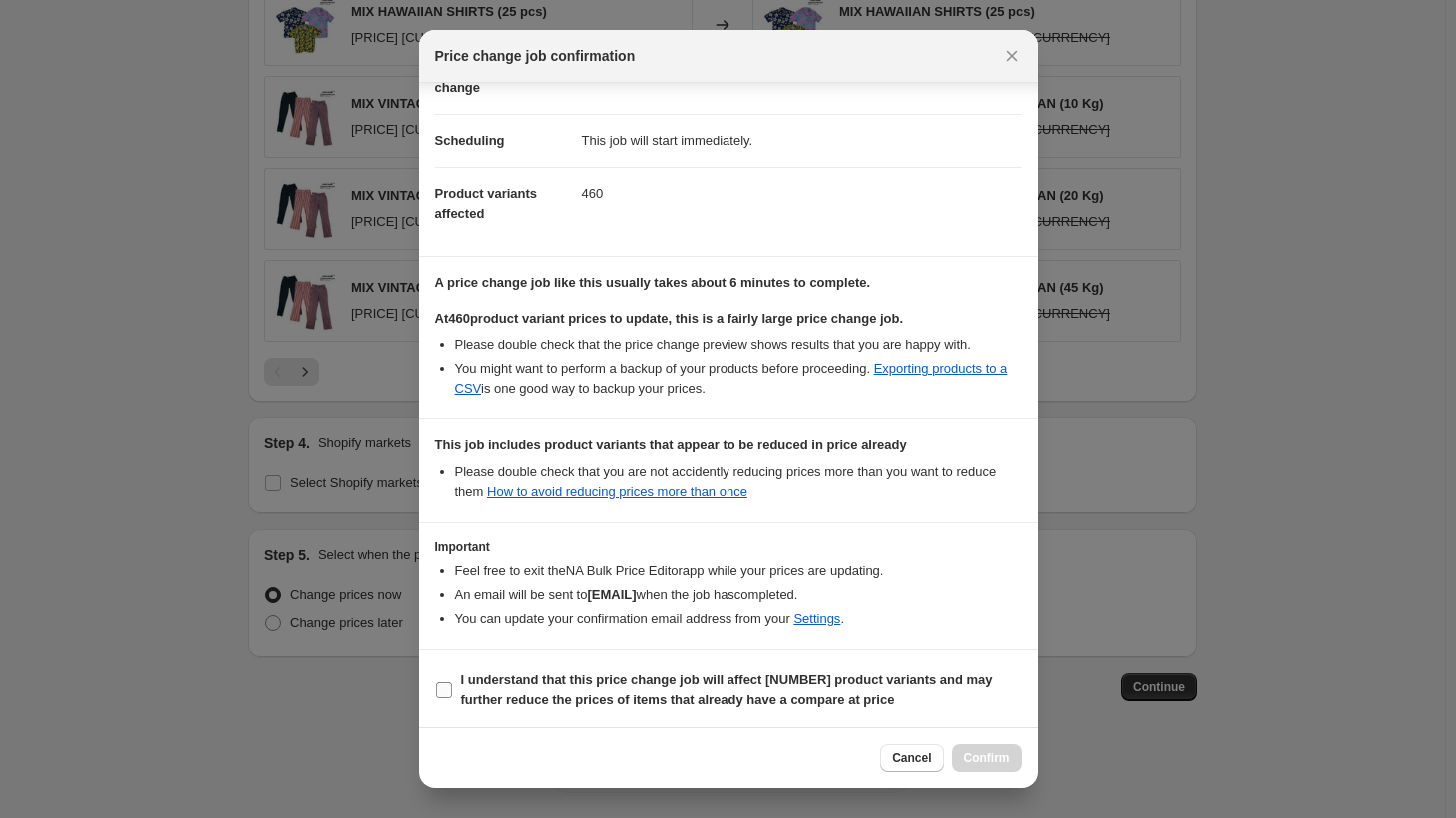 click on "I understand that this price change job will affect 460 product variants and may further reduce the prices of items that already have a compare at price" at bounding box center [444, 690] 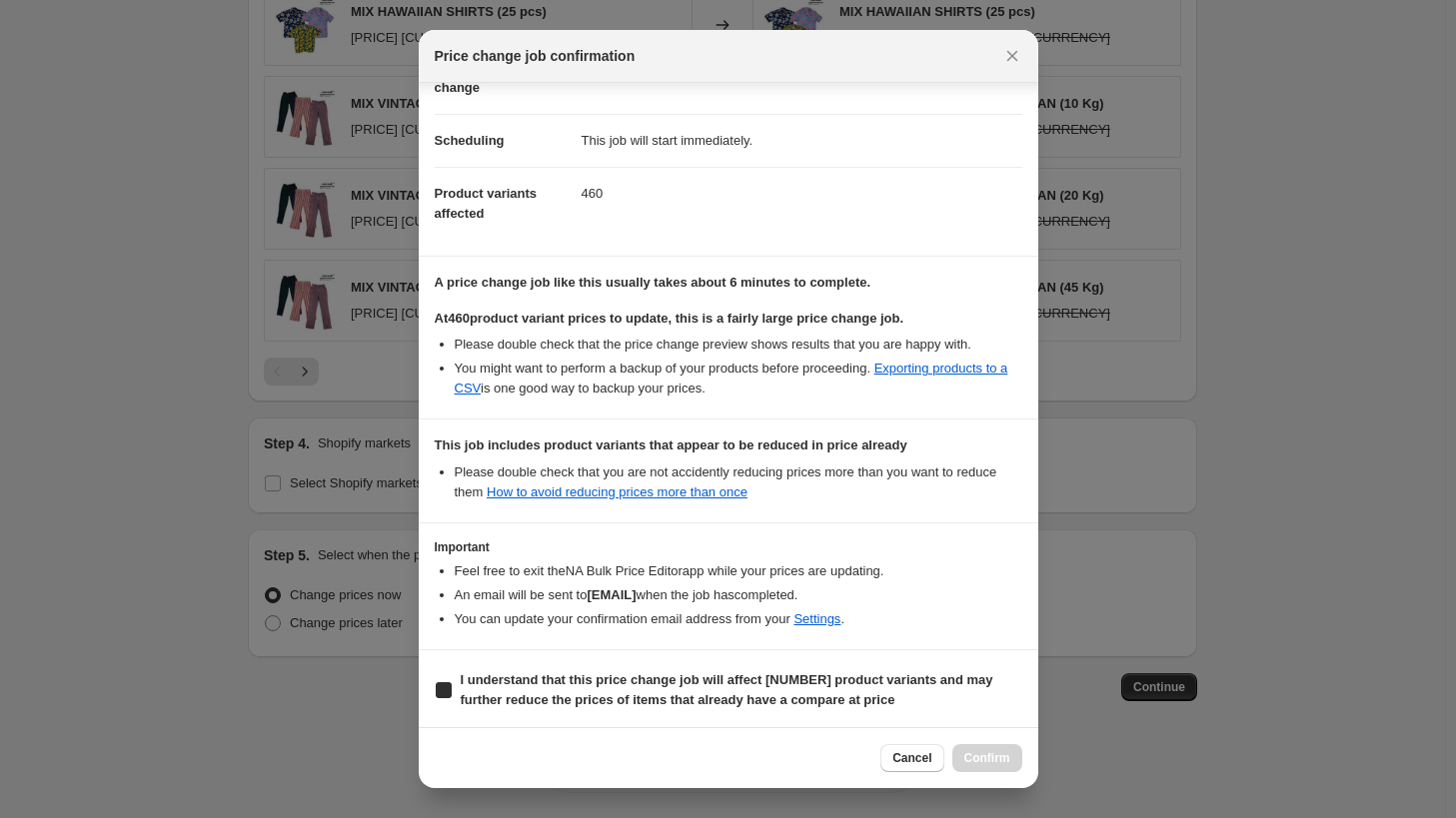 checkbox on "true" 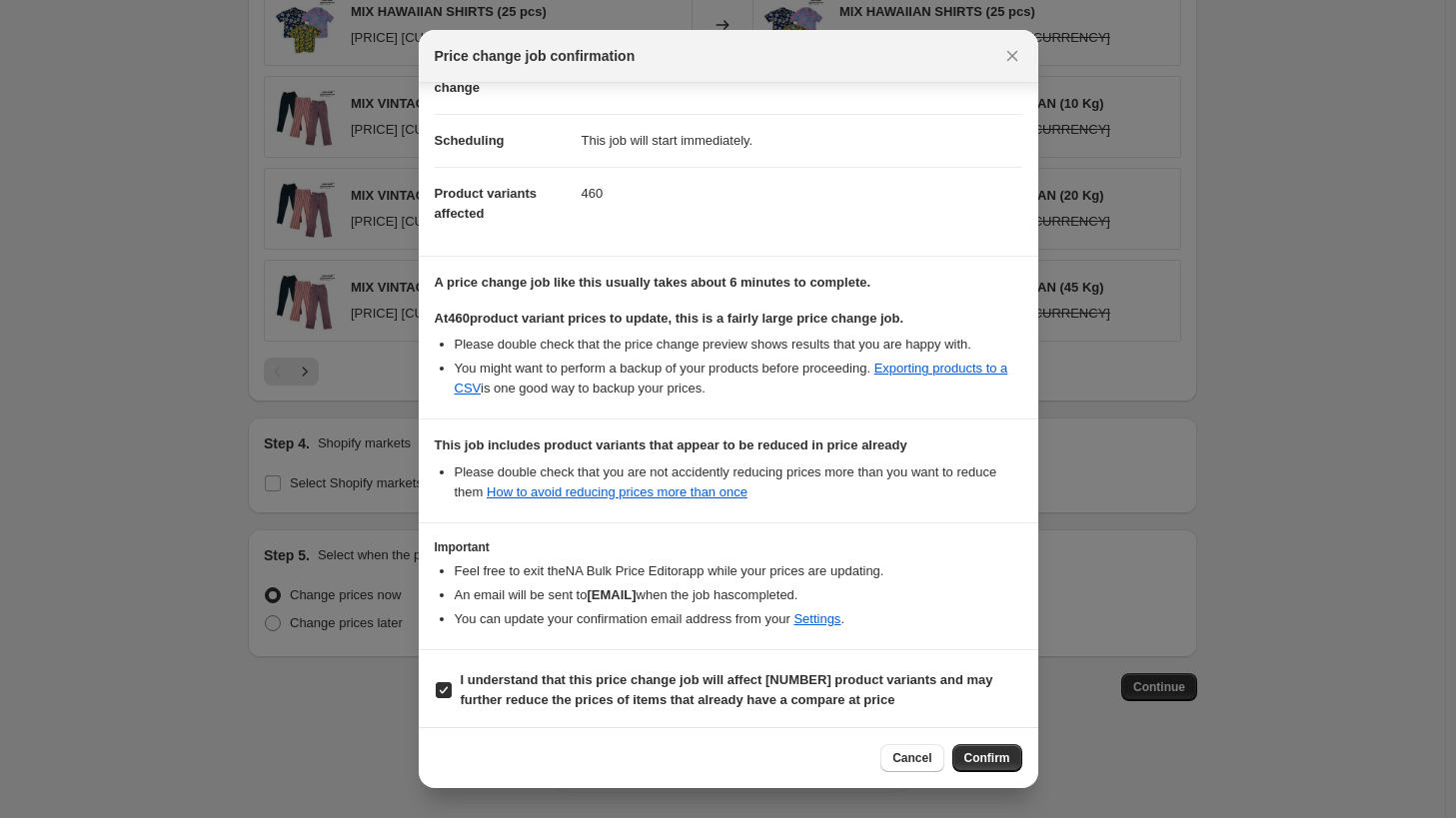 scroll, scrollTop: 0, scrollLeft: 0, axis: both 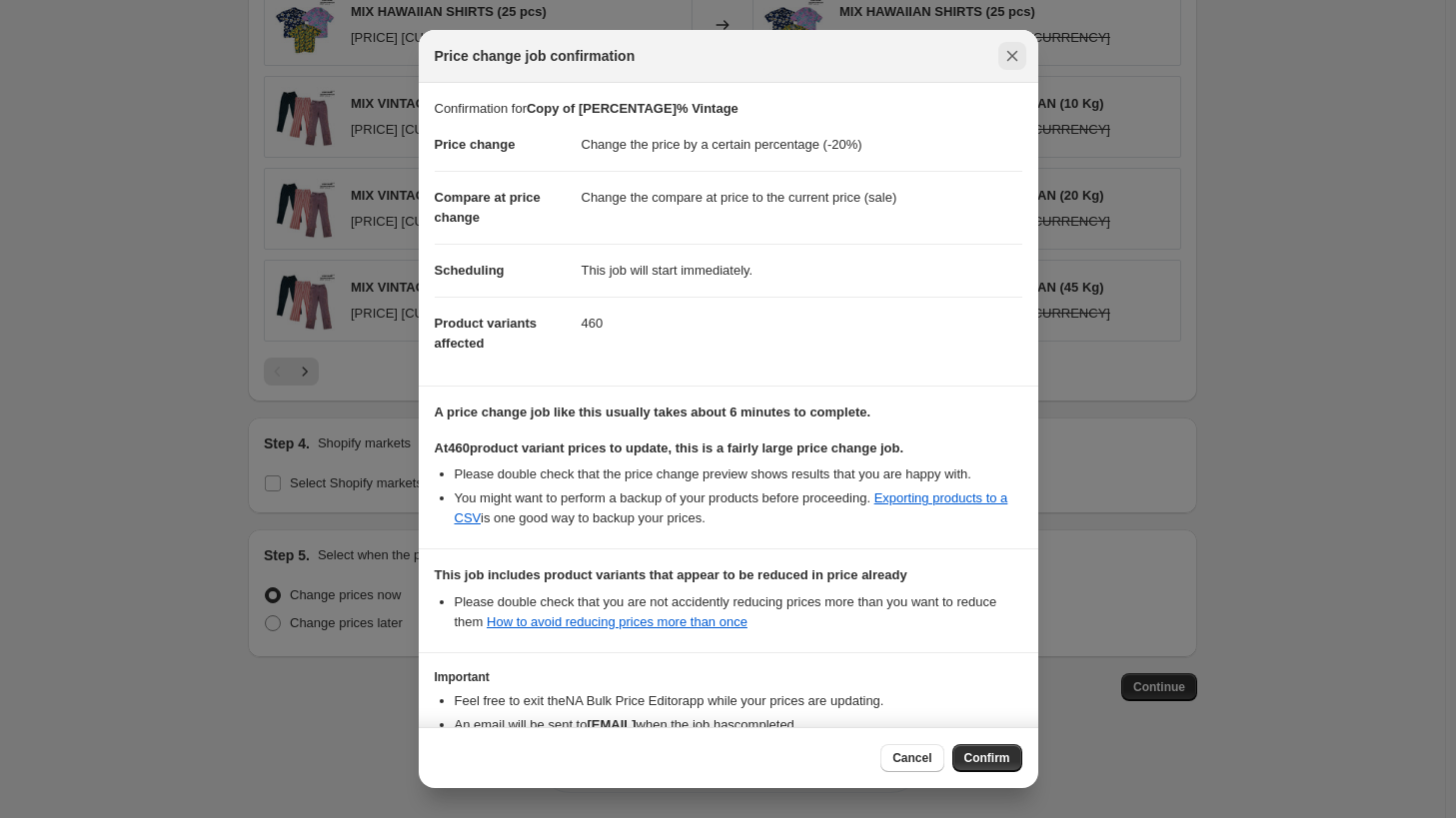 click 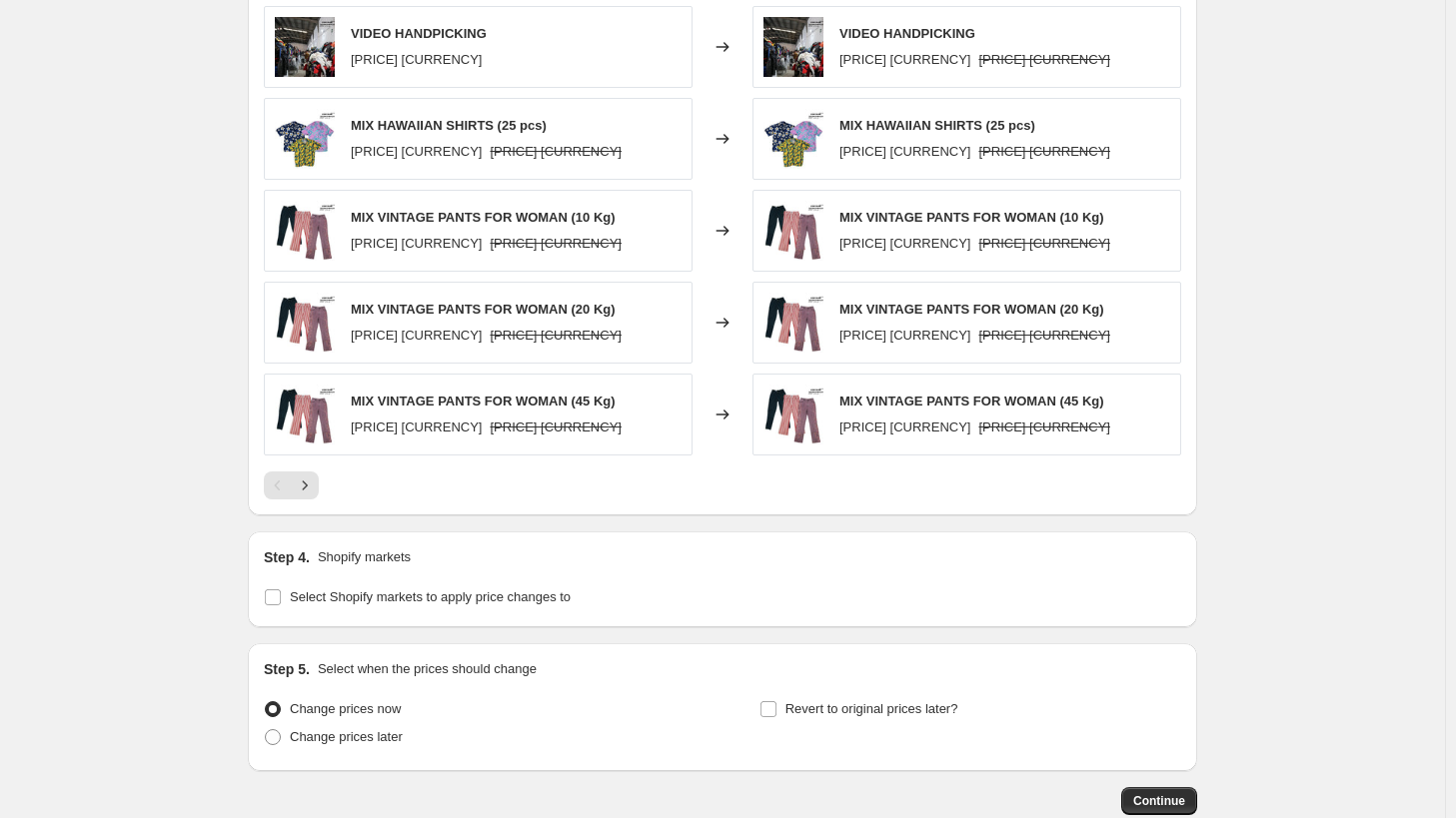 scroll, scrollTop: 1346, scrollLeft: 0, axis: vertical 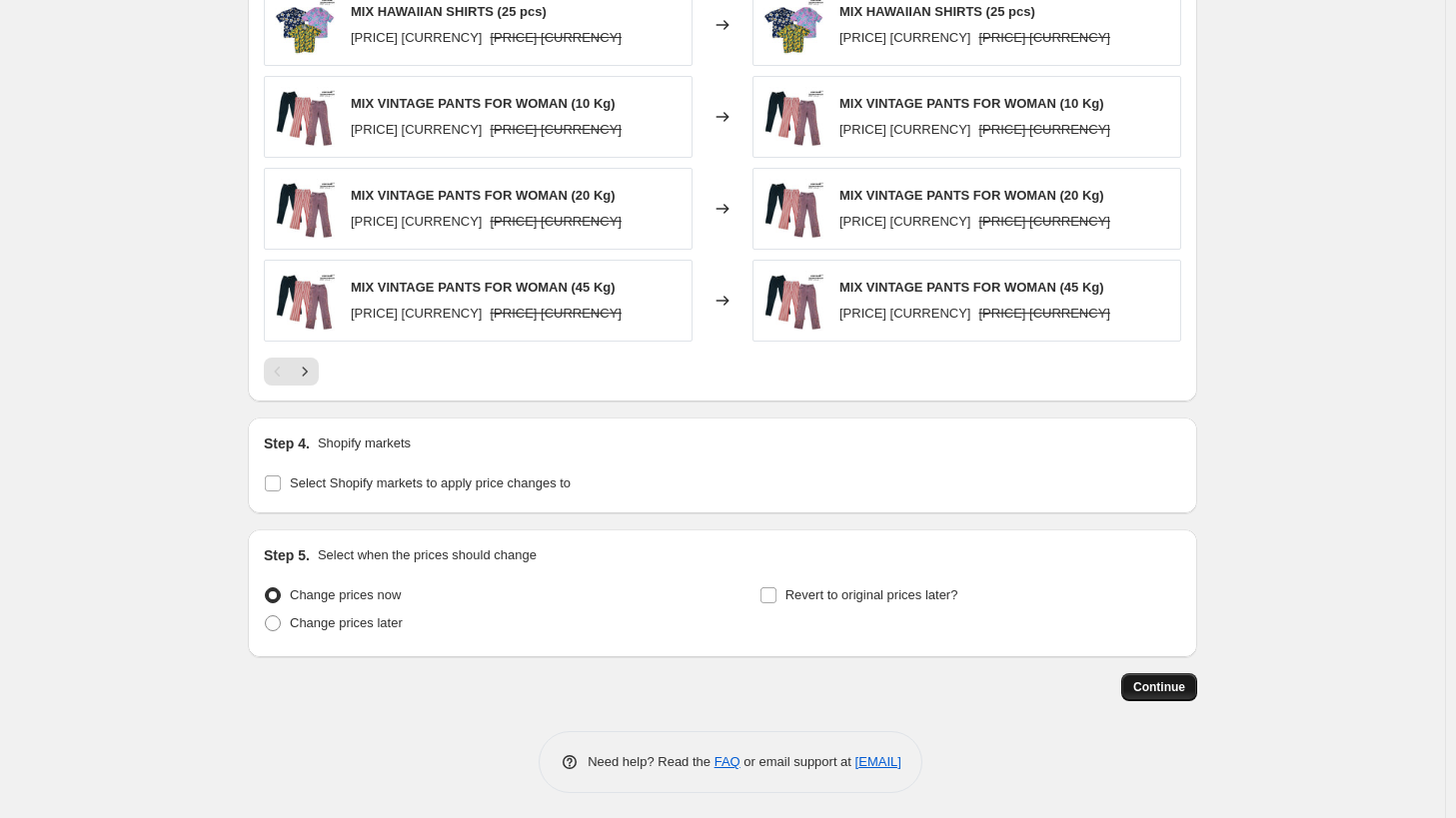 click on "Continue" at bounding box center [1159, 687] 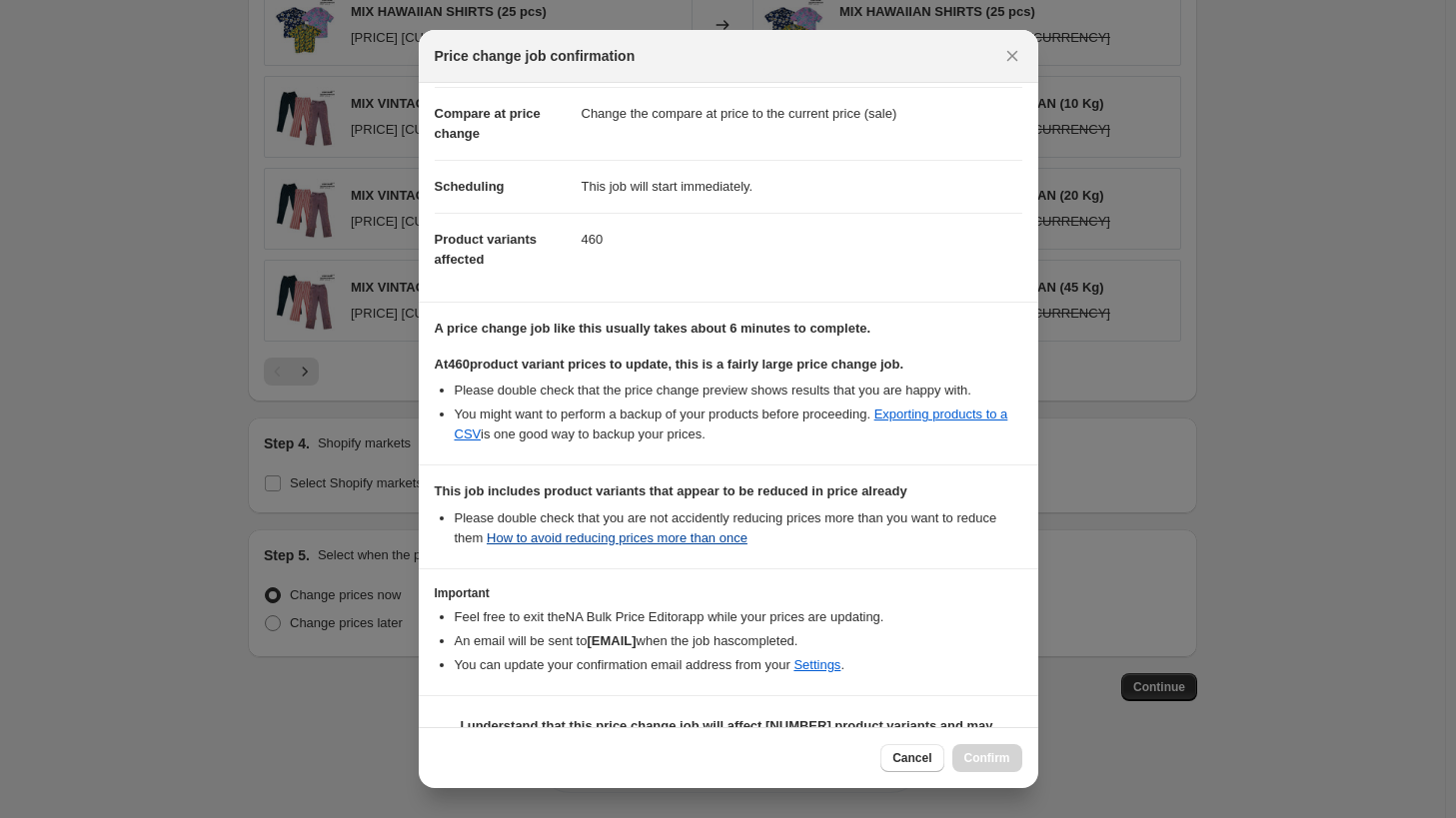 scroll, scrollTop: 130, scrollLeft: 0, axis: vertical 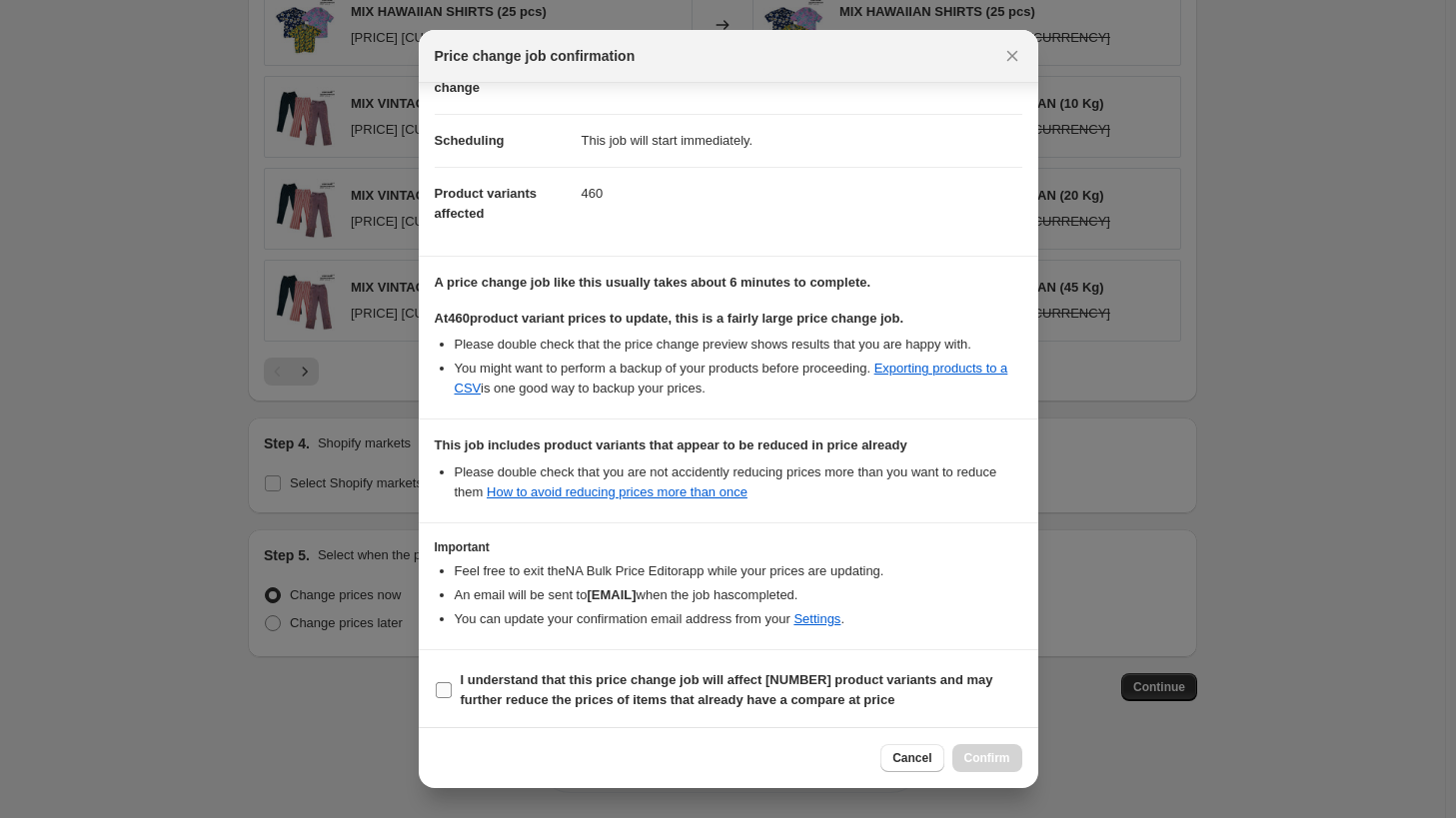 click on "I understand that this price change job will affect 460 product variants and may further reduce the prices of items that already have a compare at price" at bounding box center (444, 690) 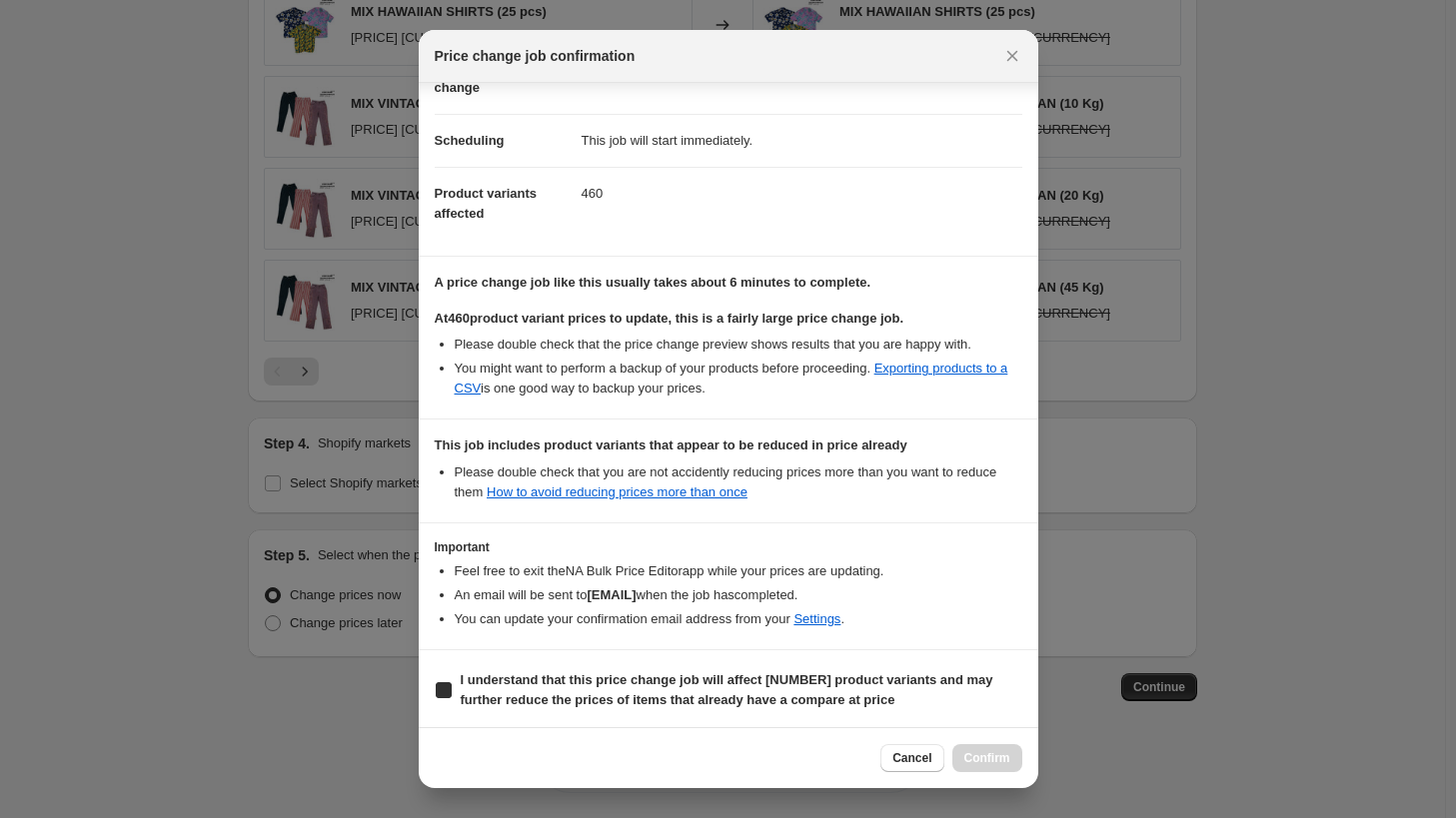checkbox on "true" 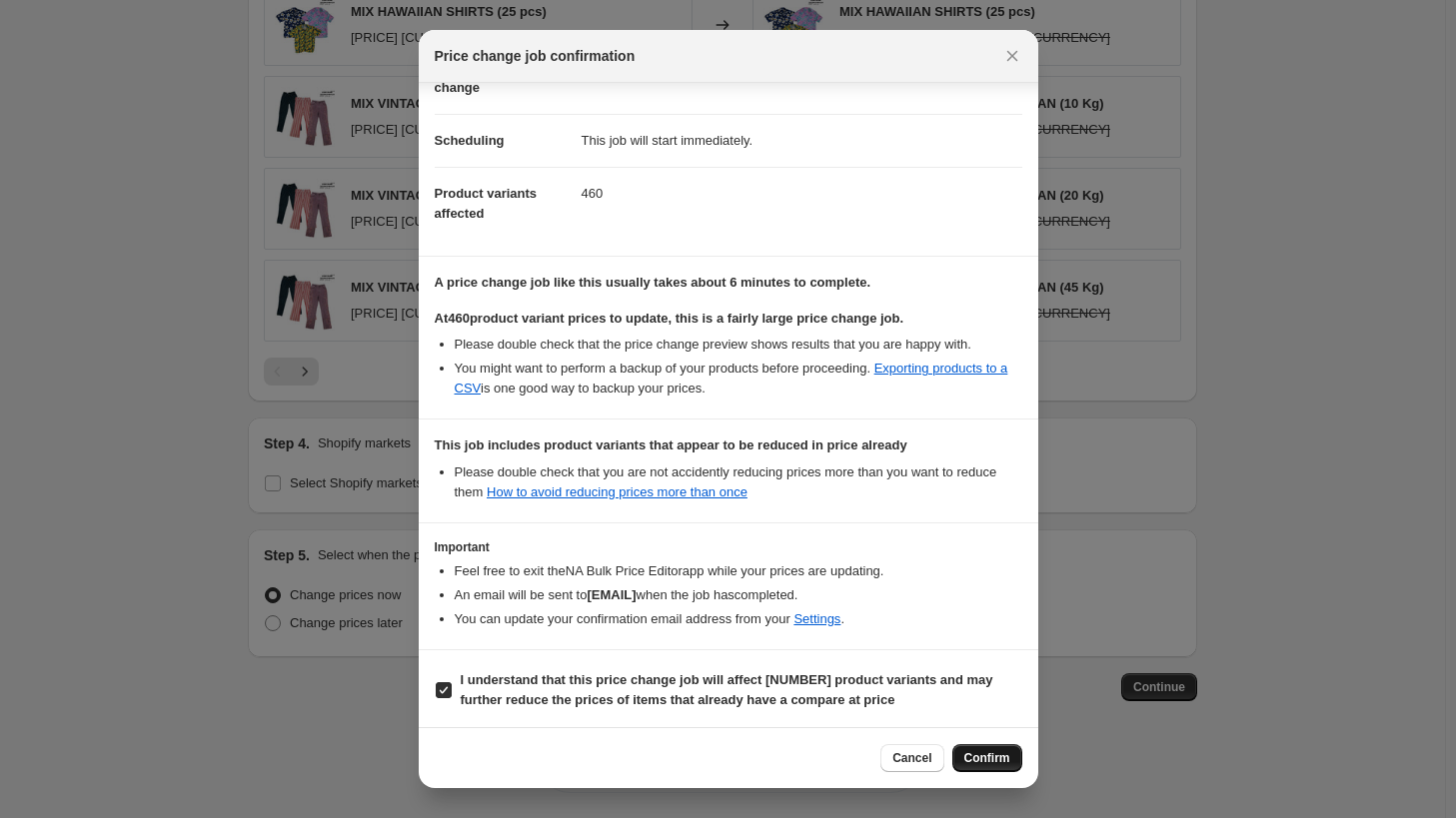 click on "Confirm" at bounding box center [987, 758] 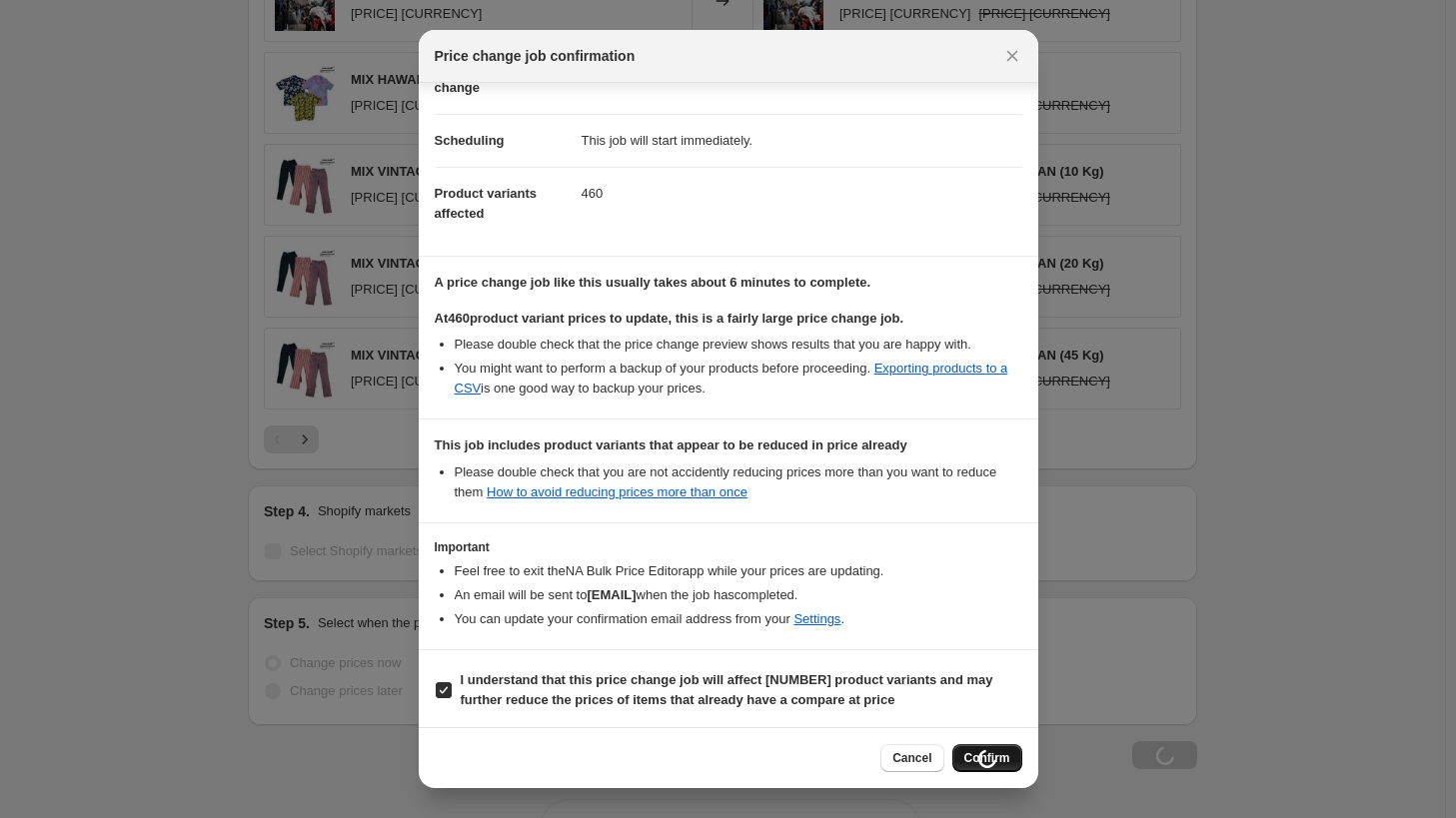 scroll, scrollTop: 1414, scrollLeft: 0, axis: vertical 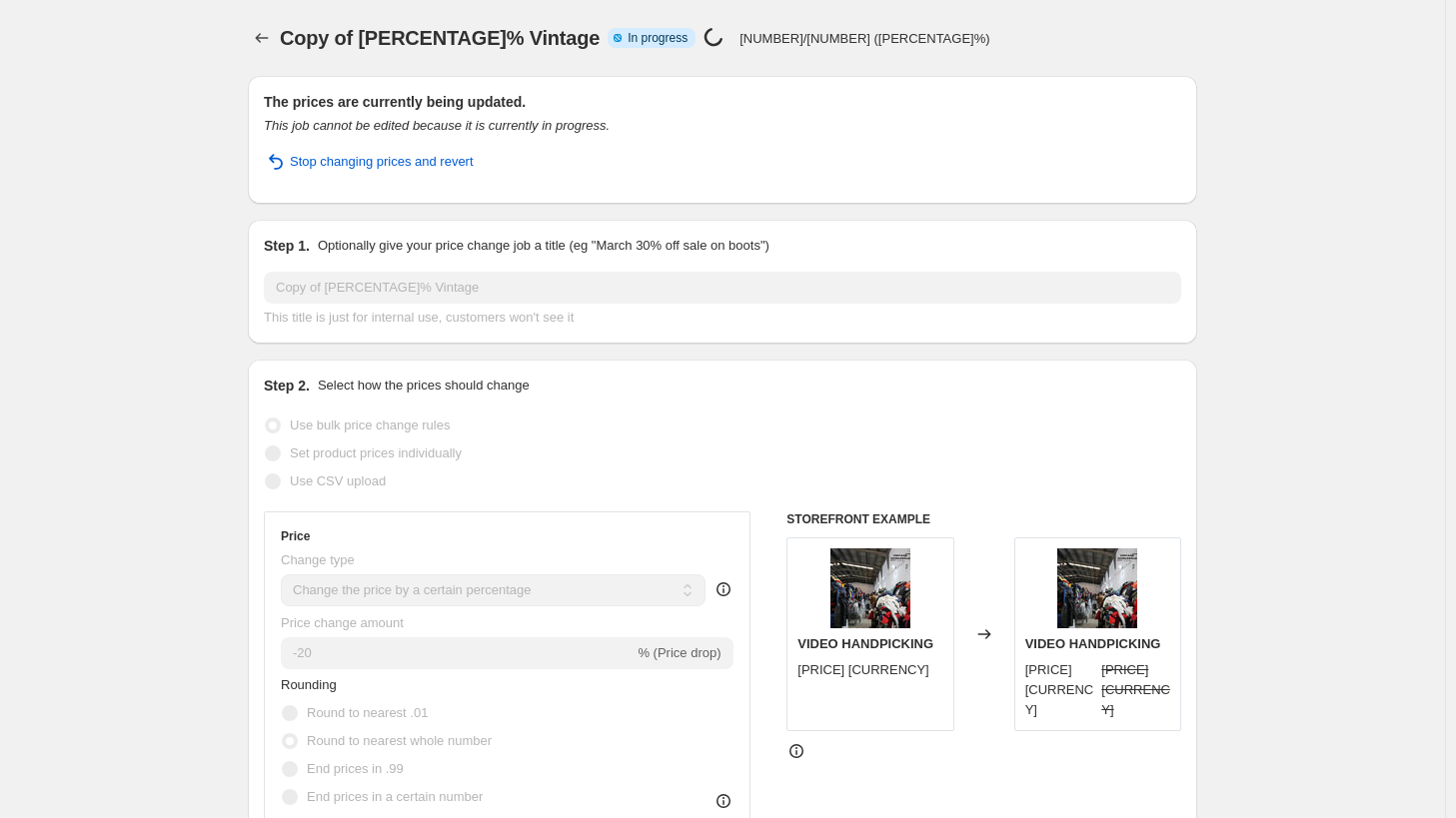 click on "400/460 (86%)" at bounding box center [864, 38] 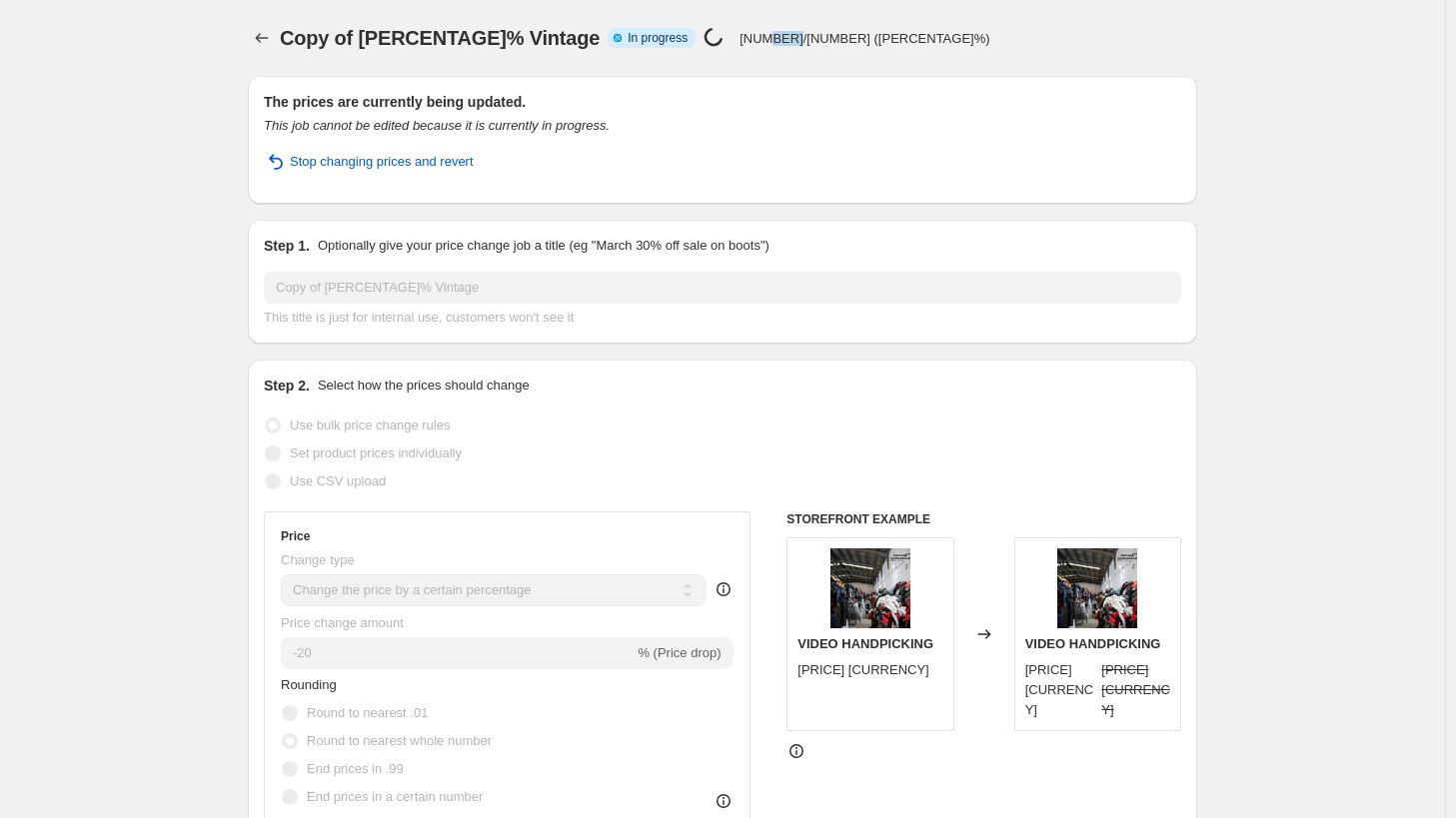 click on "400/460 (86%)" at bounding box center (864, 38) 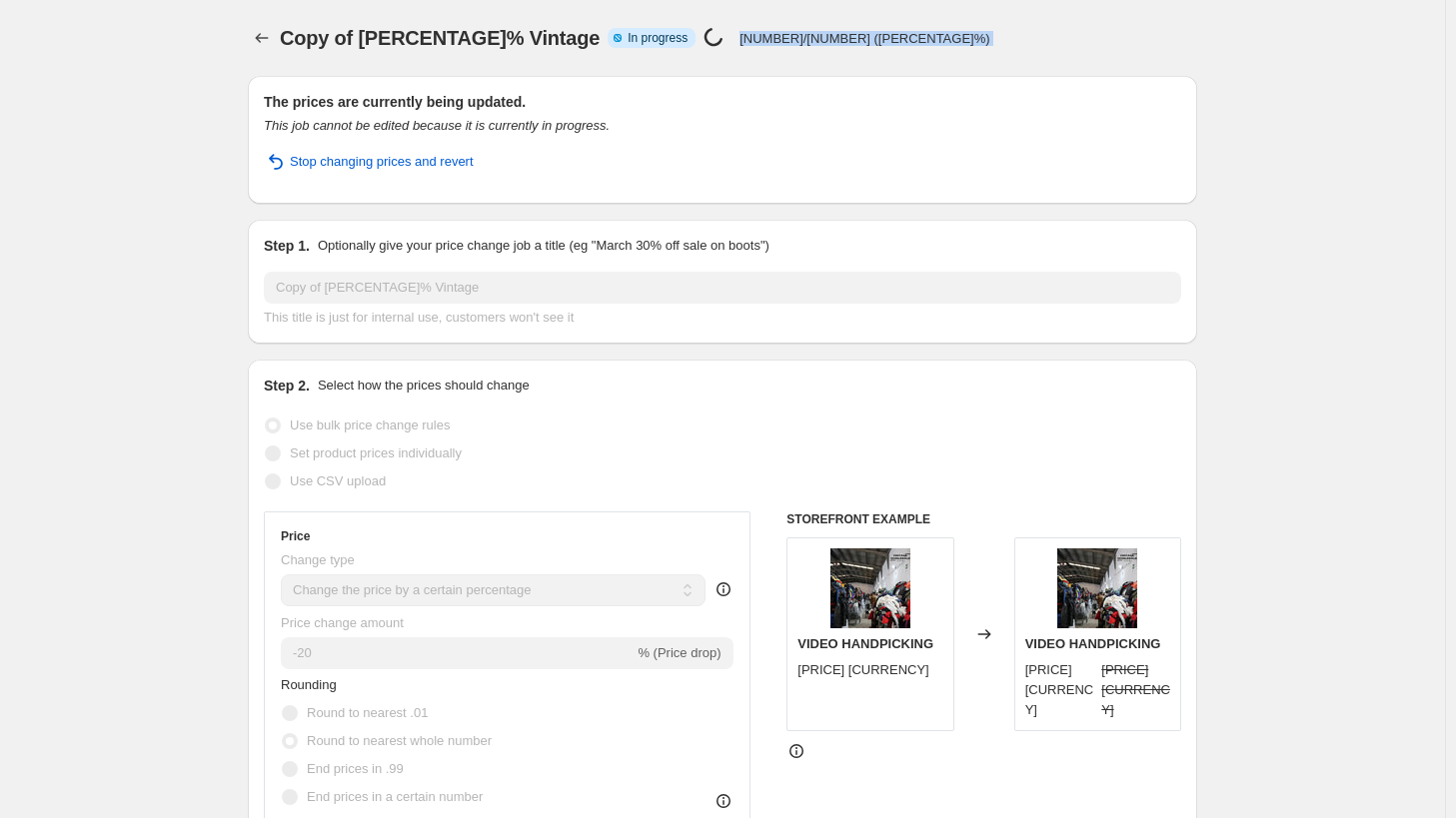 click on "400/460 (86%)" at bounding box center [864, 38] 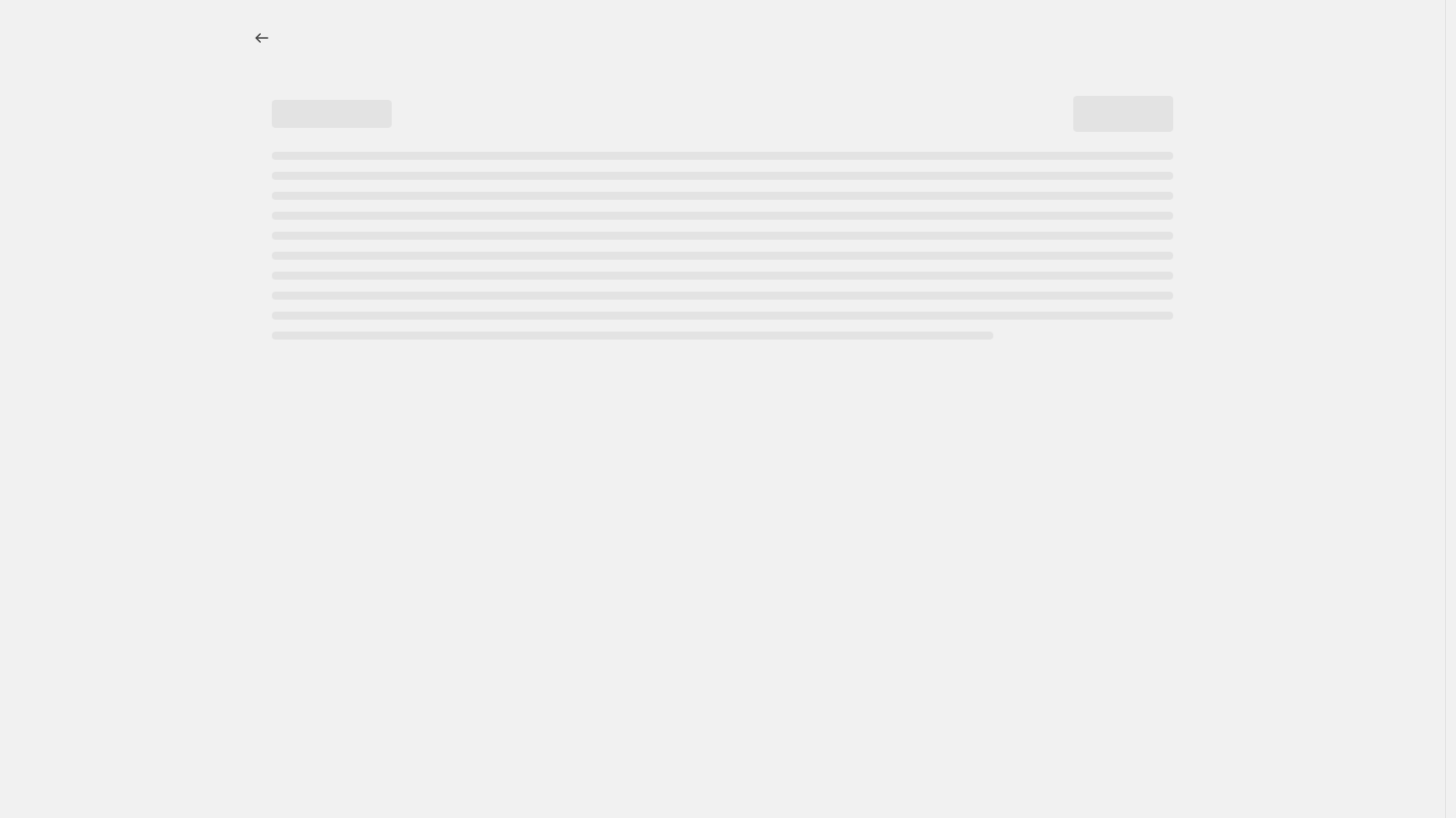 select on "percentage" 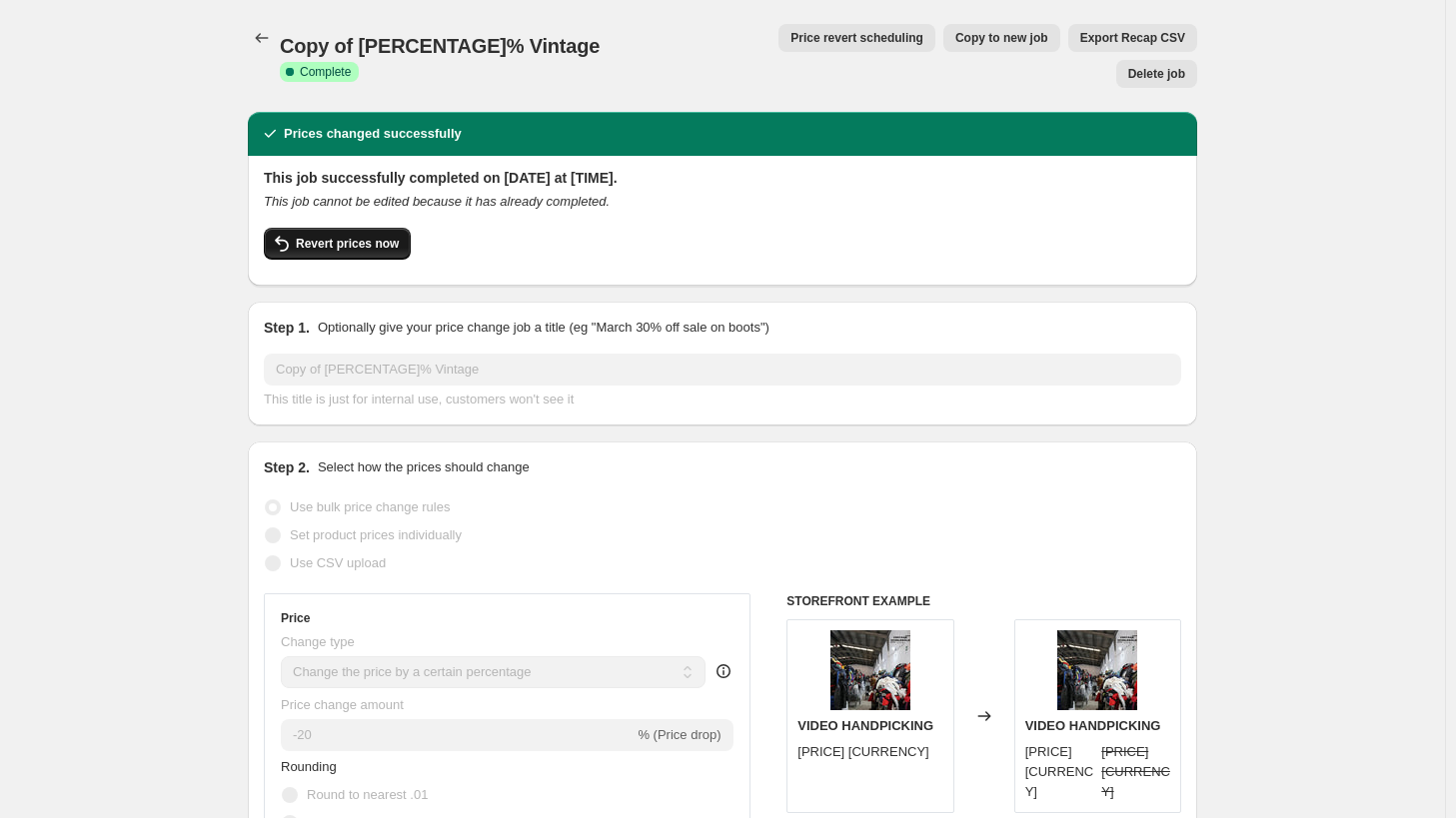 click 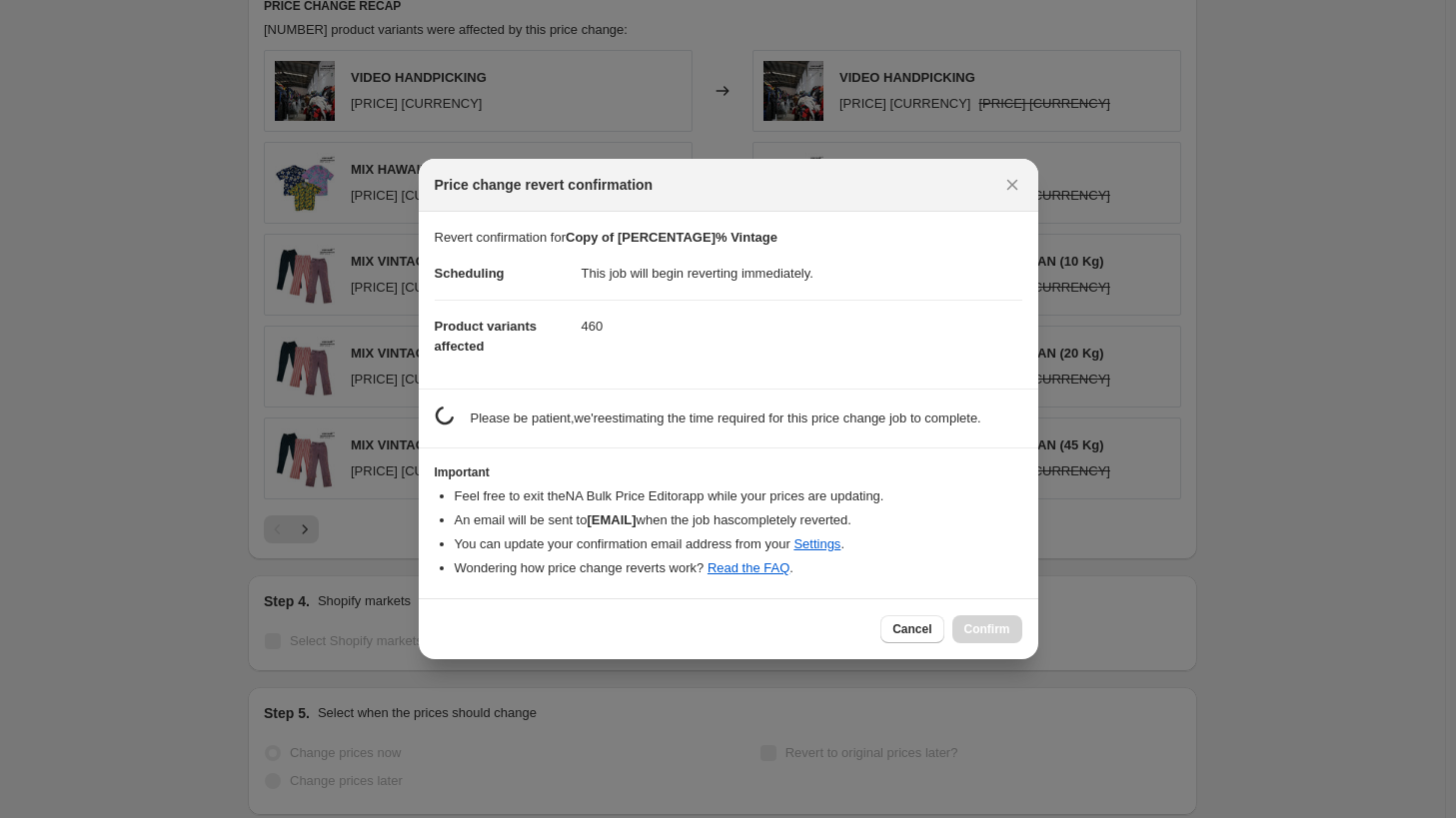 scroll, scrollTop: 0, scrollLeft: 0, axis: both 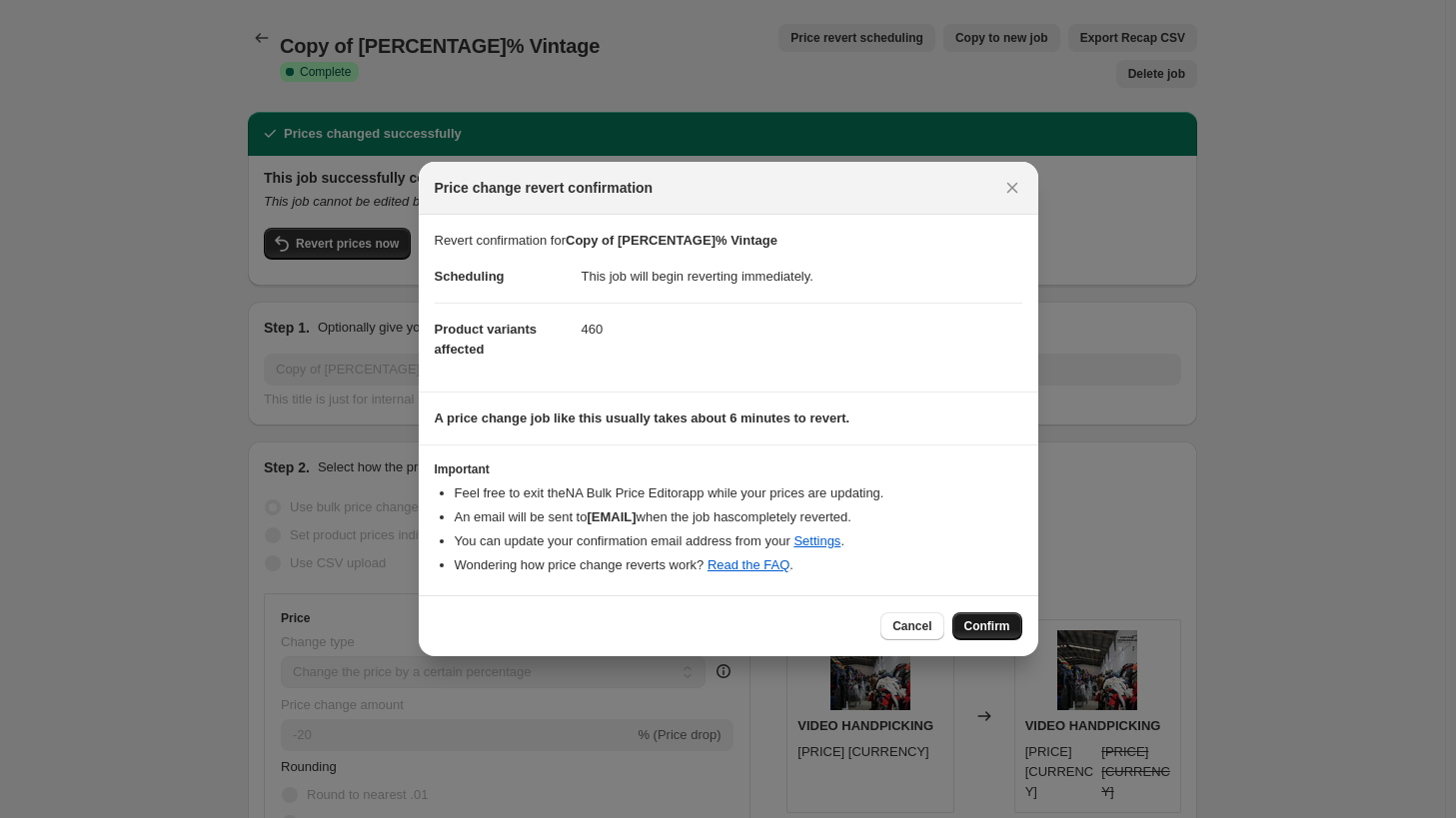 click on "Confirm" at bounding box center [987, 626] 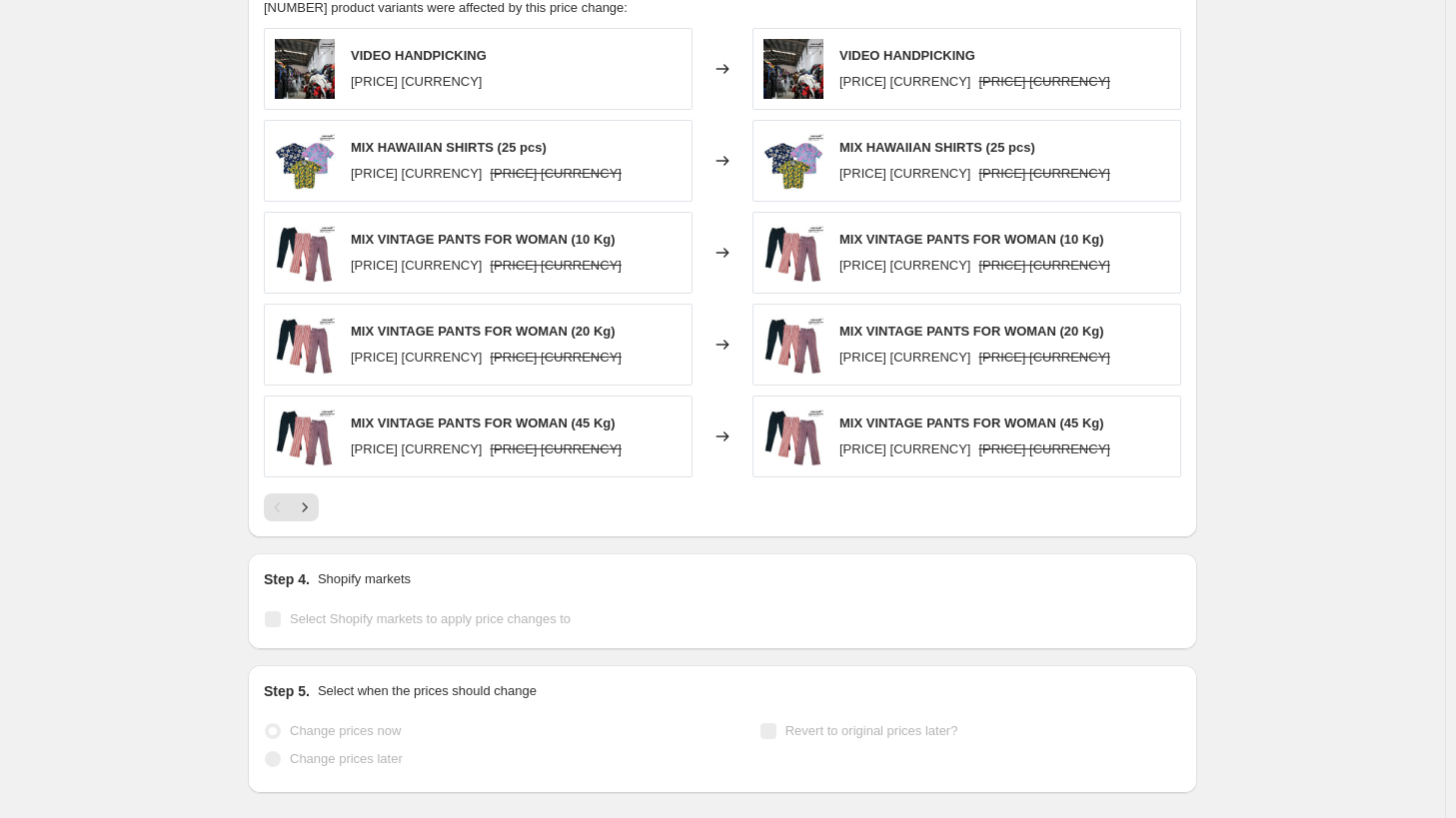 scroll, scrollTop: 1394, scrollLeft: 0, axis: vertical 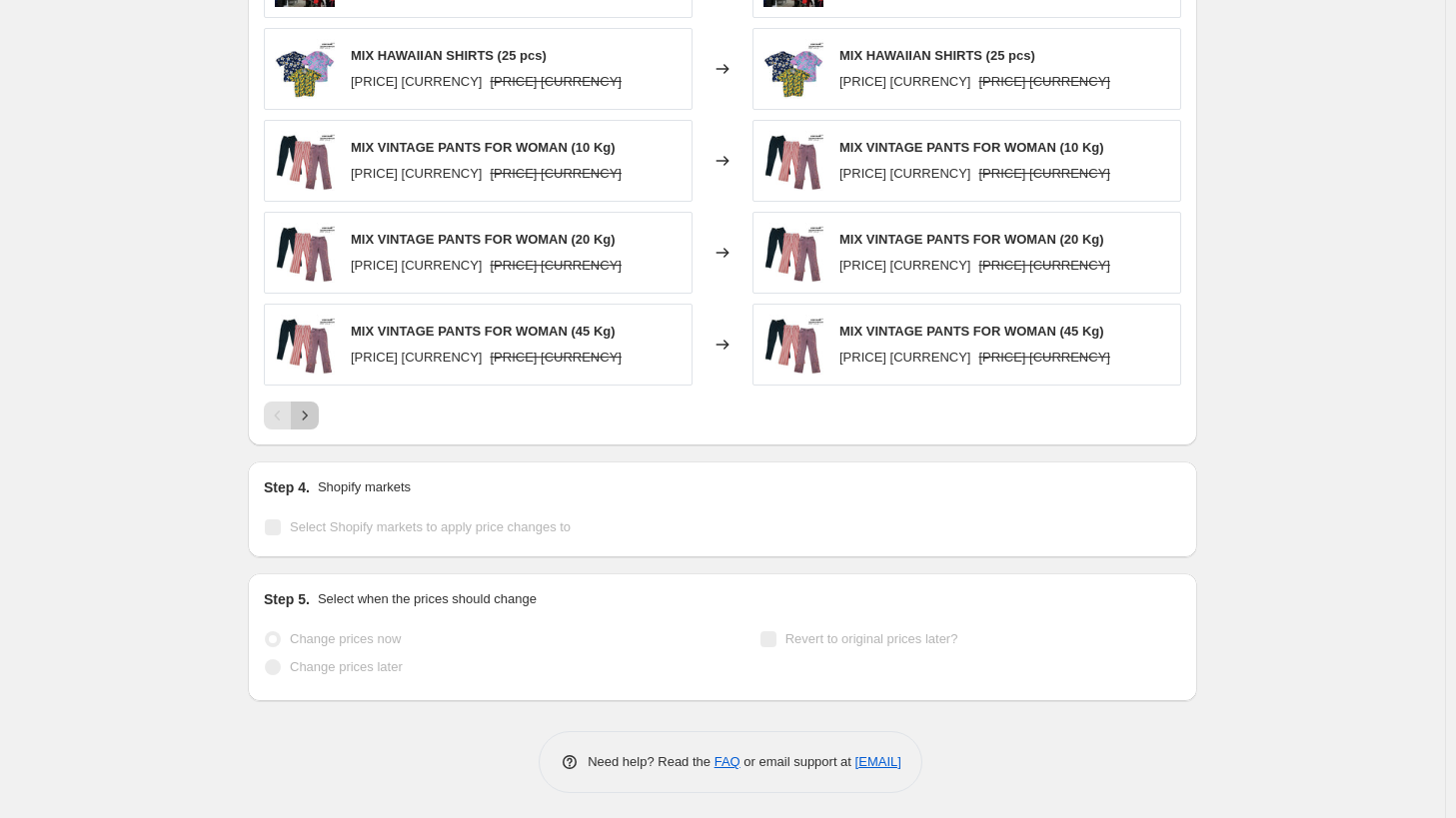 click at bounding box center [305, 415] 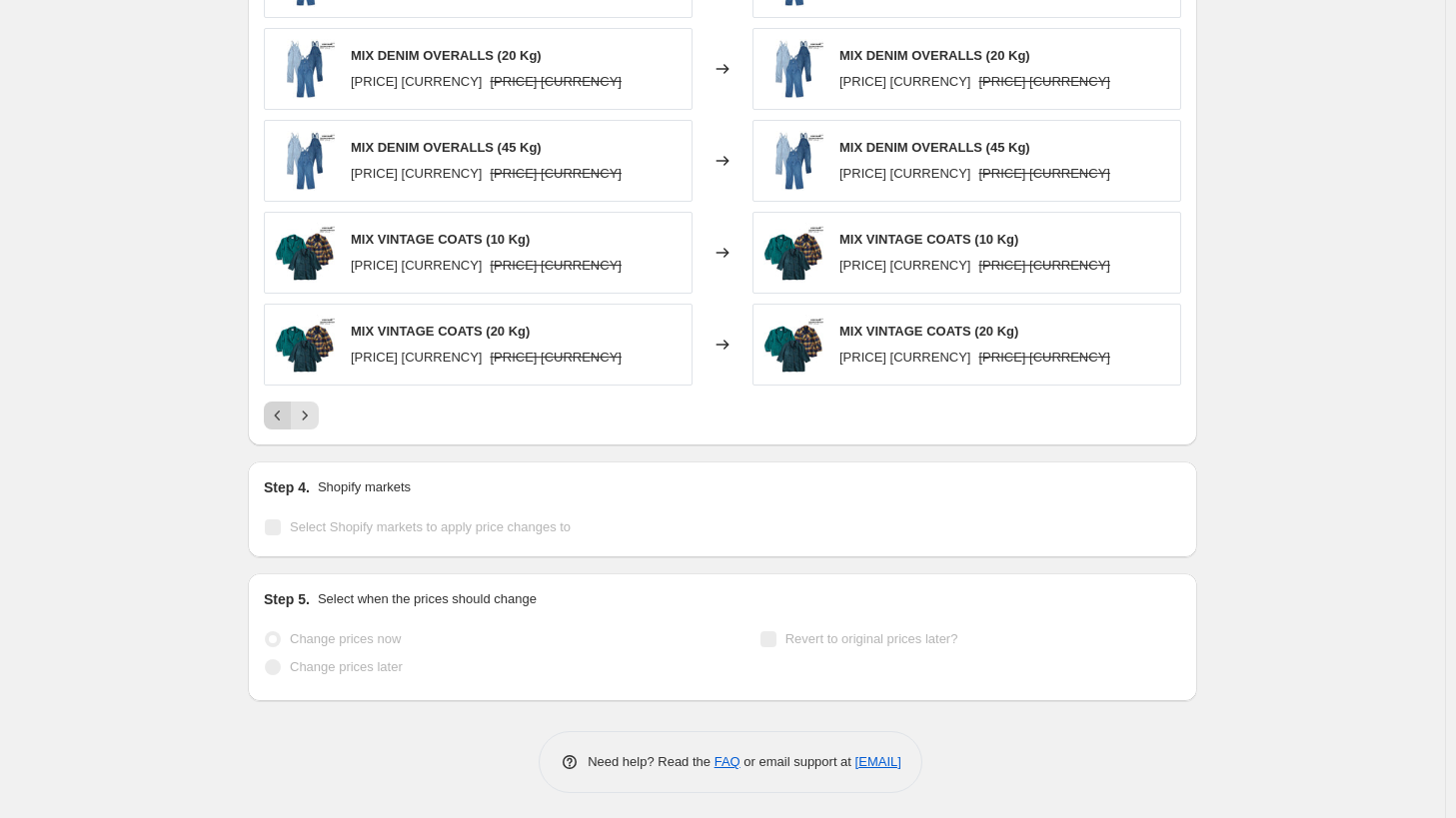 click at bounding box center [278, 415] 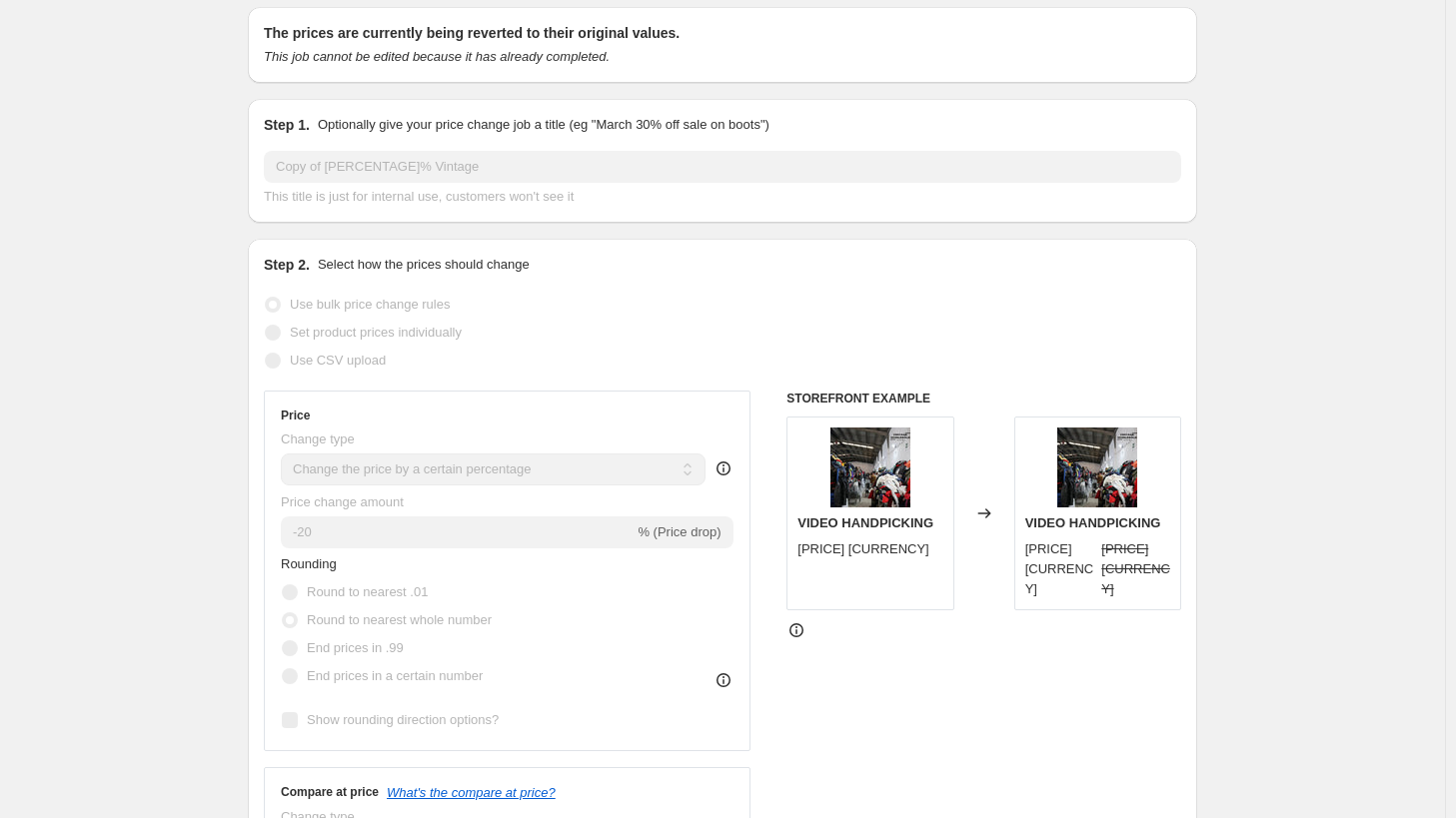 scroll, scrollTop: 0, scrollLeft: 0, axis: both 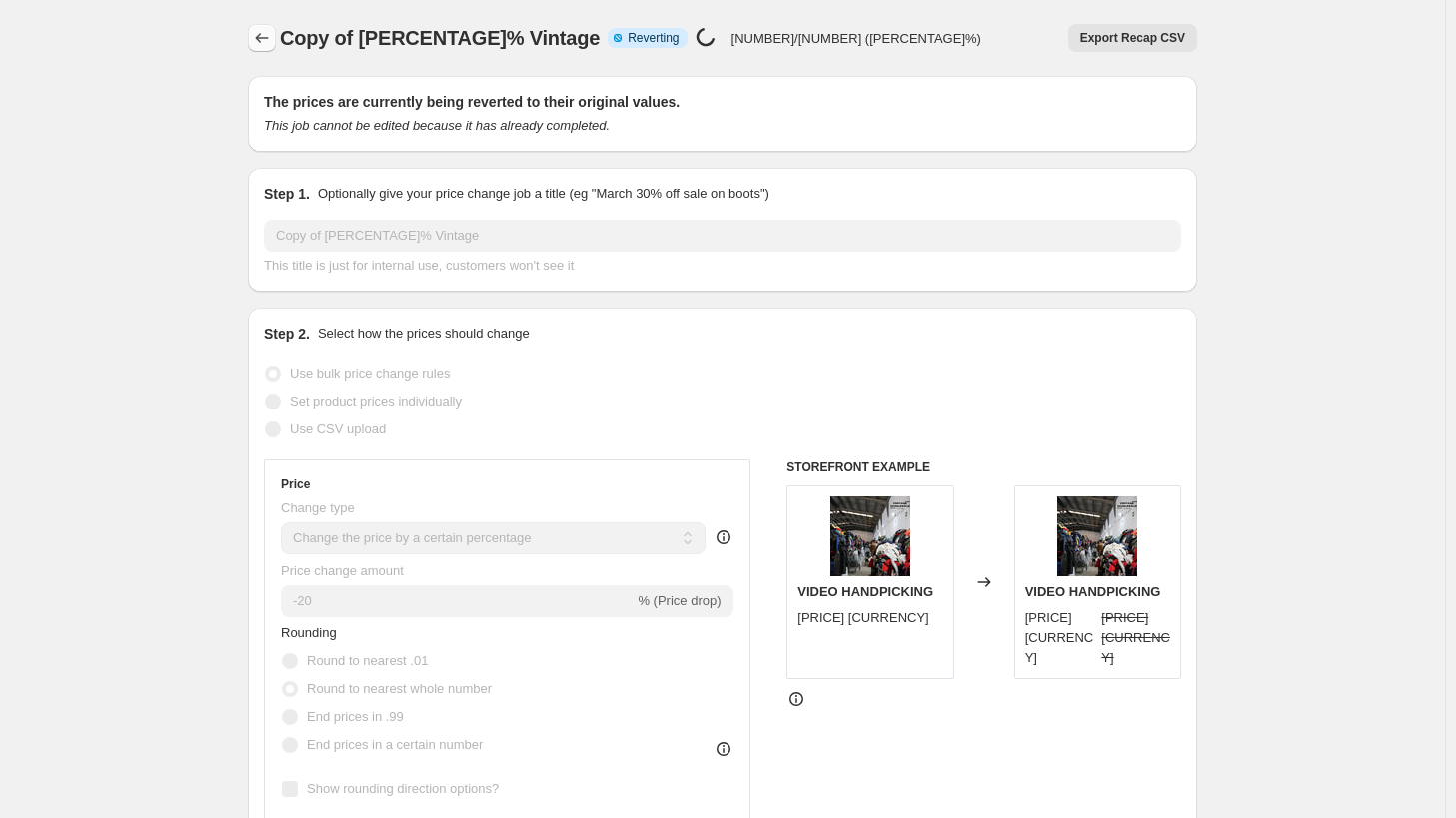 click at bounding box center [262, 38] 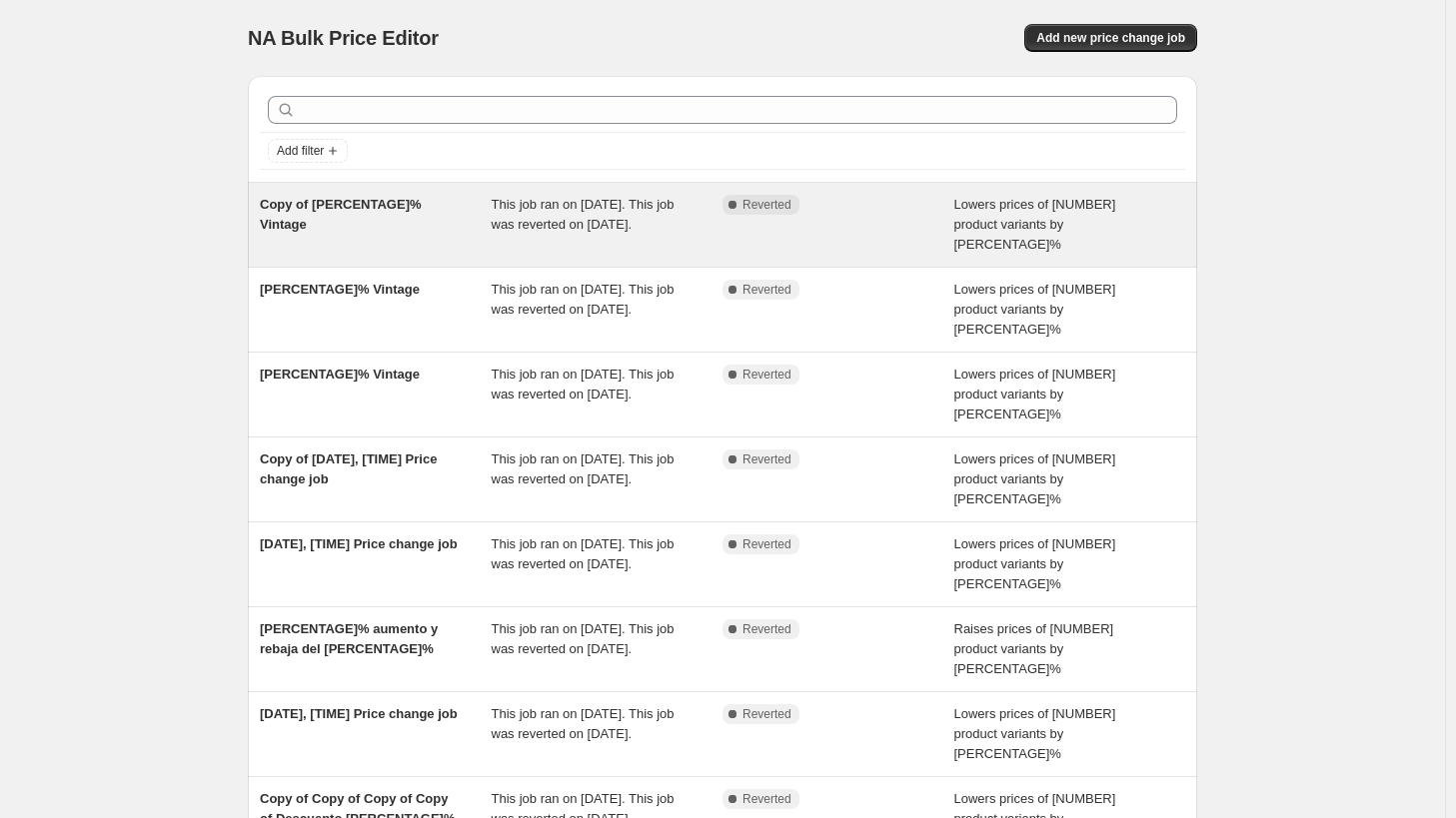 click on "This job ran on 4 de agosto de 2025. This job was reverted on 4 de agosto de 2025." at bounding box center (583, 214) 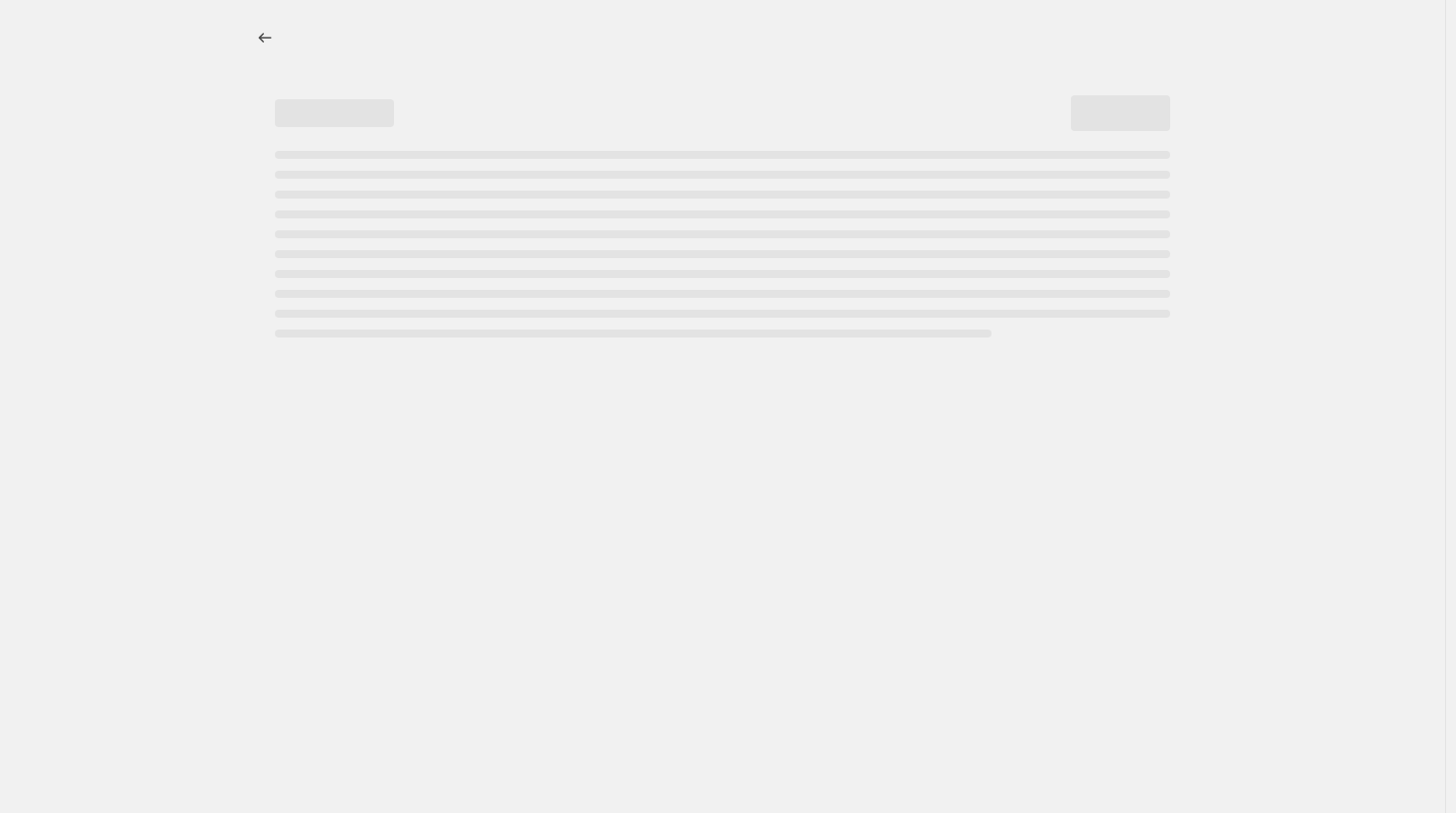 select on "percentage" 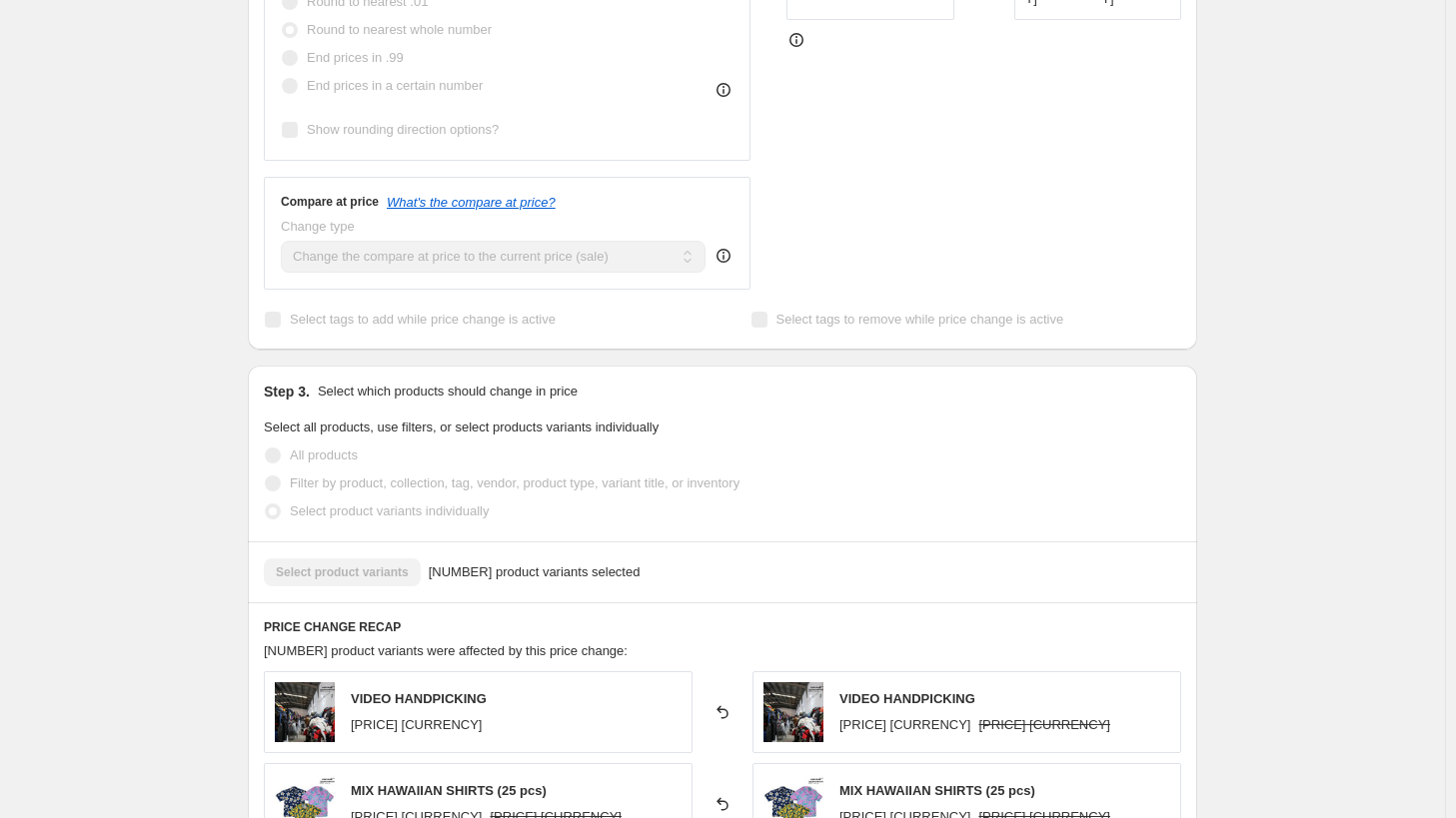 scroll, scrollTop: 0, scrollLeft: 0, axis: both 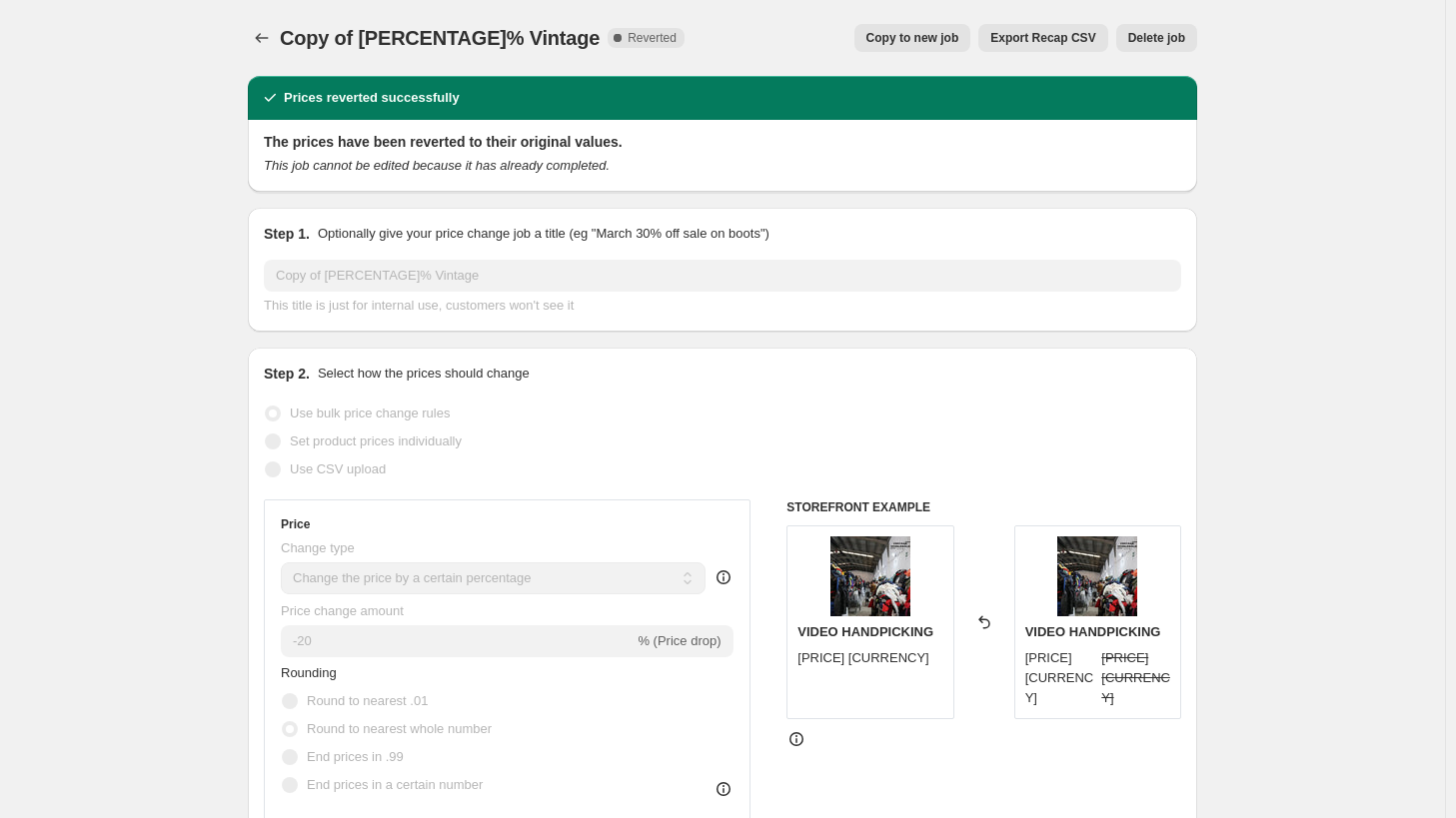 click on "Copy to new job" at bounding box center [912, 38] 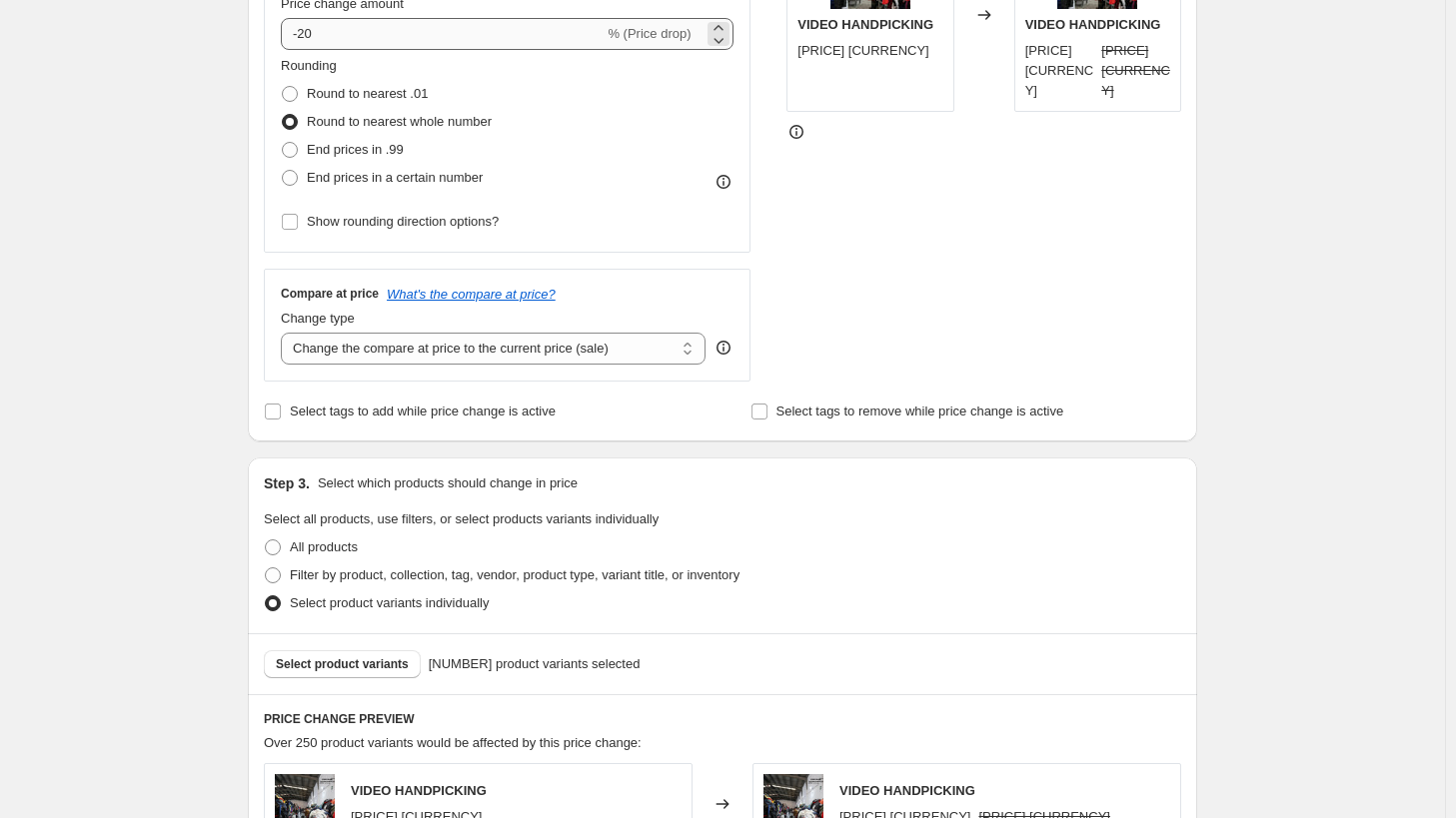 scroll, scrollTop: 599, scrollLeft: 0, axis: vertical 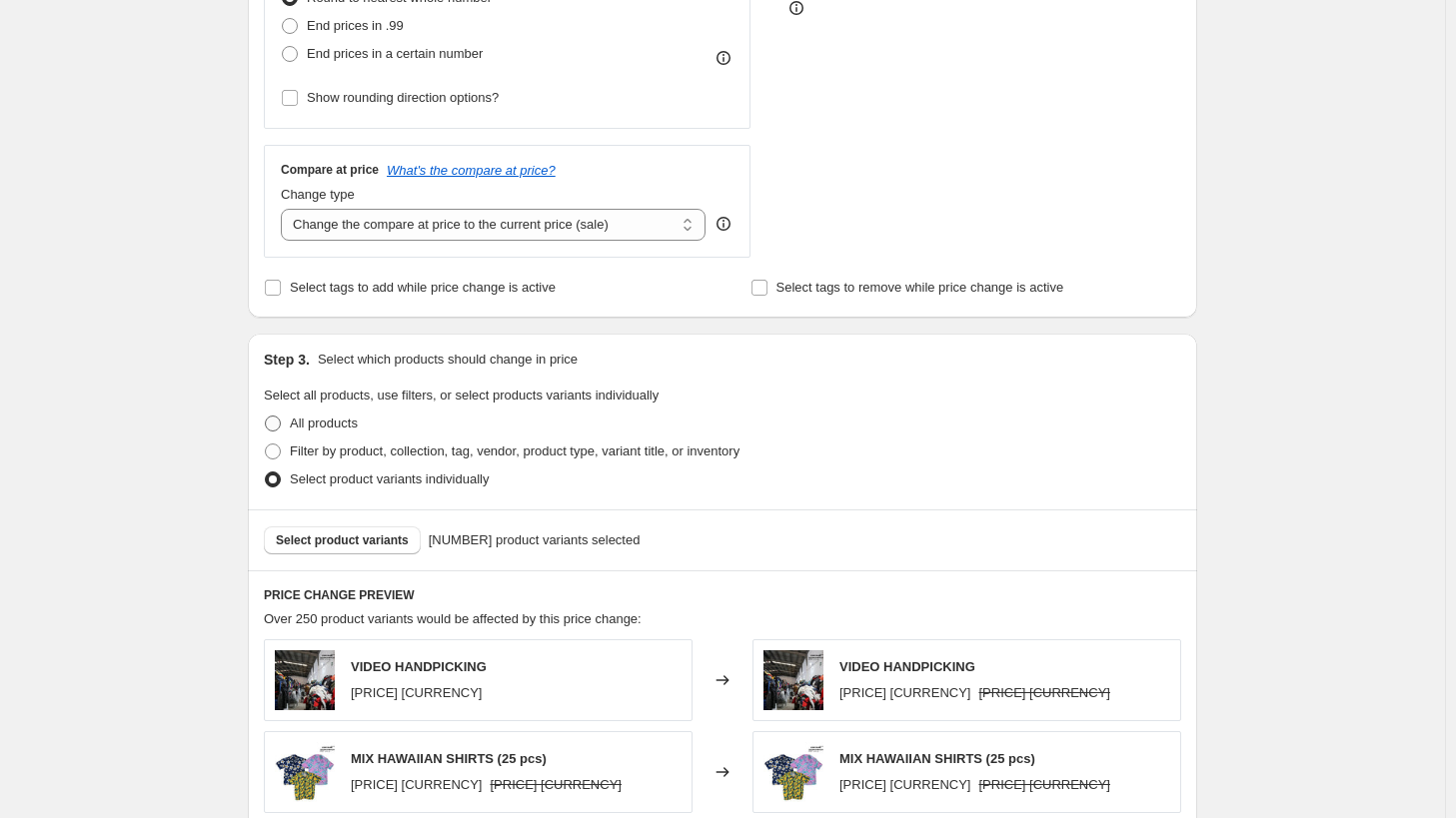 click at bounding box center (273, 423) 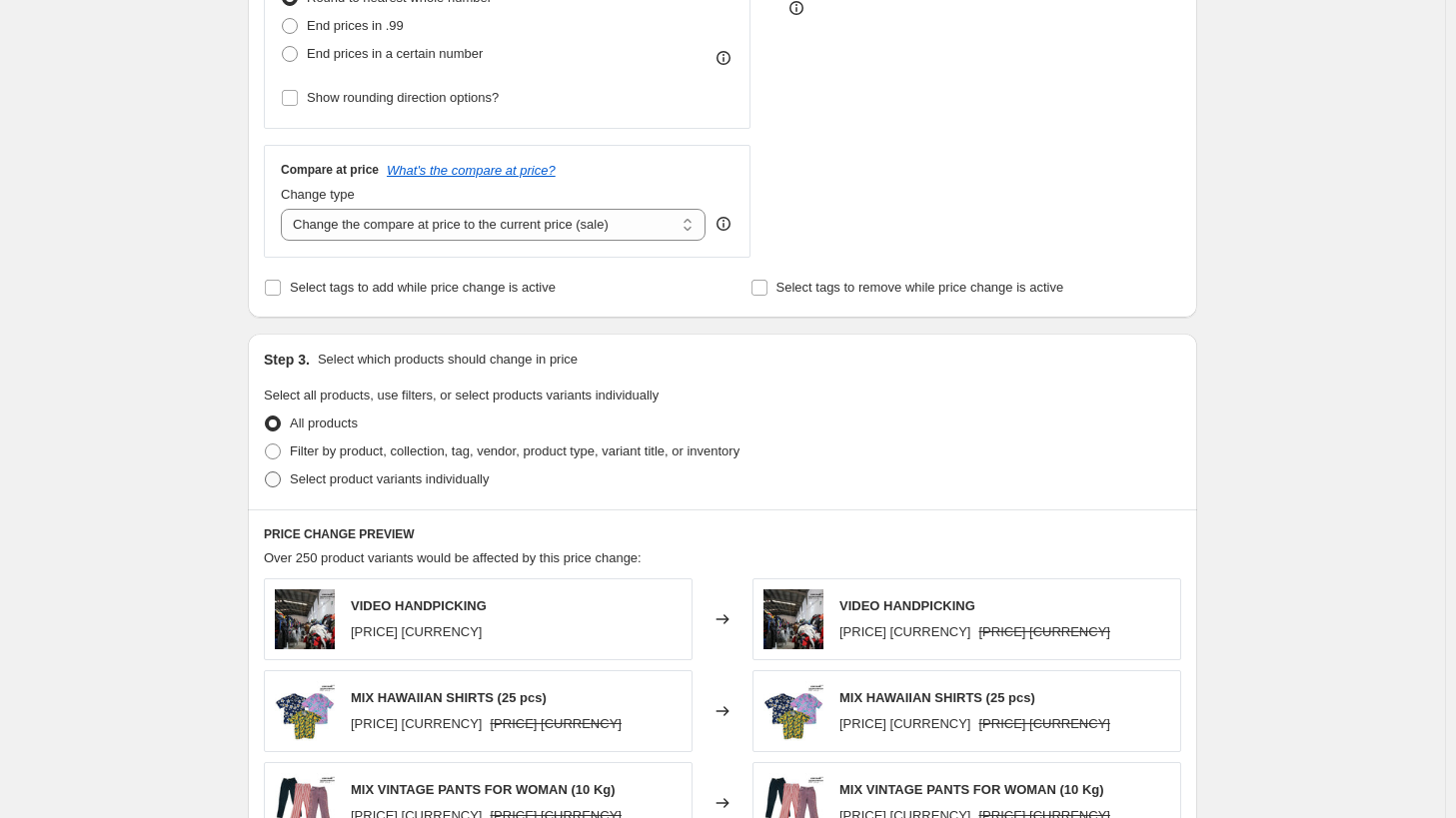 click at bounding box center (273, 479) 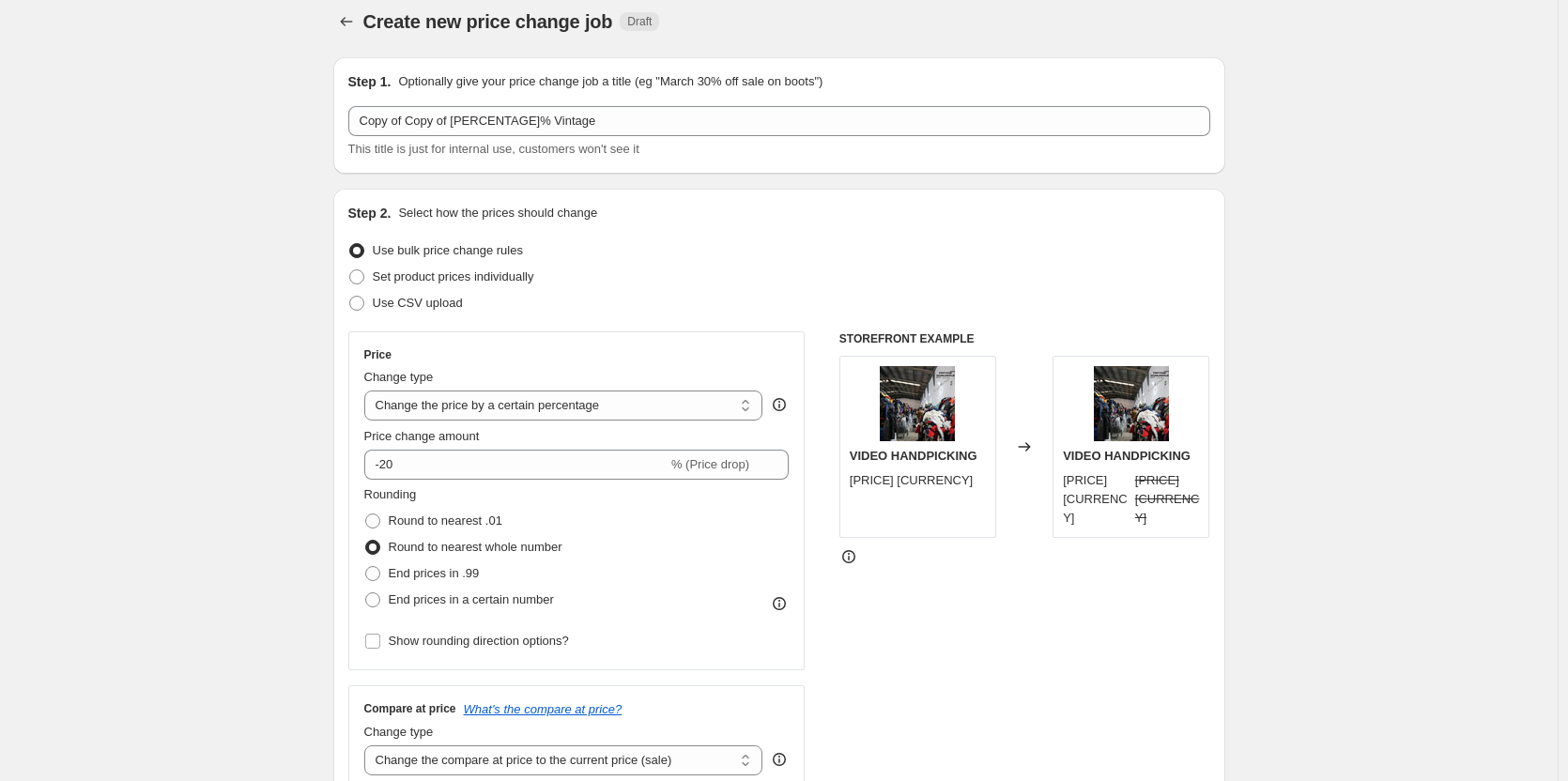scroll, scrollTop: 0, scrollLeft: 0, axis: both 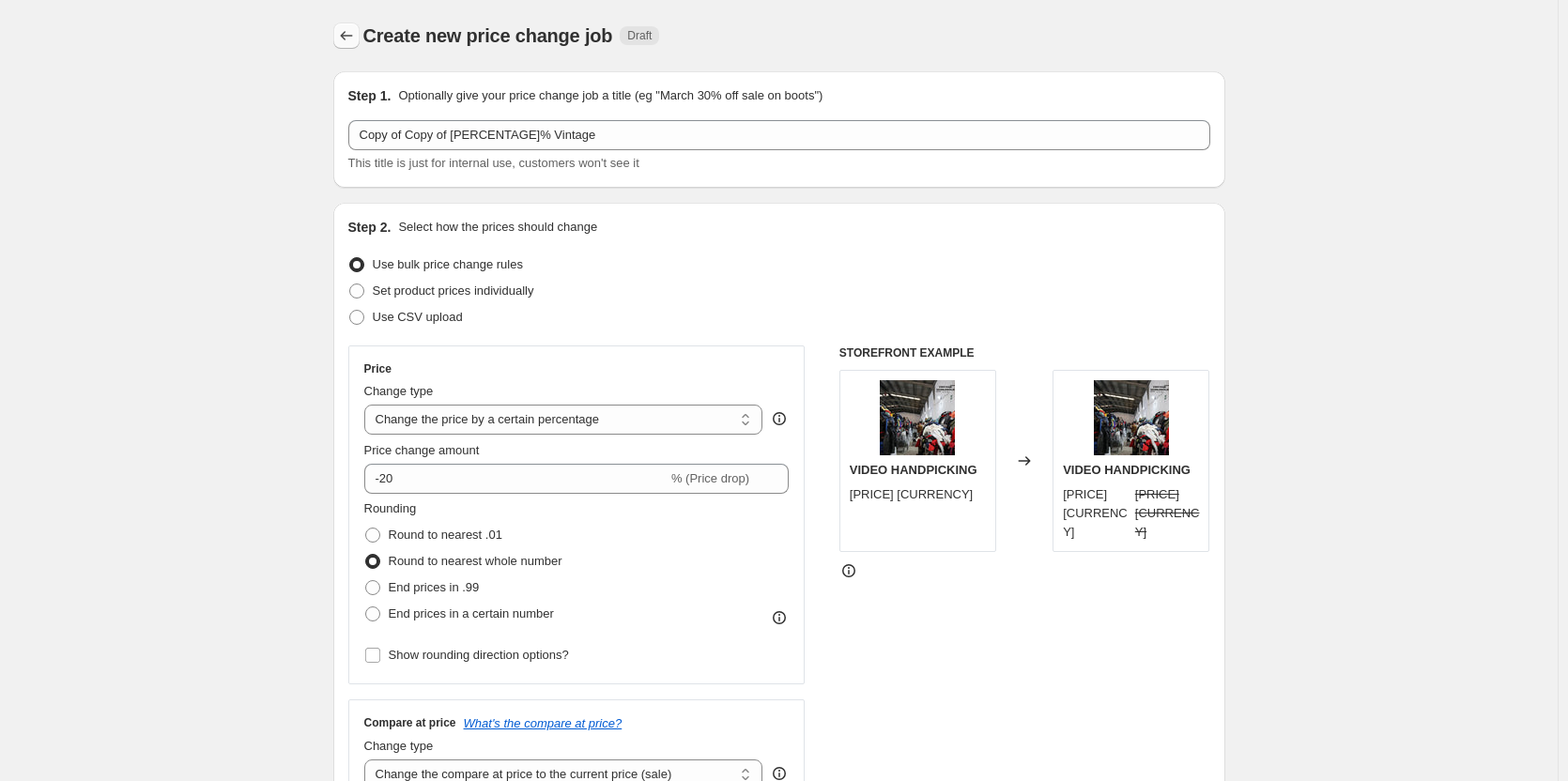 click 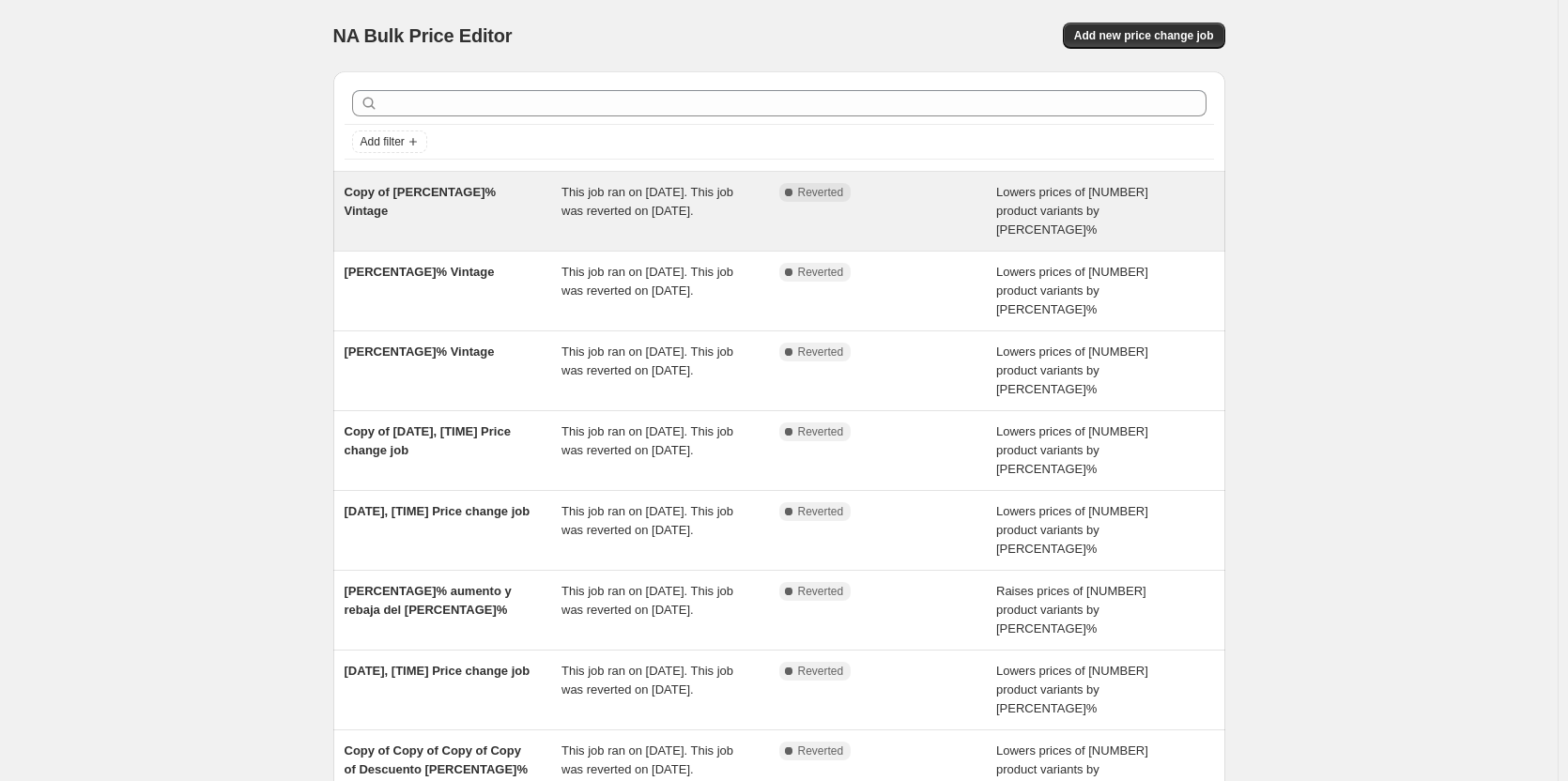 click on "Copy of 20% Vintage" at bounding box center (453, 211) 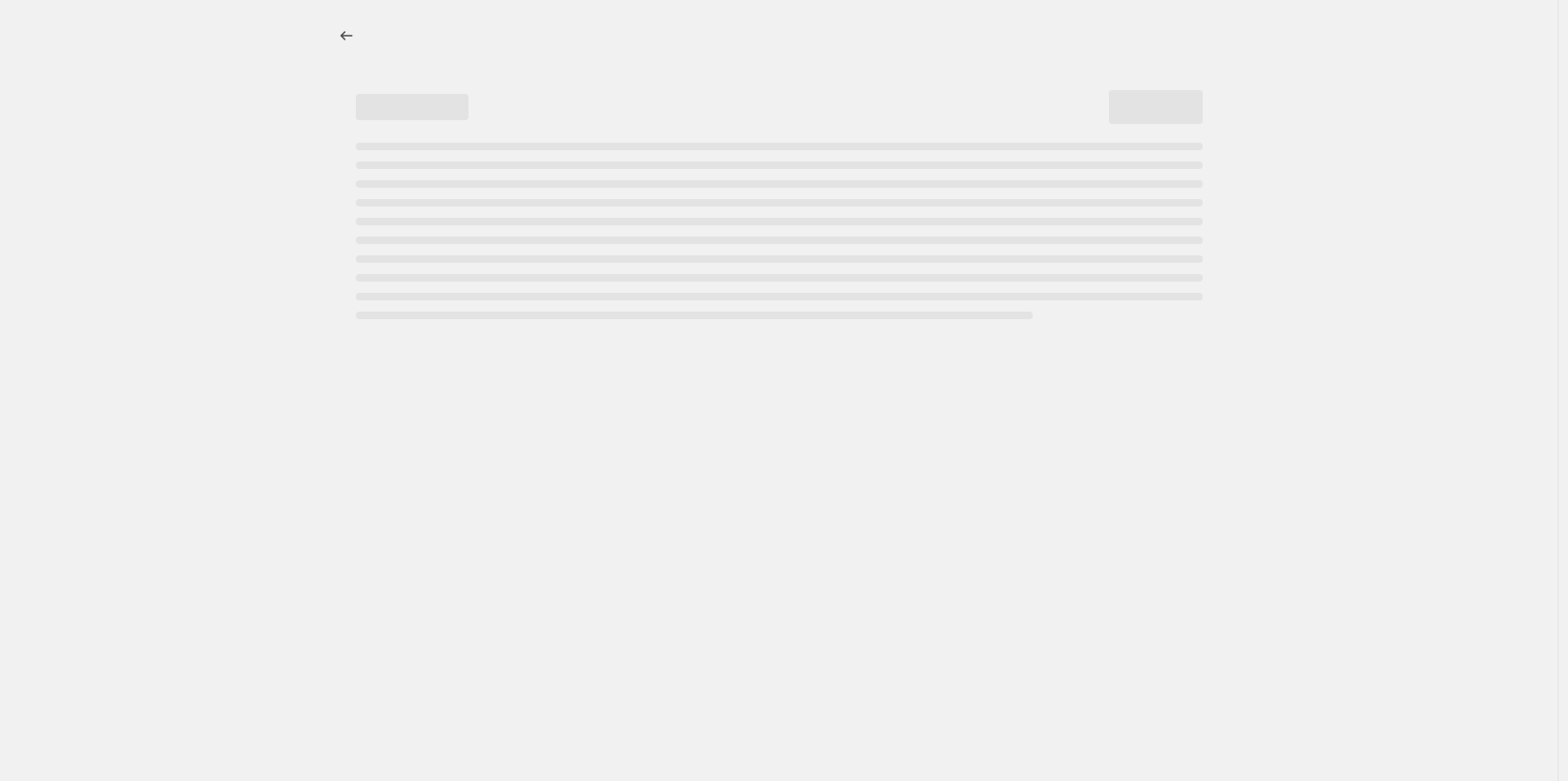 select on "percentage" 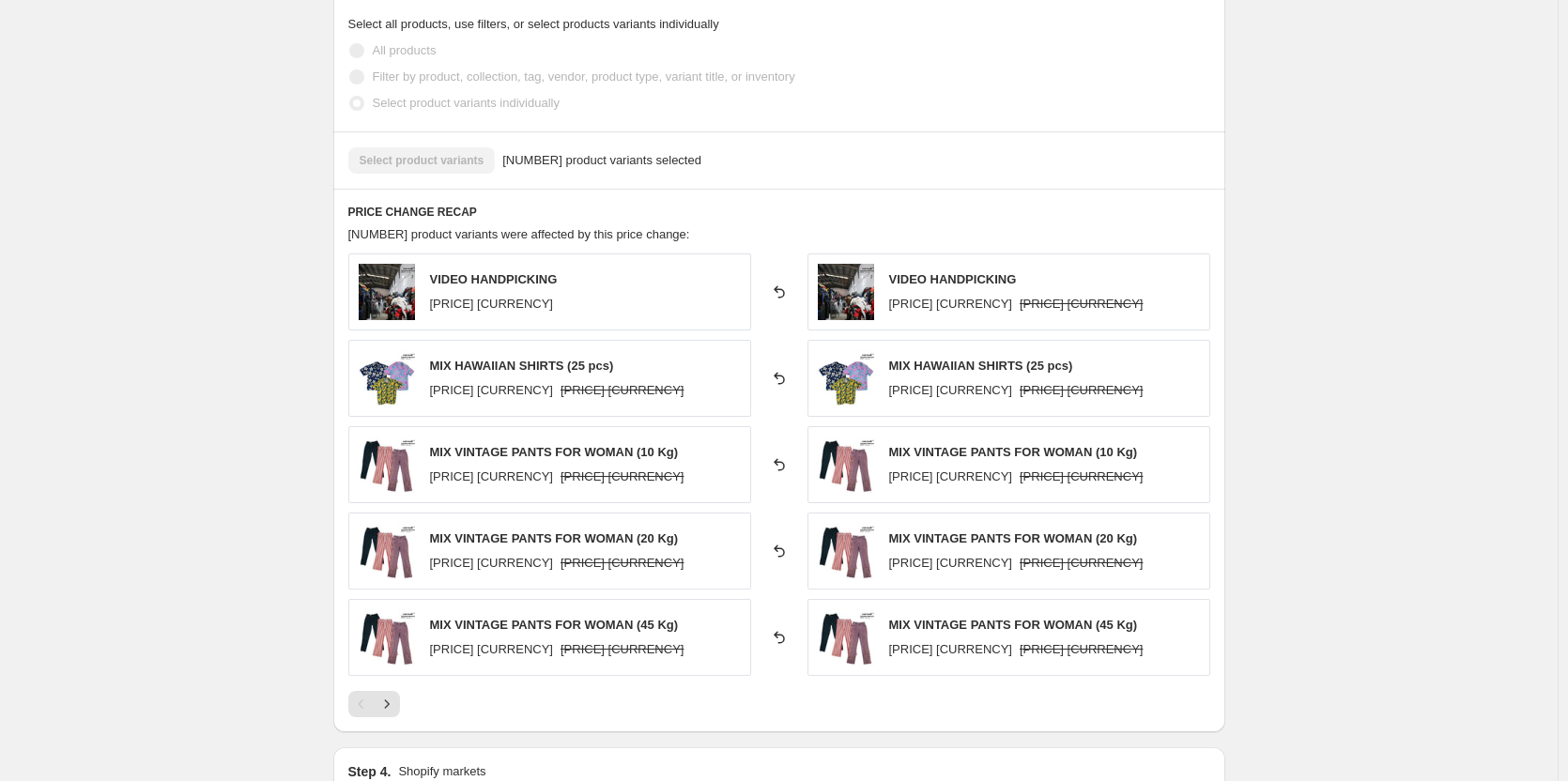 scroll, scrollTop: 1220, scrollLeft: 0, axis: vertical 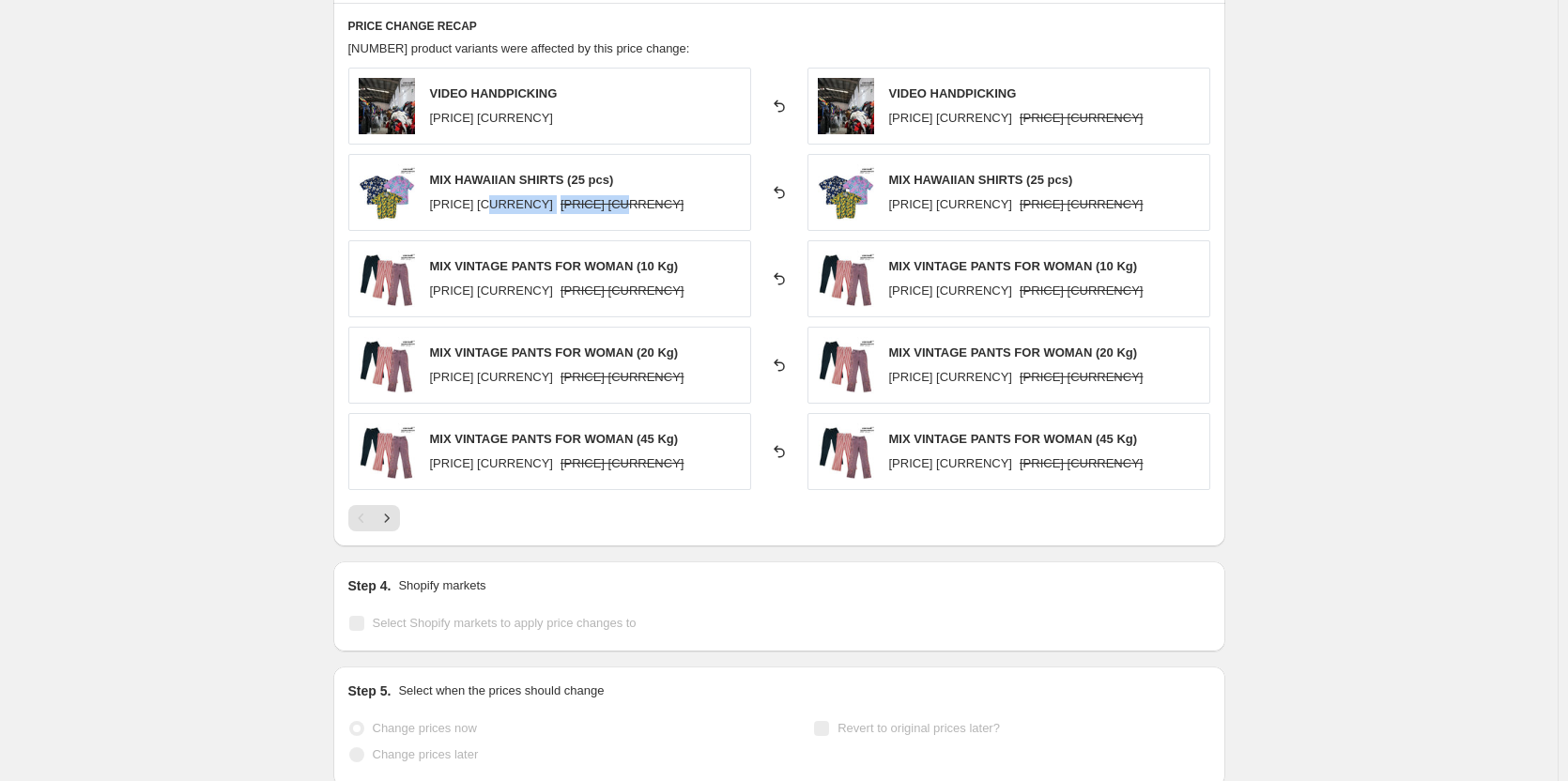 drag, startPoint x: 498, startPoint y: 205, endPoint x: 584, endPoint y: 204, distance: 86.00581 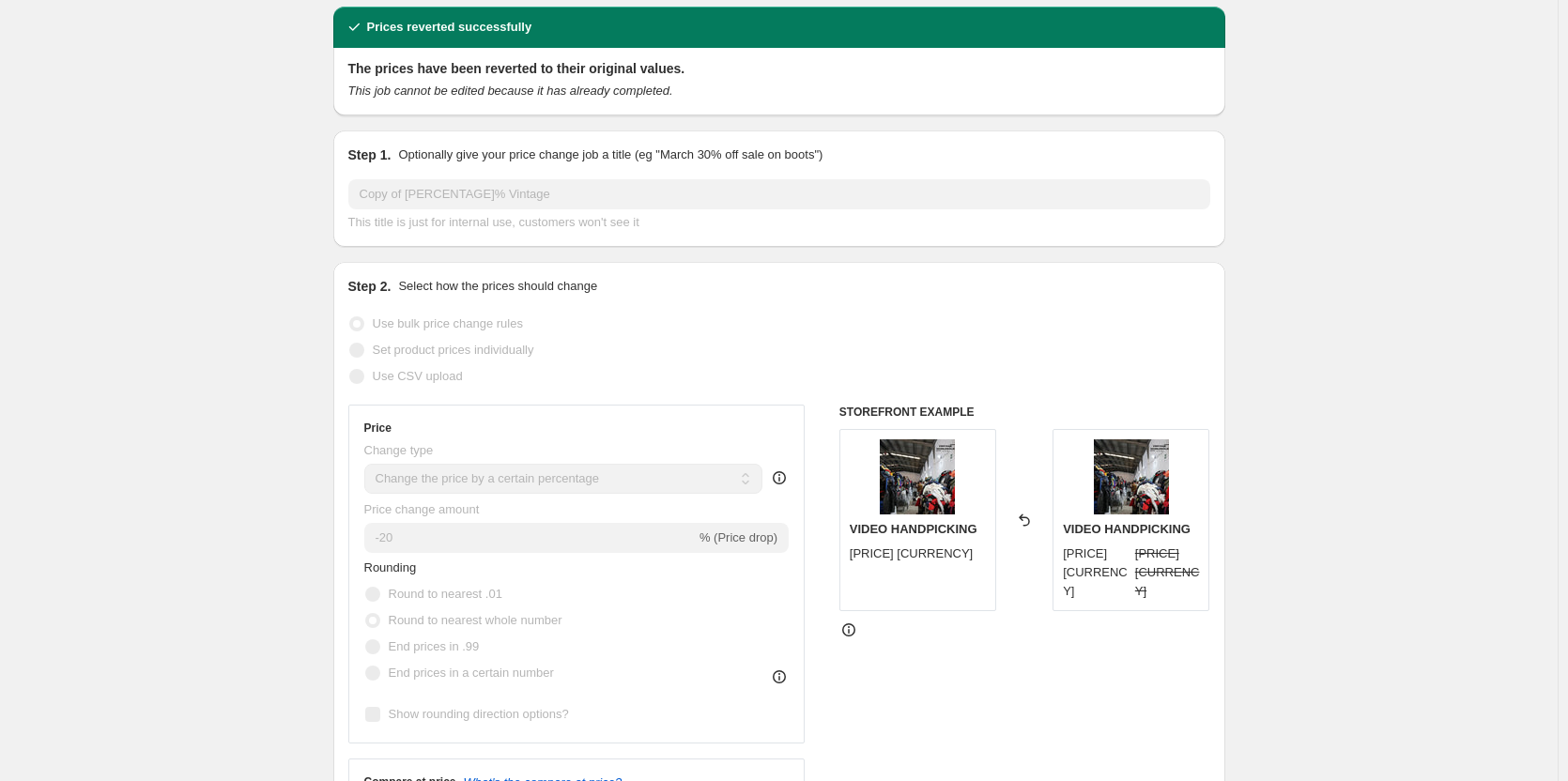 scroll, scrollTop: 0, scrollLeft: 0, axis: both 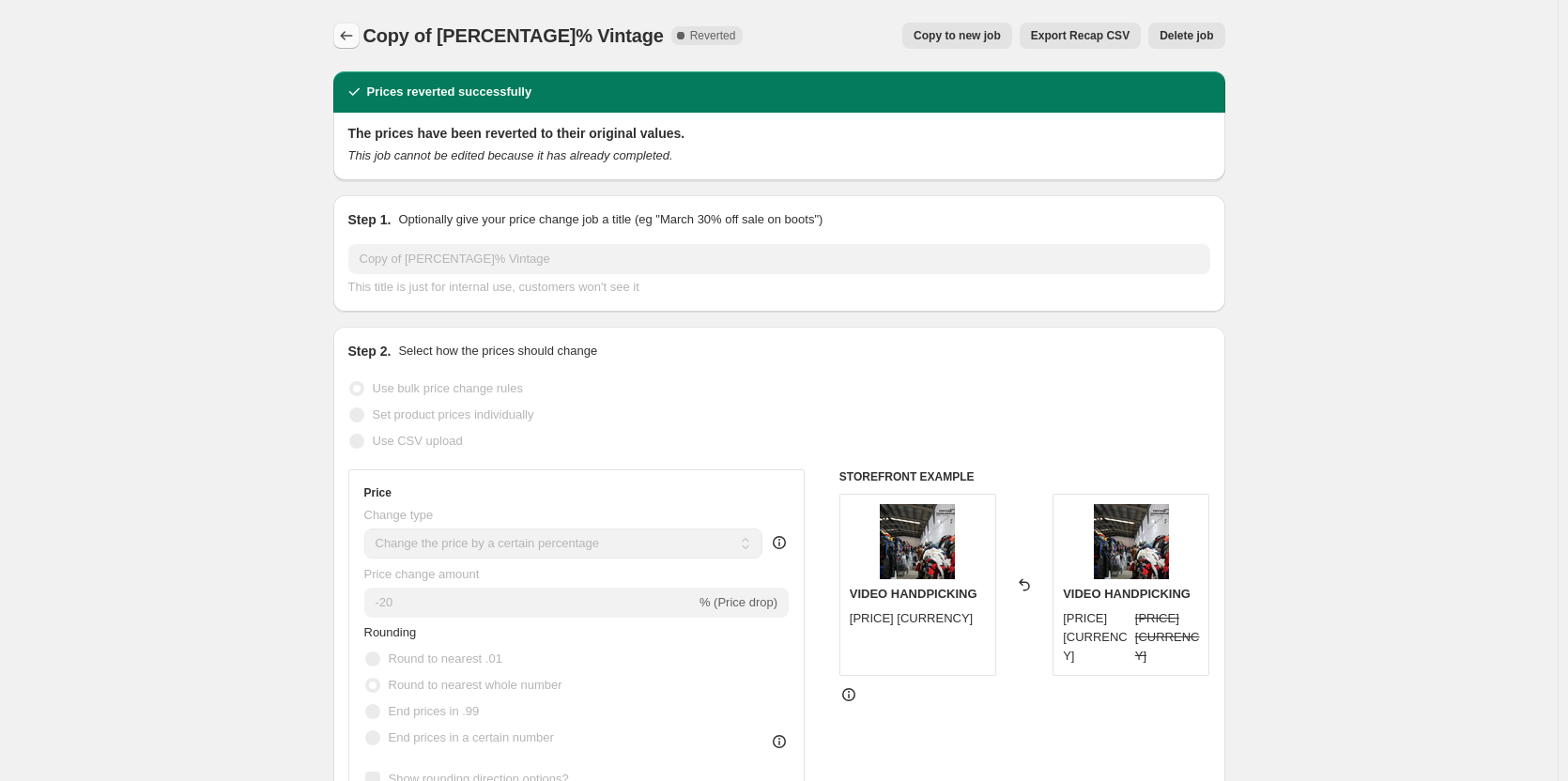 click at bounding box center (346, 36) 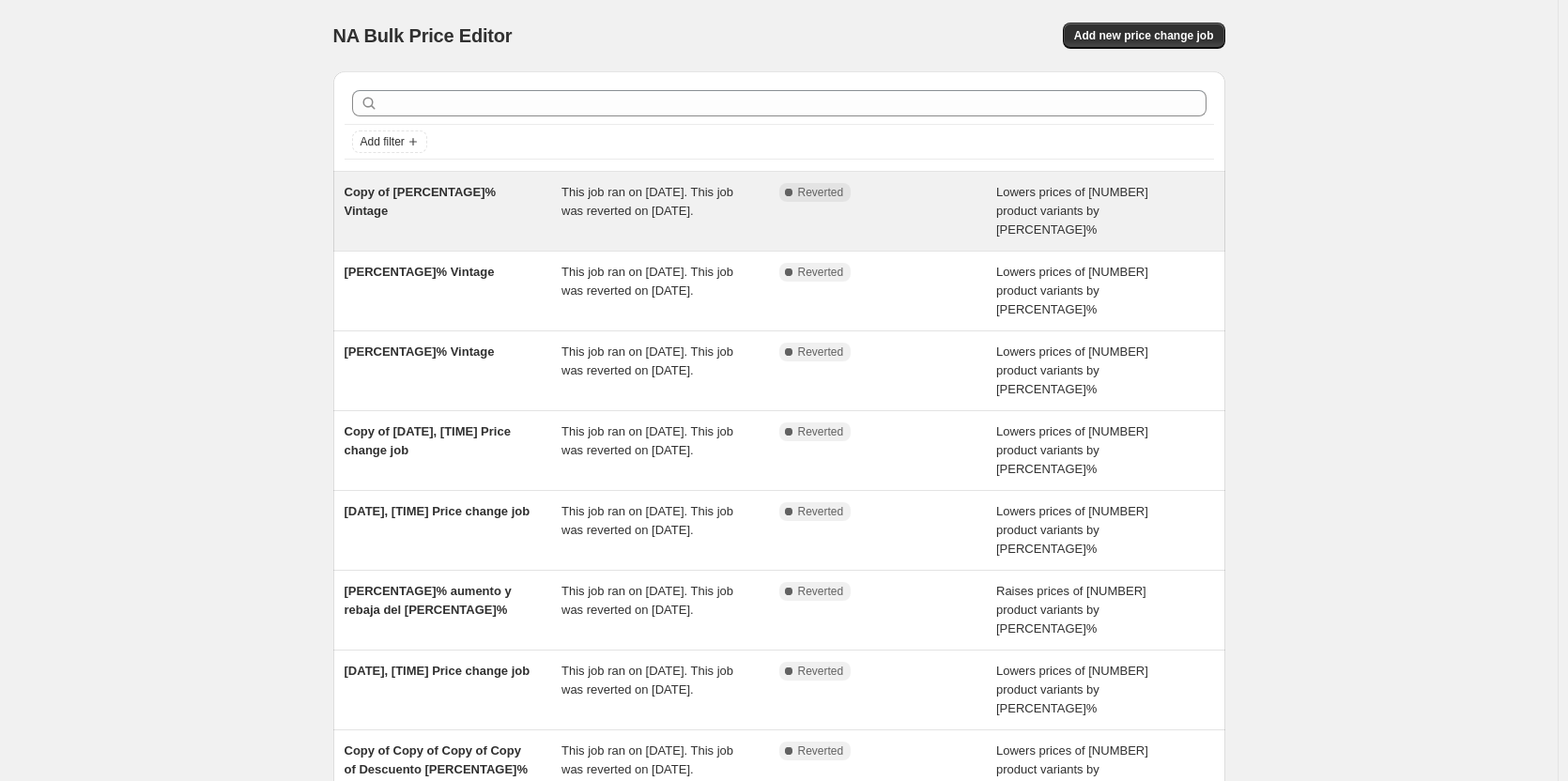 click on "Copy of 20% Vintage" at bounding box center (453, 211) 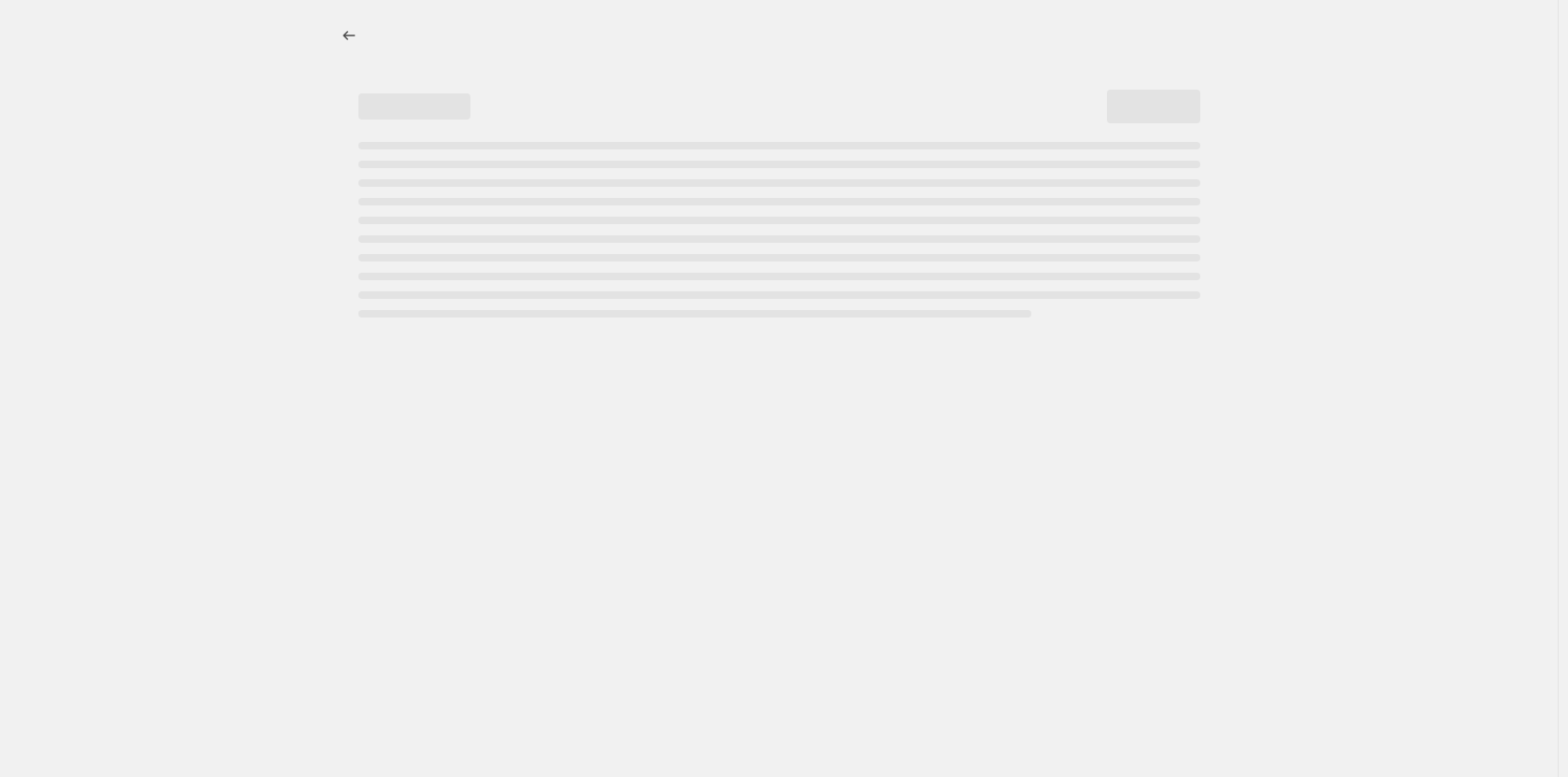 select on "percentage" 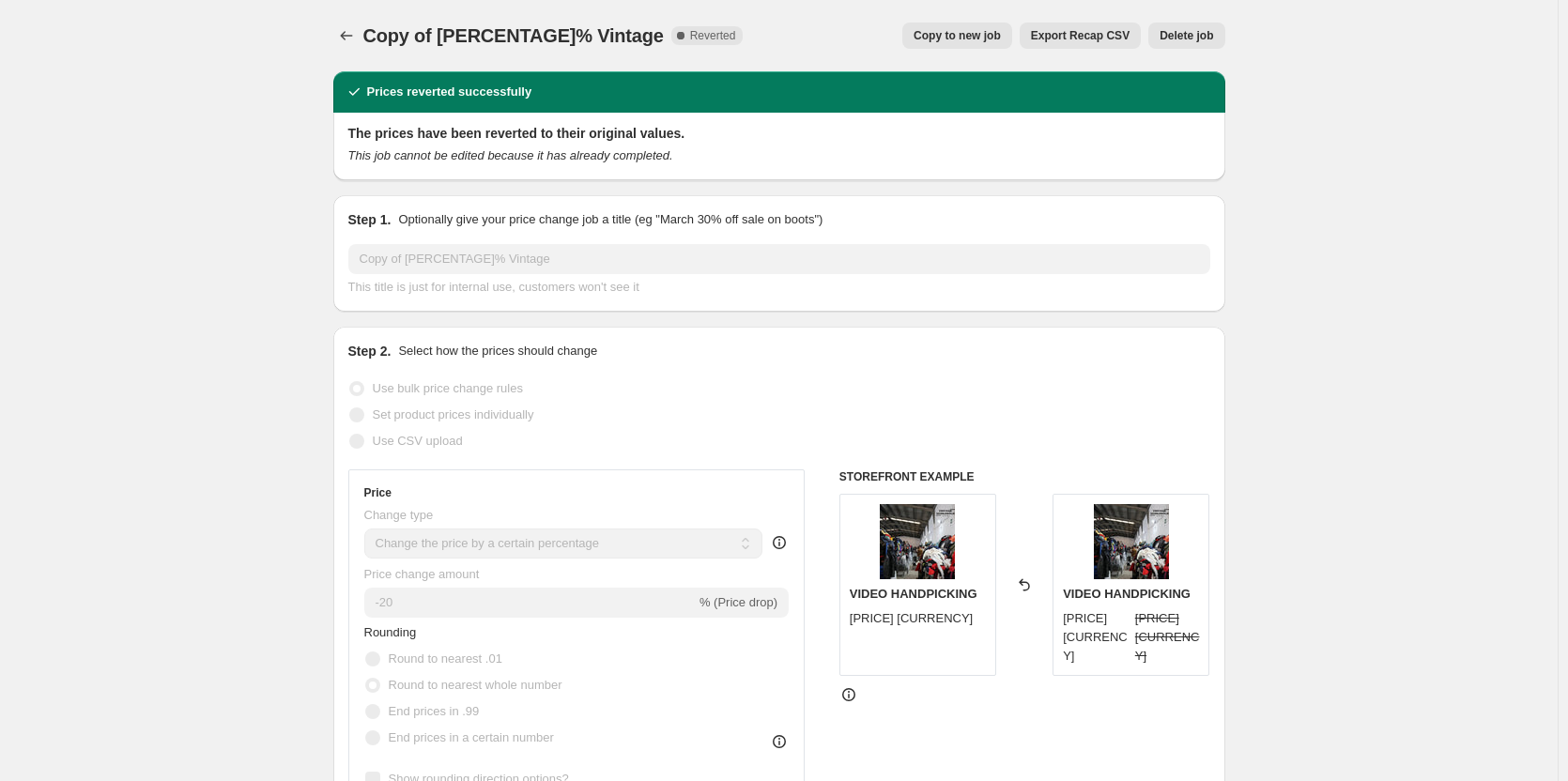 click on "Copy to new job" at bounding box center [957, 36] 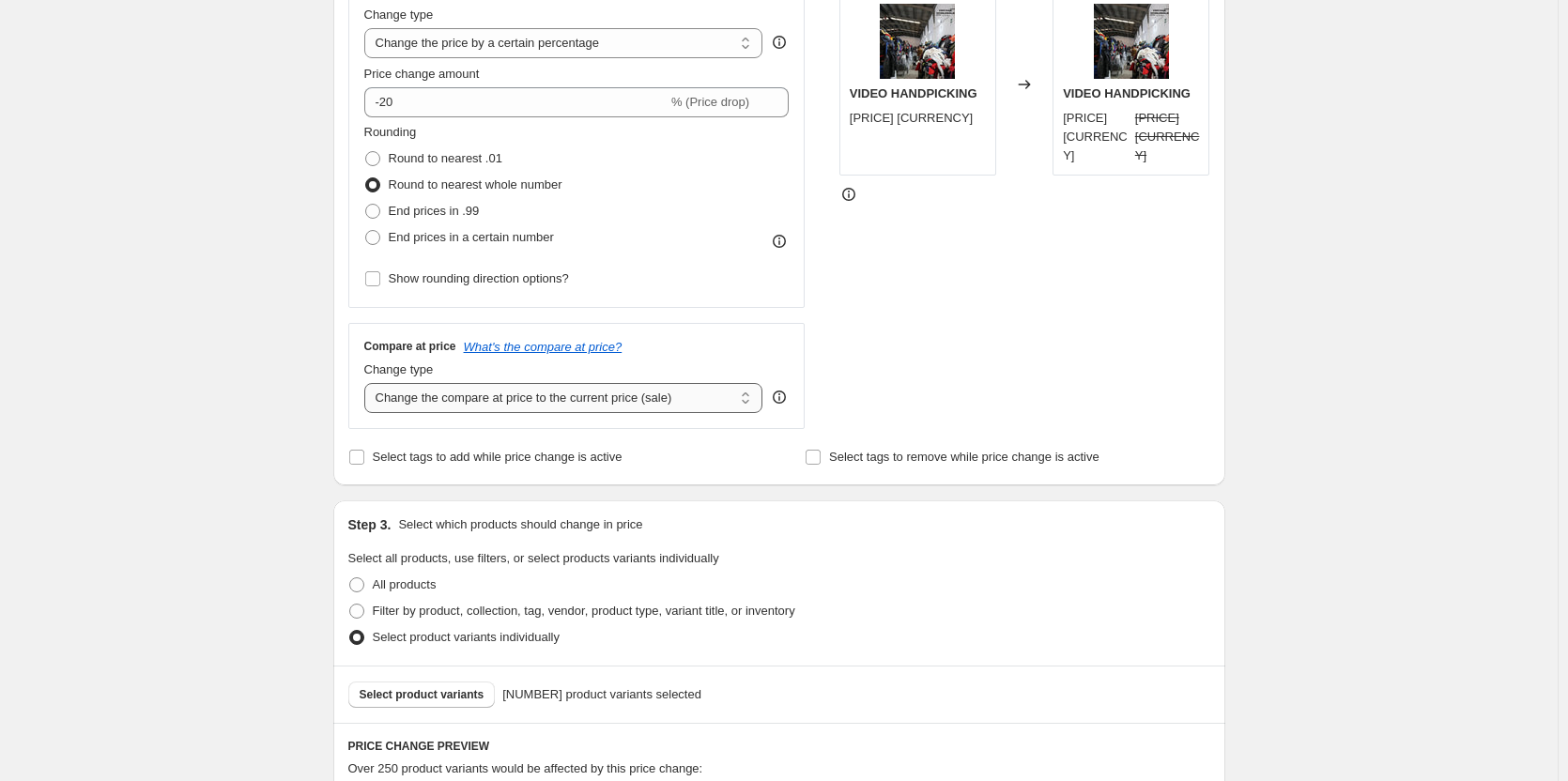 scroll, scrollTop: 375, scrollLeft: 0, axis: vertical 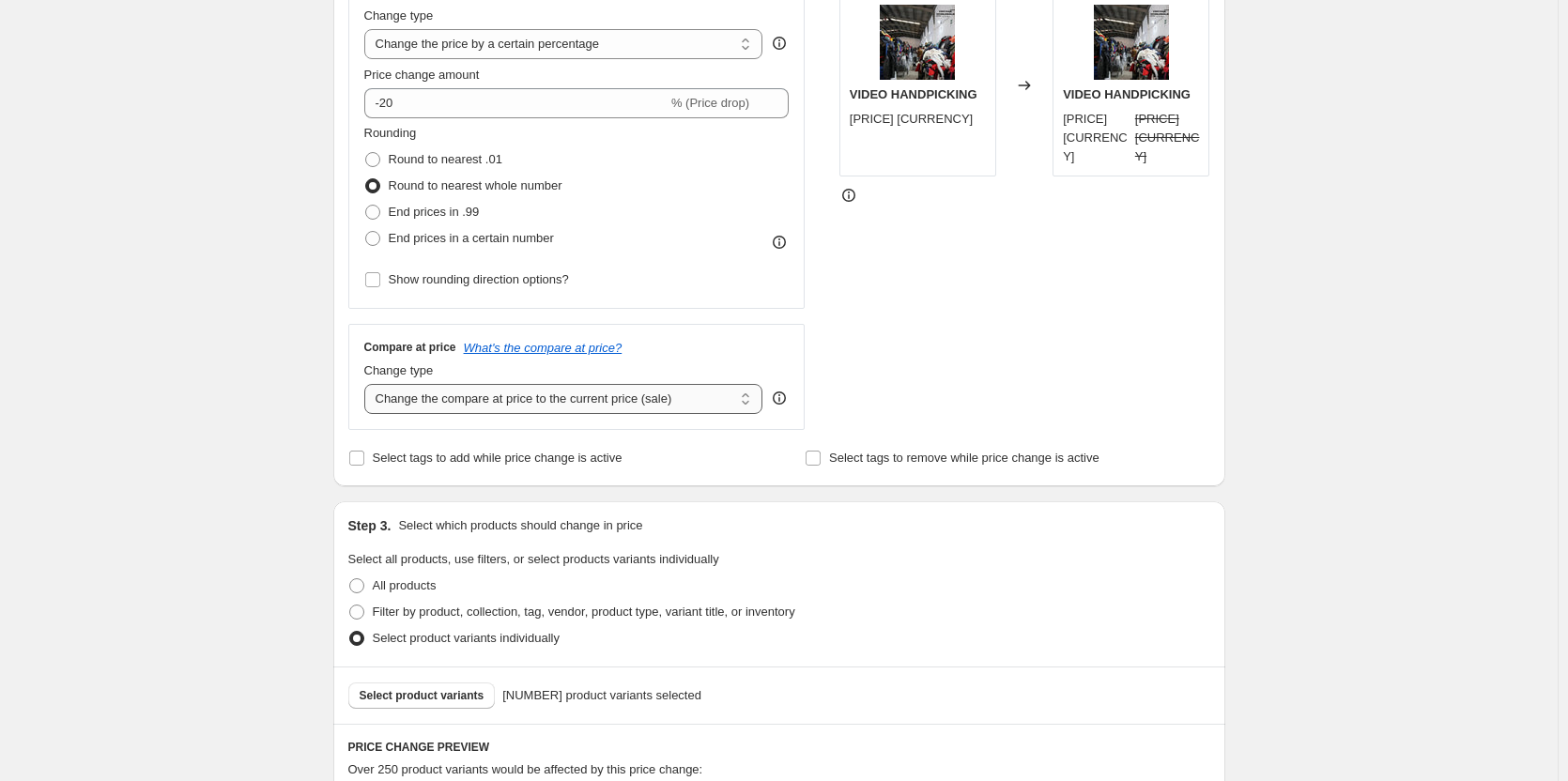 click on "Change the compare at price to the current price (sale) Change the compare at price to a certain amount Change the compare at price by a certain amount Change the compare at price by a certain percentage Change the compare at price by a certain amount relative to the actual price Change the compare at price by a certain percentage relative to the actual price Don't change the compare at price Remove the compare at price" at bounding box center [563, 399] 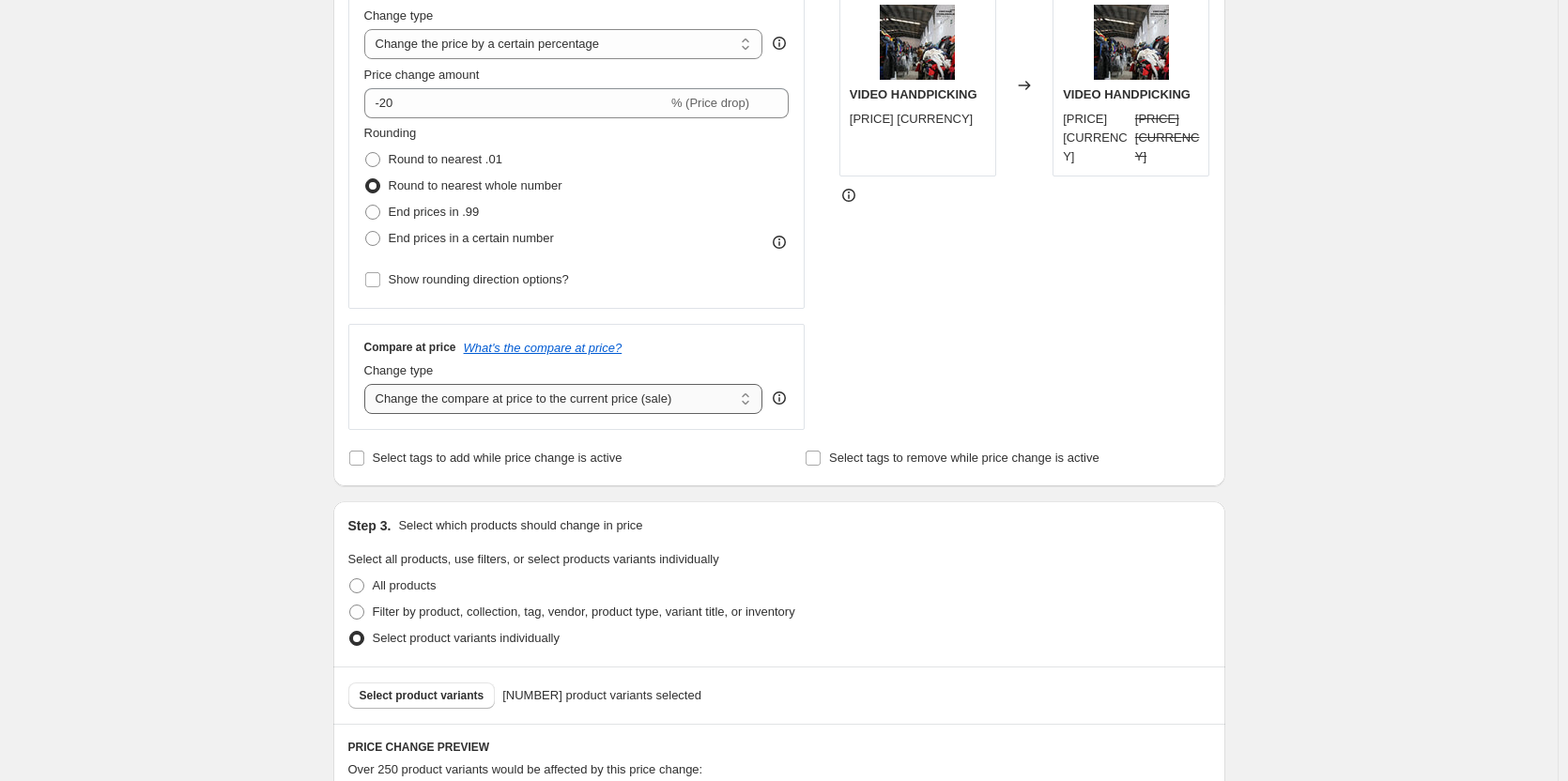 click on "Change the compare at price to the current price (sale) Change the compare at price to a certain amount Change the compare at price by a certain amount Change the compare at price by a certain percentage Change the compare at price by a certain amount relative to the actual price Change the compare at price by a certain percentage relative to the actual price Don't change the compare at price Remove the compare at price" at bounding box center [563, 399] 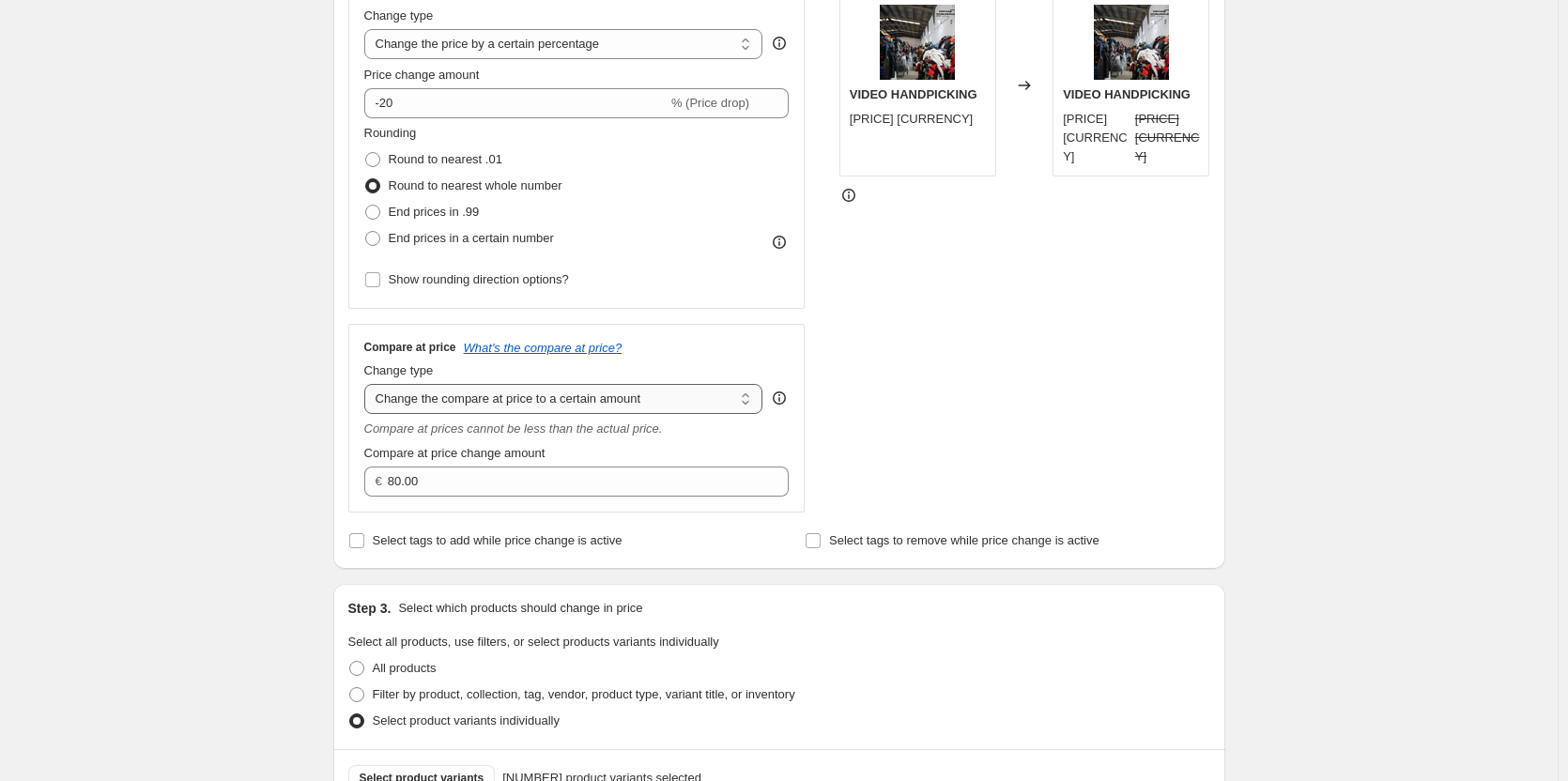 click on "Change the compare at price to the current price (sale) Change the compare at price to a certain amount Change the compare at price by a certain amount Change the compare at price by a certain percentage Change the compare at price by a certain amount relative to the actual price Change the compare at price by a certain percentage relative to the actual price Don't change the compare at price Remove the compare at price" at bounding box center [563, 399] 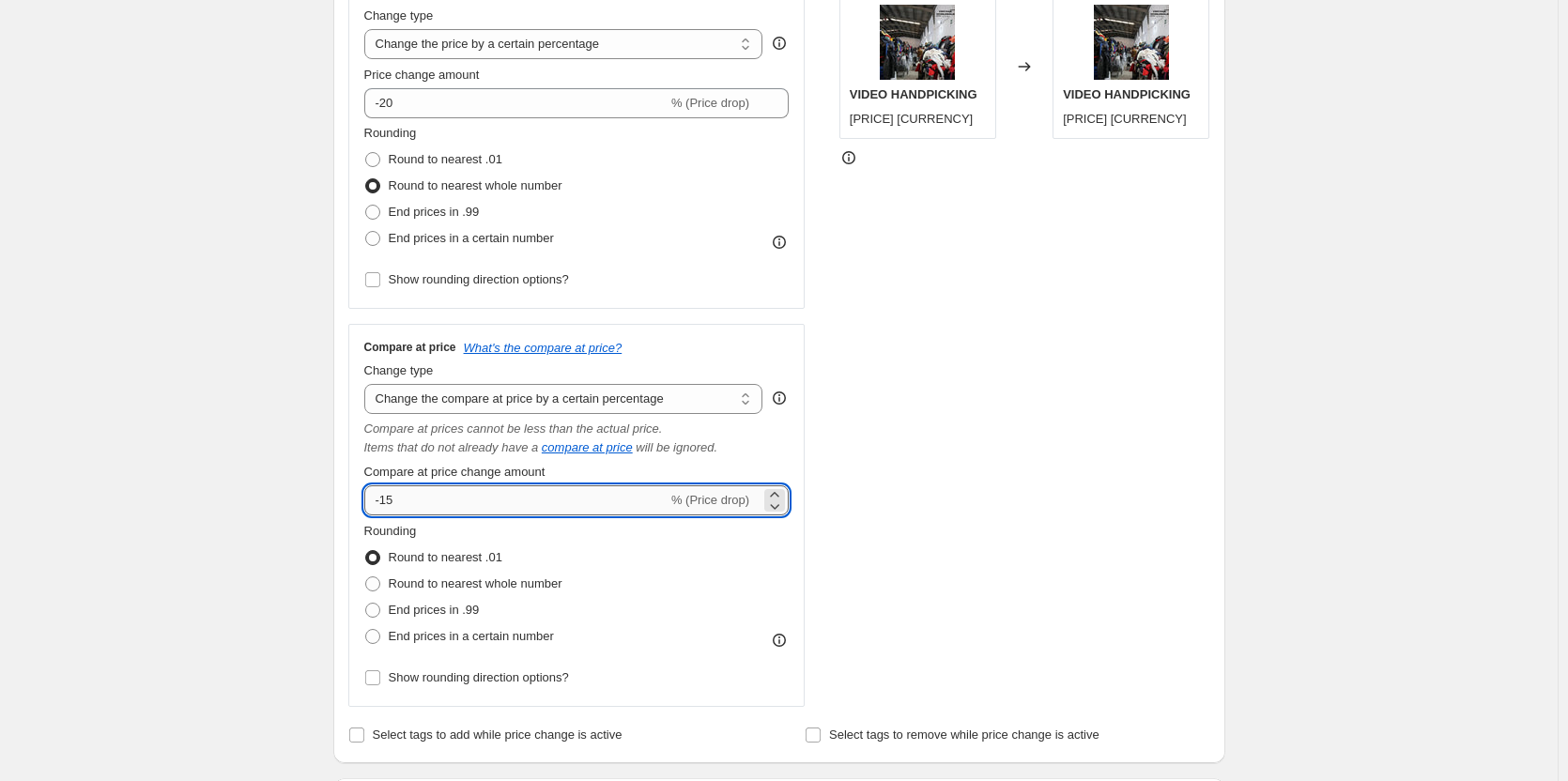 click on "-15" at bounding box center [515, 500] 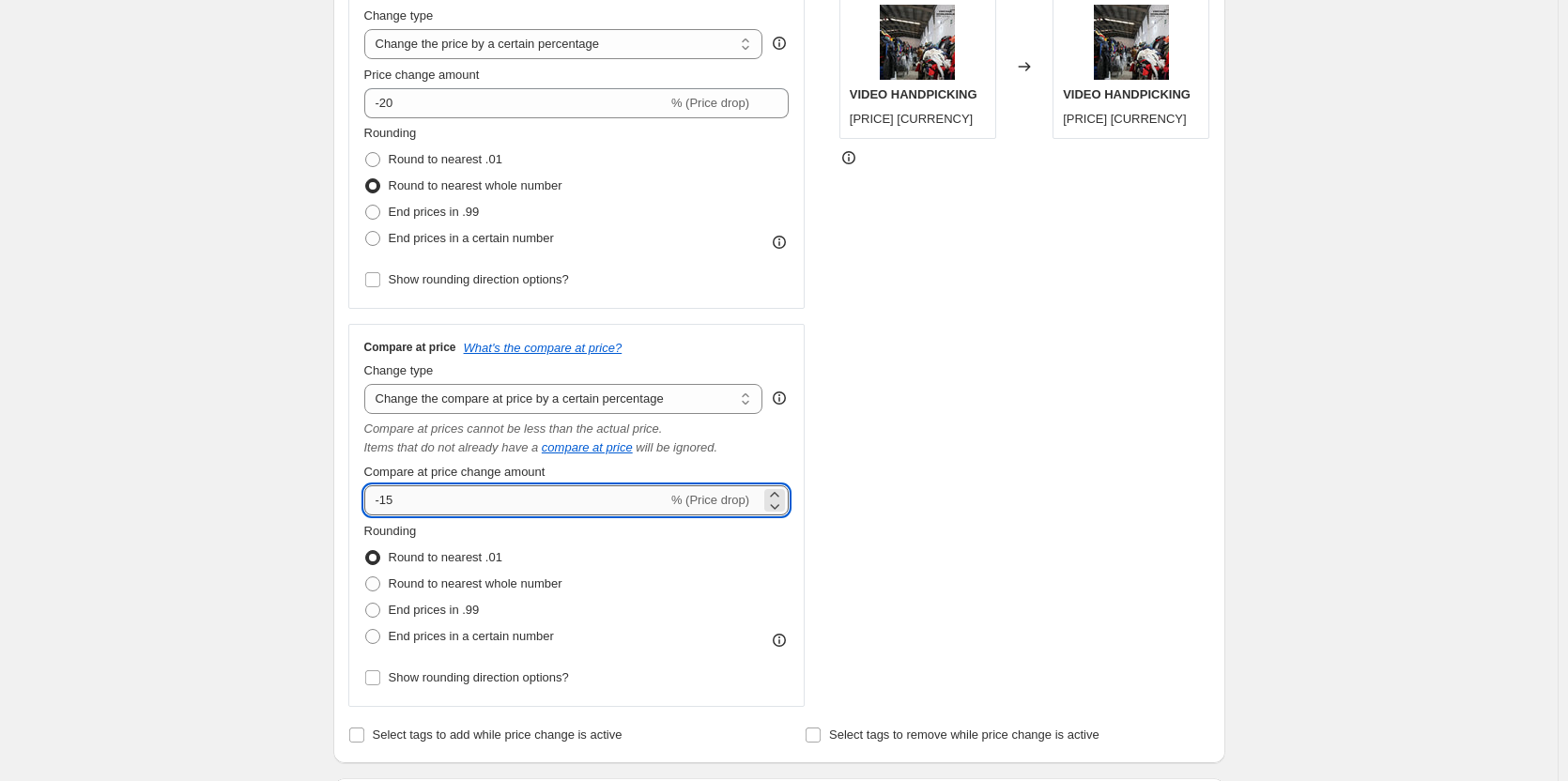 type on "-1" 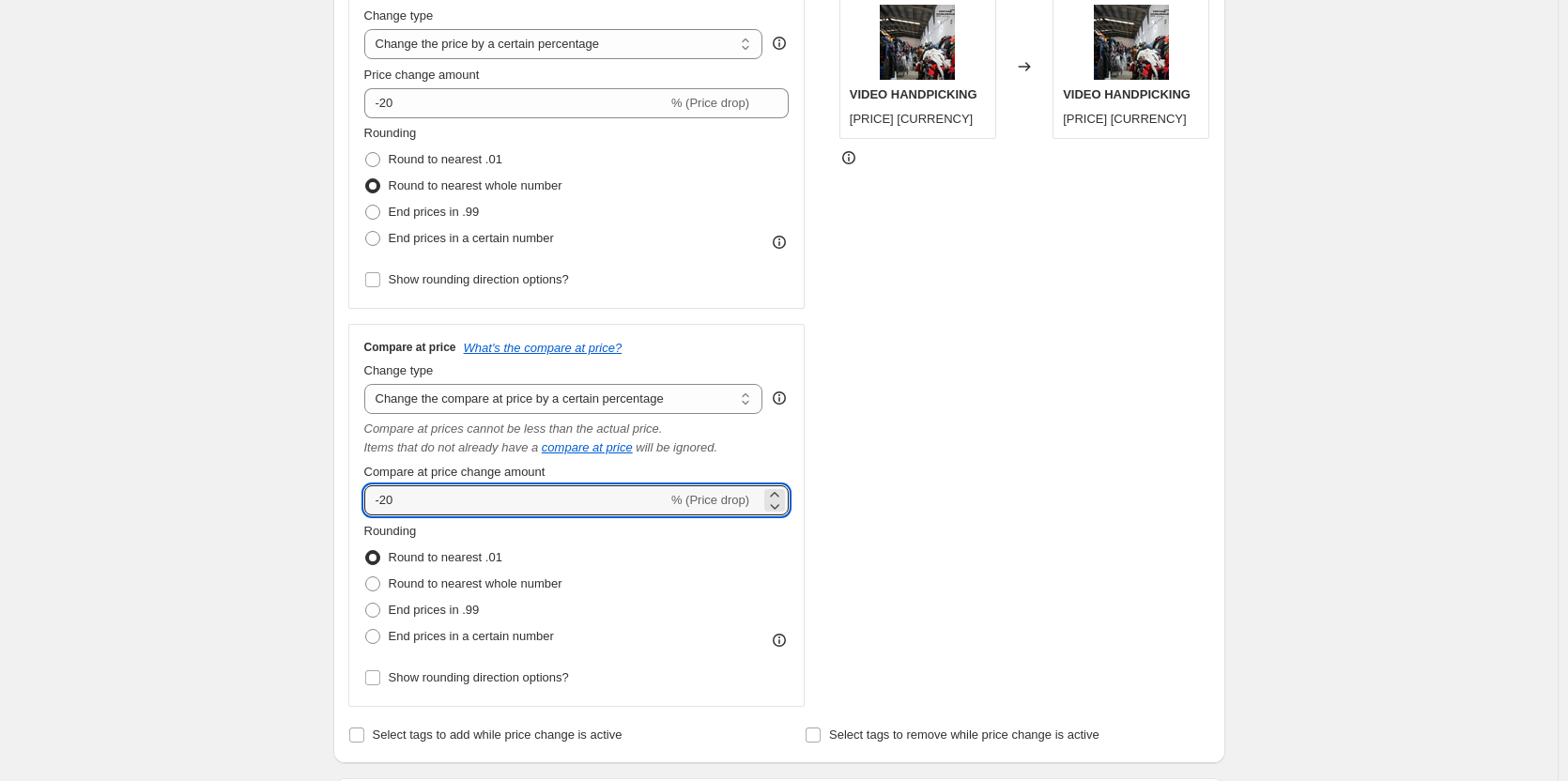 type on "-20" 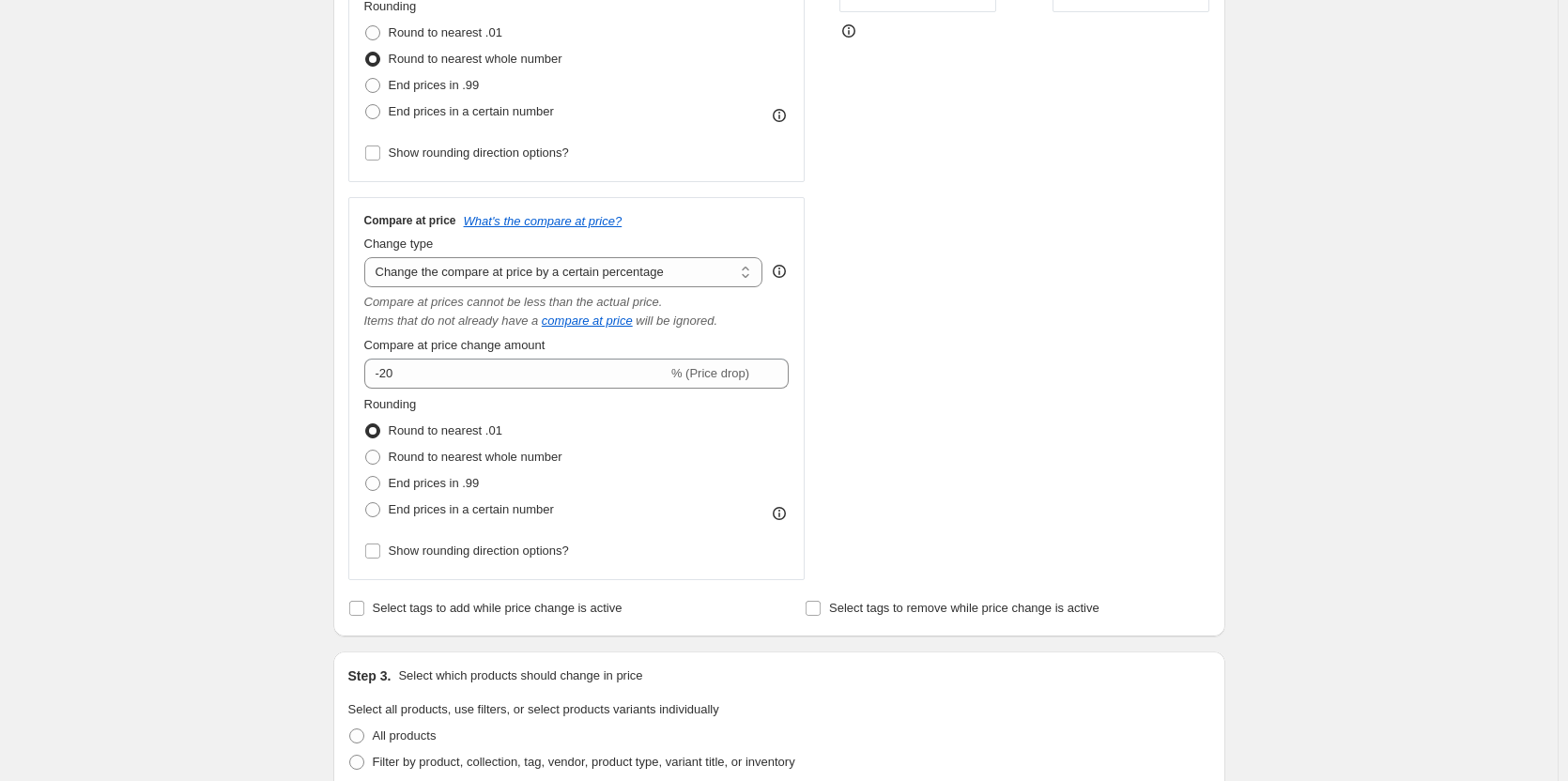 scroll, scrollTop: 469, scrollLeft: 0, axis: vertical 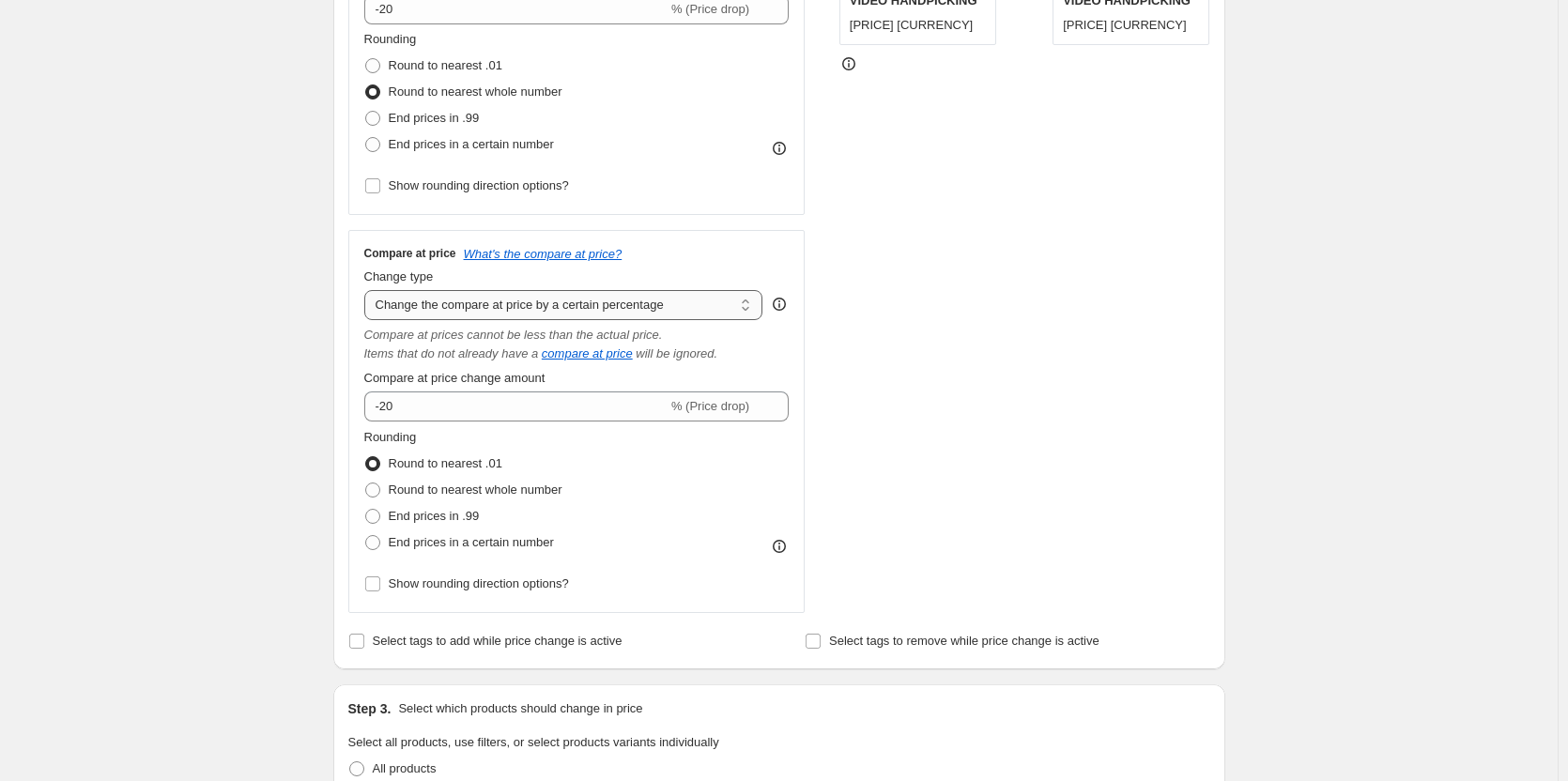 click on "Change the compare at price to the current price (sale) Change the compare at price to a certain amount Change the compare at price by a certain amount Change the compare at price by a certain percentage Change the compare at price by a certain amount relative to the actual price Change the compare at price by a certain percentage relative to the actual price Don't change the compare at price Remove the compare at price" at bounding box center [563, 305] 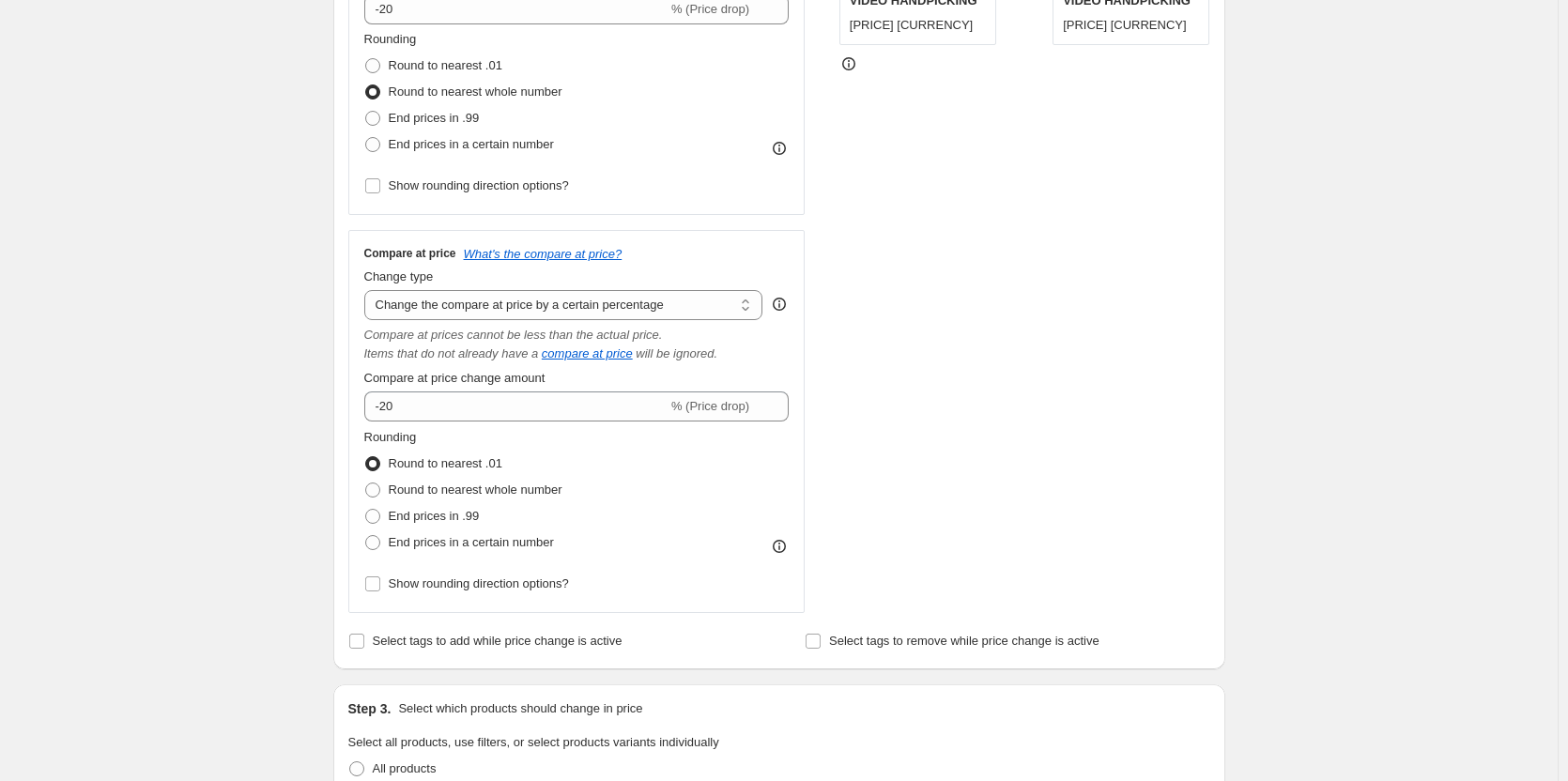 click on "STOREFRONT EXAMPLE VIDEO HANDPICKING 20.00€ EUR Changed to VIDEO HANDPICKING 16.00€ EUR" at bounding box center (1024, 244) 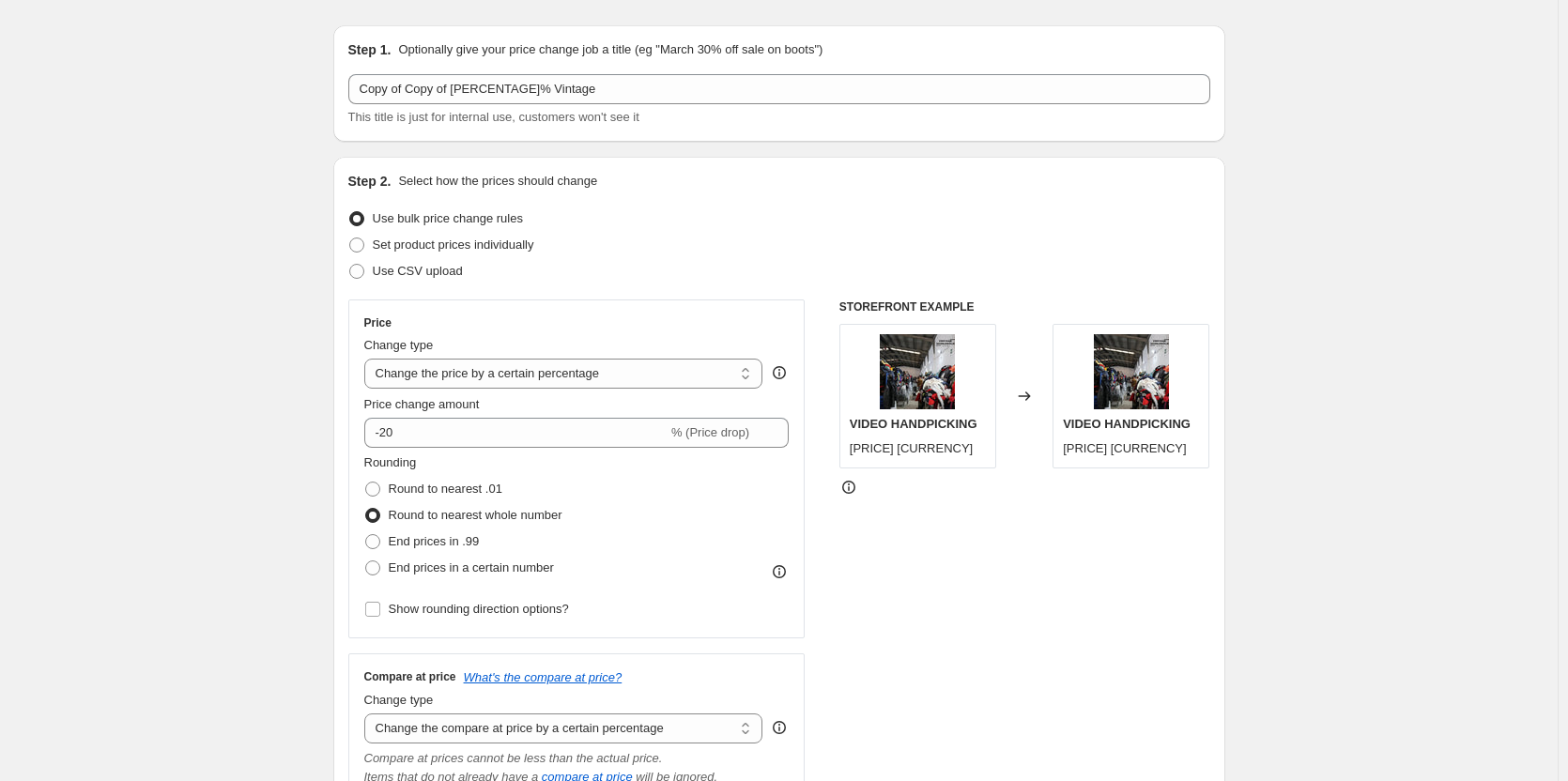 scroll, scrollTop: 0, scrollLeft: 0, axis: both 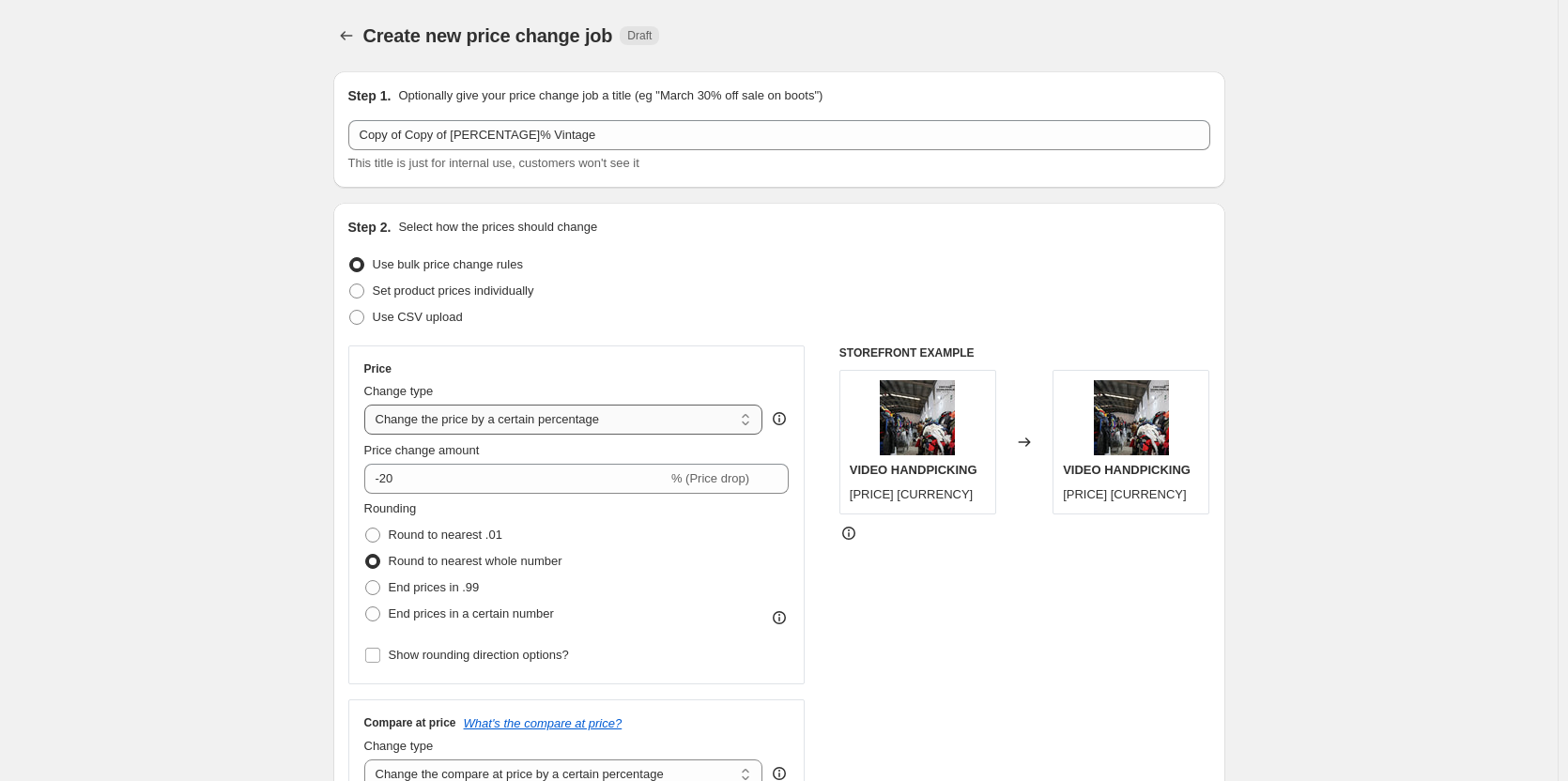 click on "Change the price to a certain amount Change the price by a certain amount Change the price by a certain percentage Change the price to the current compare at price (price before sale) Change the price by a certain amount relative to the compare at price Change the price by a certain percentage relative to the compare at price Don't change the price Change the price by a certain percentage relative to the cost per item Change price to certain cost margin" at bounding box center [563, 420] 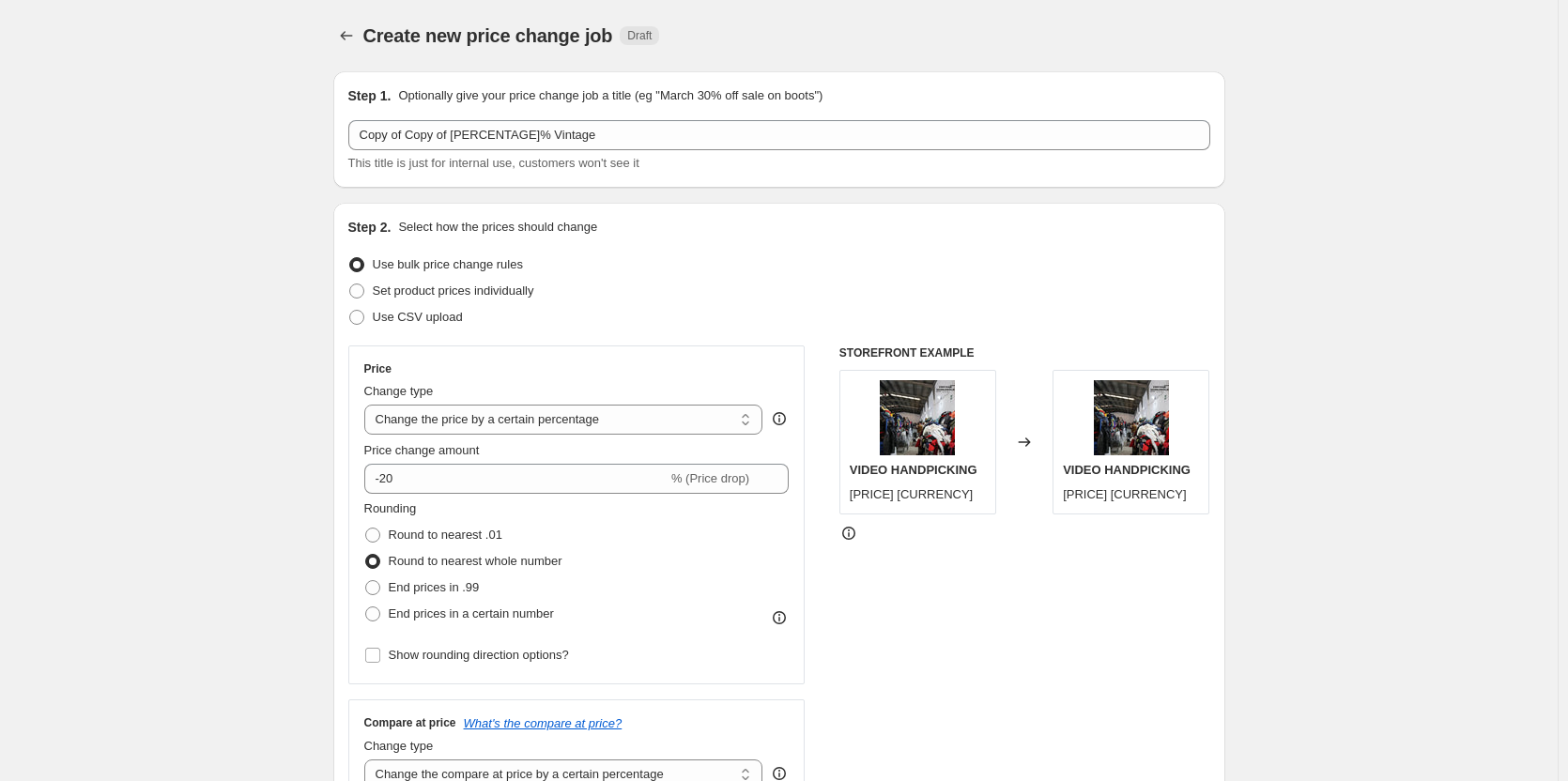 click on "Step 2. Select how the prices should change Use bulk price change rules Set product prices individually Use CSV upload Price Change type Change the price to a certain amount Change the price by a certain amount Change the price by a certain percentage Change the price to the current compare at price (price before sale) Change the price by a certain amount relative to the compare at price Change the price by a certain percentage relative to the compare at price Don't change the price Change the price by a certain percentage relative to the cost per item Change price to certain cost margin Change the price by a certain percentage Price change amount -20 % (Price drop) Rounding Round to nearest .01 Round to nearest whole number End prices in .99 End prices in a certain number Show rounding direction options? Compare at price What's the compare at price? Change type Change the compare at price to the current price (sale) Change the compare at price to a certain amount Don't change the compare at price     -20" at bounding box center [779, 670] 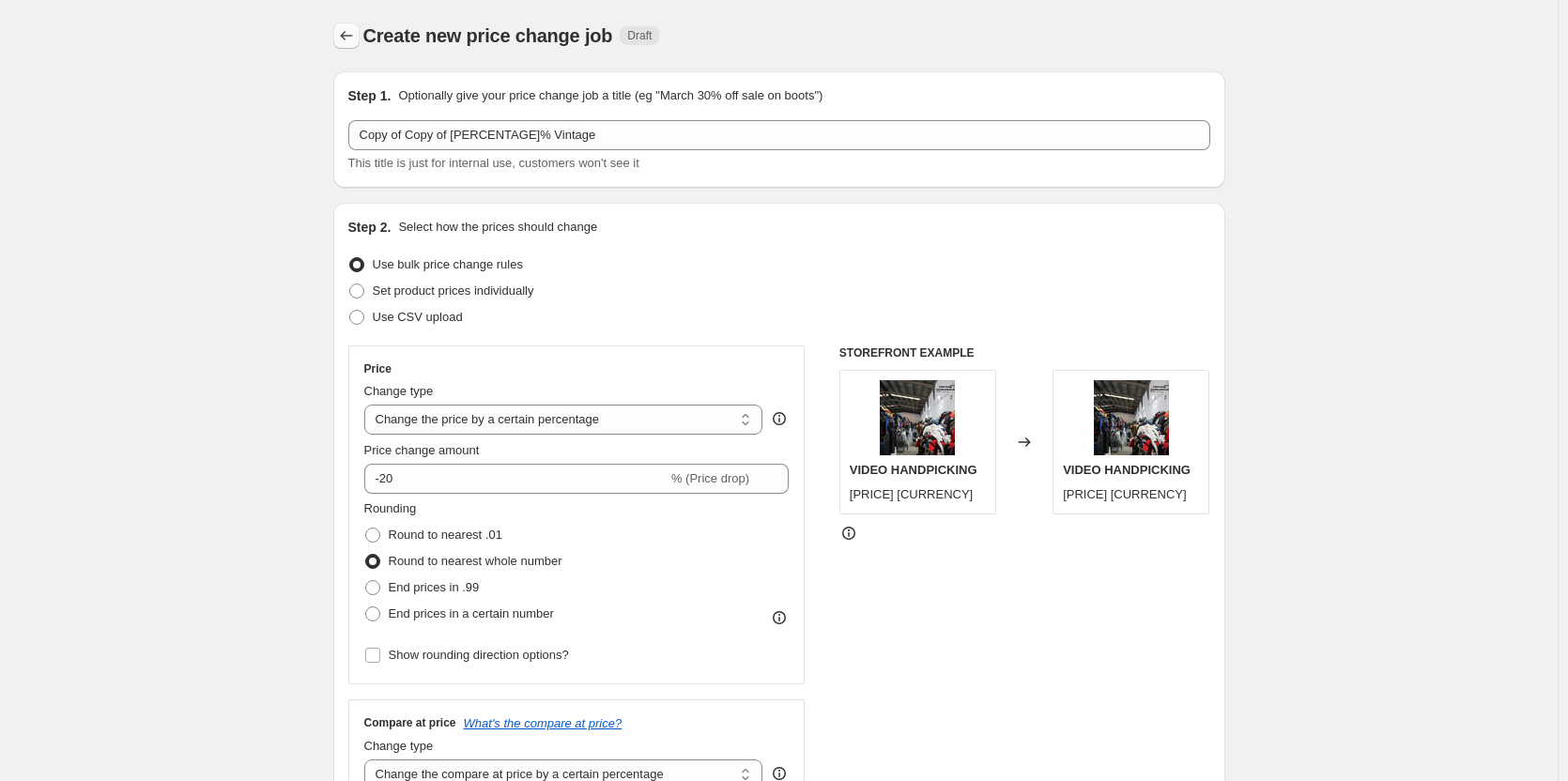 click at bounding box center (346, 36) 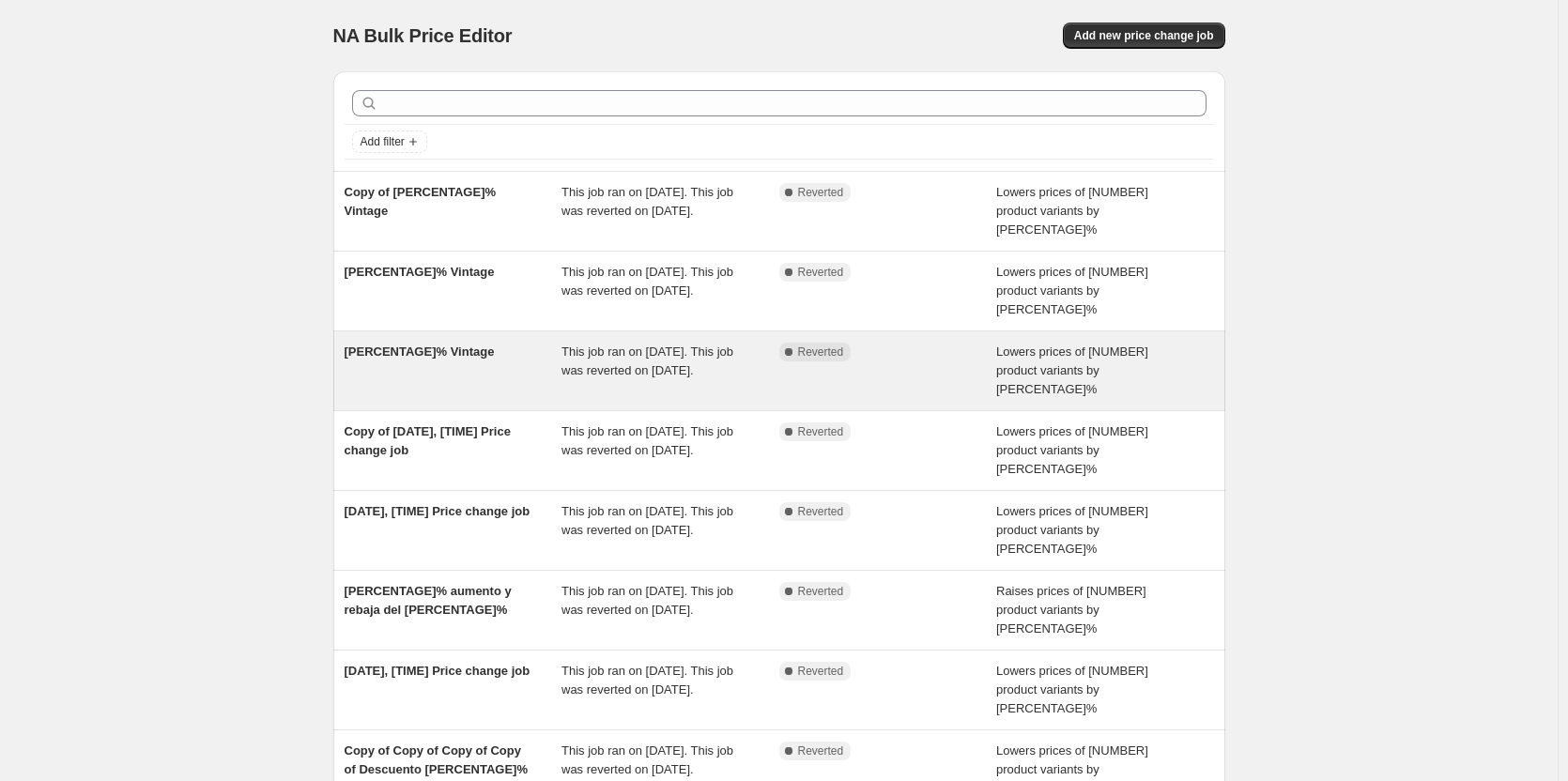 click on "This job ran on [DATE] de [MONTH] de [YEAR]. This job was reverted on [DATE] de [MONTH] de [YEAR]." at bounding box center [647, 360] 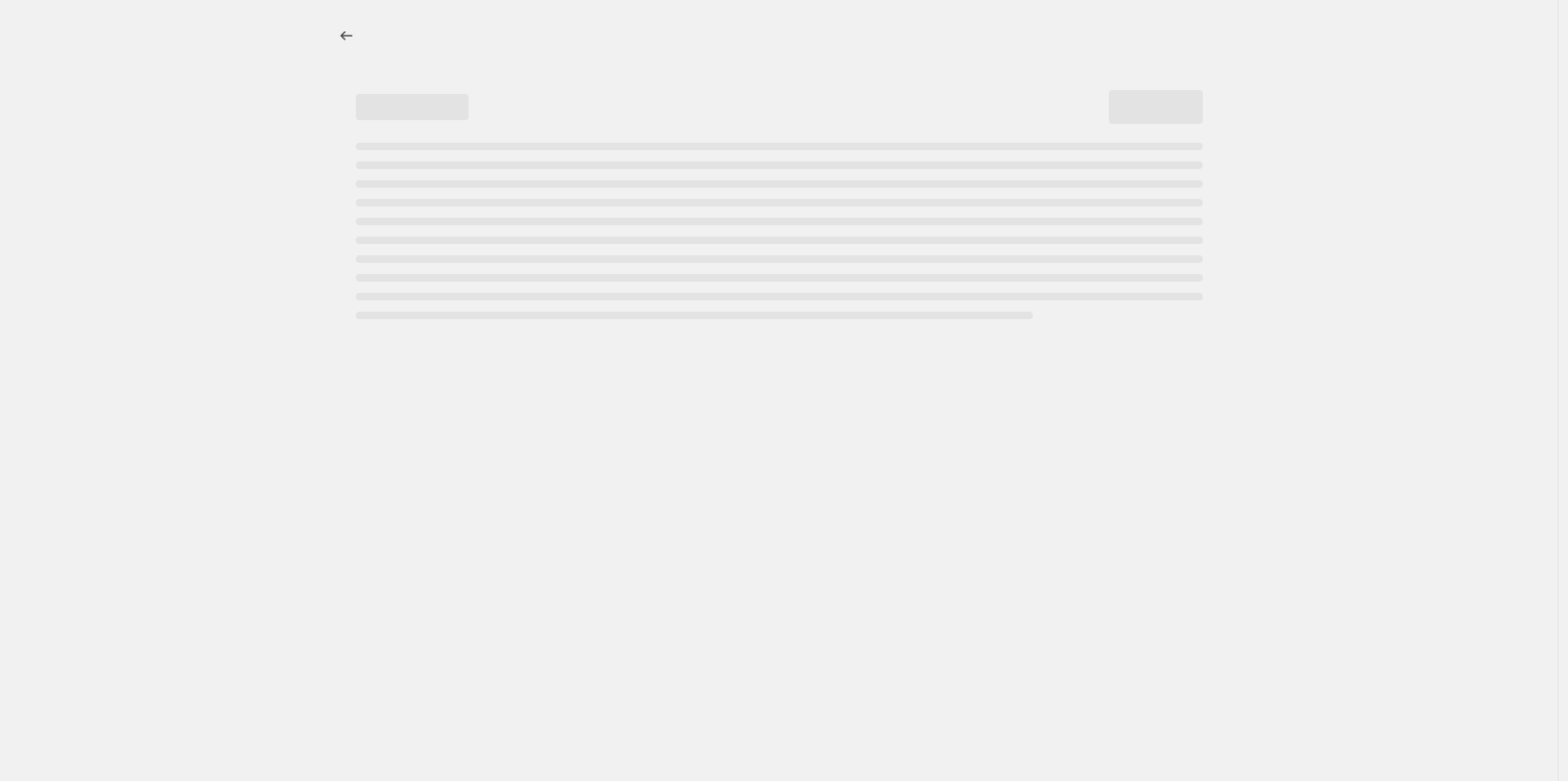 select on "percentage" 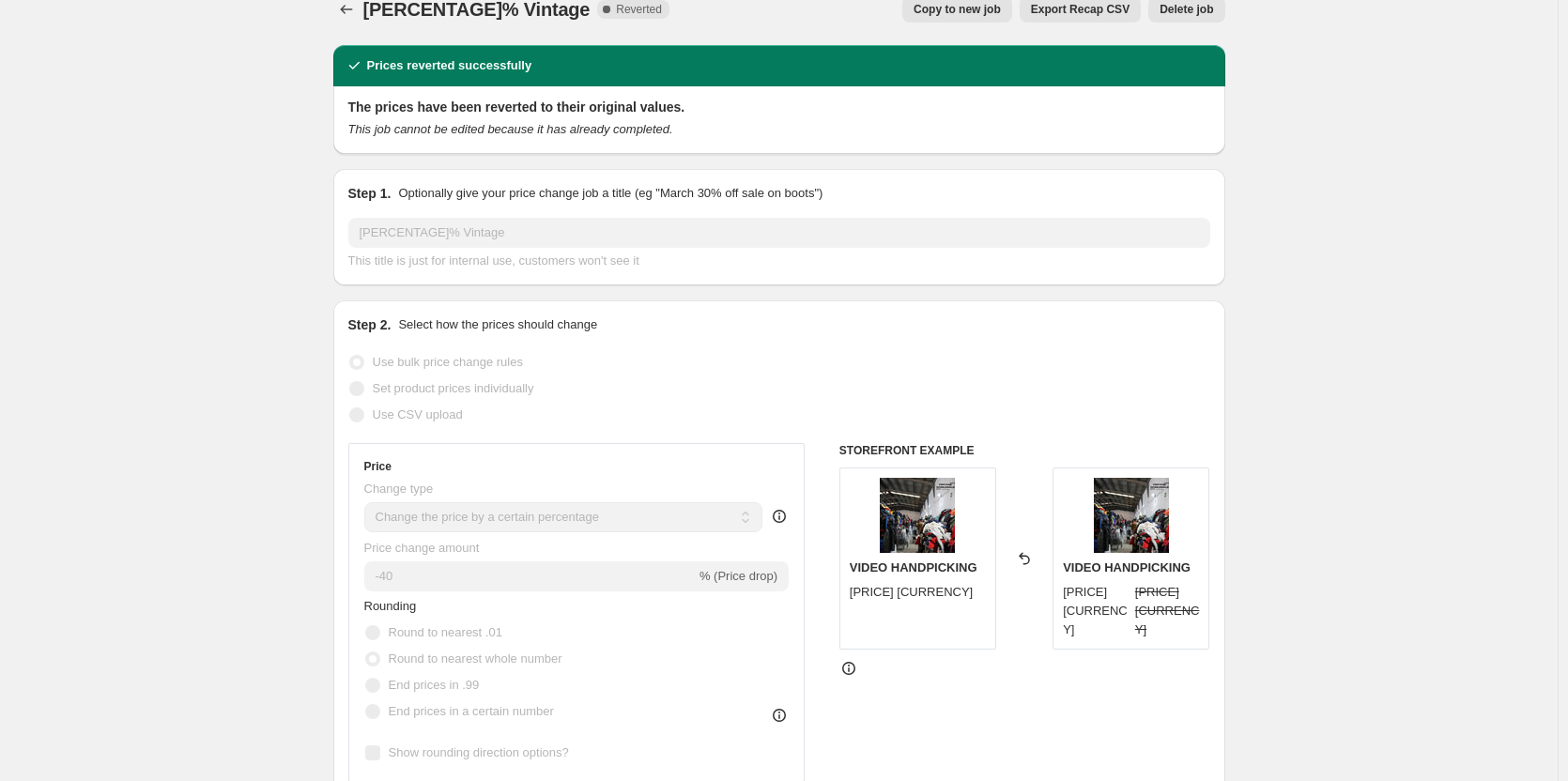 scroll, scrollTop: 0, scrollLeft: 0, axis: both 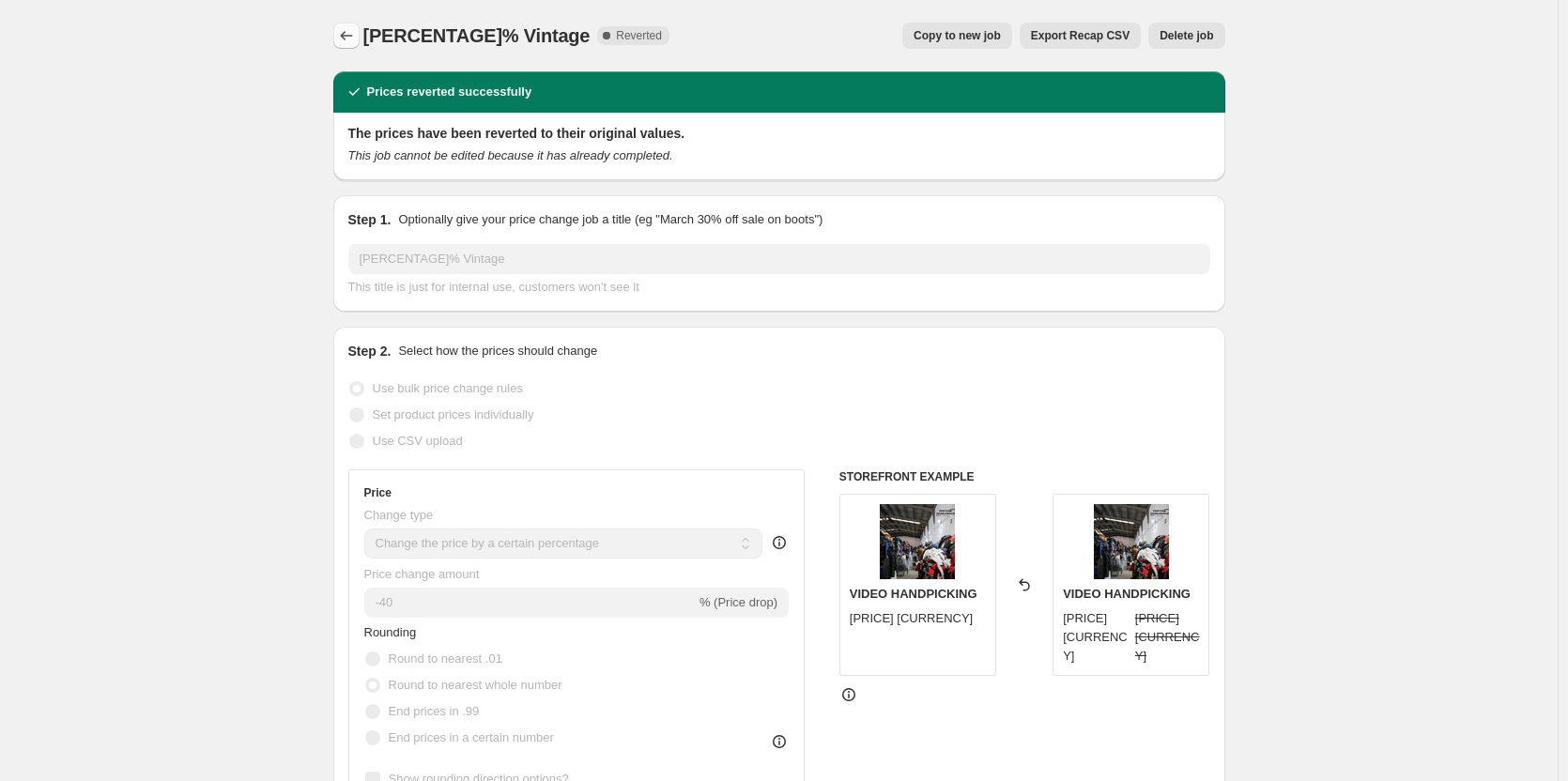 click 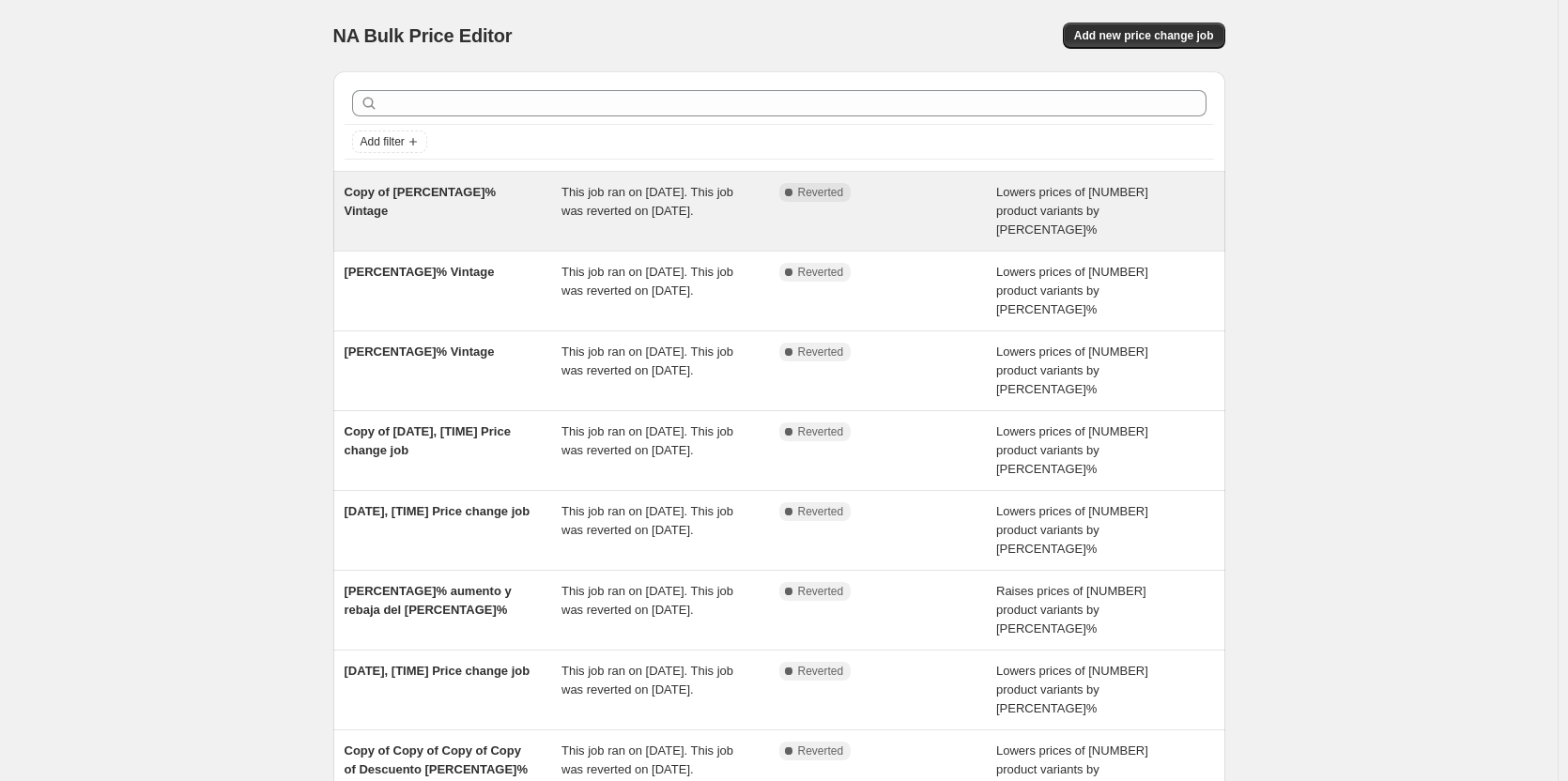 click on "Copy of 20% Vintage" at bounding box center (453, 211) 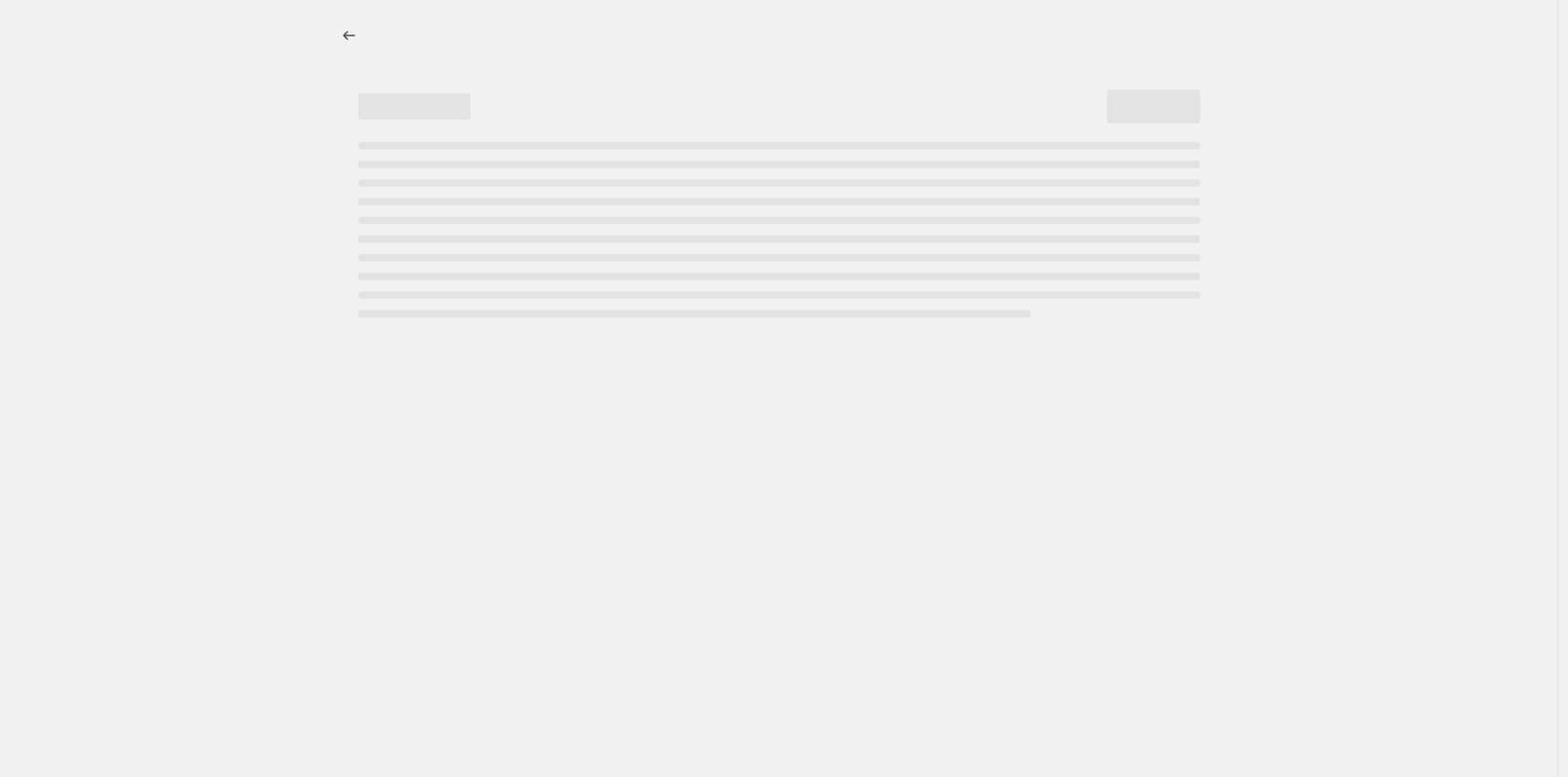 select on "percentage" 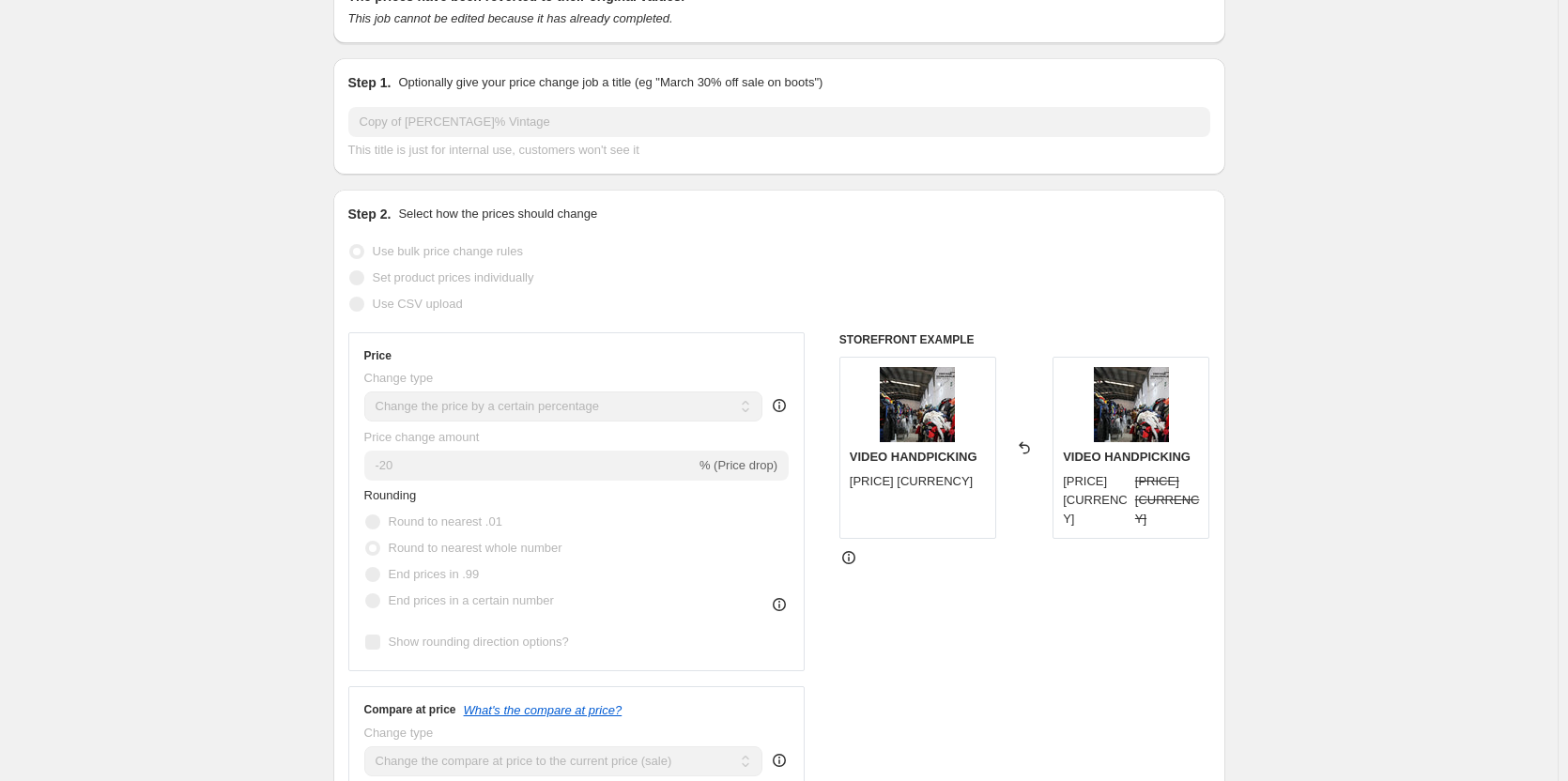 scroll, scrollTop: 0, scrollLeft: 0, axis: both 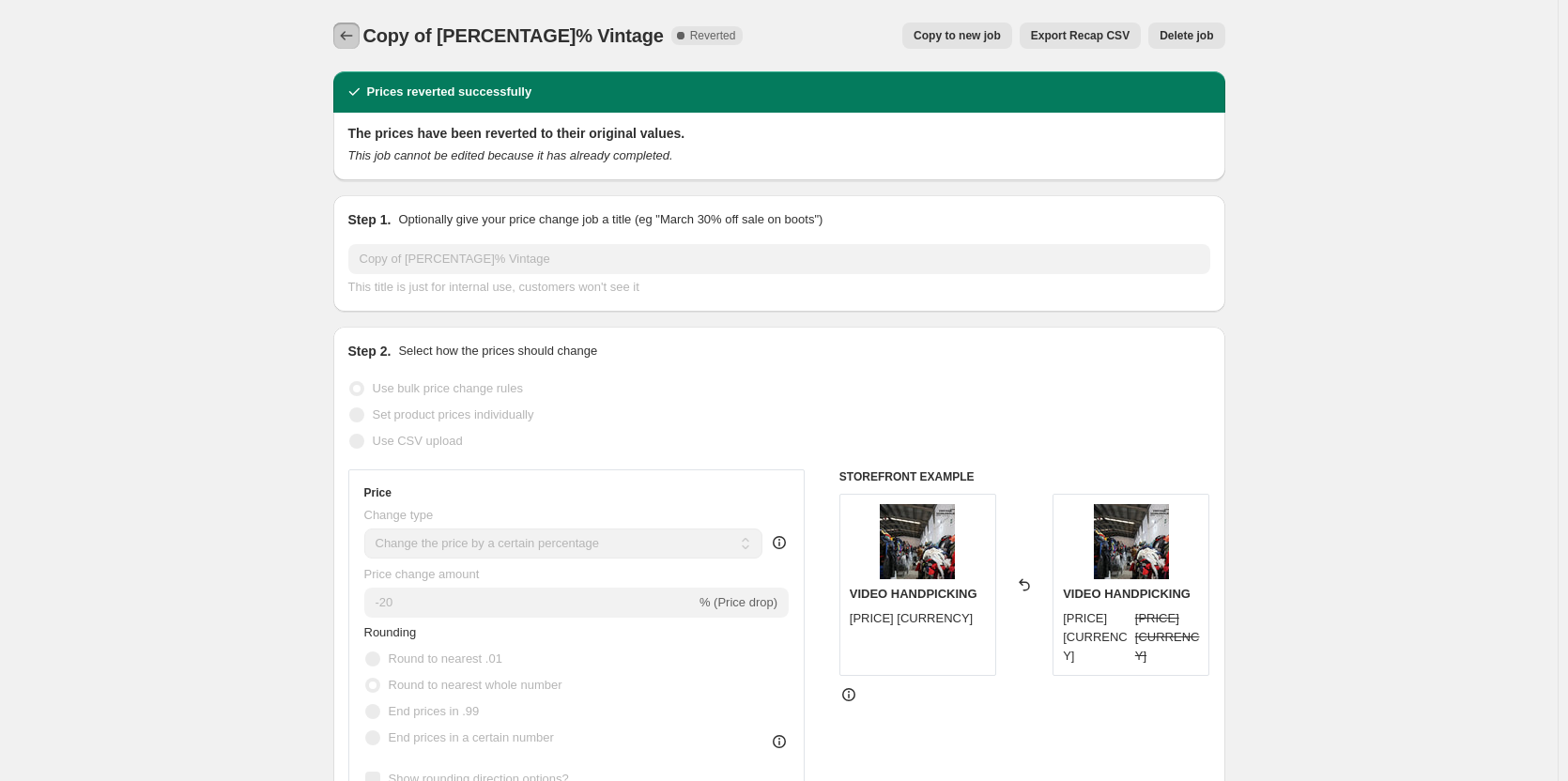 click 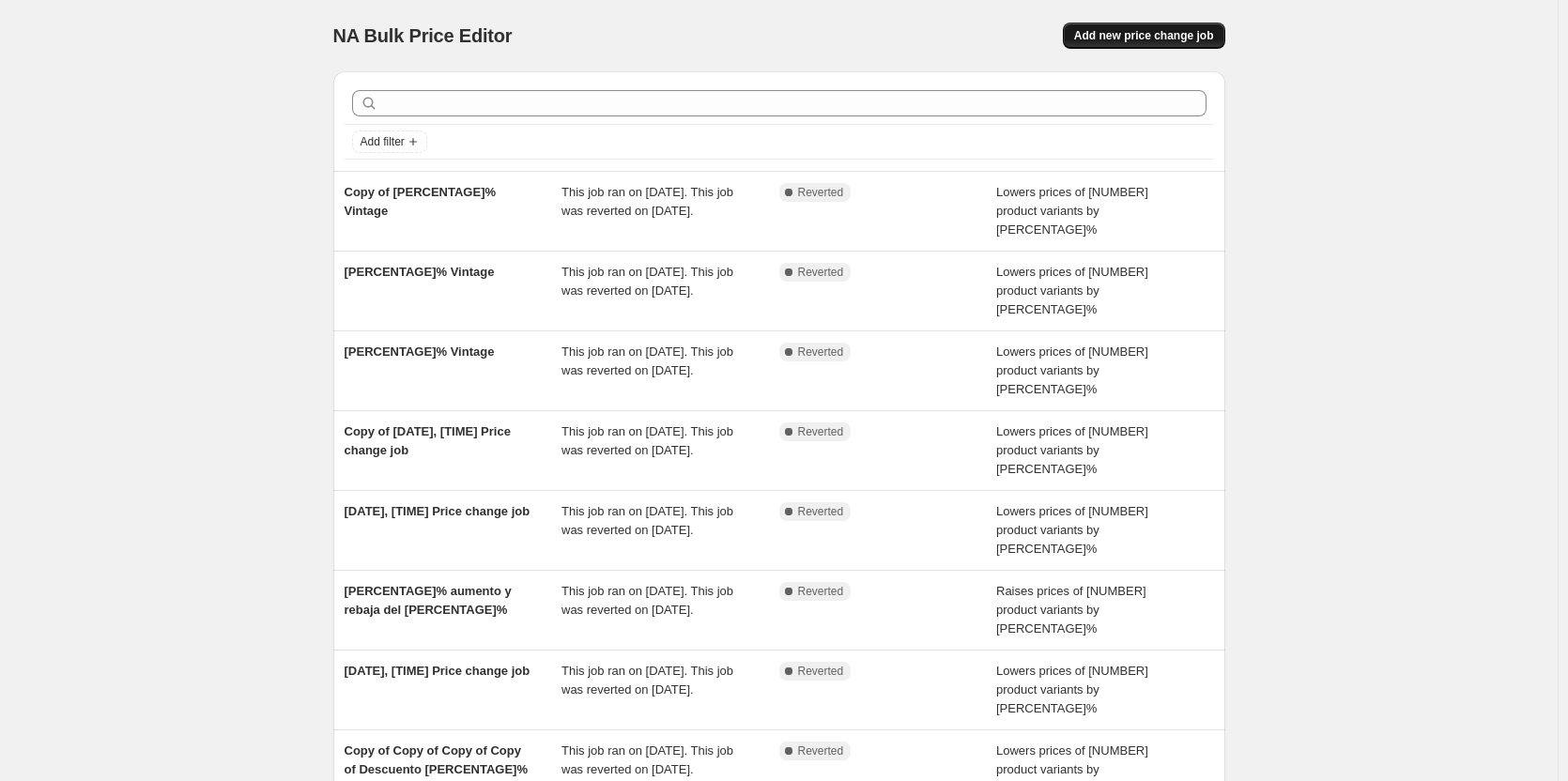 click on "Add new price change job" at bounding box center [1144, 36] 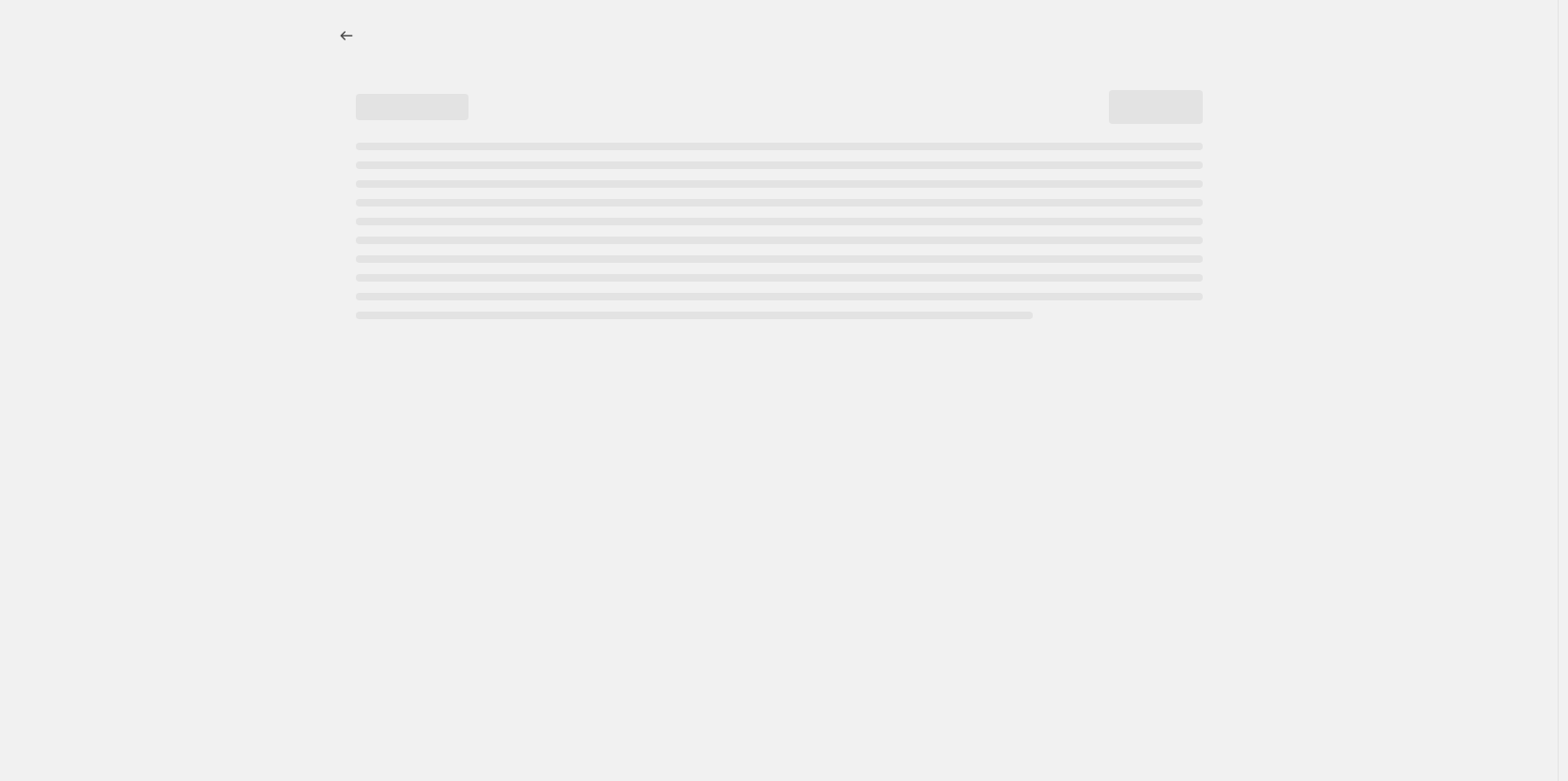 select on "percentage" 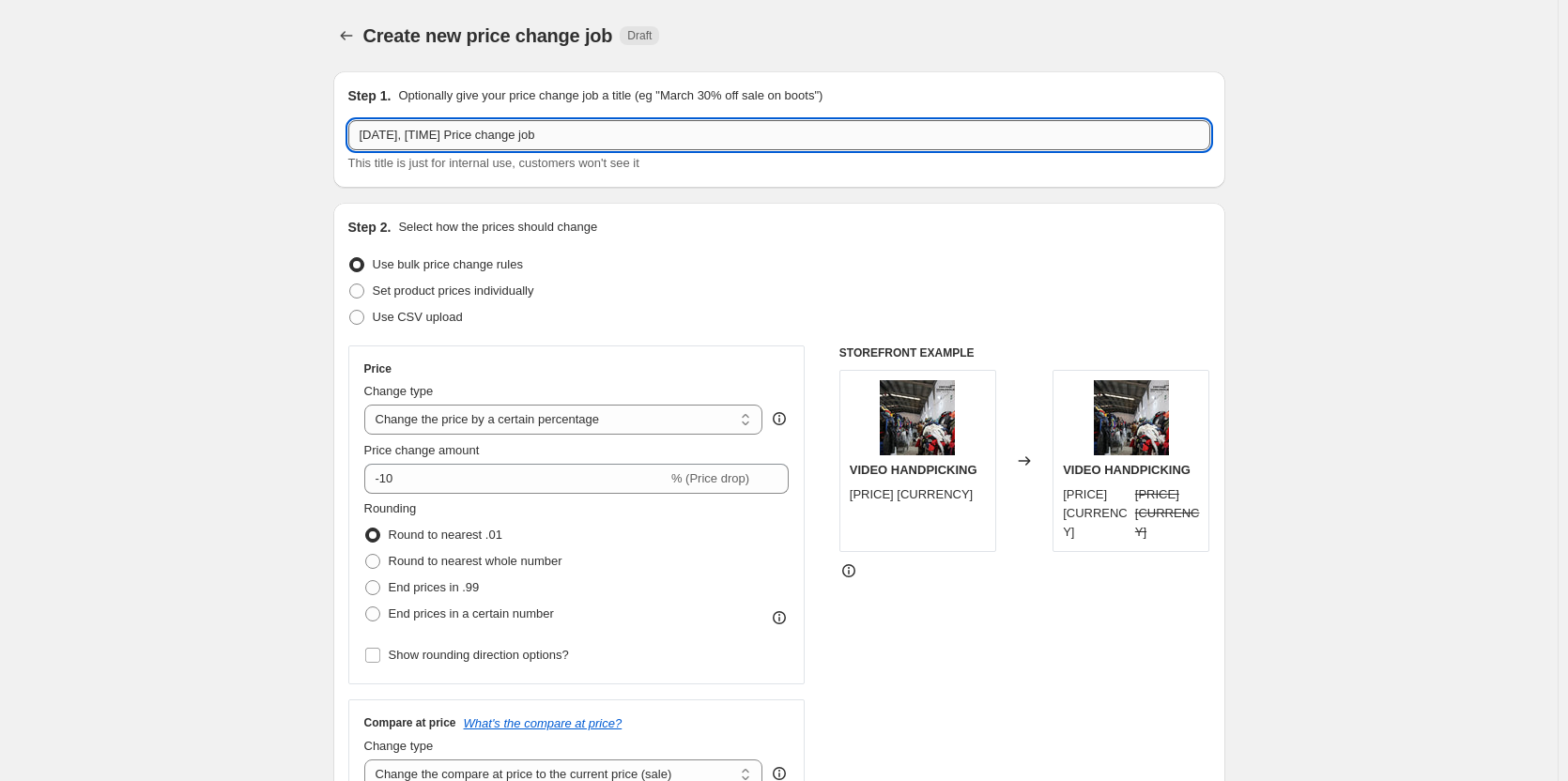 click on "4 ago 2025, 9:00:42 Price change job" at bounding box center [779, 135] 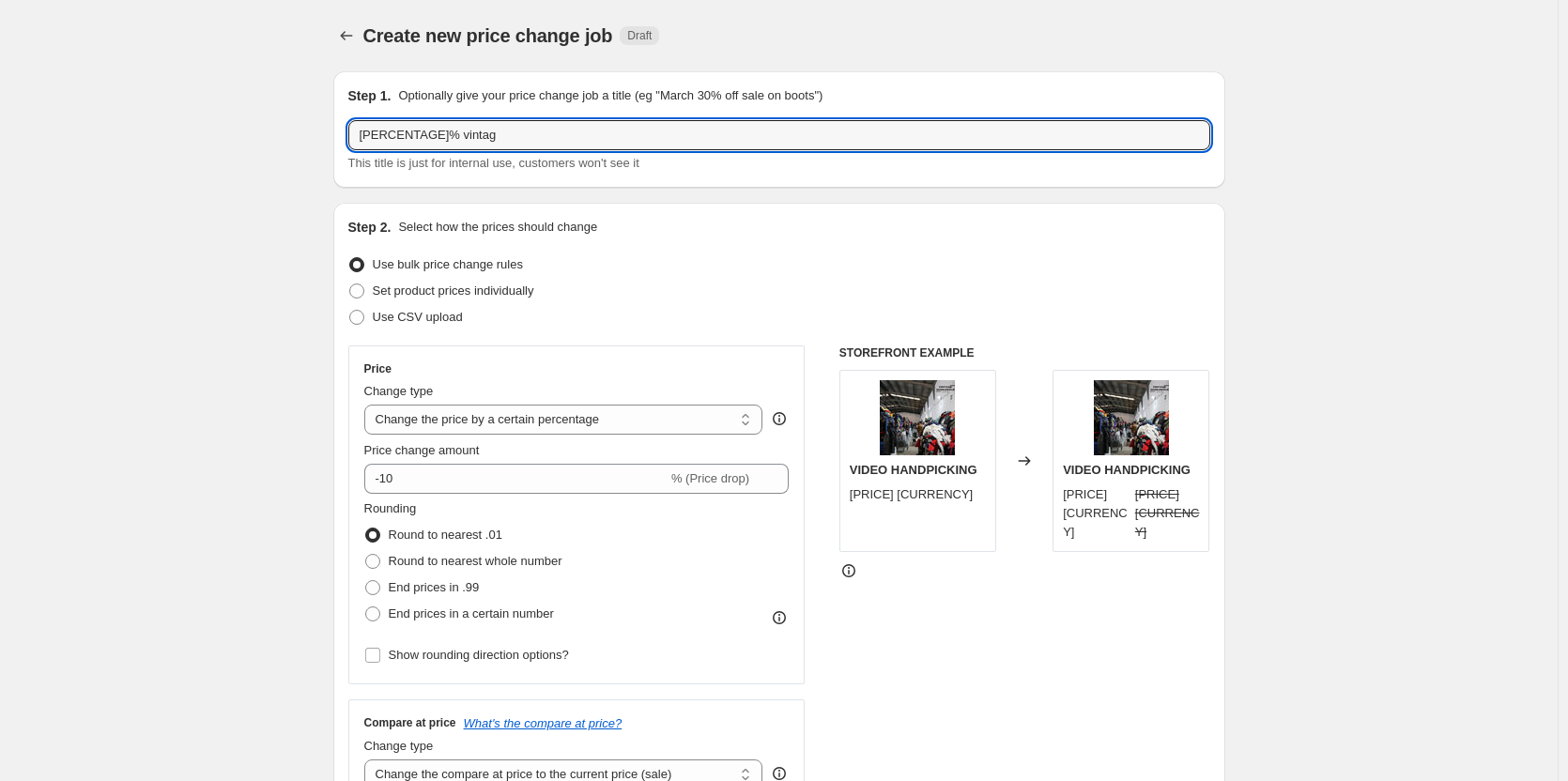 type on "20% vintage" 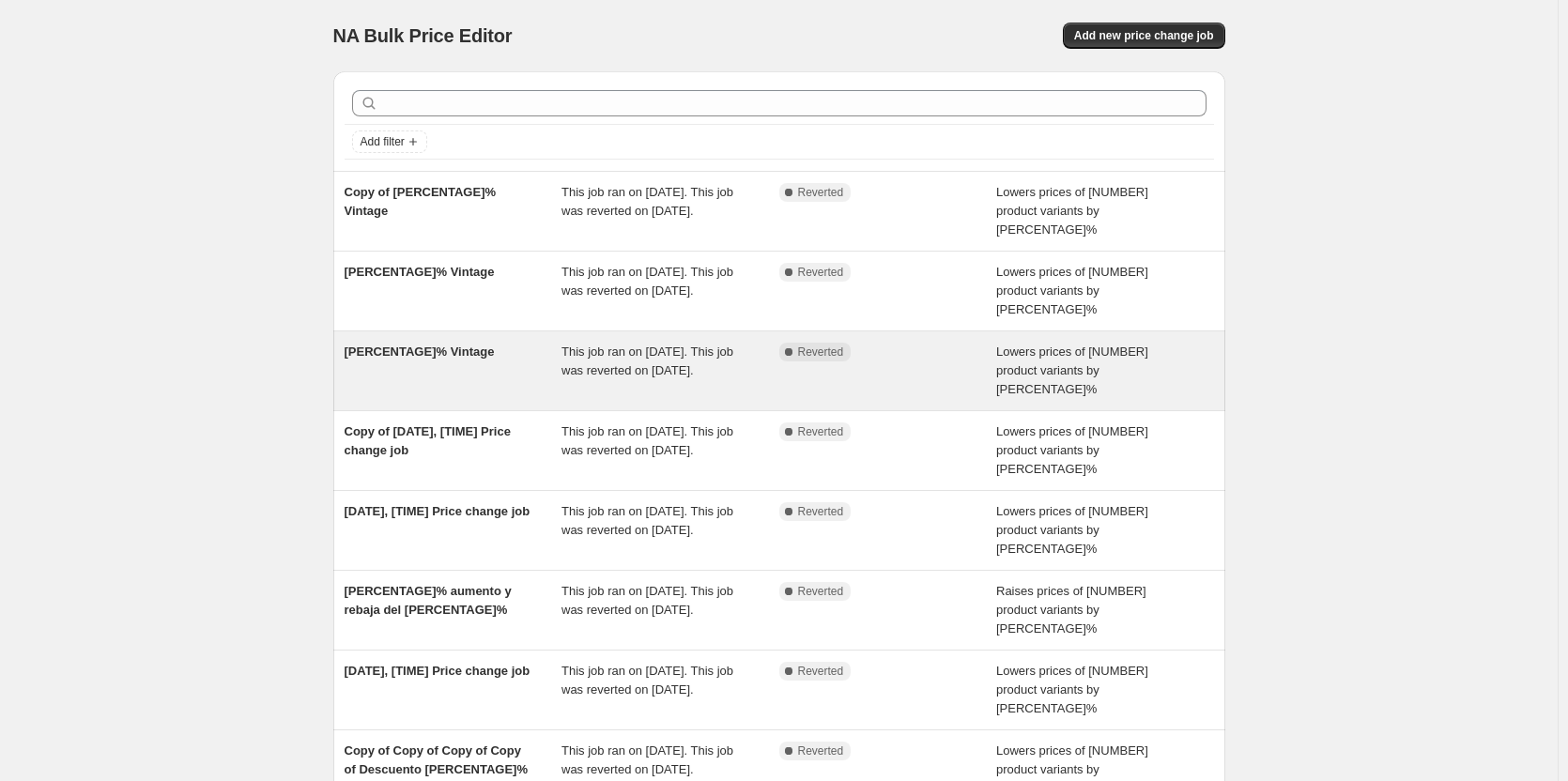 click on "40% Vintage" at bounding box center [453, 371] 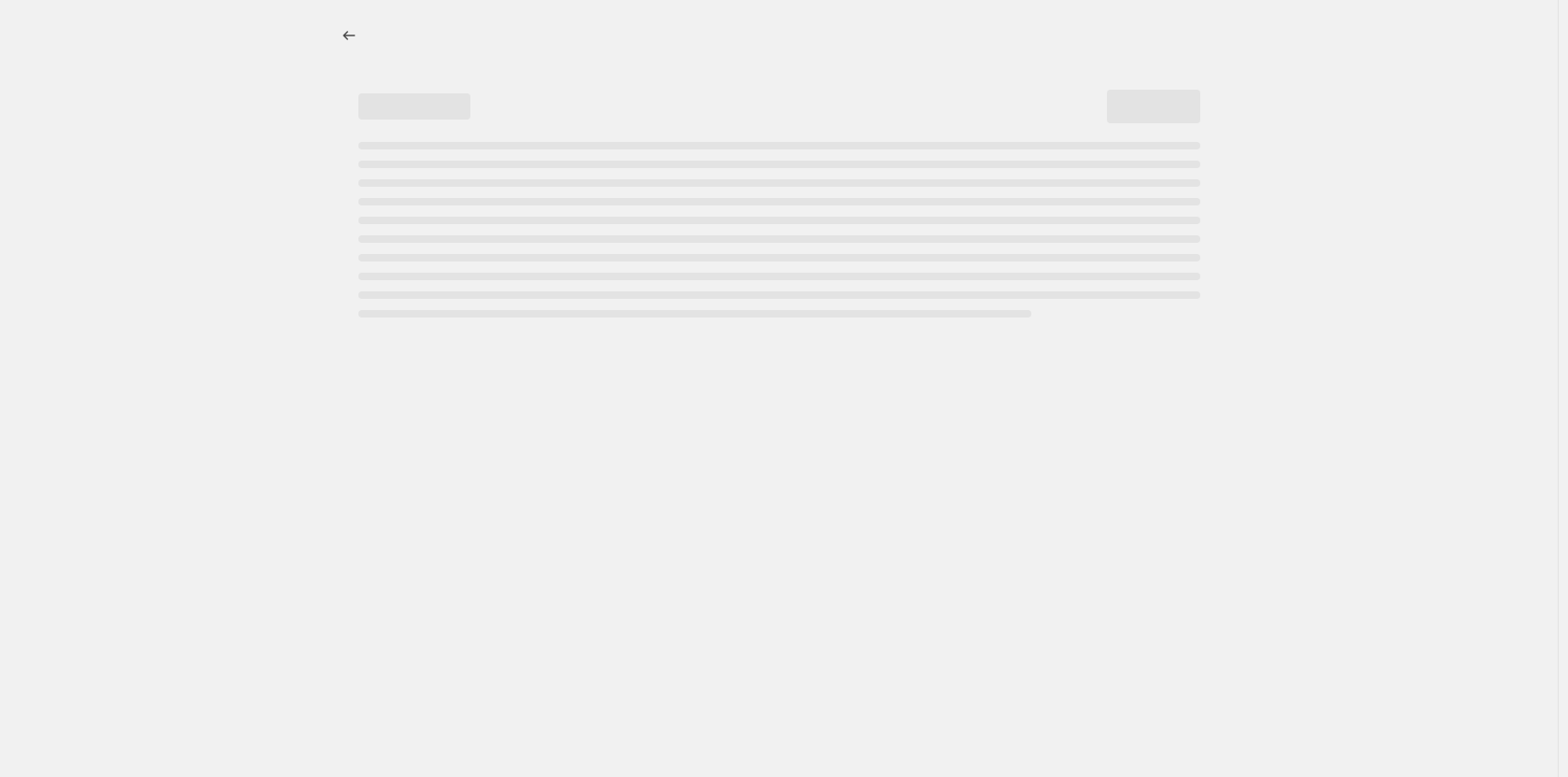 select on "percentage" 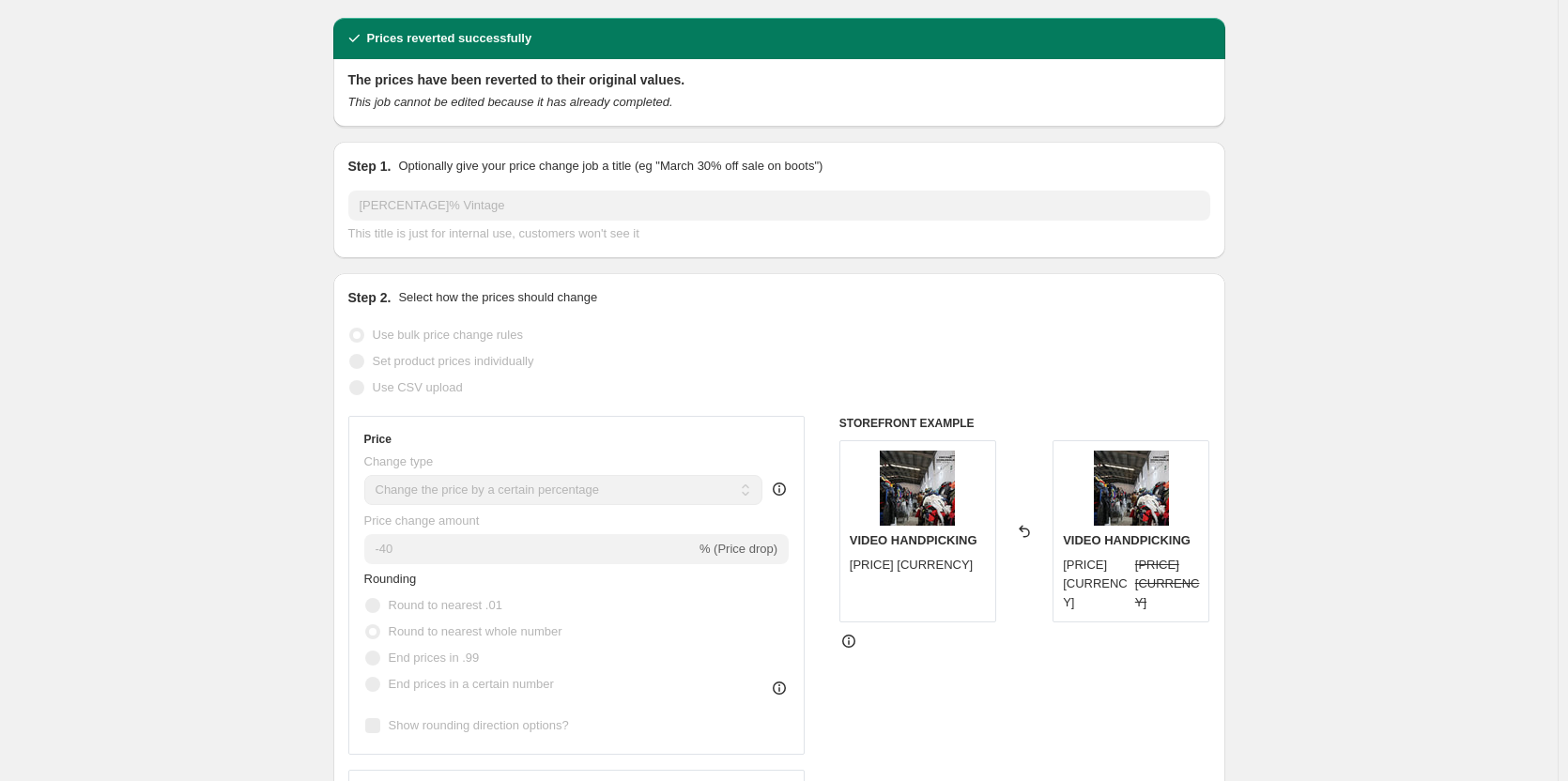 scroll, scrollTop: 0, scrollLeft: 0, axis: both 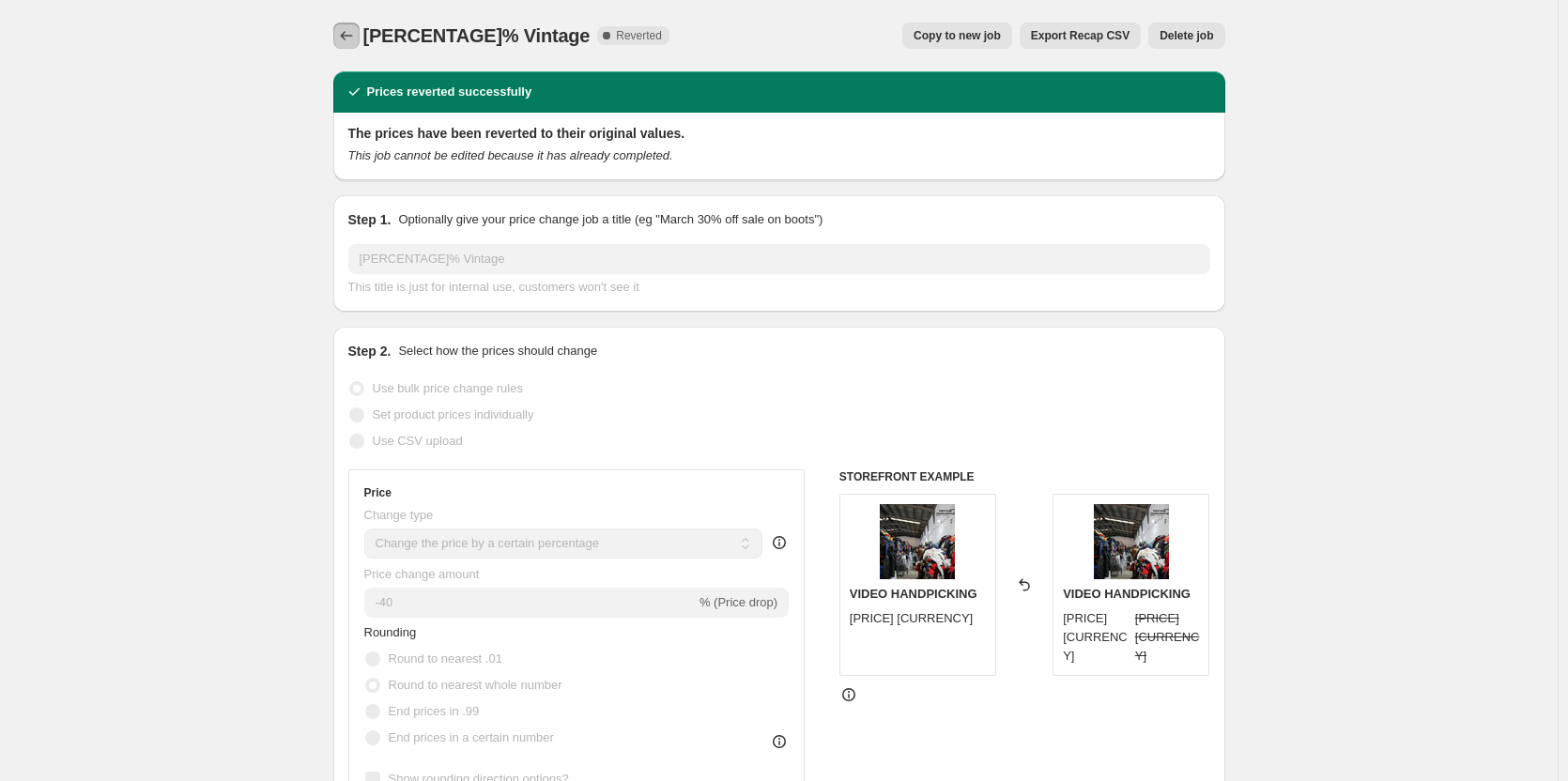 click 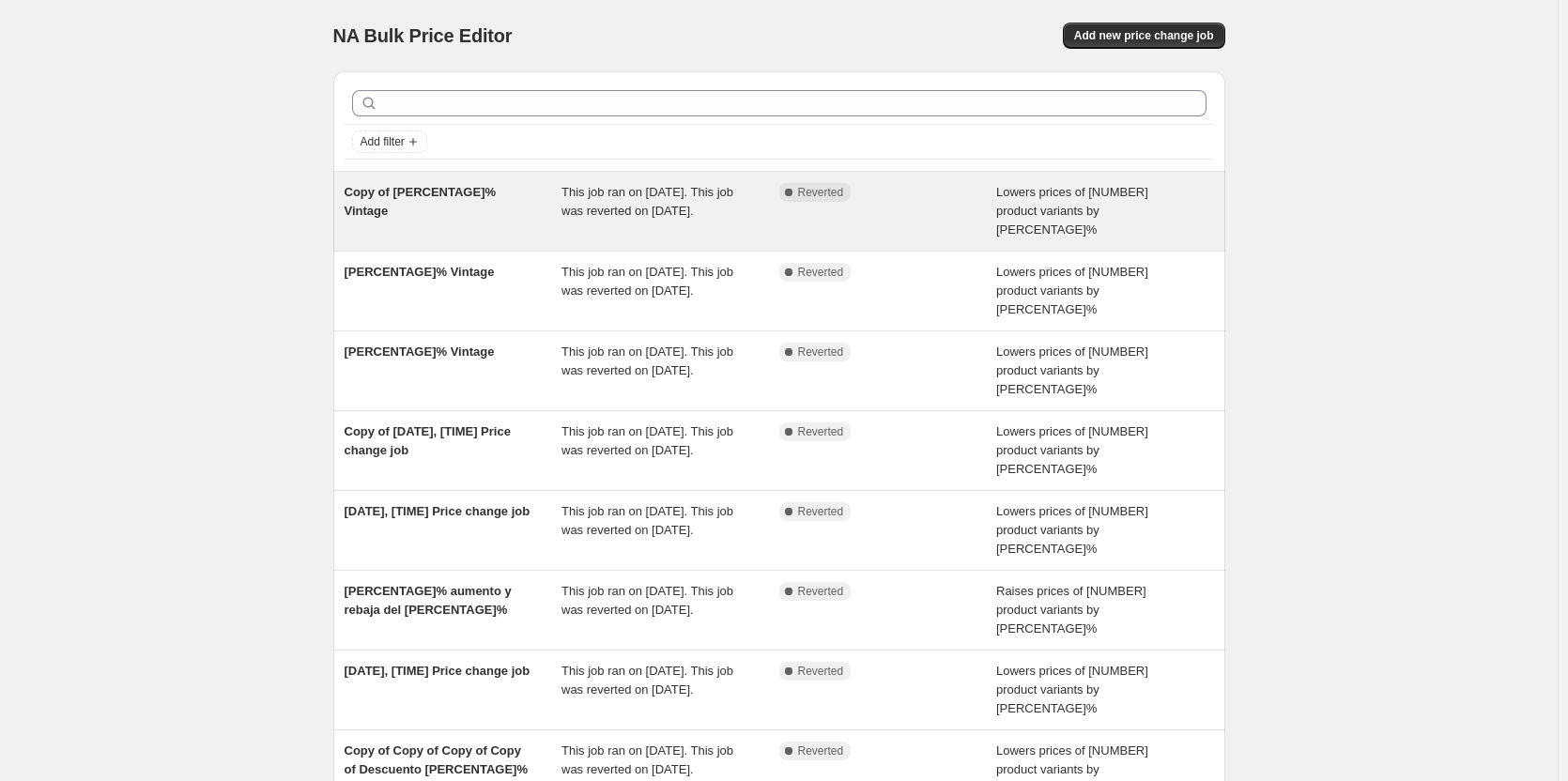 click on "Copy of 20% Vintage" at bounding box center (453, 211) 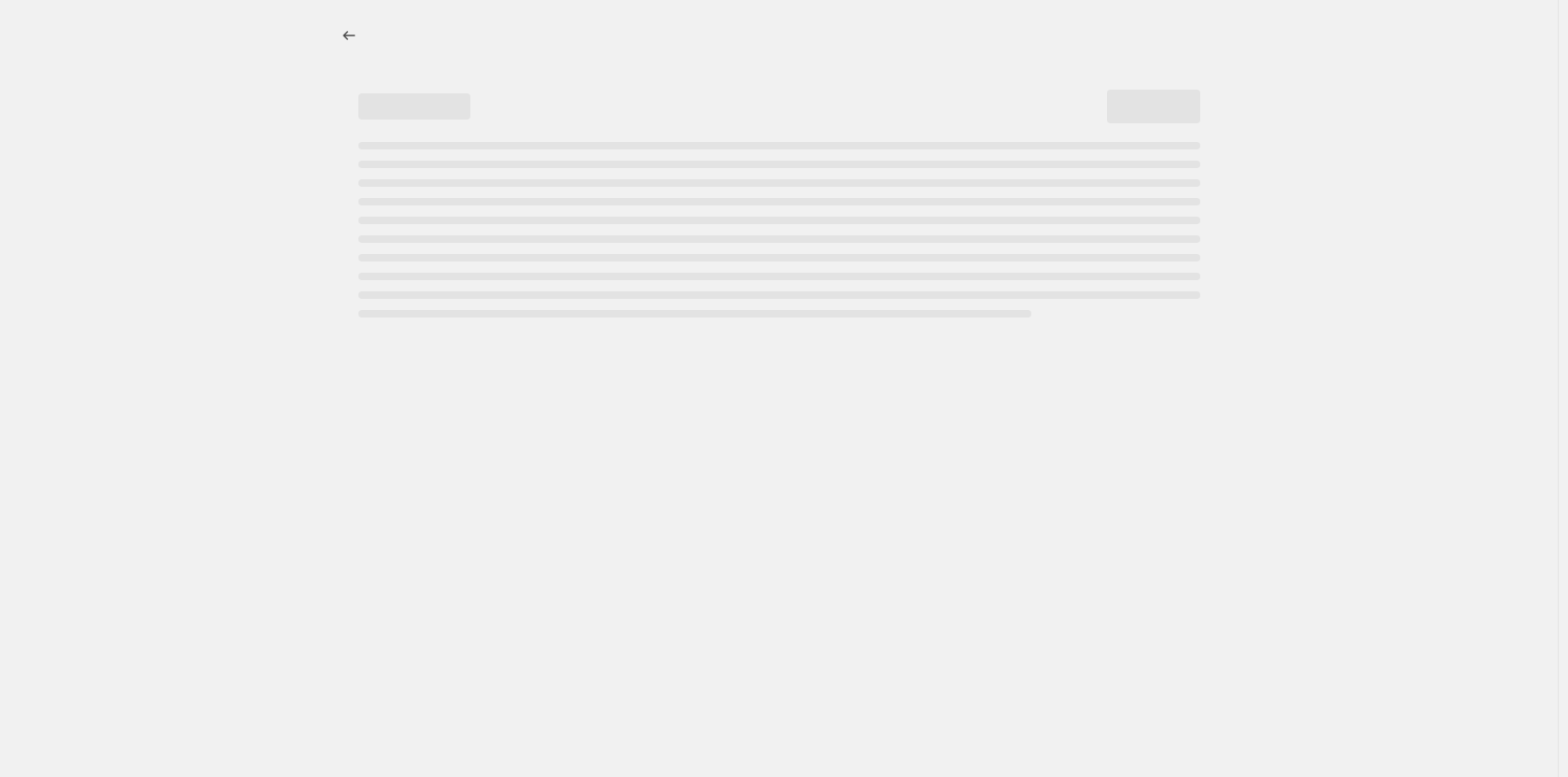select on "percentage" 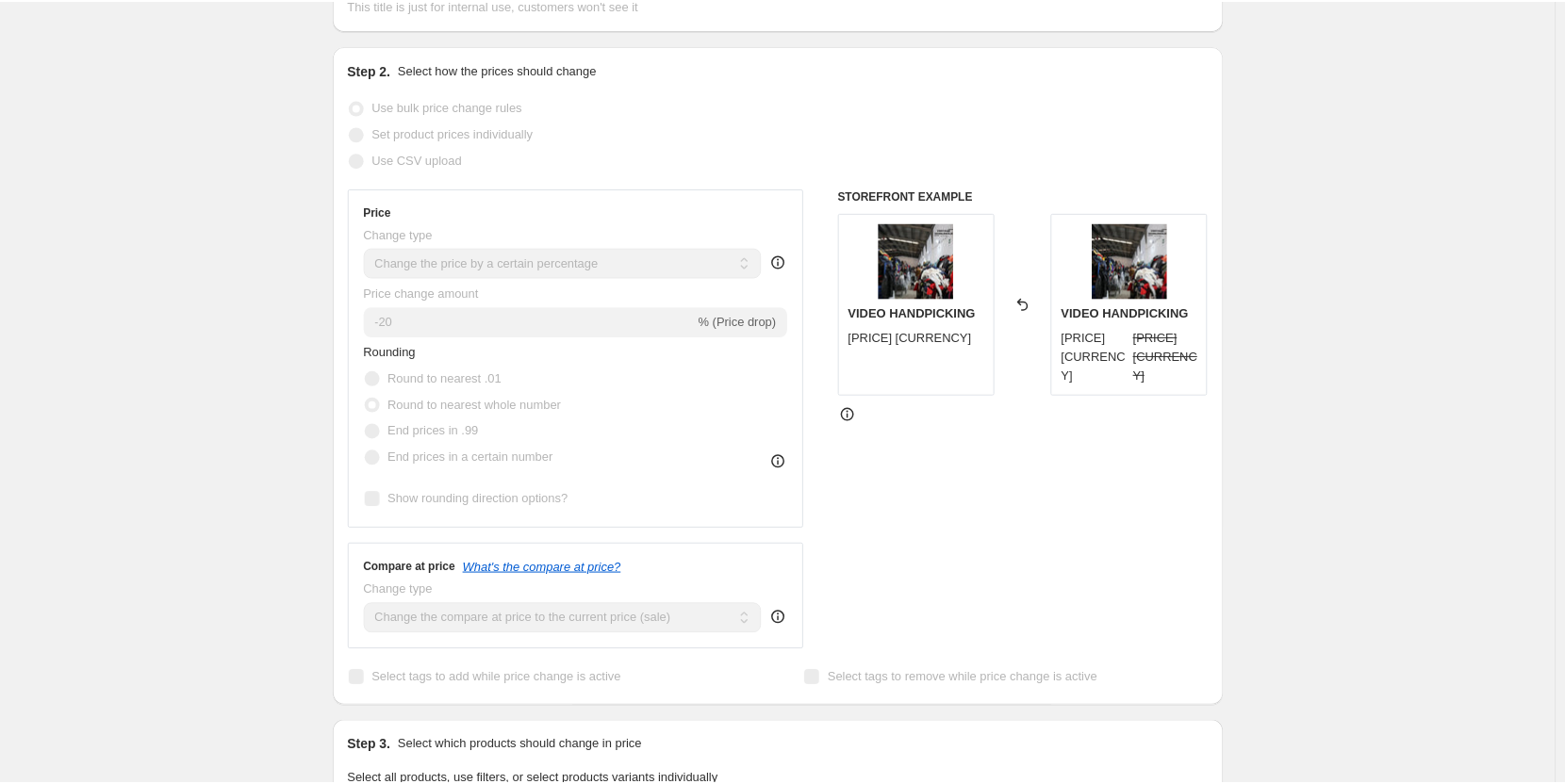 scroll, scrollTop: 0, scrollLeft: 0, axis: both 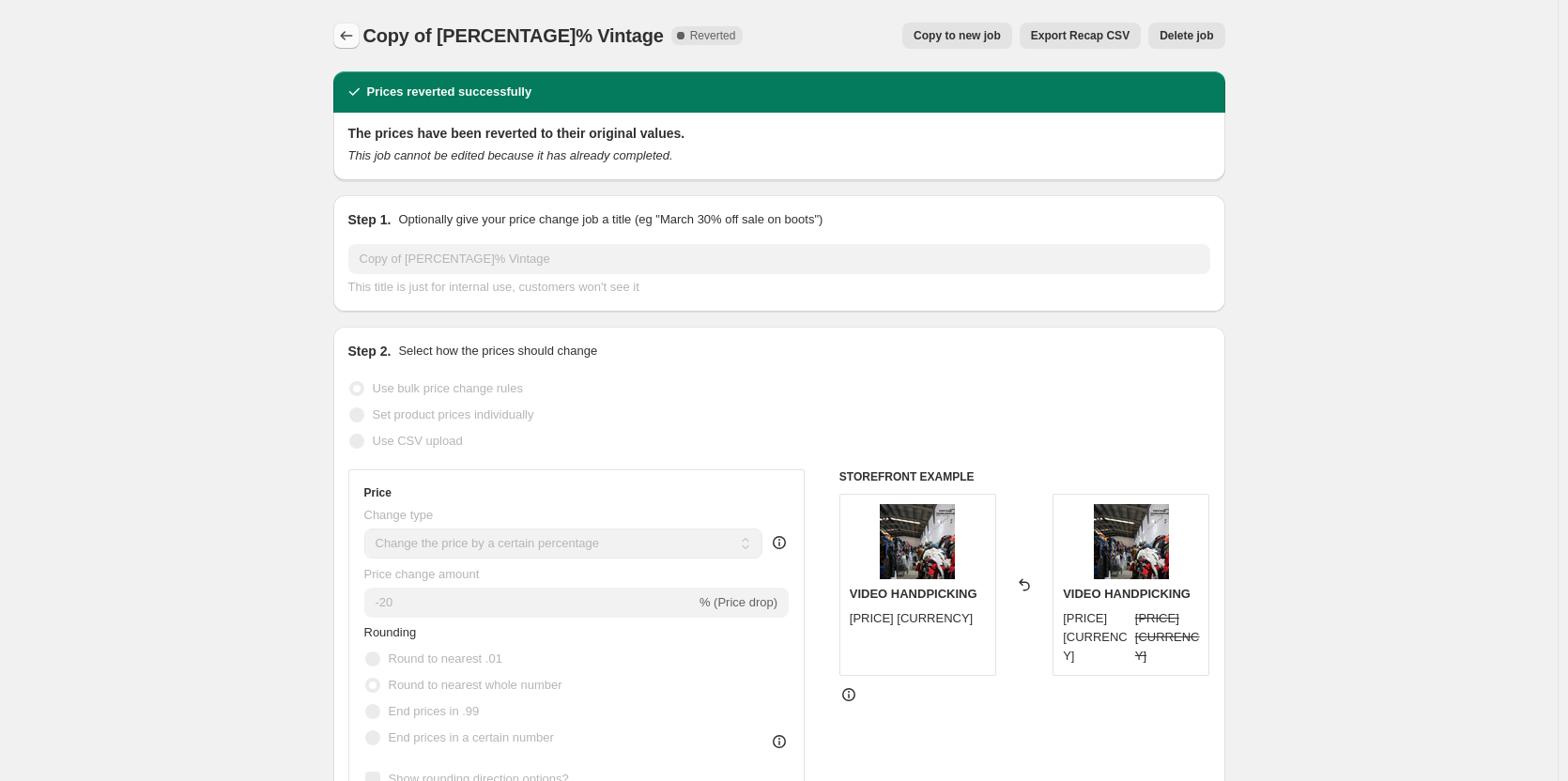 click 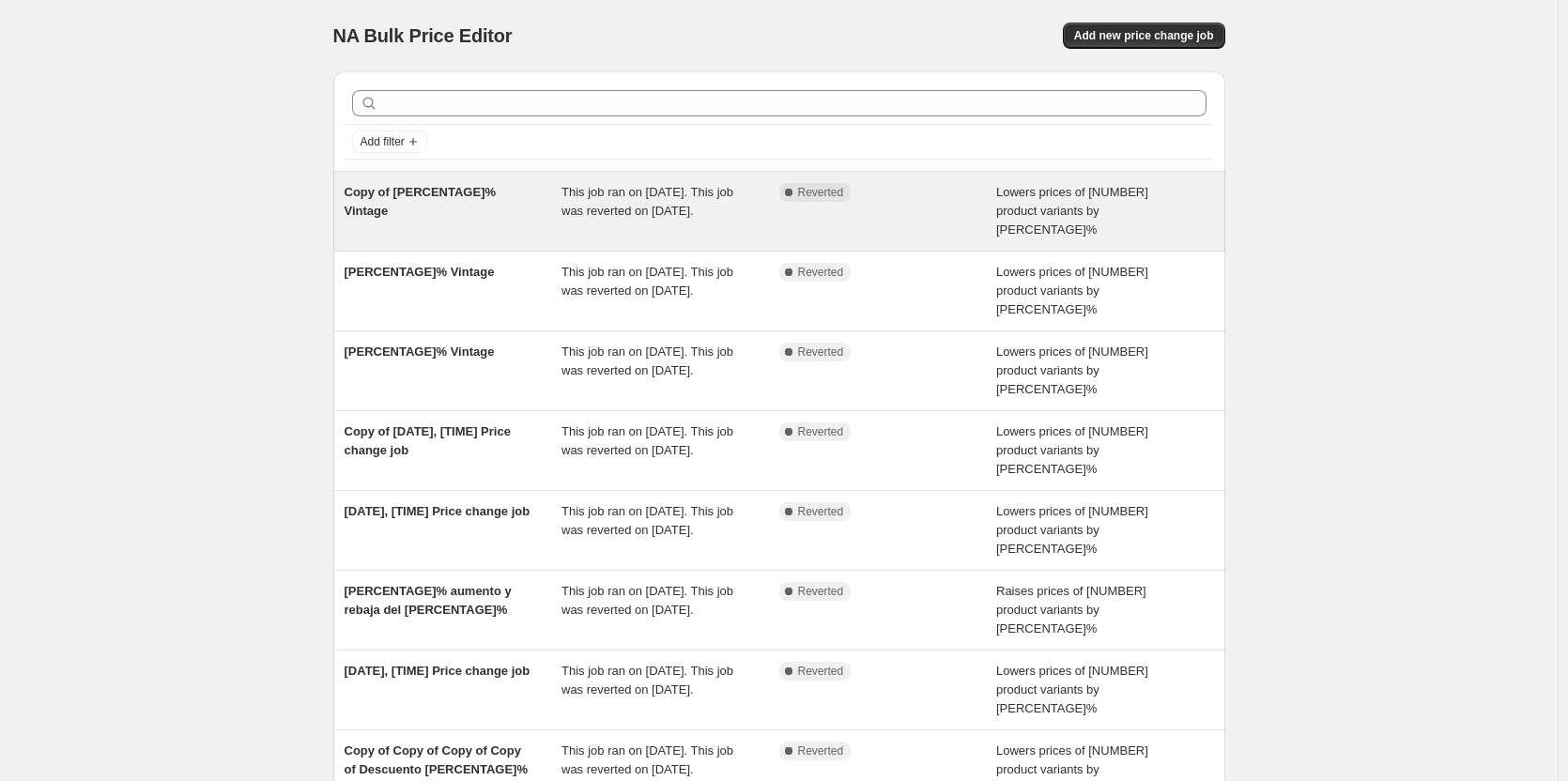 click on "This job ran on 4 de agosto de 2025. This job was reverted on 4 de agosto de 2025." at bounding box center [647, 201] 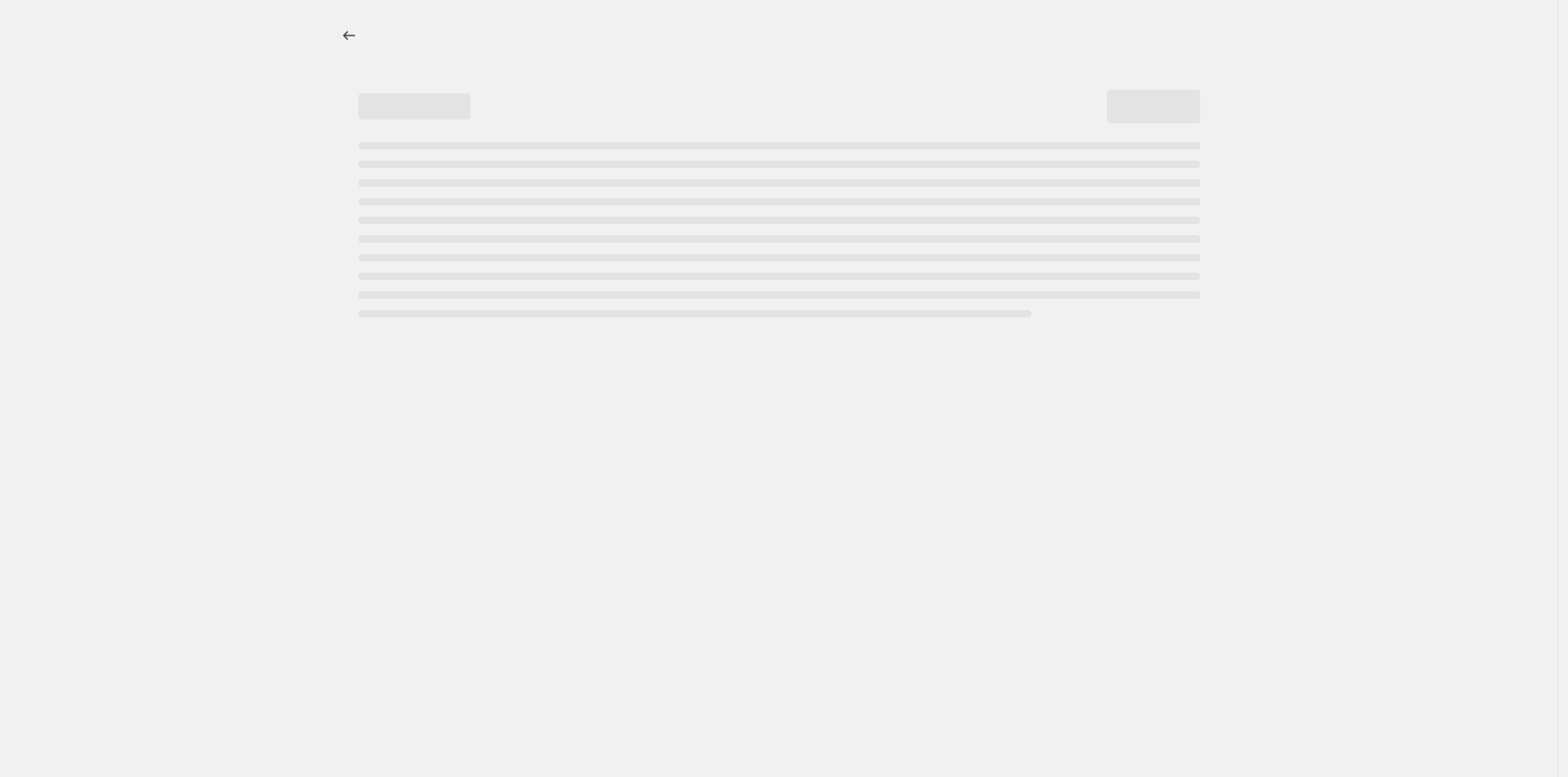 select on "percentage" 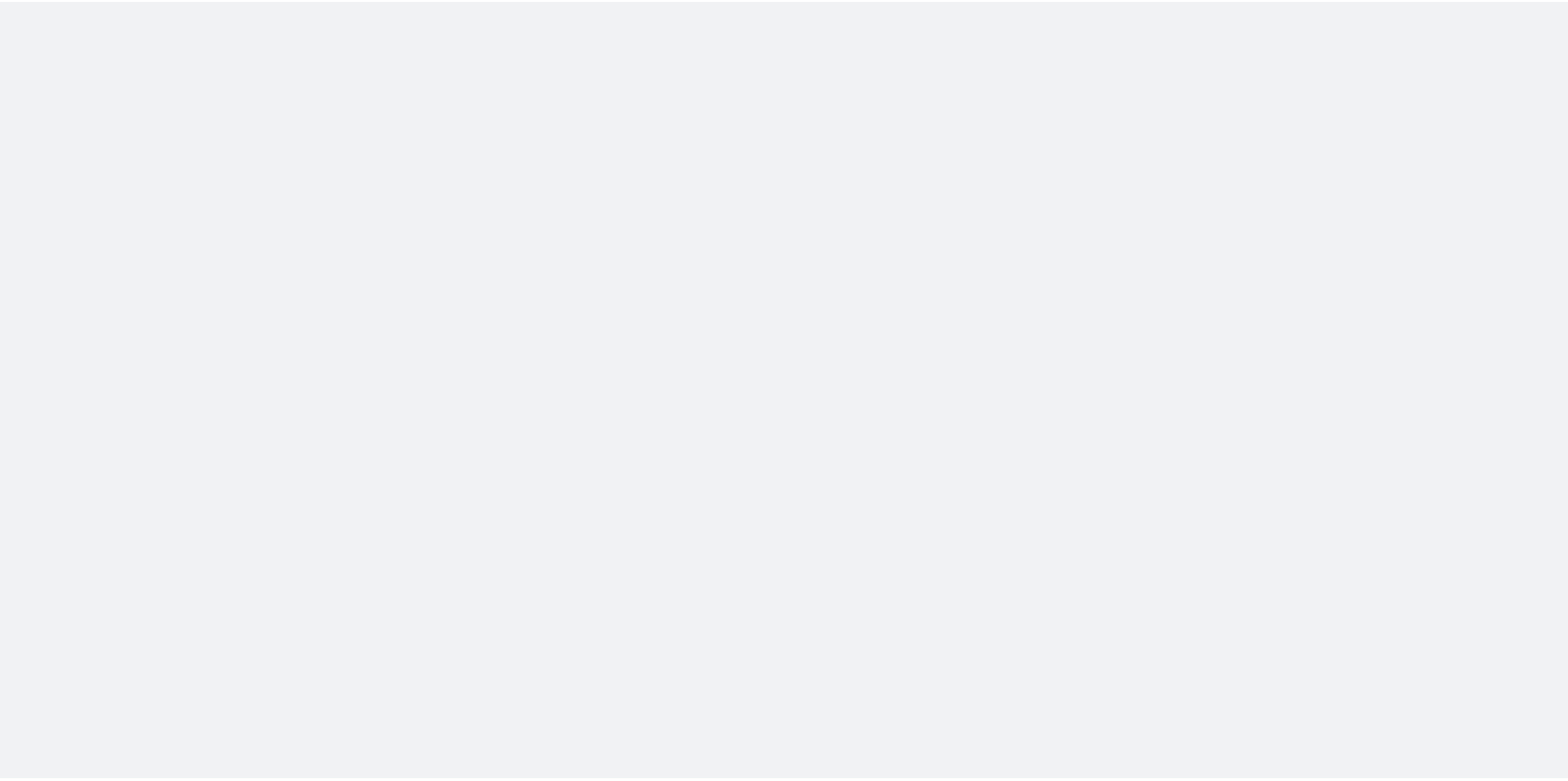 scroll, scrollTop: 0, scrollLeft: 0, axis: both 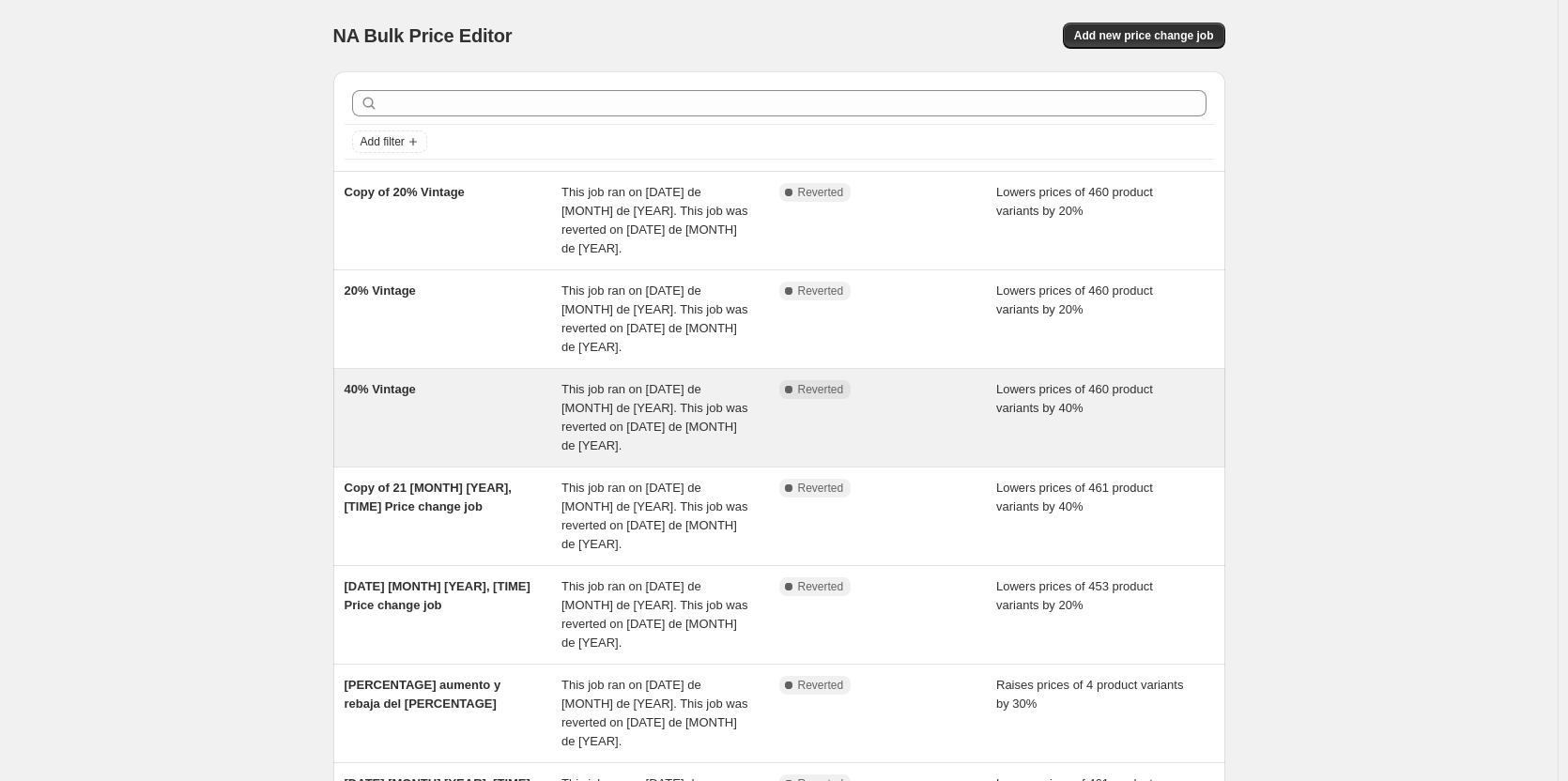 click on "[PERCENTAGE]% Vintage" at bounding box center (453, 418) 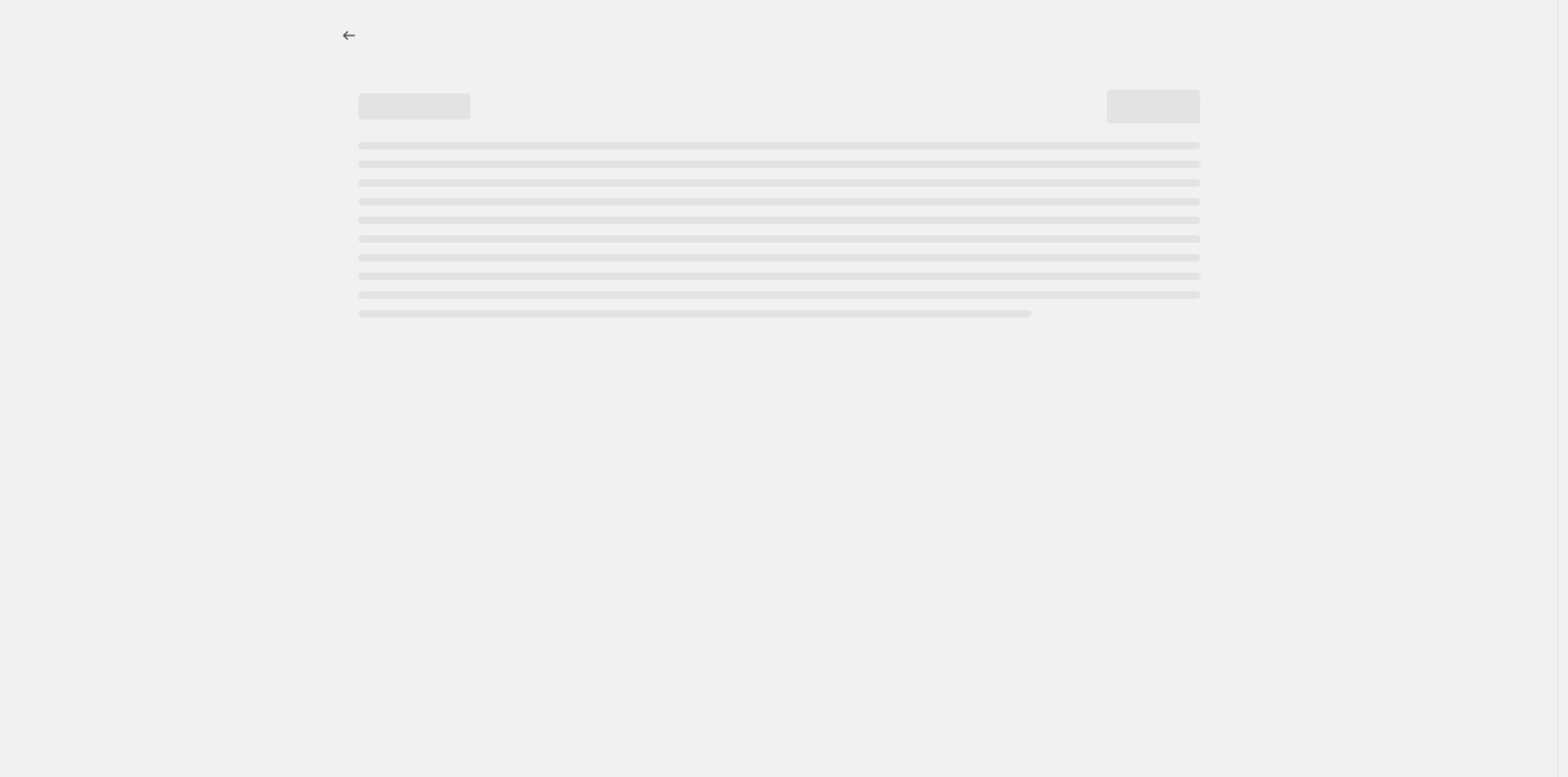 select on "percentage" 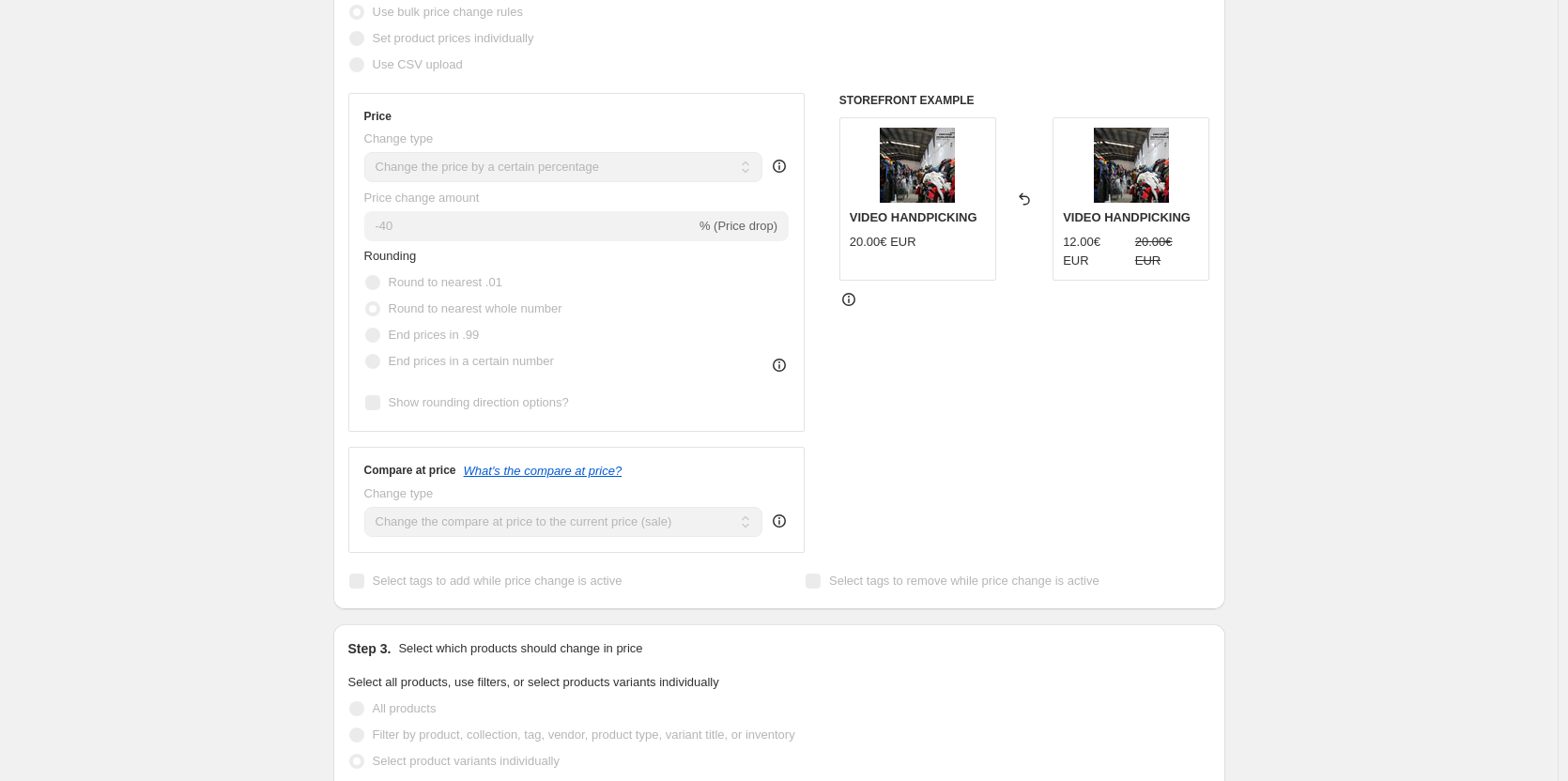 scroll, scrollTop: 939, scrollLeft: 0, axis: vertical 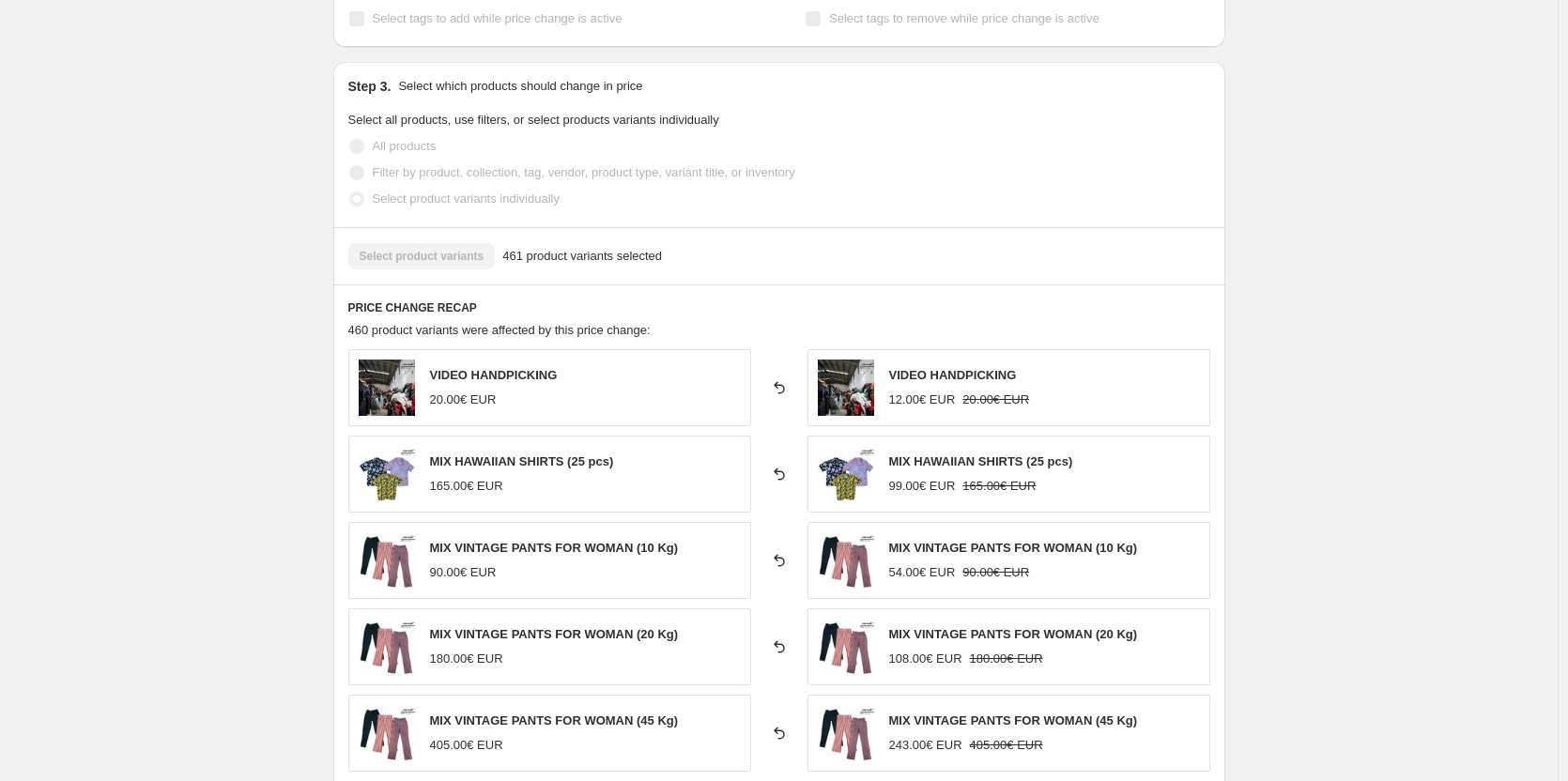 click 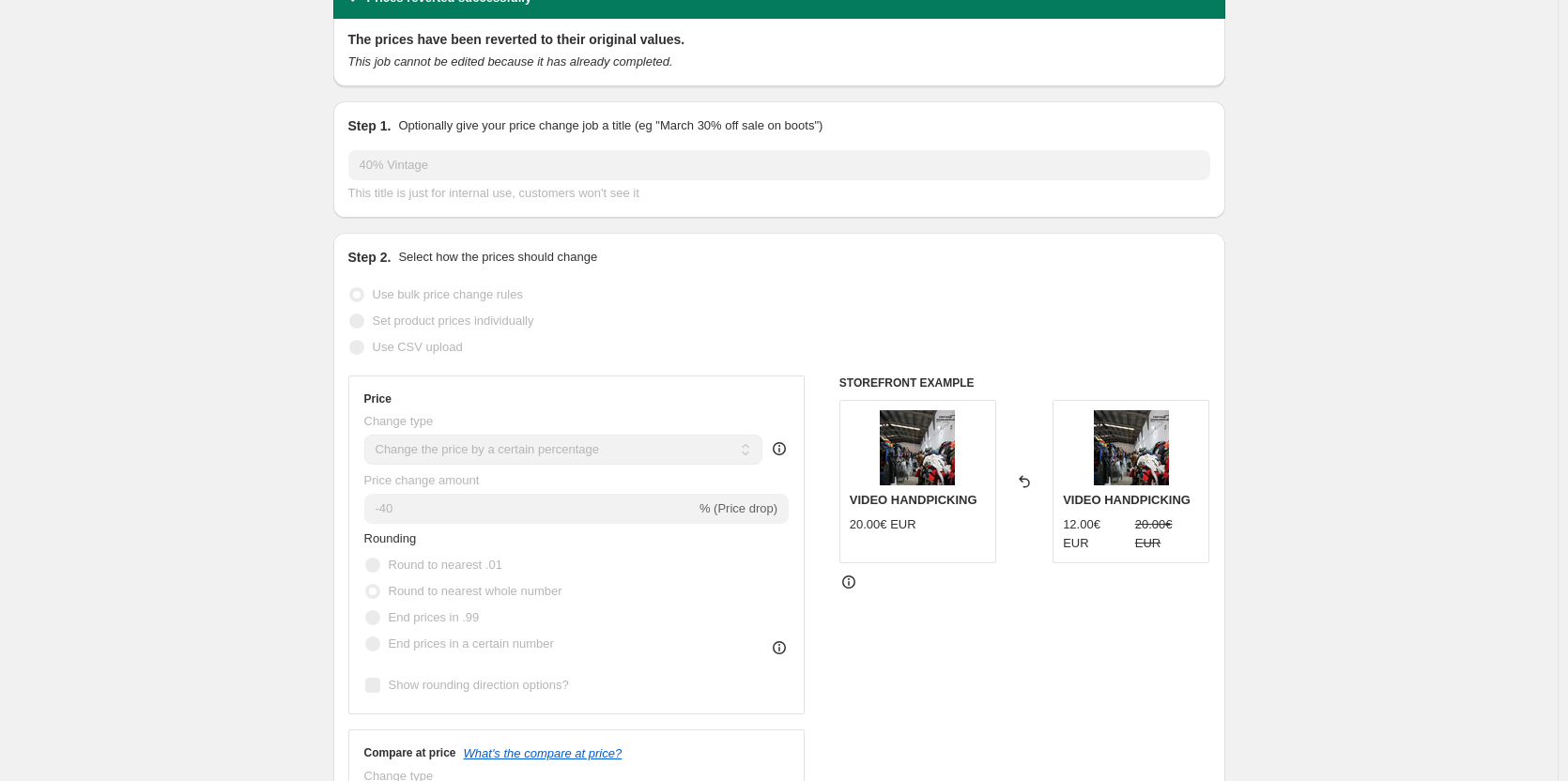 scroll, scrollTop: 0, scrollLeft: 0, axis: both 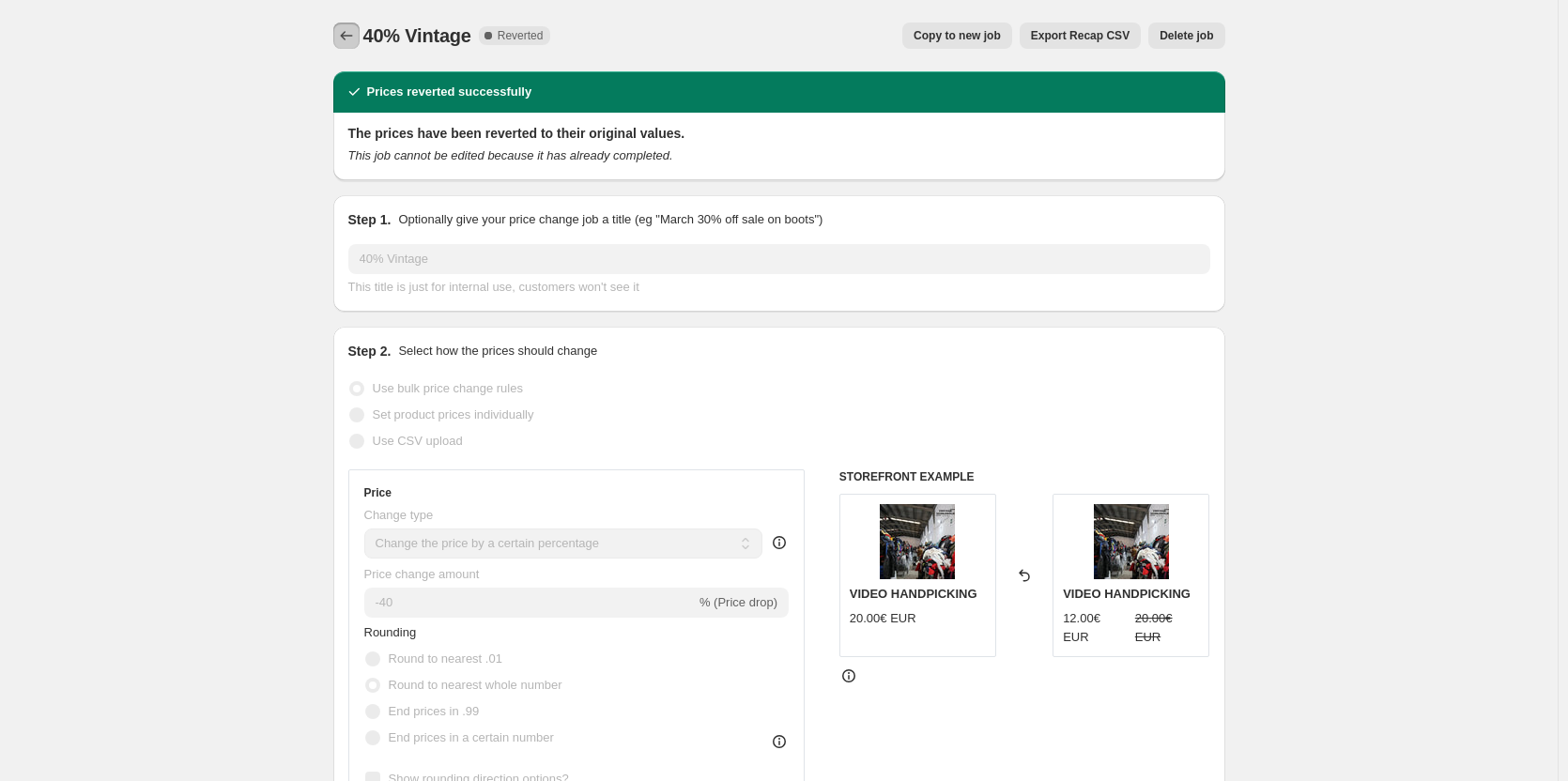 click at bounding box center [346, 36] 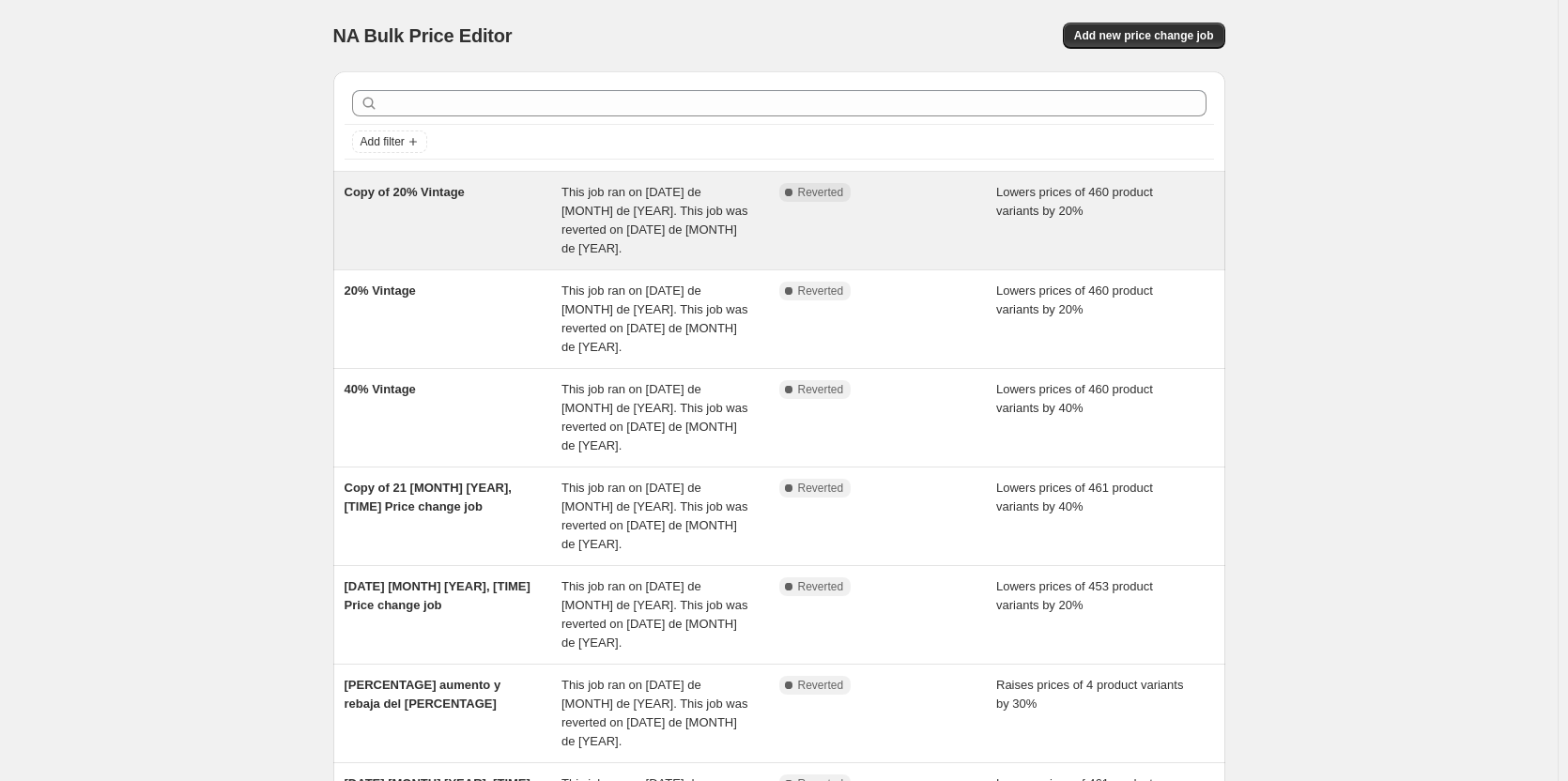 click on "Complete Reverted" at bounding box center (888, 221) 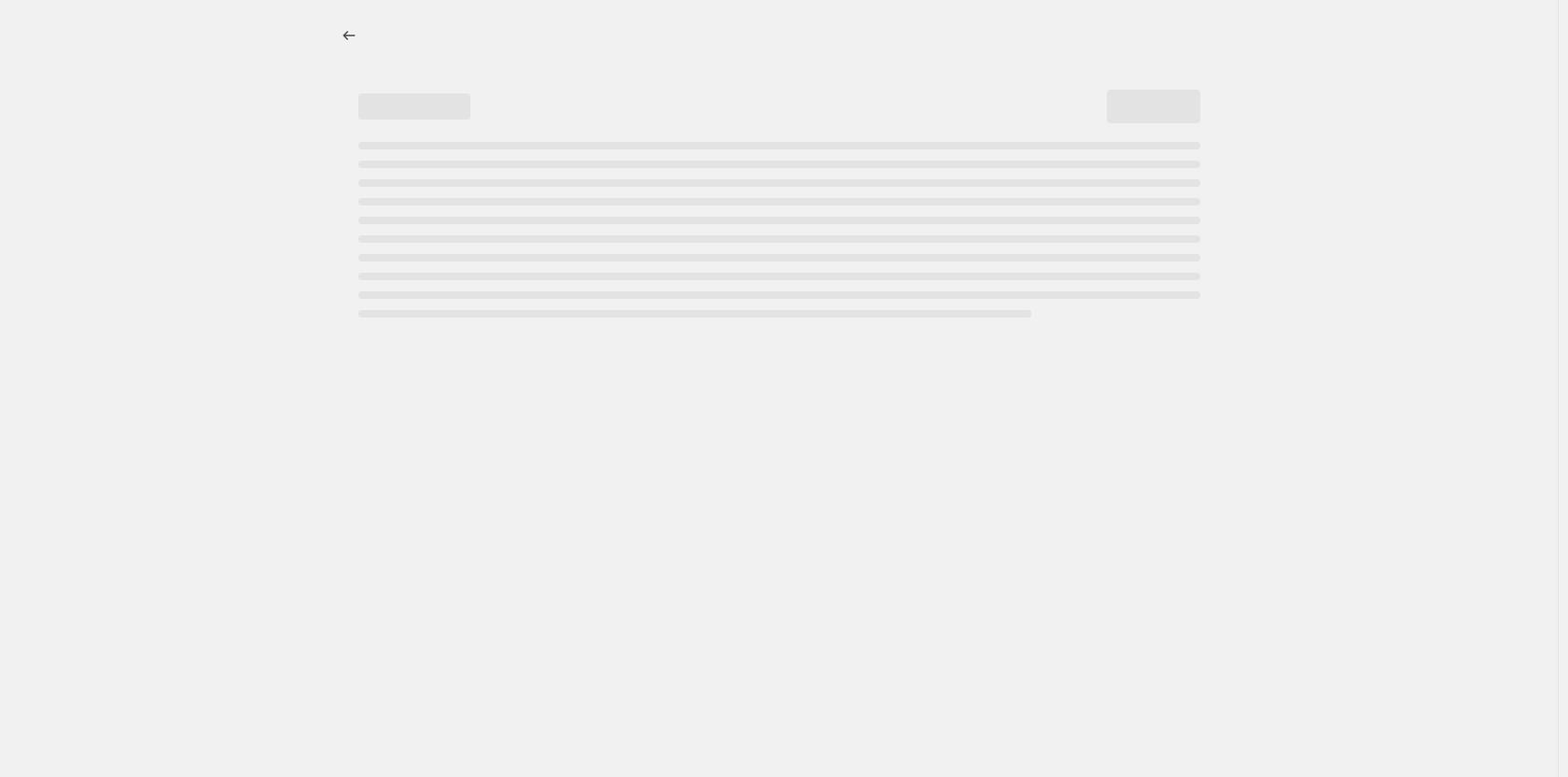 select on "percentage" 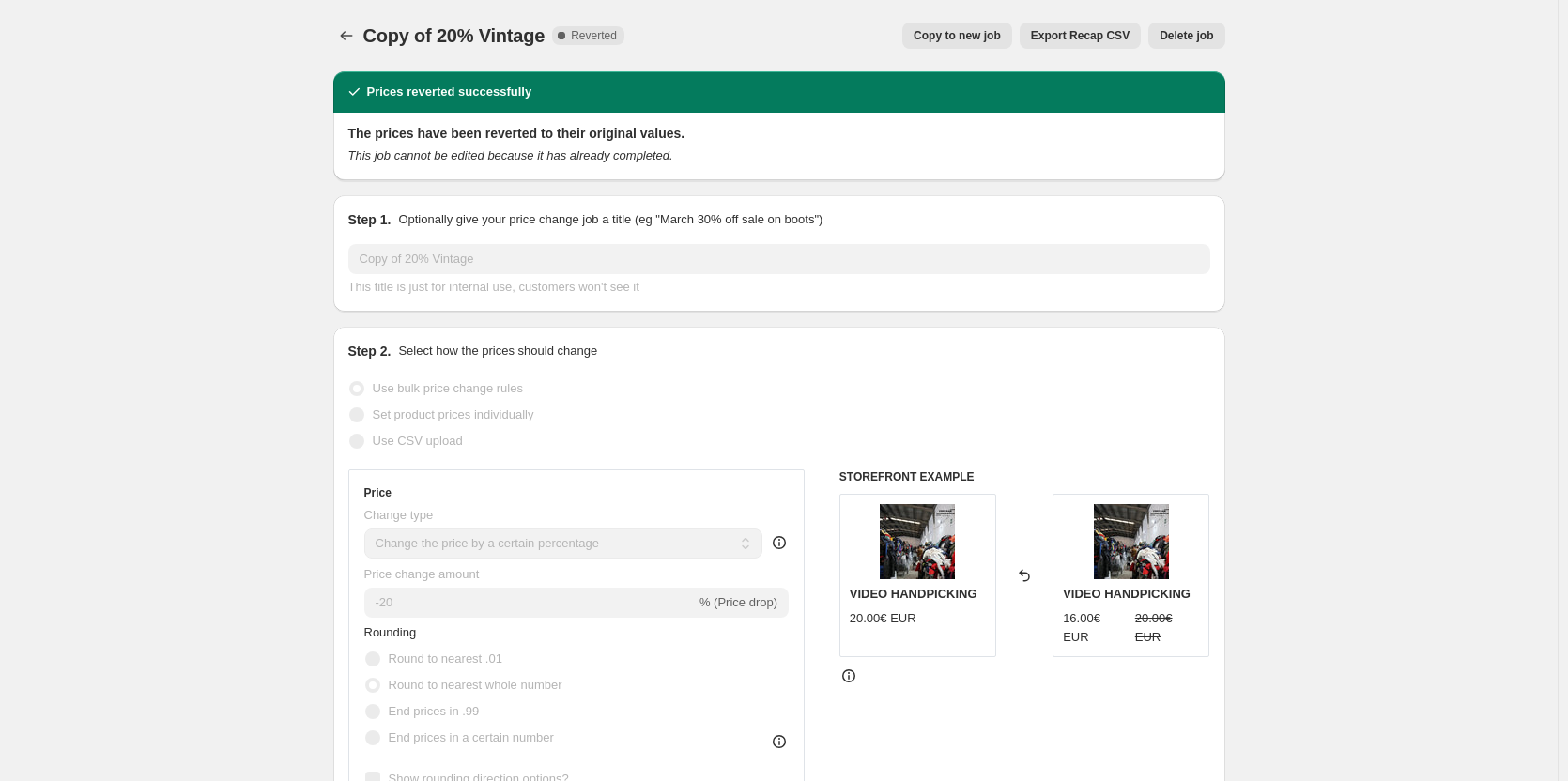 click on "Copy to new job" at bounding box center (957, 36) 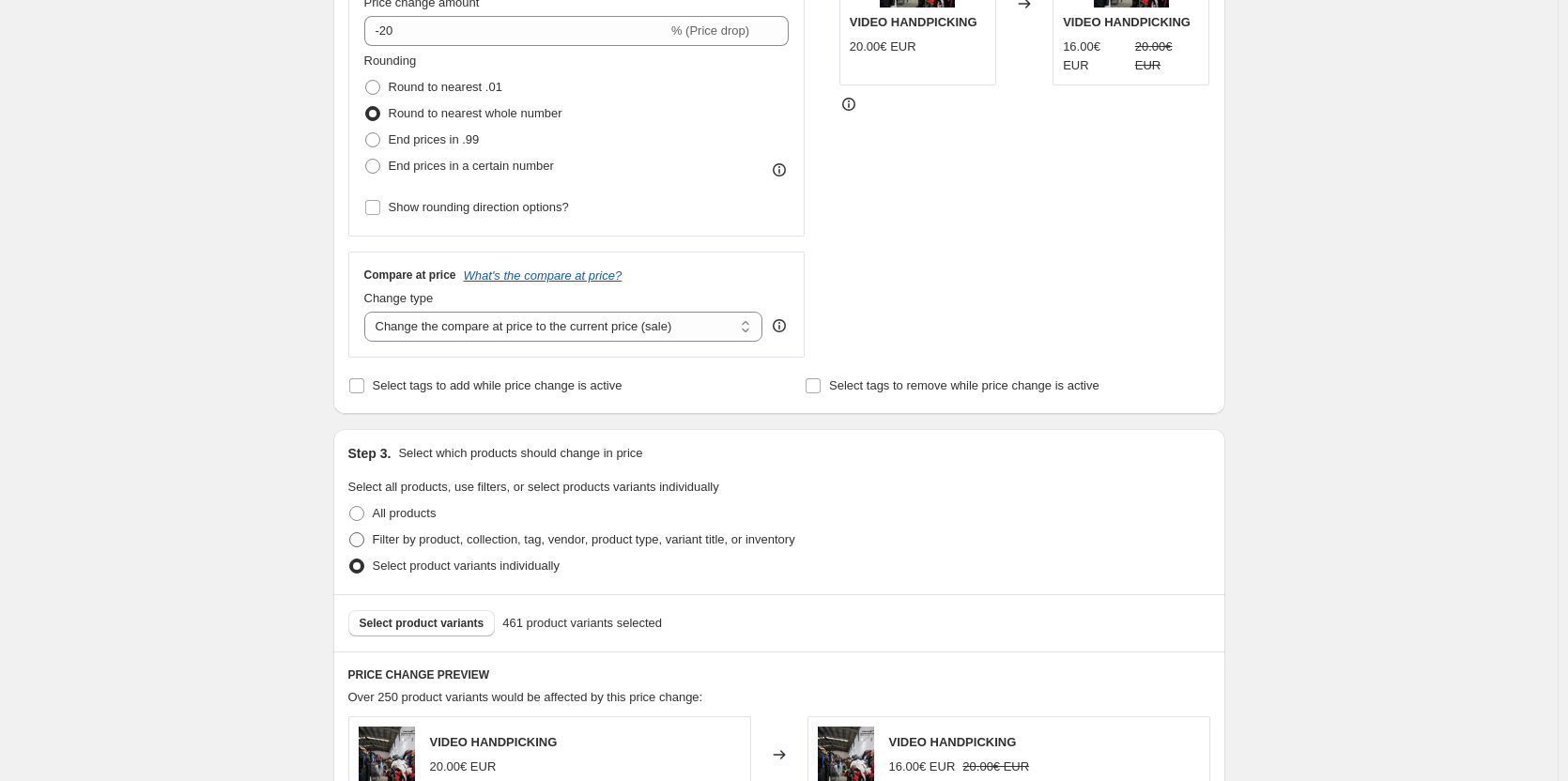 scroll, scrollTop: 414, scrollLeft: 0, axis: vertical 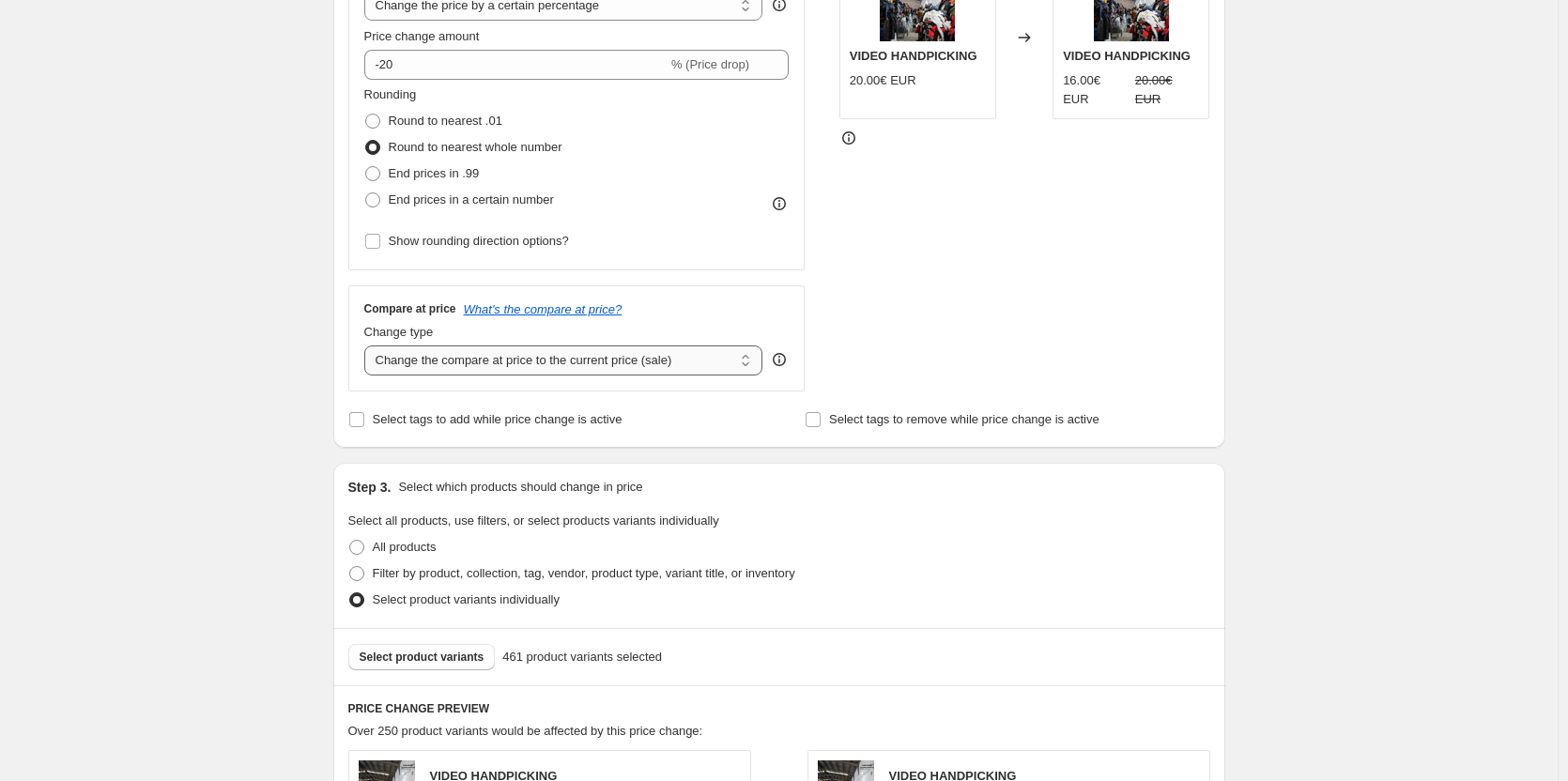 click on "Change the compare at price to the current price (sale) Change the compare at price to a certain amount Change the compare at price by a certain amount Change the compare at price by a certain percentage Change the compare at price by a certain amount relative to the actual price Change the compare at price by a certain percentage relative to the actual price Don't change the compare at price Remove the compare at price" at bounding box center [563, 360] 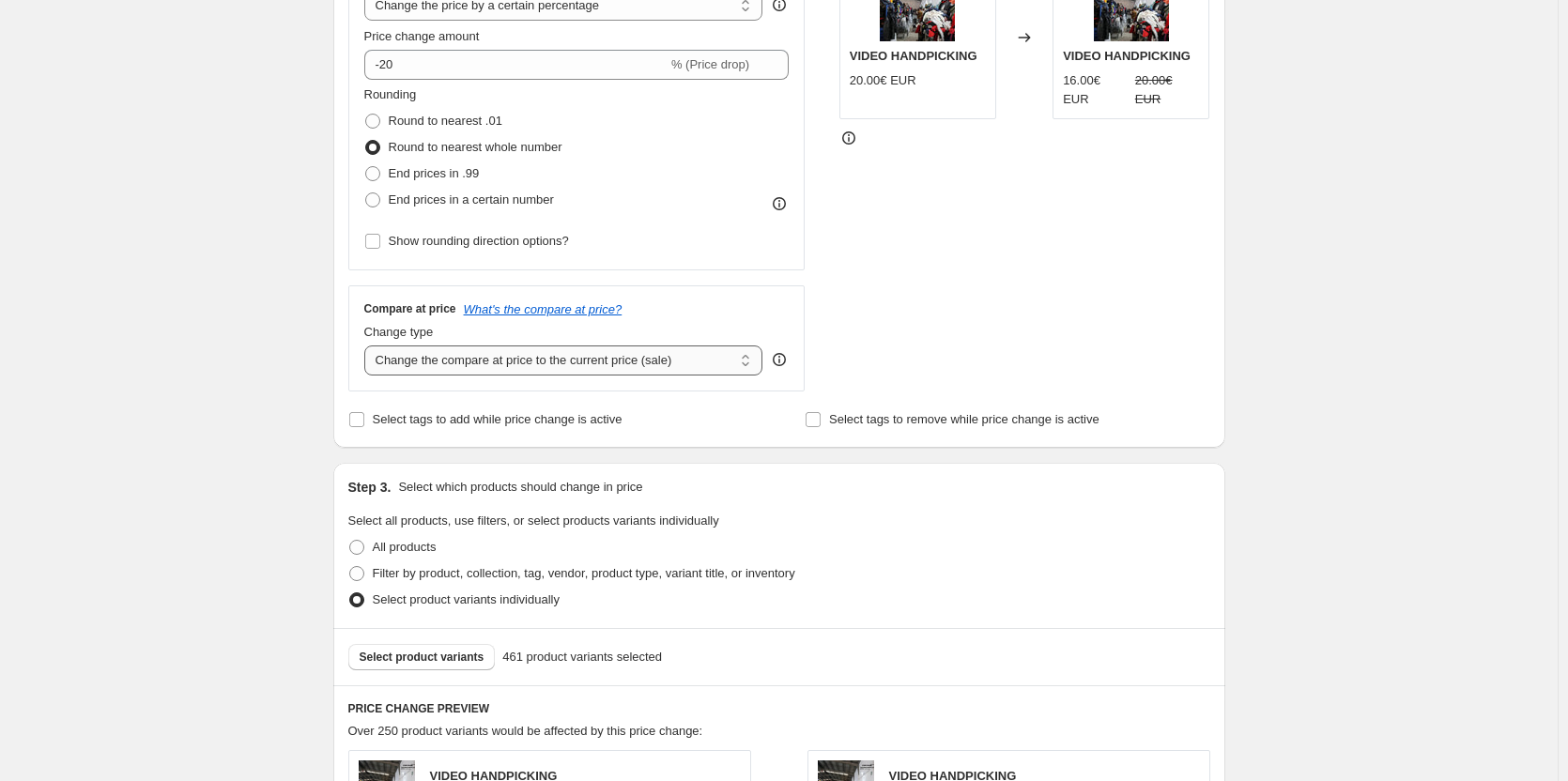 click on "Change the compare at price to the current price (sale) Change the compare at price to a certain amount Change the compare at price by a certain amount Change the compare at price by a certain percentage Change the compare at price by a certain amount relative to the actual price Change the compare at price by a certain percentage relative to the actual price Don't change the compare at price Remove the compare at price" at bounding box center [563, 360] 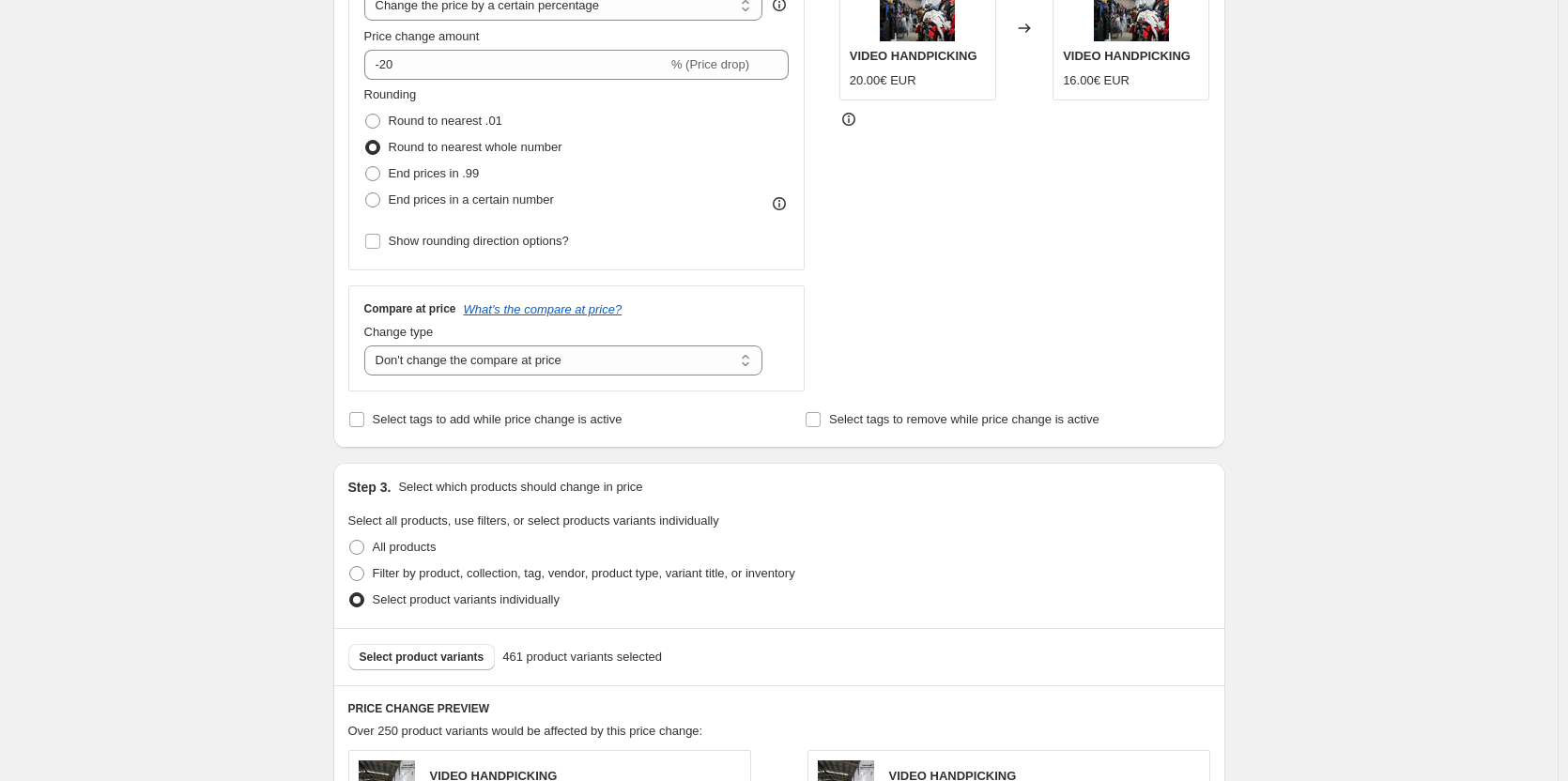 click on "Select all products, use filters, or select products variants individually All products Filter by product, collection, tag, vendor, product type, variant title, or inventory Select product variants individually" at bounding box center (779, 562) 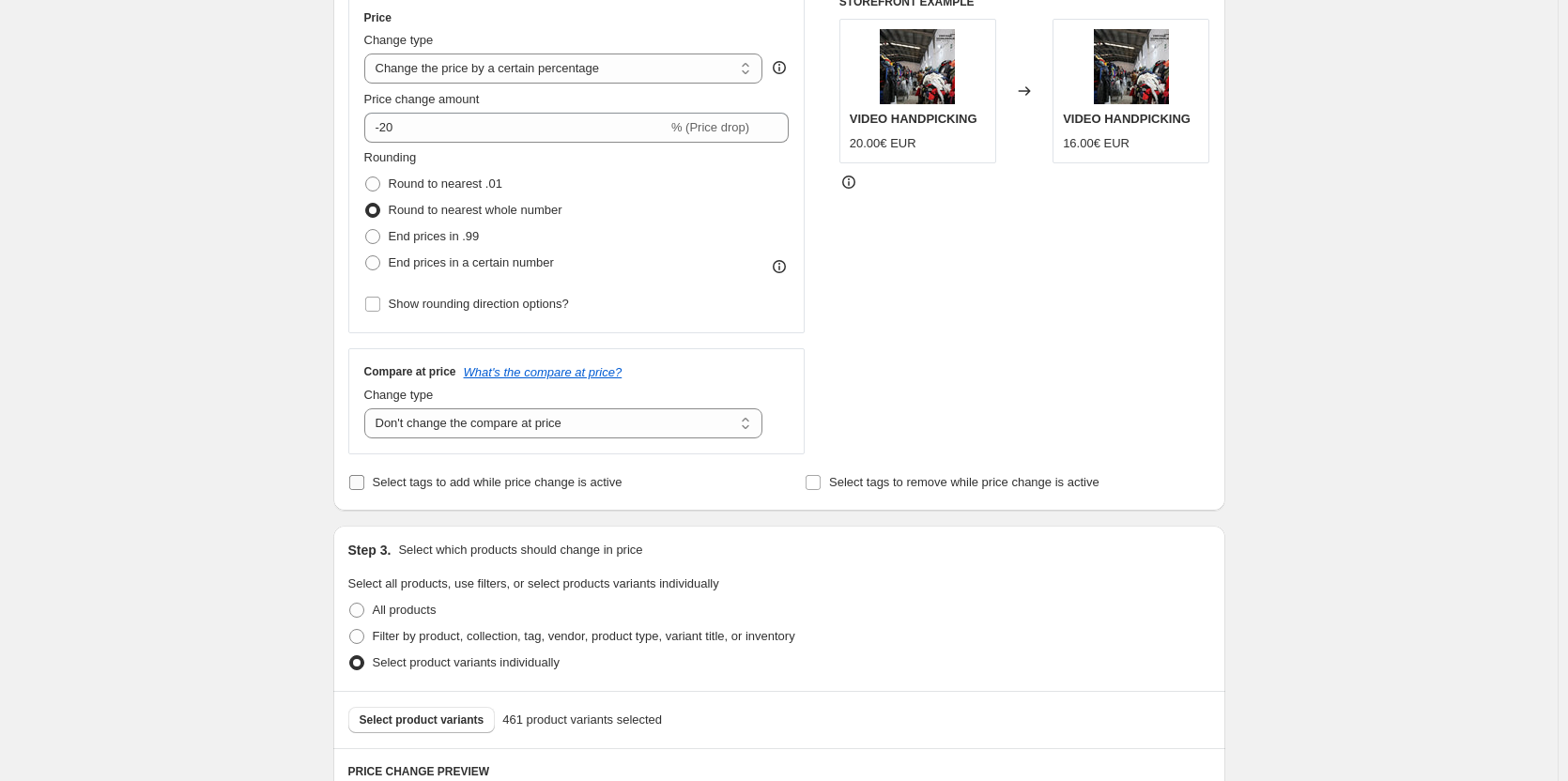 scroll, scrollTop: 320, scrollLeft: 0, axis: vertical 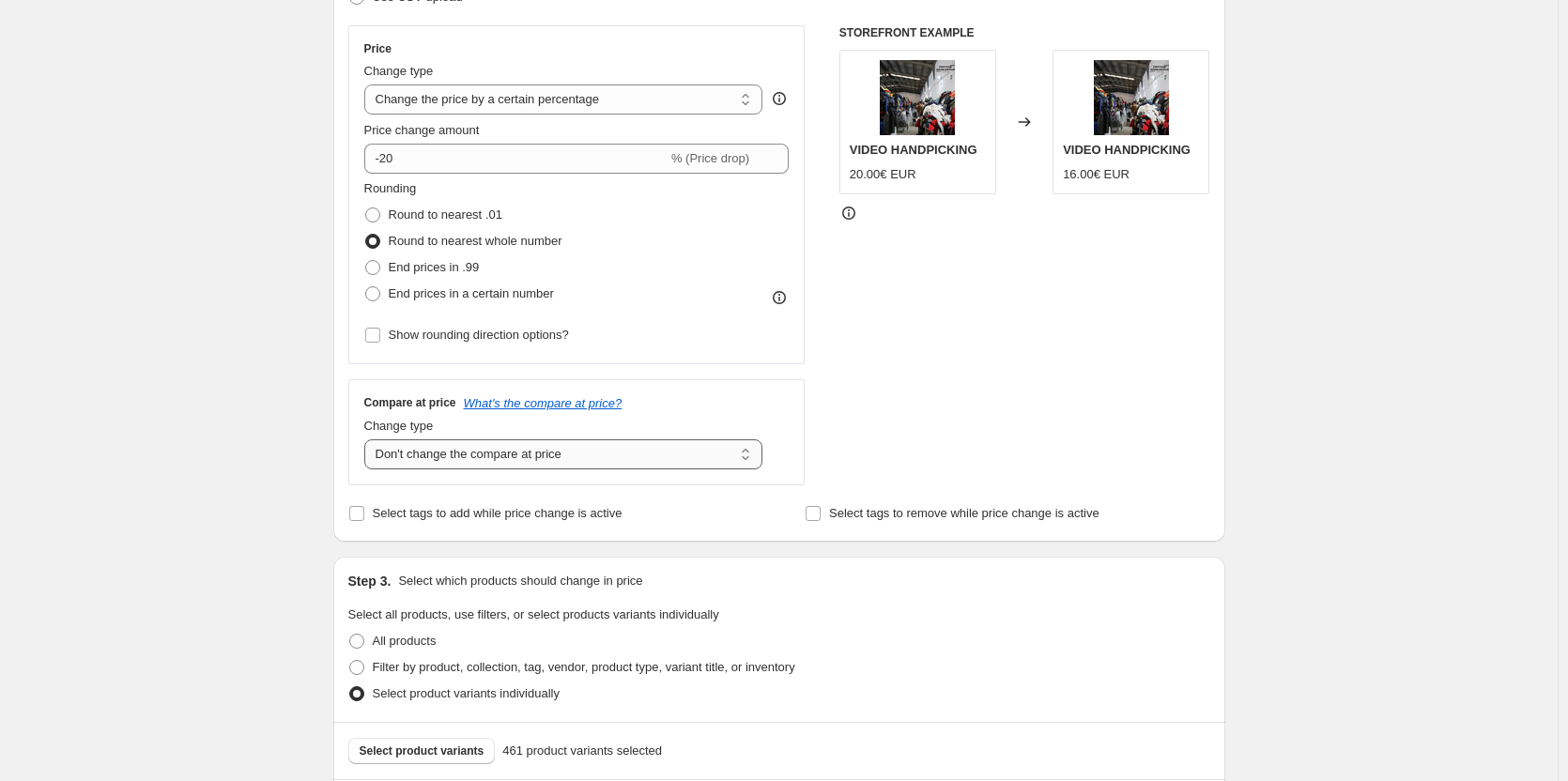 click on "Change the compare at price to the current price (sale) Change the compare at price to a certain amount Change the compare at price by a certain amount Change the compare at price by a certain percentage Change the compare at price by a certain amount relative to the actual price Change the compare at price by a certain percentage relative to the actual price Don't change the compare at price Remove the compare at price" at bounding box center (563, 454) 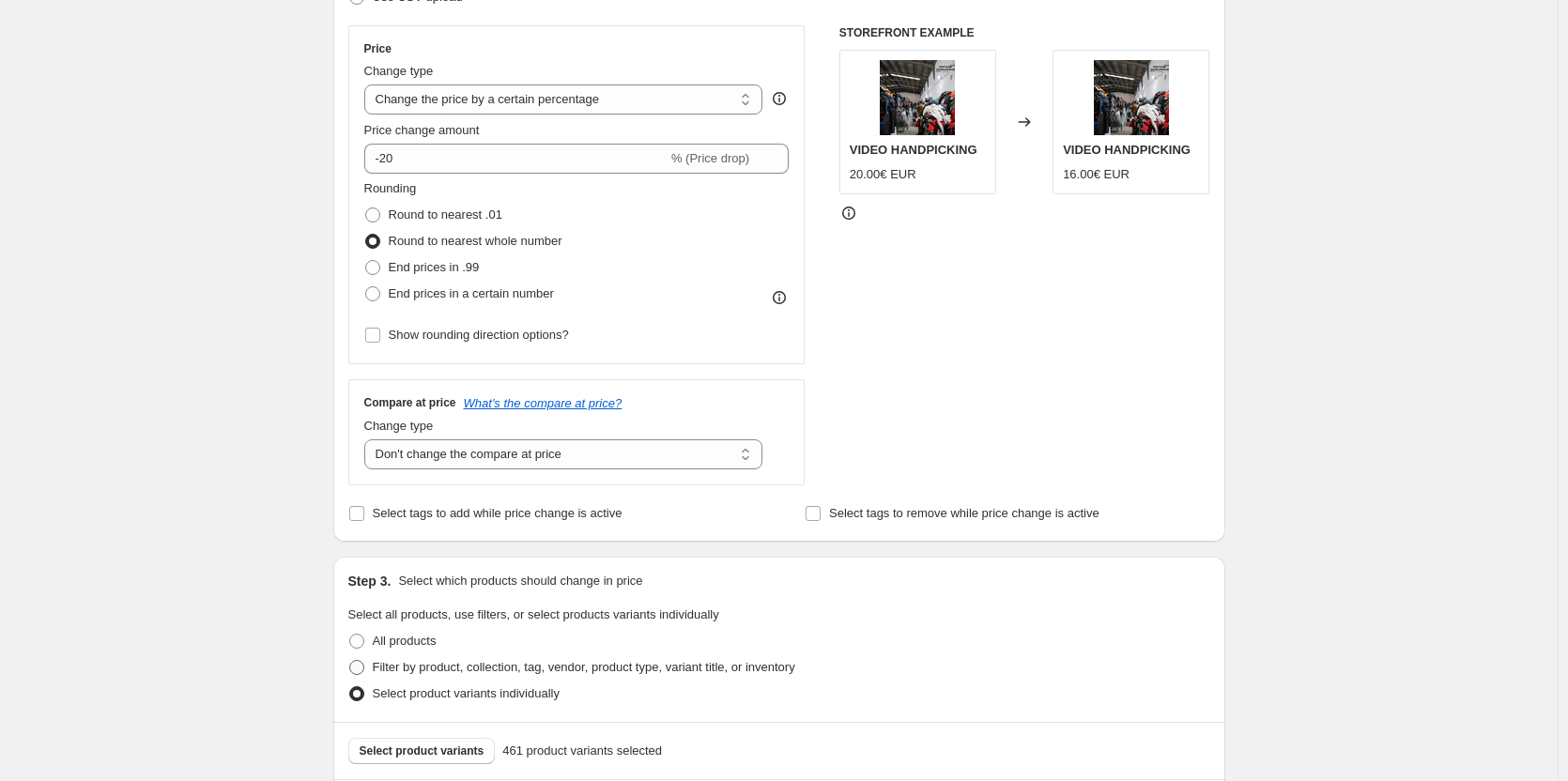 click on "Change the compare at price to the current price (sale) Change the compare at price to a certain amount Change the compare at price by a certain amount Change the compare at price by a certain percentage Change the compare at price by a certain amount relative to the actual price Change the compare at price by a certain percentage relative to the actual price Don't change the compare at price Remove the compare at price" at bounding box center (563, 454) 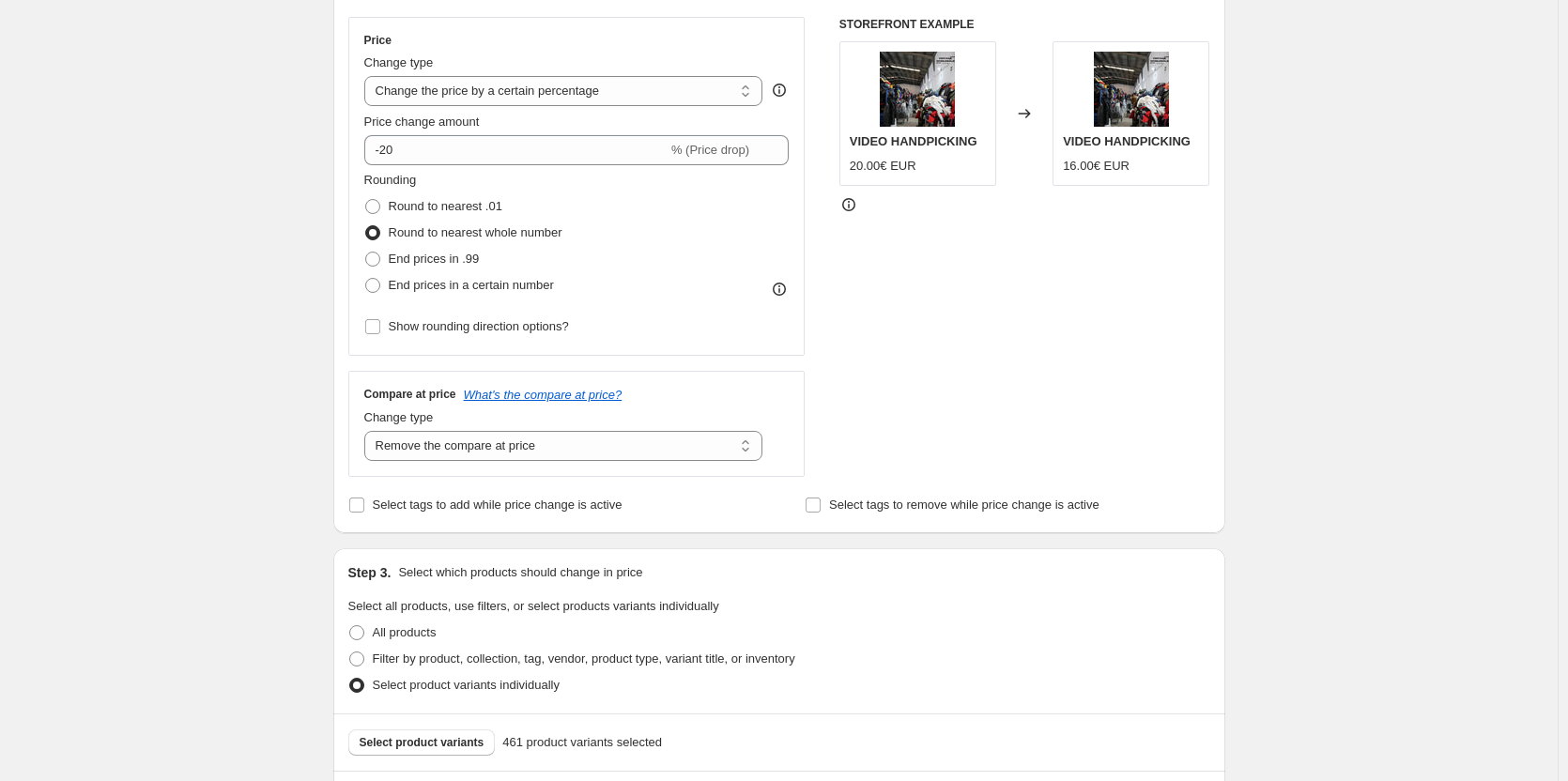 scroll, scrollTop: 320, scrollLeft: 0, axis: vertical 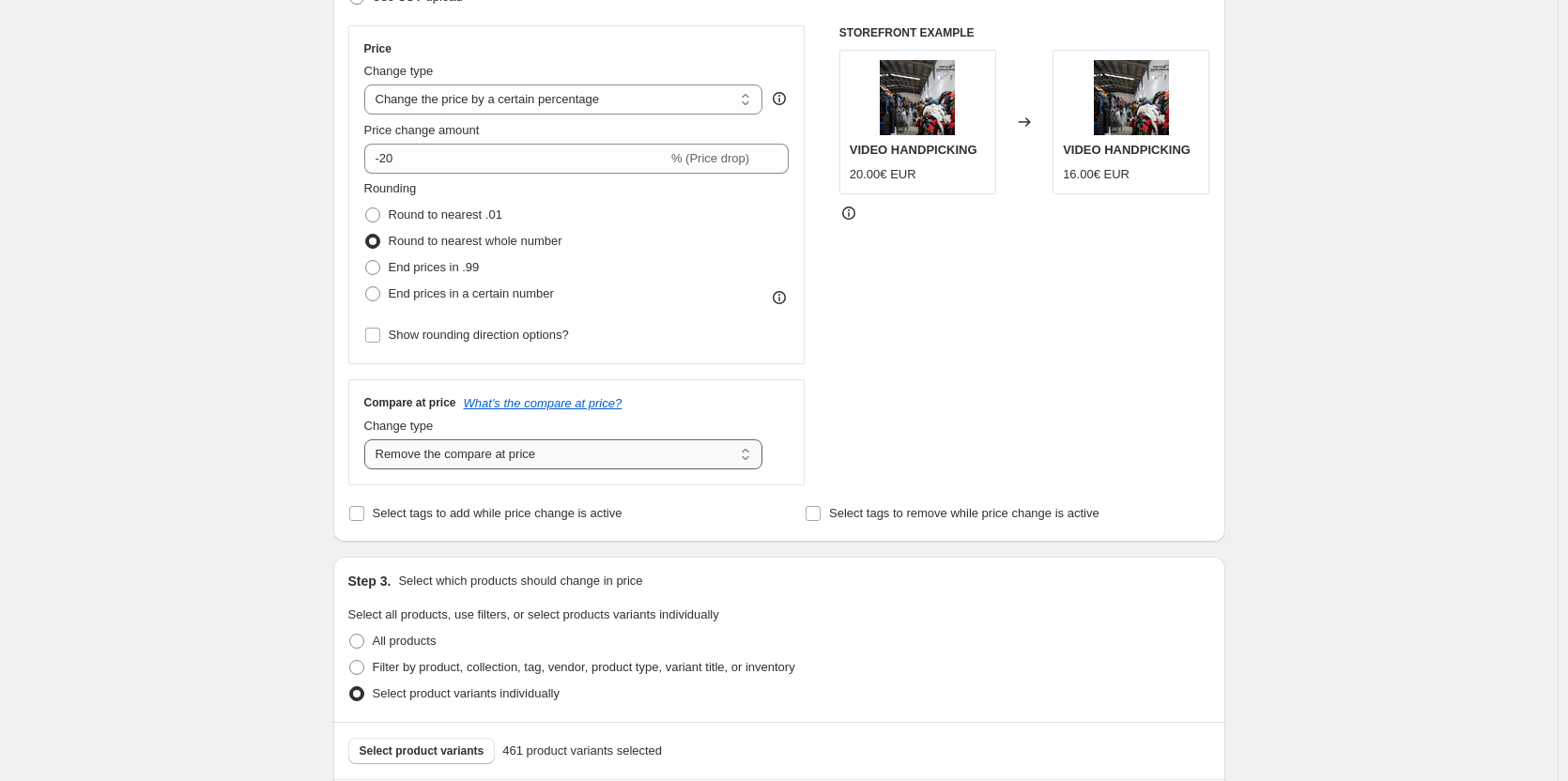click on "Change the compare at price to the current price (sale) Change the compare at price to a certain amount Change the compare at price by a certain amount Change the compare at price by a certain percentage Change the compare at price by a certain amount relative to the actual price Change the compare at price by a certain percentage relative to the actual price Don't change the compare at price Remove the compare at price" at bounding box center (563, 454) 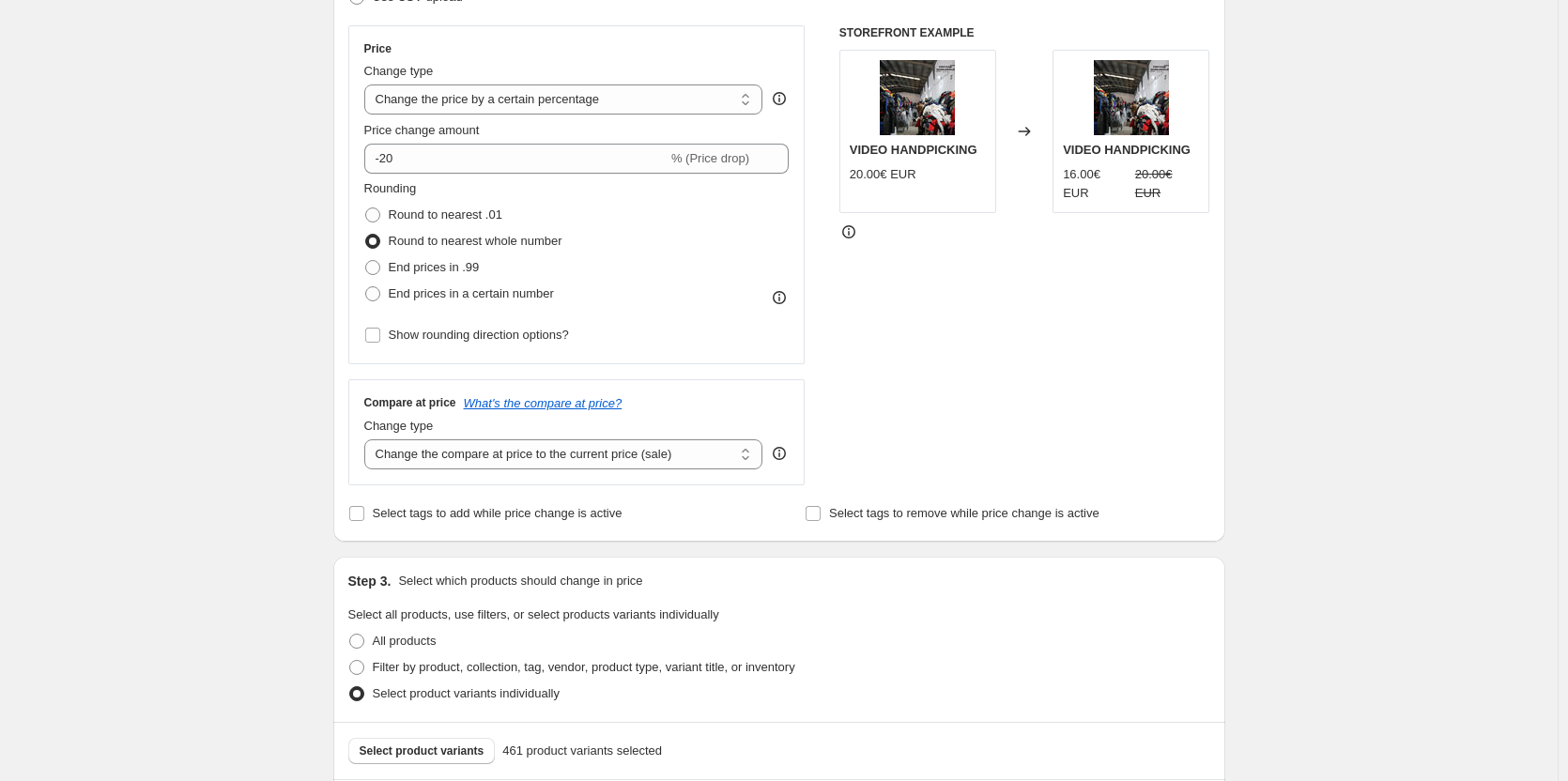 click on "Create new price change job. This page is ready Create new price change job Draft Step 1. Optionally give your price change job a title (eg "March 30% off sale on boots") Copy of Copy of 20% Vintage This title is just for internal use, customers won't see it Step 2. Select how the prices should change Use bulk price change rules Set product prices individually Use CSV upload Price Change type Change the price to a certain amount Change the price by a certain amount Change the price by a certain percentage Change the price to the current compare at price (price before sale) Change the price by a certain amount relative to the compare at price Change the price by a certain percentage relative to the compare at price Don't change the price Change the price by a certain percentage relative to the cost per item Change price to certain cost margin Change the price by a certain percentage Price change amount -20 % (Price drop) Rounding Round to nearest .01 Round to nearest whole number End prices in .99 Change type" at bounding box center [778, 699] 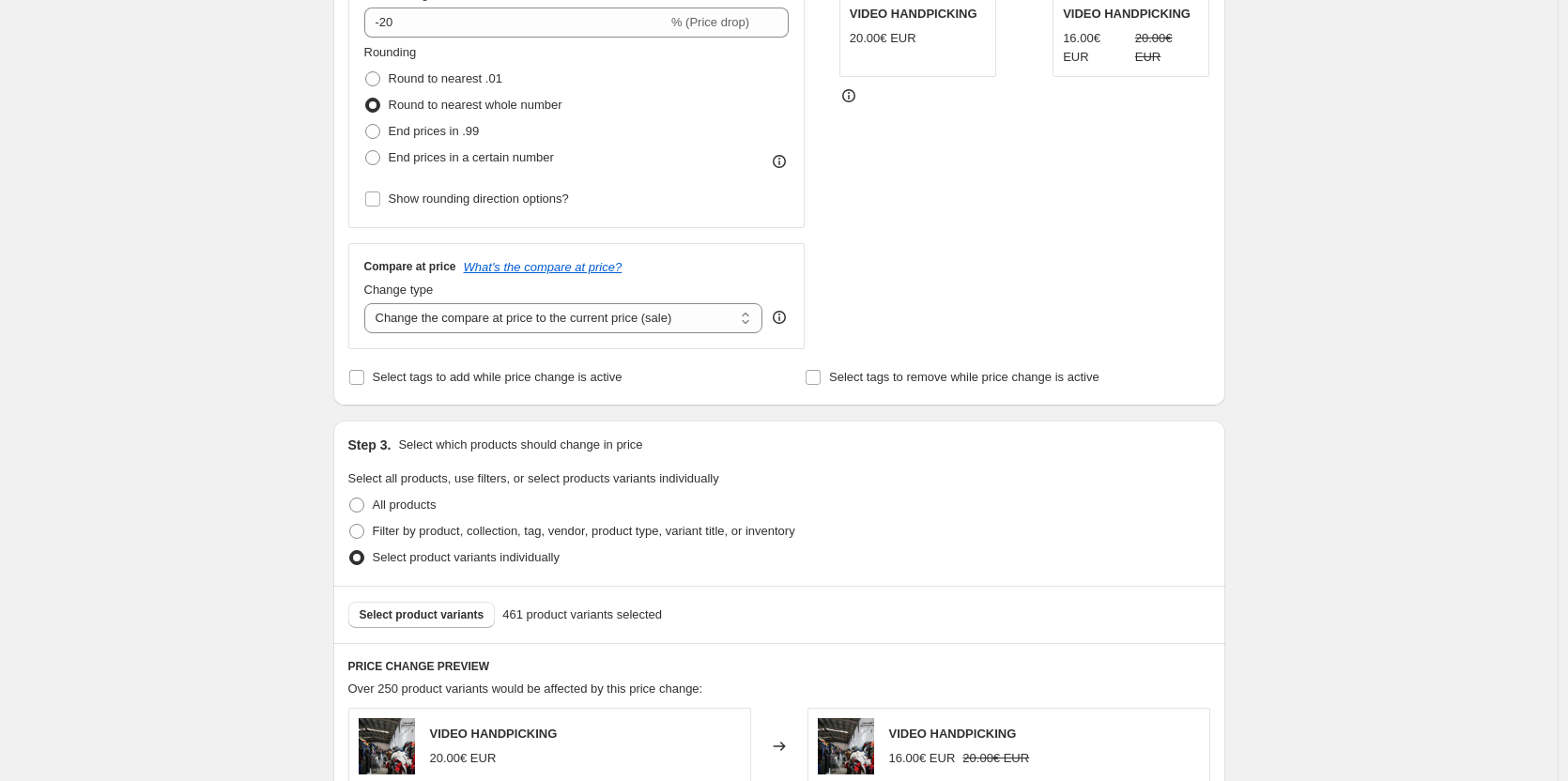 scroll, scrollTop: 226, scrollLeft: 0, axis: vertical 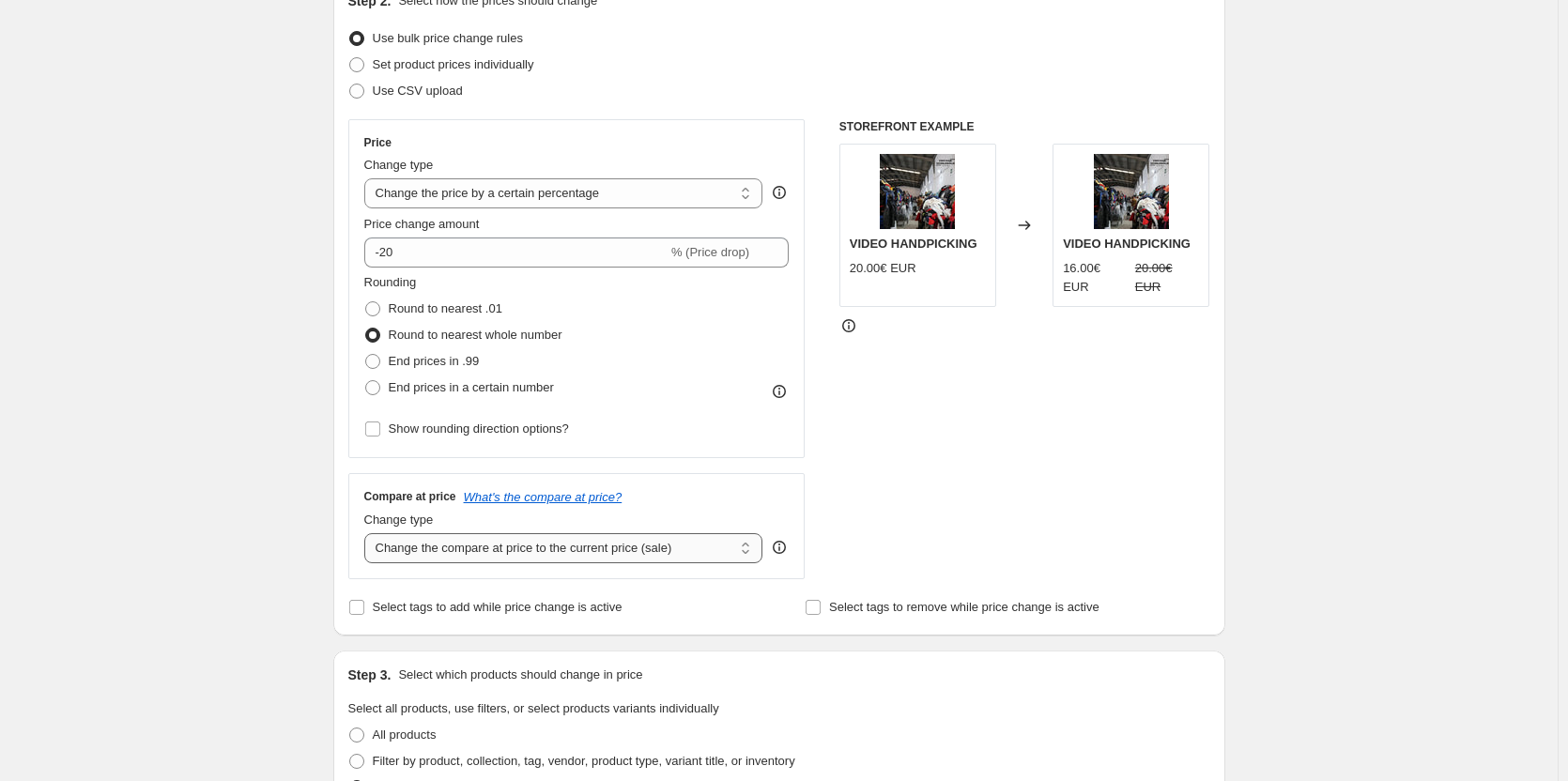 click on "Change the compare at price to the current price (sale) Change the compare at price to a certain amount Change the compare at price by a certain amount Change the compare at price by a certain percentage Change the compare at price by a certain amount relative to the actual price Change the compare at price by a certain percentage relative to the actual price Don't change the compare at price Remove the compare at price" at bounding box center [563, 548] 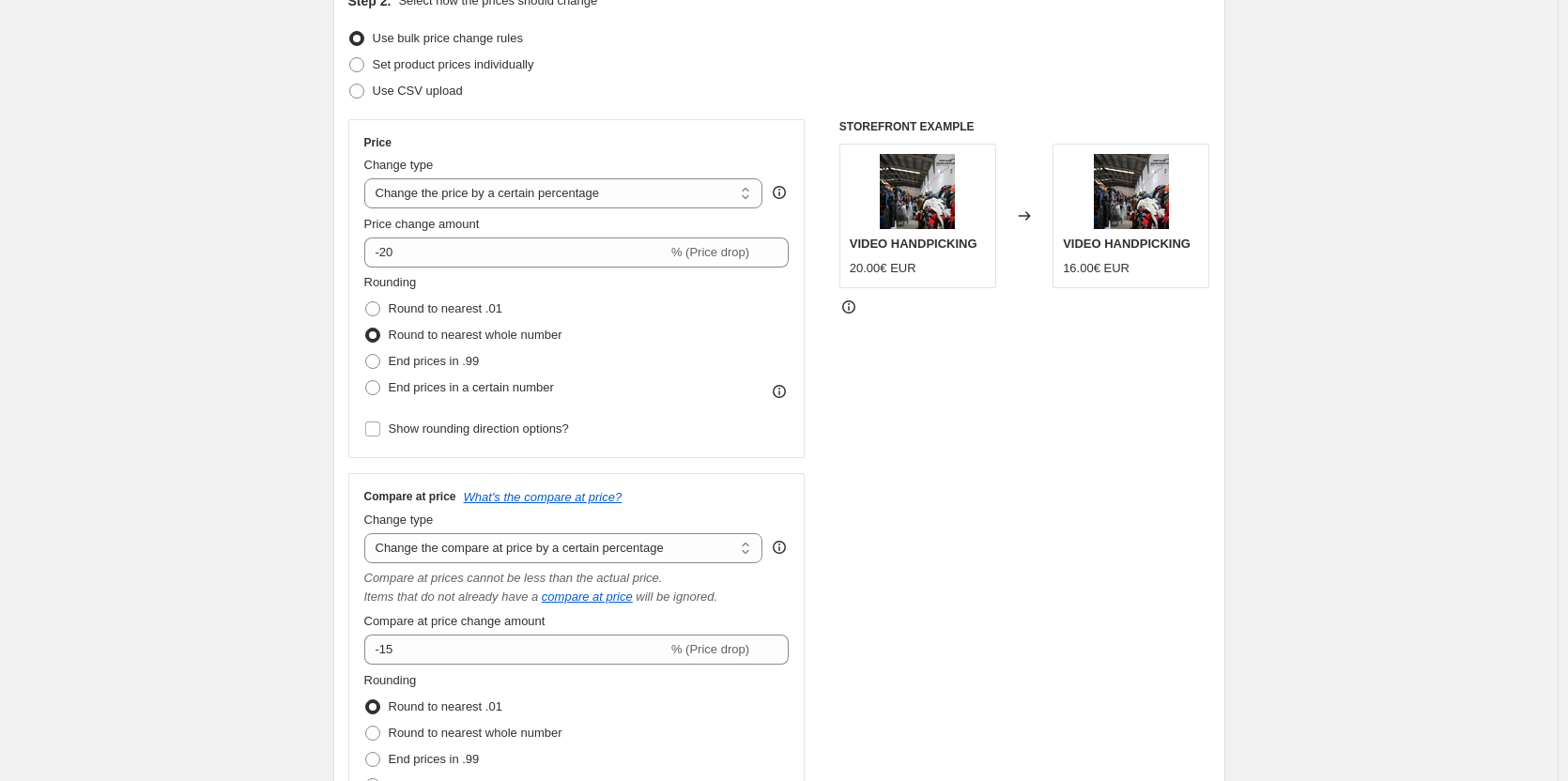 click on "STOREFRONT EXAMPLE VIDEO HANDPICKING 20.00€ EUR Changed to VIDEO HANDPICKING 16.00€ EUR" at bounding box center (1024, 487) 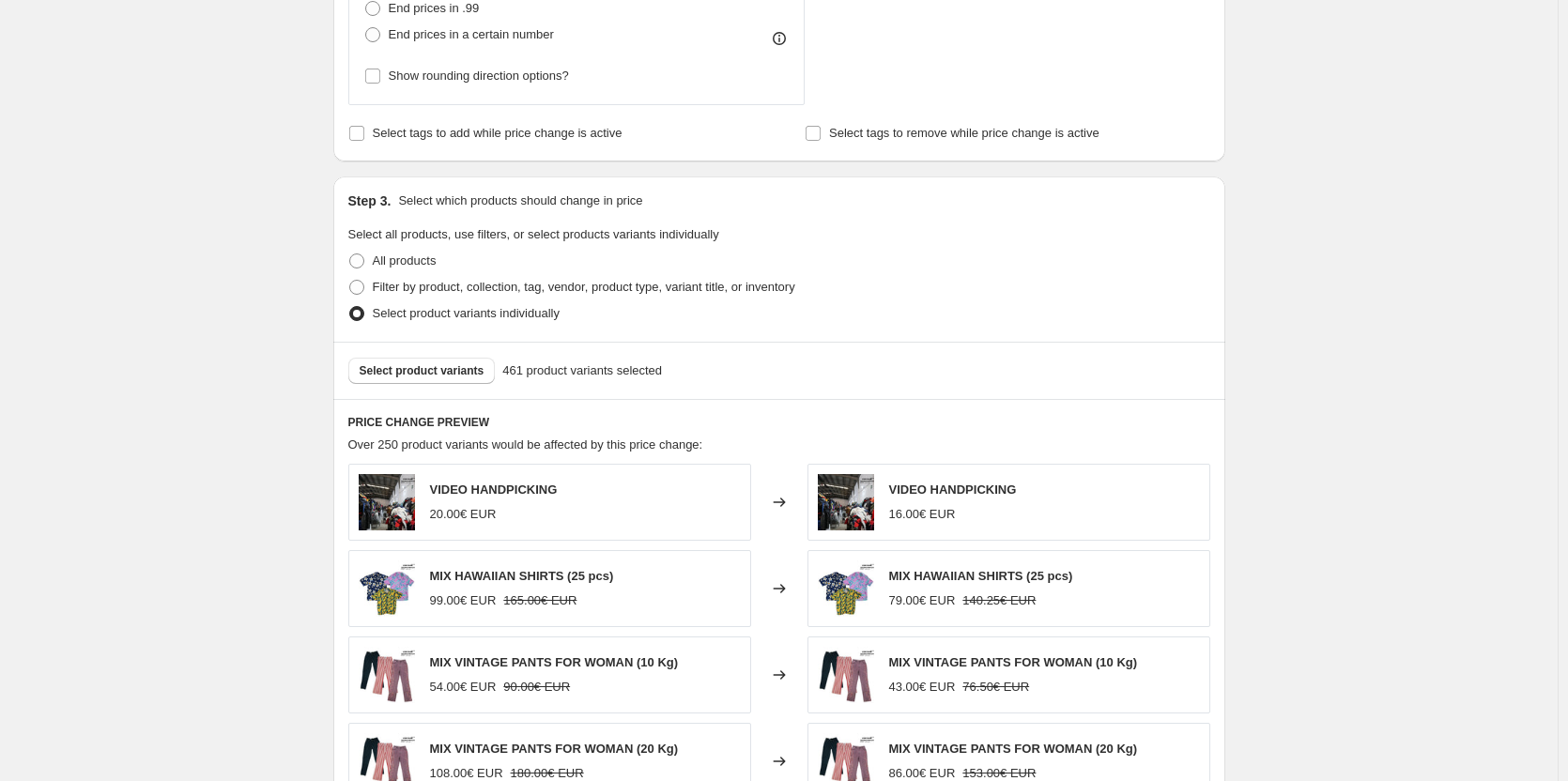 scroll, scrollTop: 789, scrollLeft: 0, axis: vertical 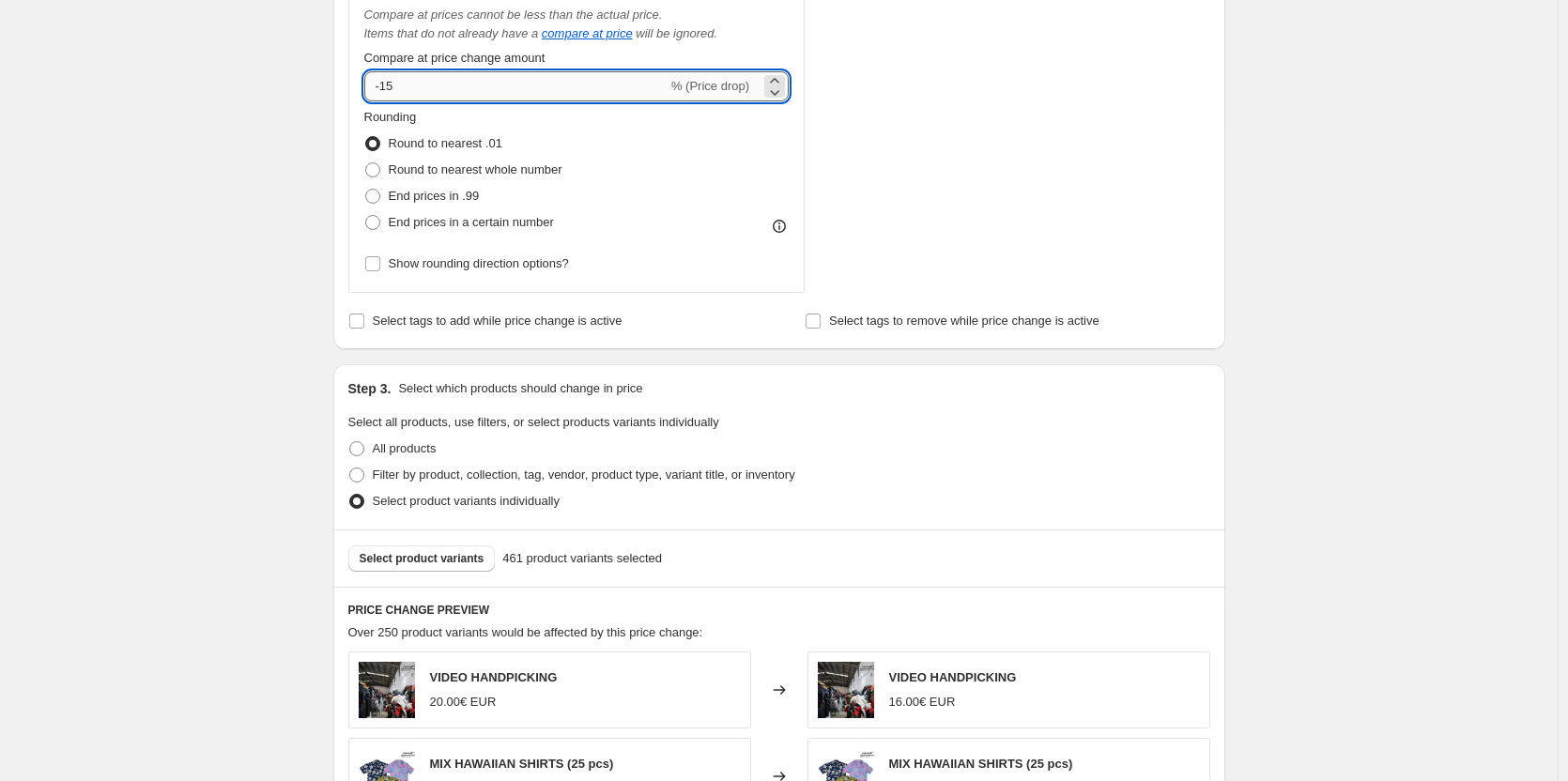 click on "-15" at bounding box center [515, 86] 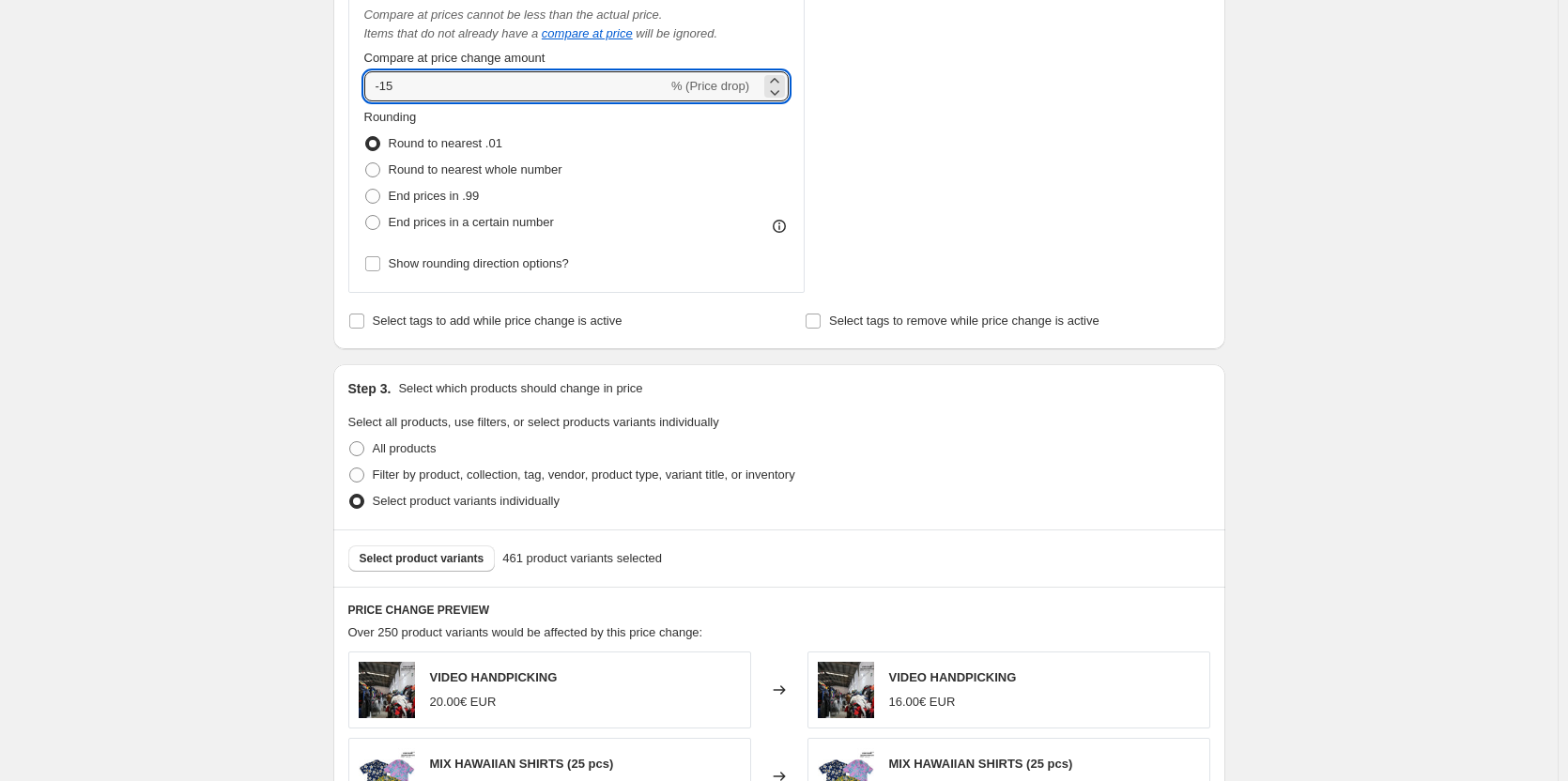type on "-1" 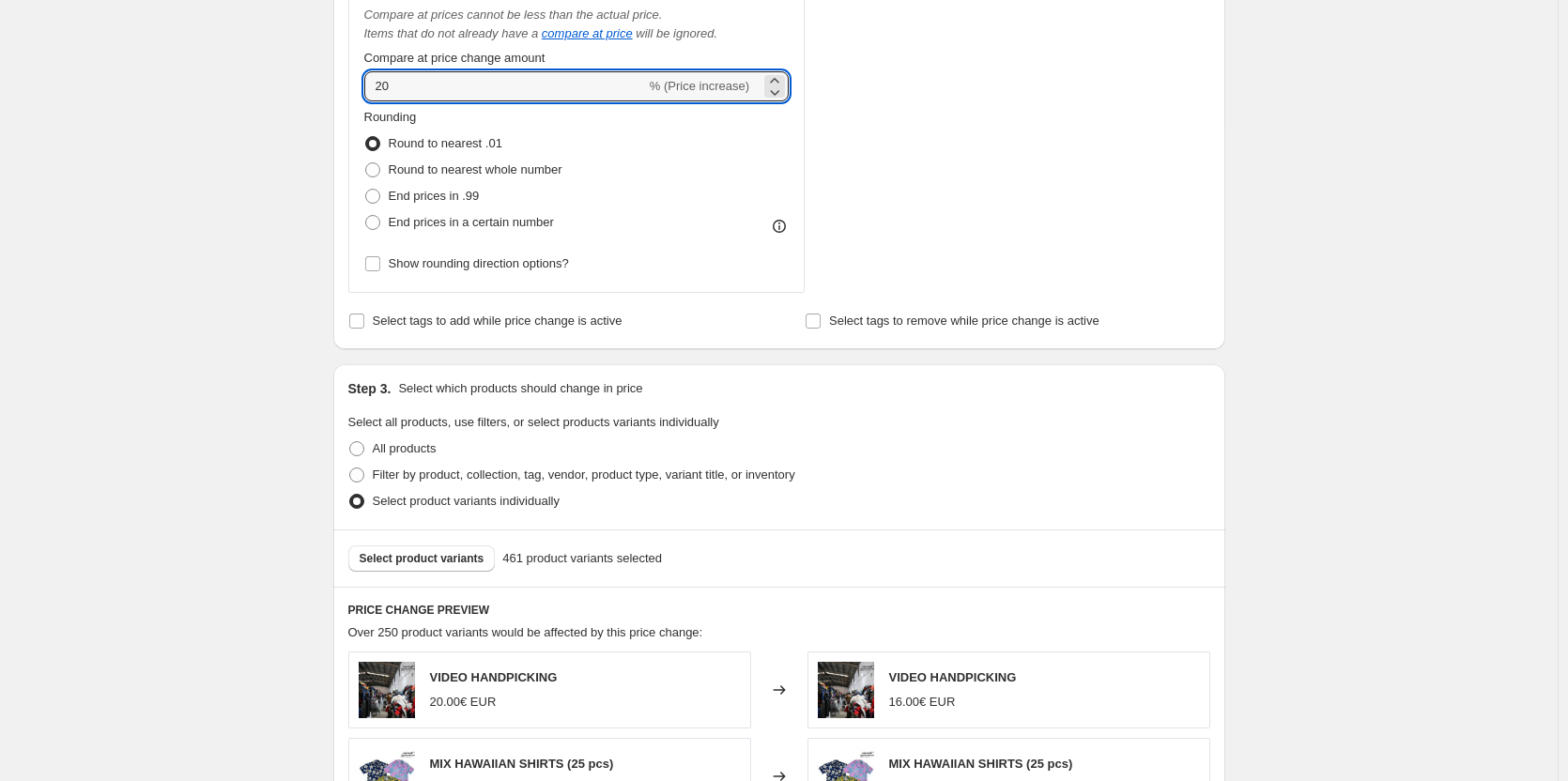 click on "Create new price change job. This page is ready Create new price change job Draft Step 1. Optionally give your price change job a title (eg "March 30% off sale on boots") Copy of Copy of 20% Vintage This title is just for internal use, customers won't see it Step 2. Select how the prices should change Use bulk price change rules Set product prices individually Use CSV upload Price Change type Change the price to a certain amount Change the price by a certain amount Change the price by a certain percentage Change the price to the current compare at price (price before sale) Change the price by a certain amount relative to the compare at price Change the price by a certain percentage relative to the compare at price Don't change the price Change the price by a certain percentage relative to the cost per item Change price to certain cost margin Change the price by a certain percentage Price change amount -20 % (Price drop) Rounding Round to nearest .01 Round to nearest whole number End prices in .99 Change type" at bounding box center [778, 368] 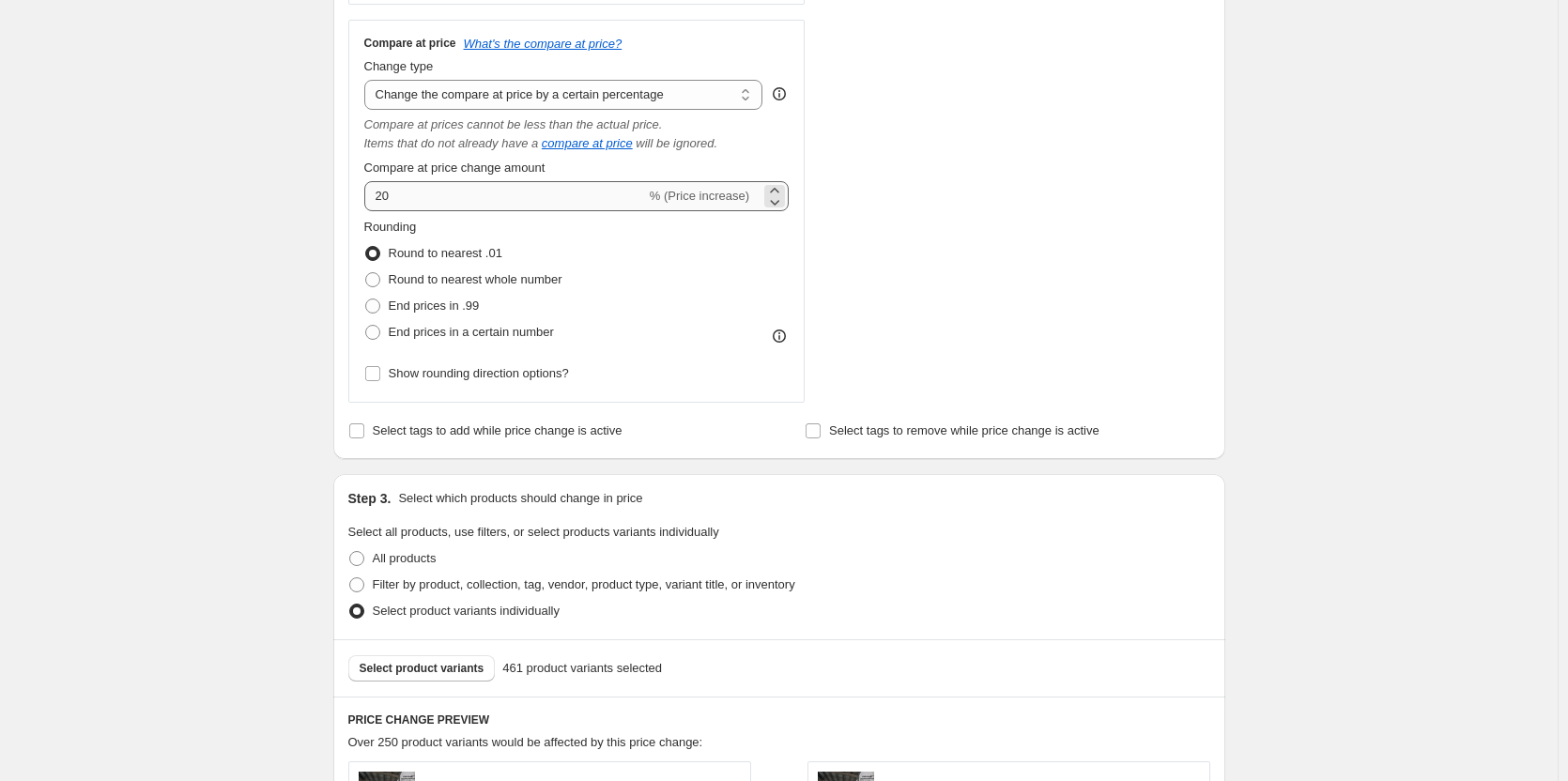 scroll, scrollTop: 602, scrollLeft: 0, axis: vertical 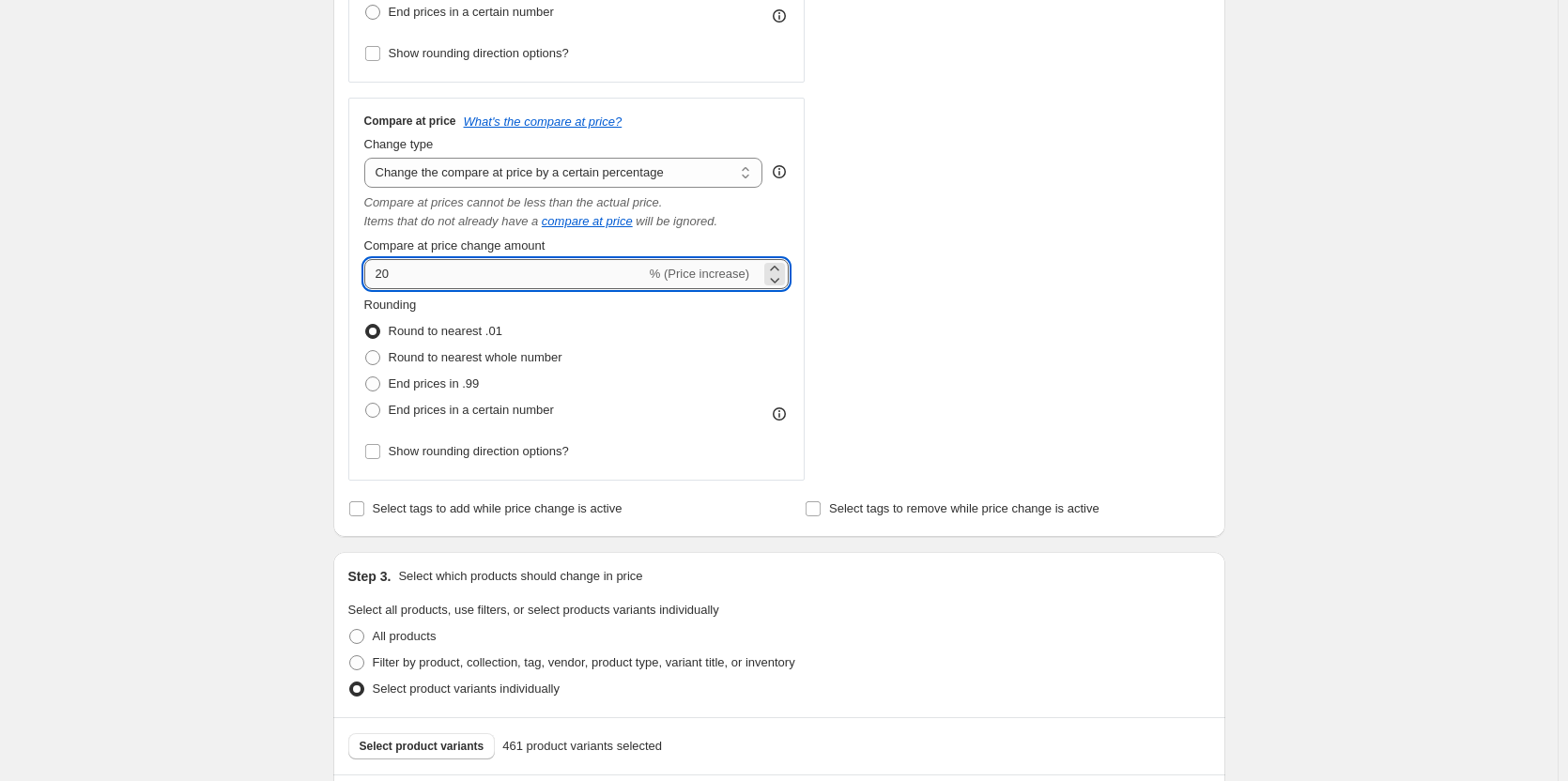 click on "20" at bounding box center [505, 274] 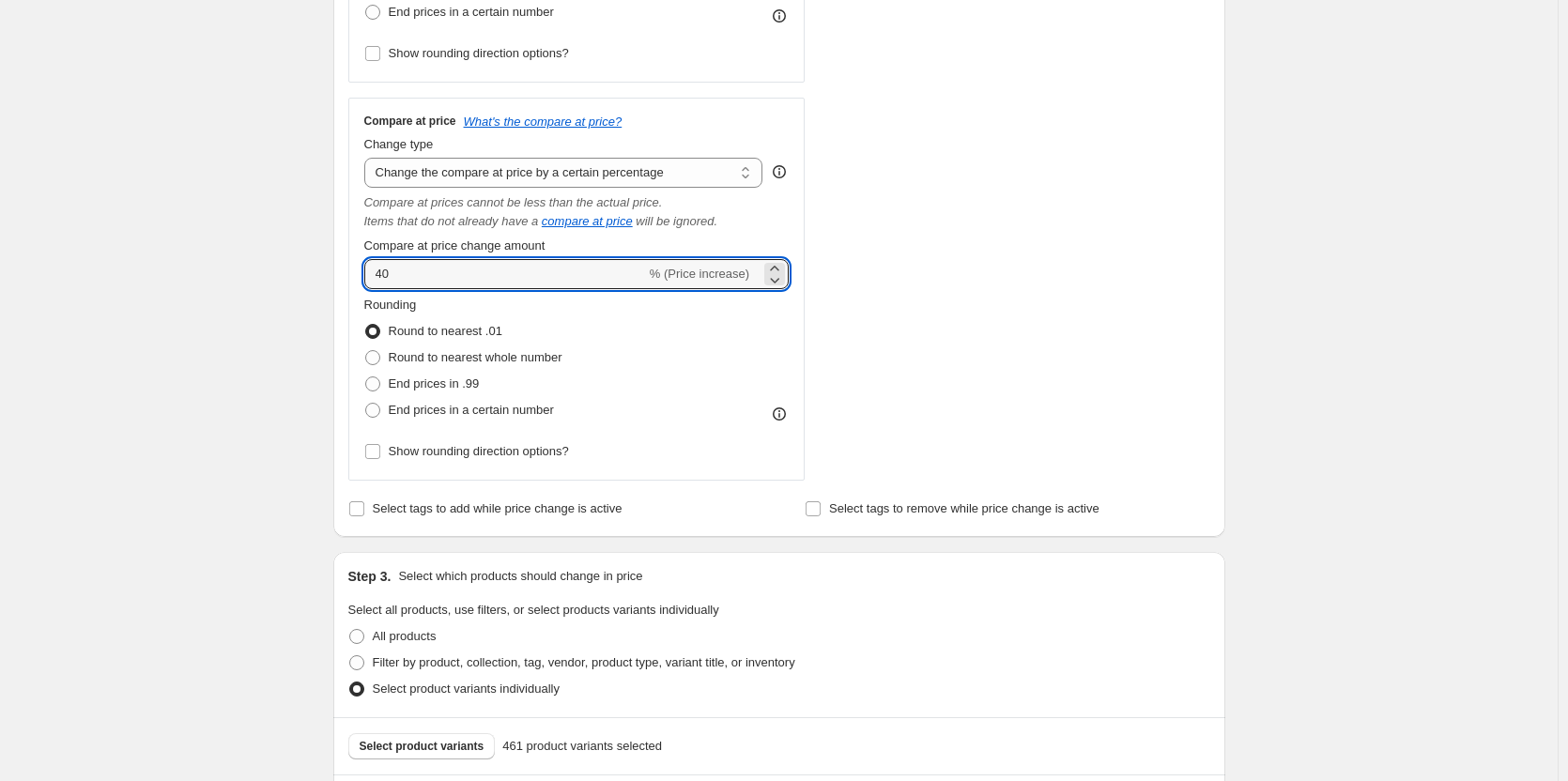 type on "40" 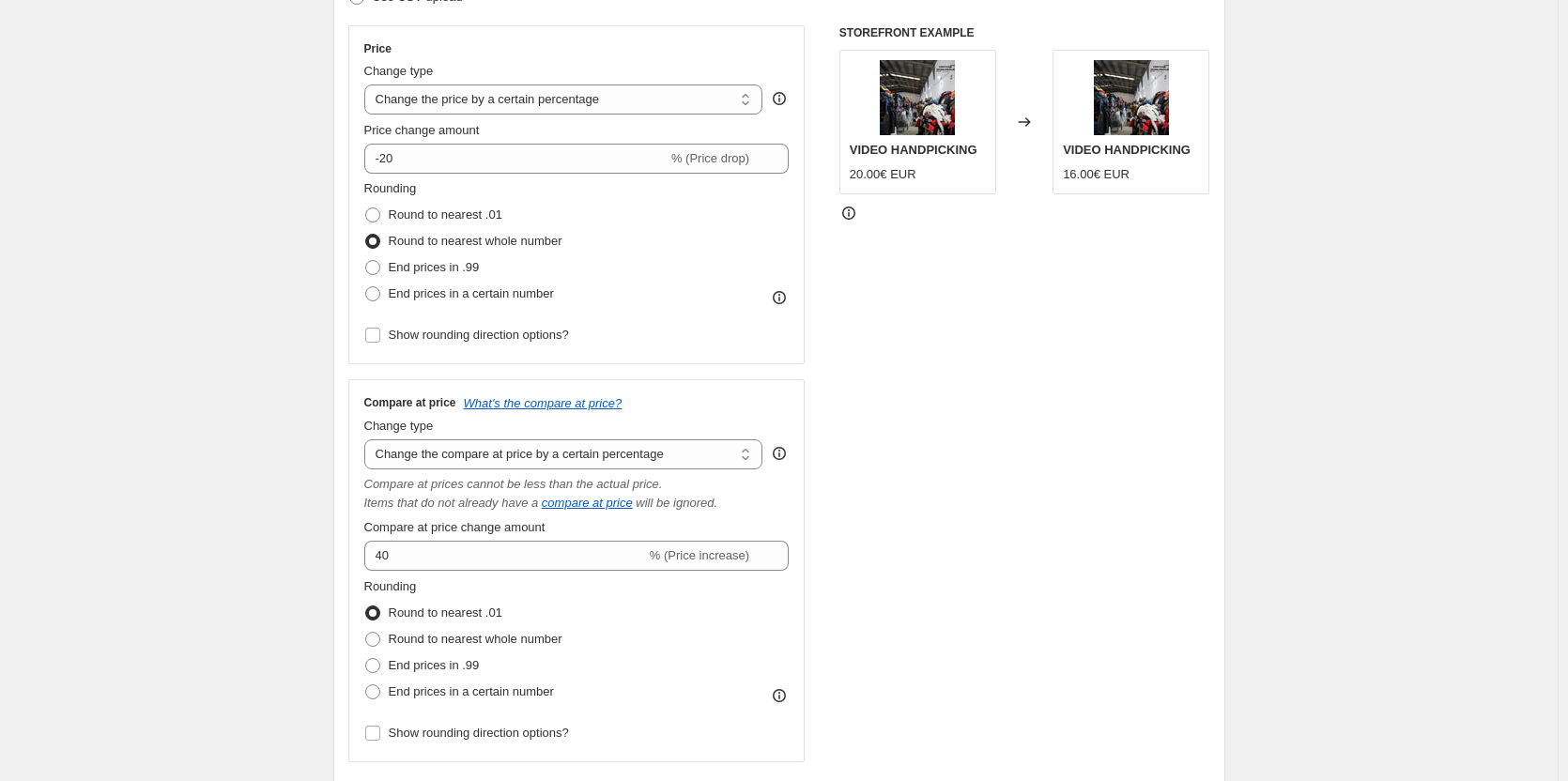 scroll, scrollTop: 696, scrollLeft: 0, axis: vertical 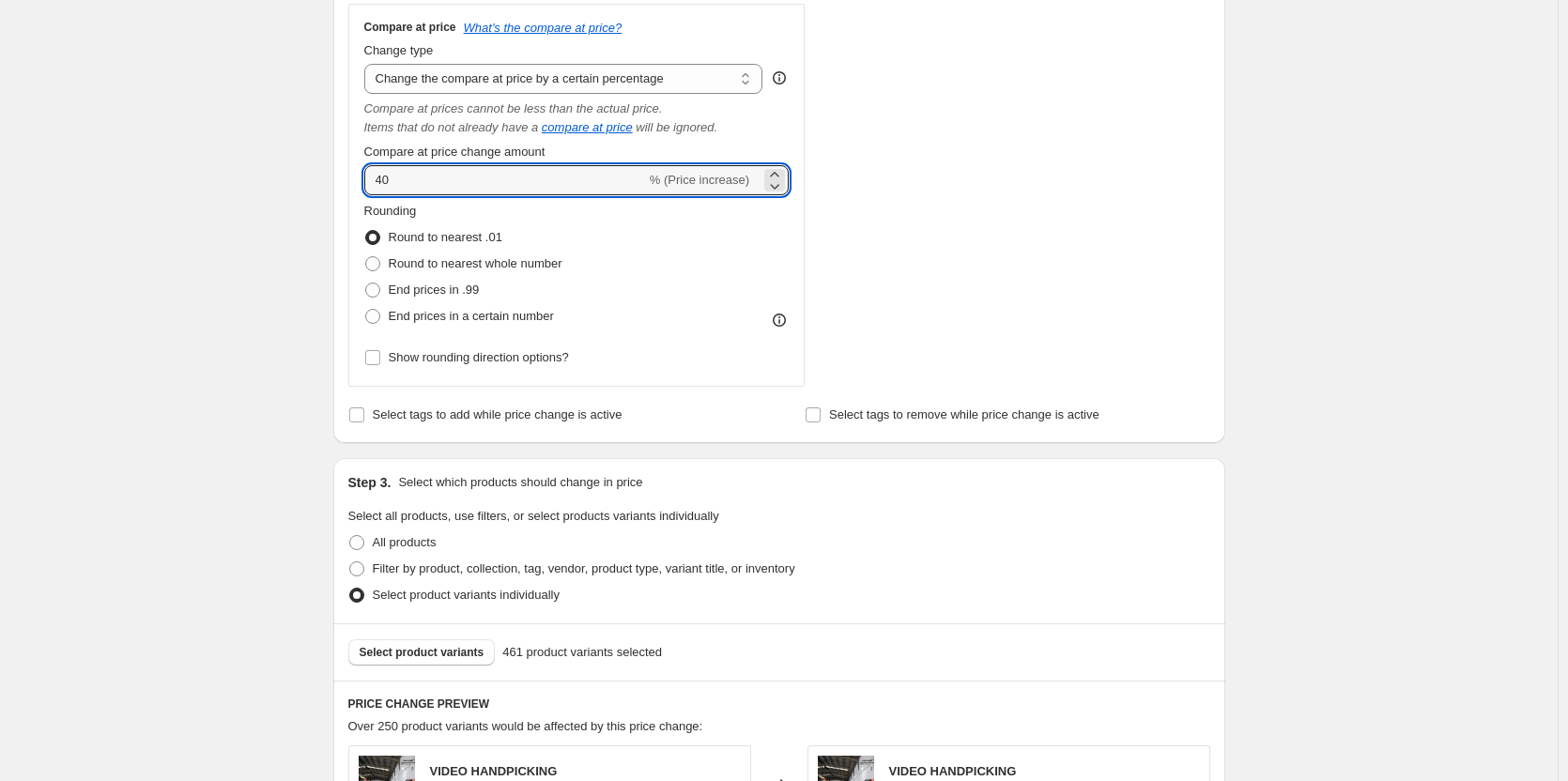drag, startPoint x: 409, startPoint y: 187, endPoint x: 386, endPoint y: 214, distance: 35.4683 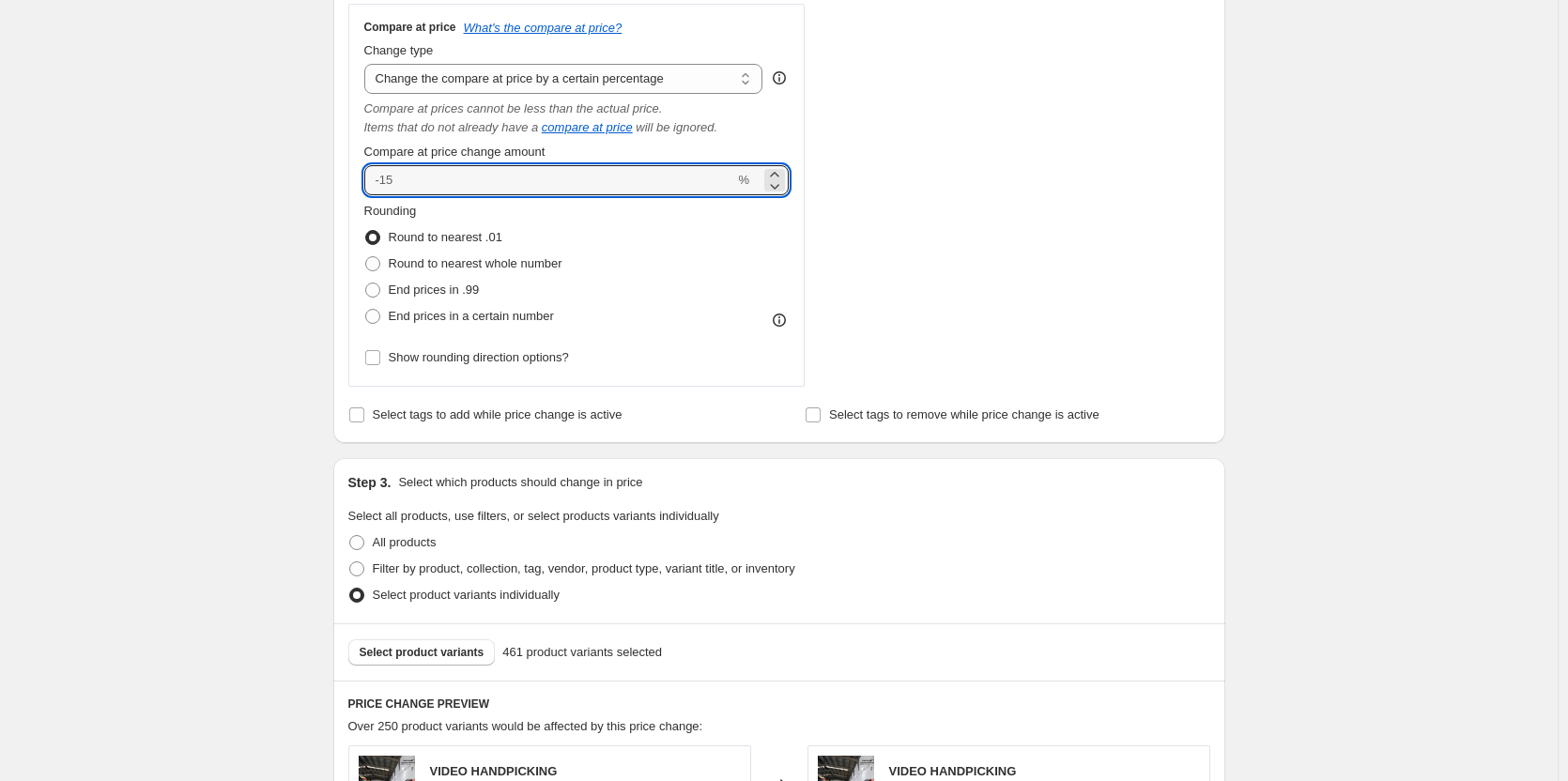 click on "Create new price change job. This page is ready Create new price change job Draft Step 1. Optionally give your price change job a title (eg "March 30% off sale on boots") Copy of Copy of 20% Vintage This title is just for internal use, customers won't see it Step 2. Select how the prices should change Use bulk price change rules Set product prices individually Use CSV upload Price Change type Change the price to a certain amount Change the price by a certain amount Change the price by a certain percentage Change the price to the current compare at price (price before sale) Change the price by a certain amount relative to the compare at price Change the price by a certain percentage relative to the compare at price Don't change the price Change the price by a certain percentage relative to the cost per item Change price to certain cost margin Change the price by a certain percentage Price change amount -20 % (Price drop) Rounding Round to nearest .01 Round to nearest whole number End prices in .99 Change type" at bounding box center (778, 462) 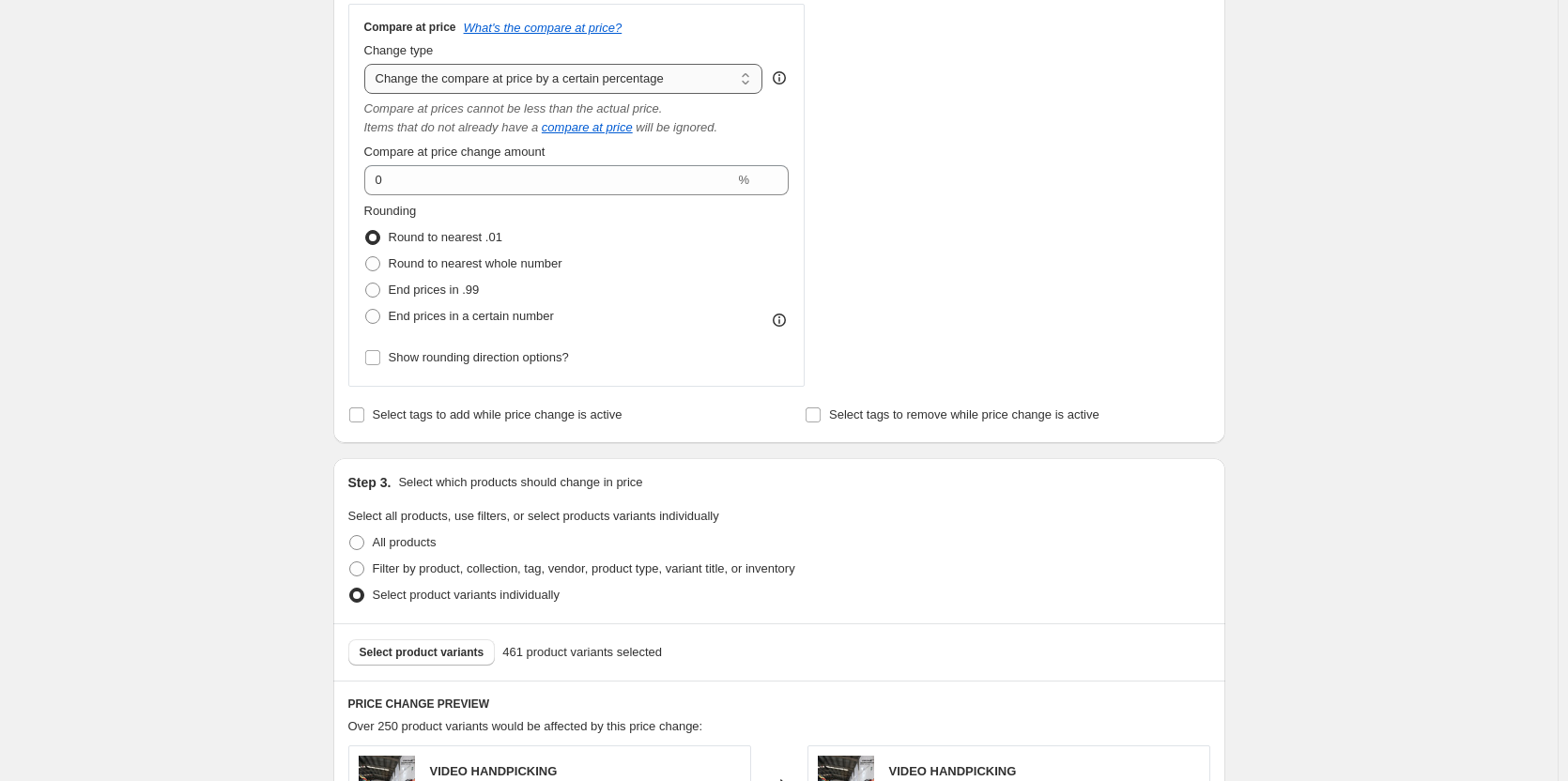 click on "Change the compare at price to the current price (sale) Change the compare at price to a certain amount Change the compare at price by a certain amount Change the compare at price by a certain percentage Change the compare at price by a certain amount relative to the actual price Change the compare at price by a certain percentage relative to the actual price Don't change the compare at price Remove the compare at price" at bounding box center (563, 79) 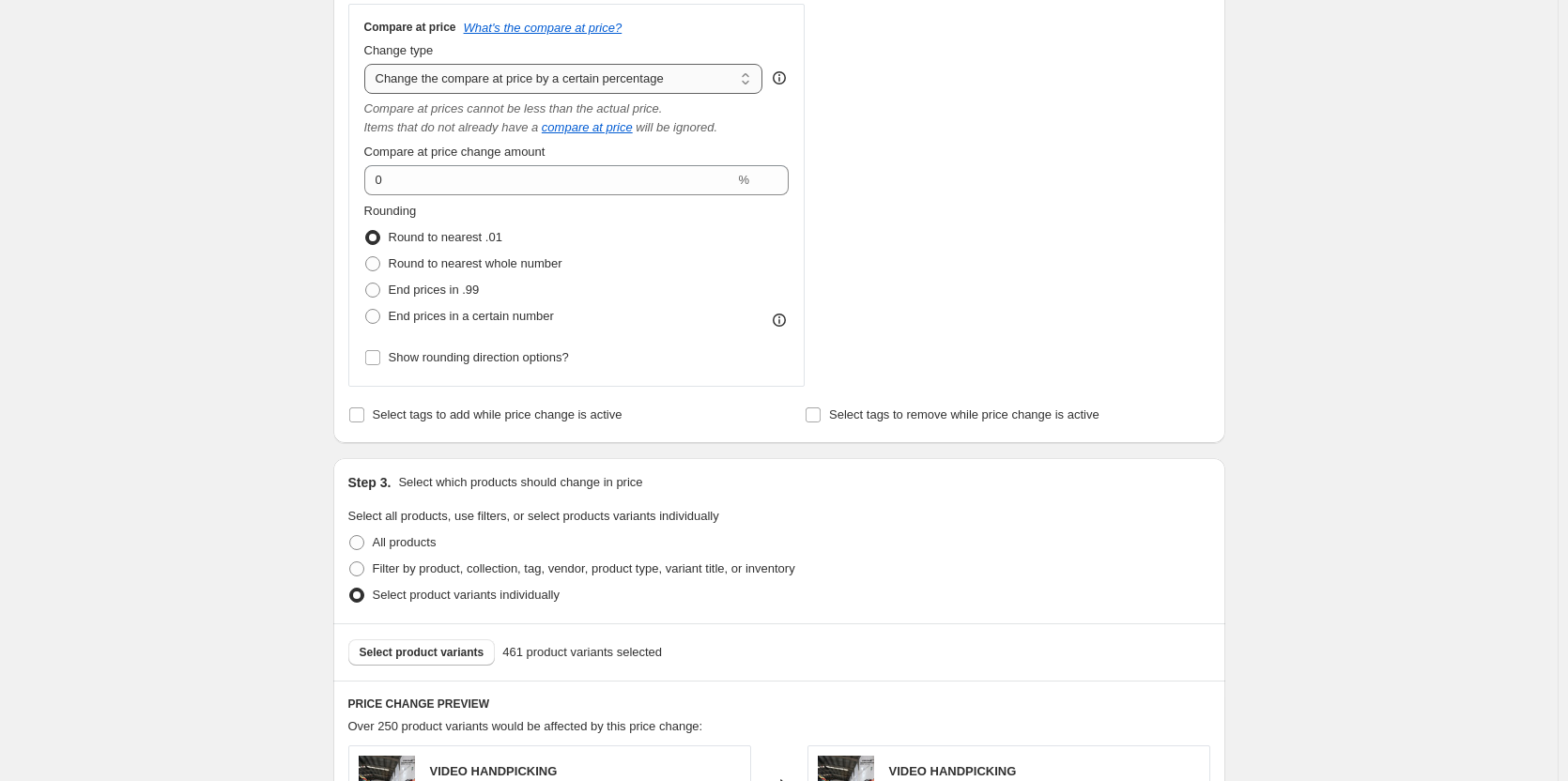 select on "pp" 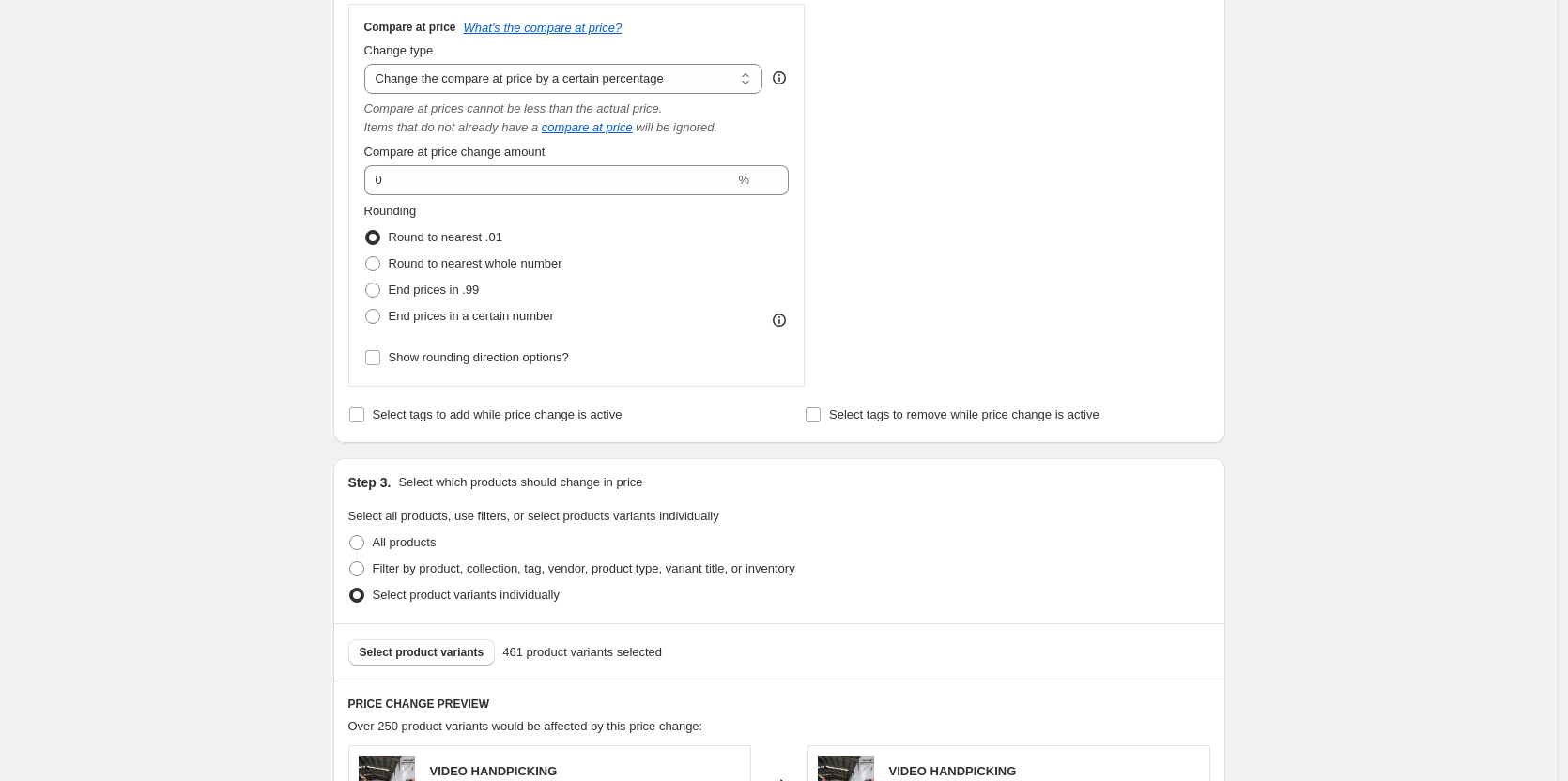type on "20" 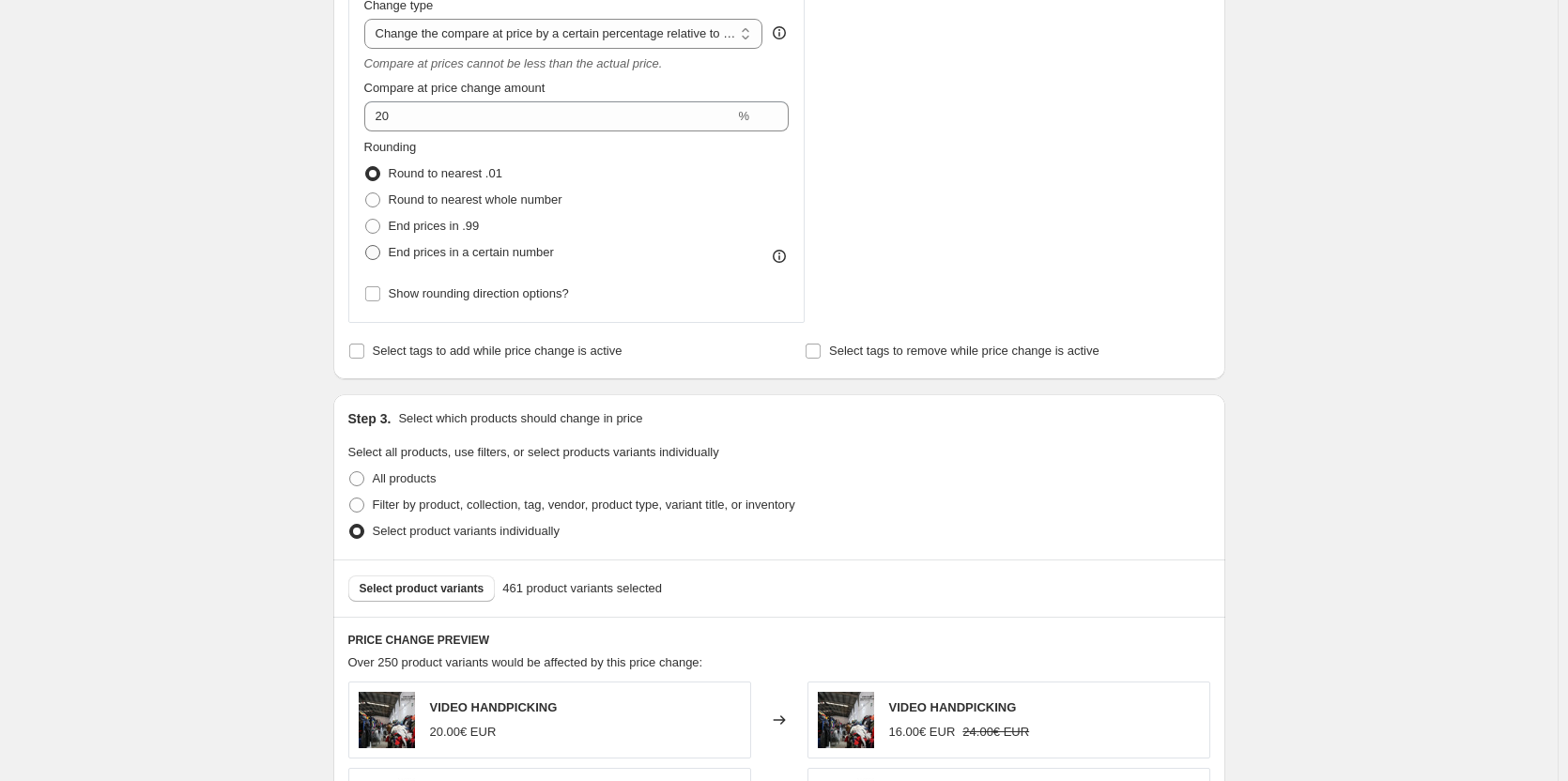 scroll, scrollTop: 696, scrollLeft: 0, axis: vertical 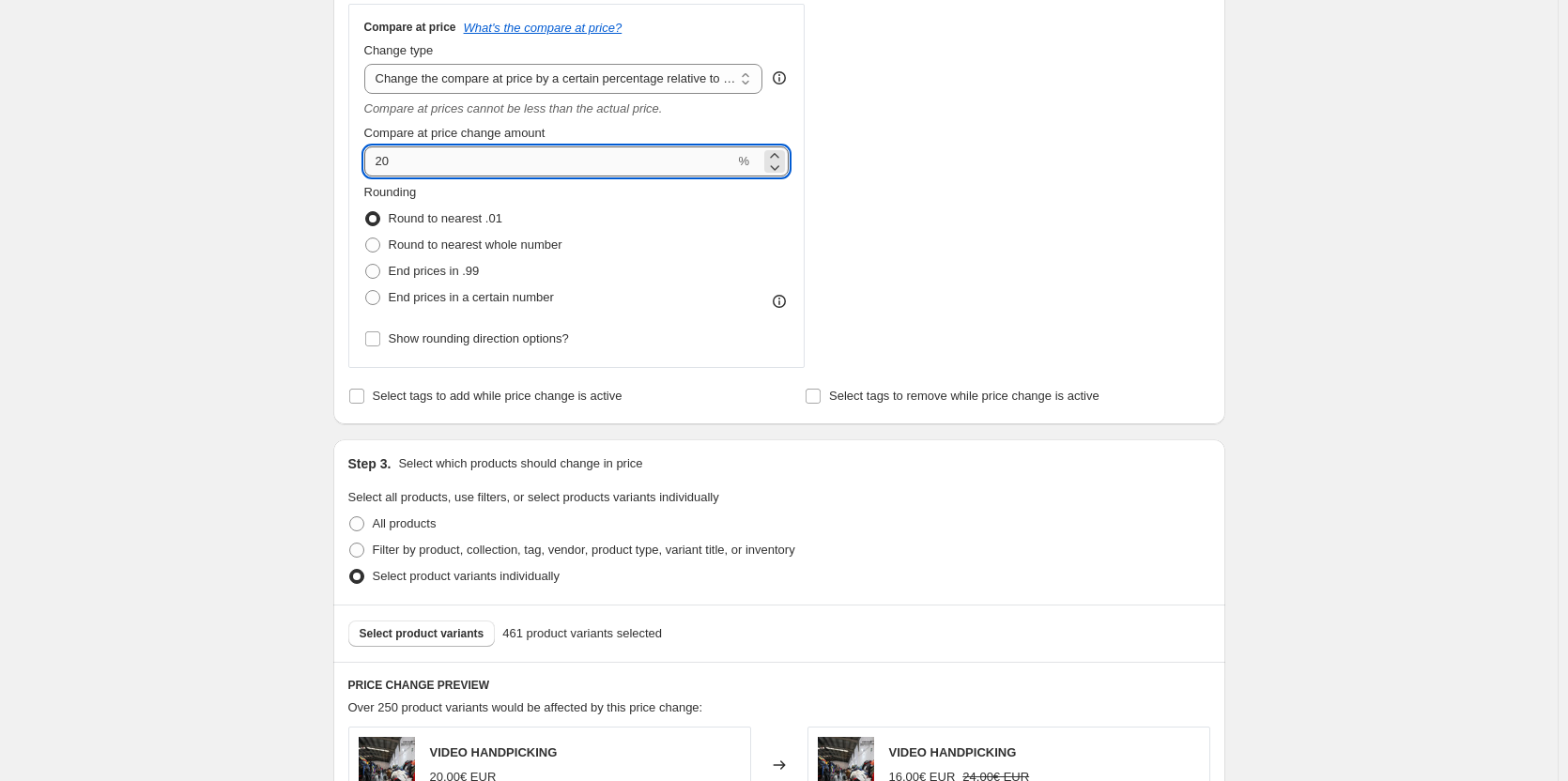 click on "20" at bounding box center (549, 161) 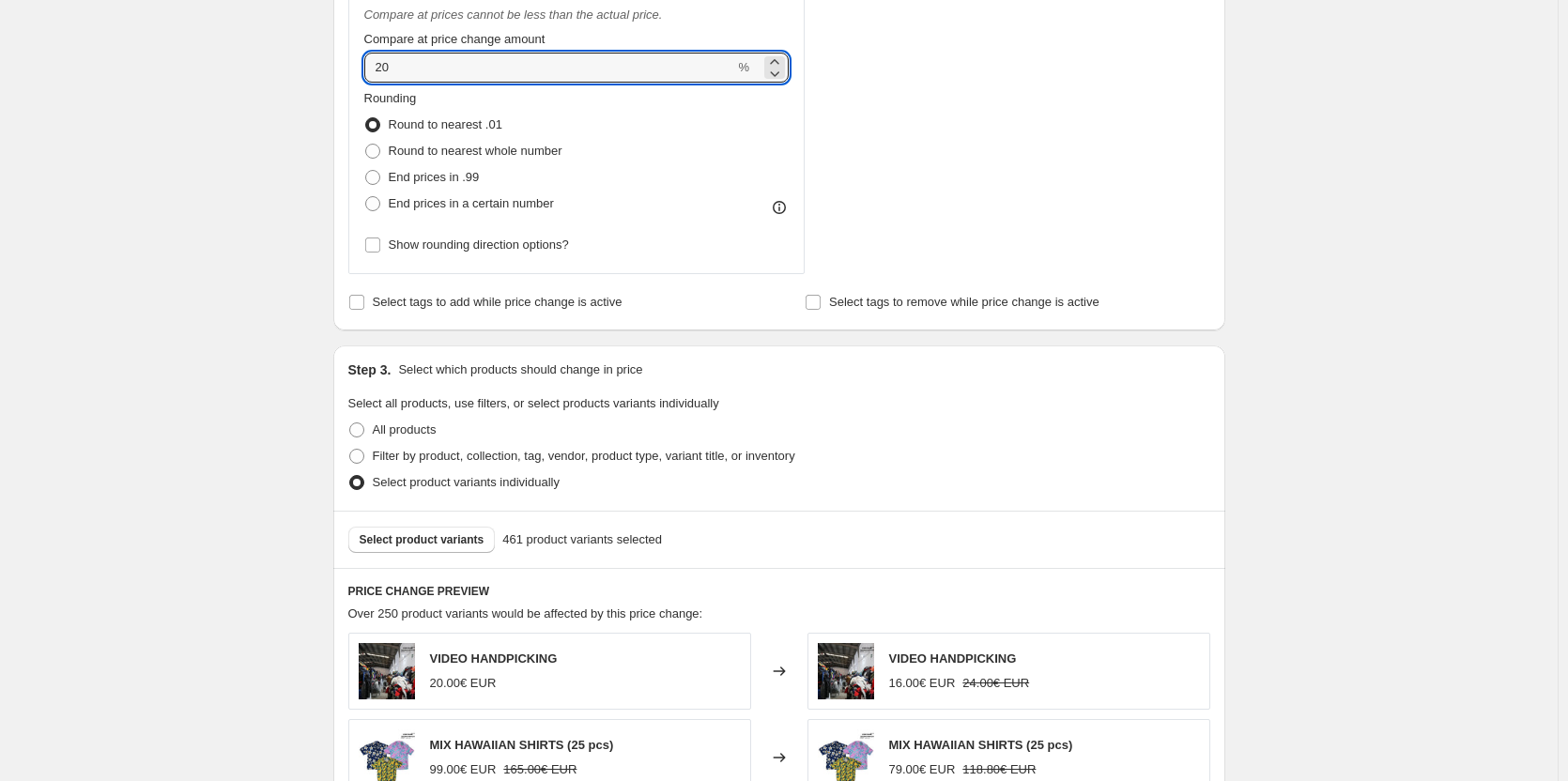 click on "Create new price change job. This page is ready Create new price change job Draft Step 1. Optionally give your price change job a title (eg "March 30% off sale on boots") Copy of Copy of 20% Vintage This title is just for internal use, customers won't see it Step 2. Select how the prices should change Use bulk price change rules Set product prices individually Use CSV upload Price Change type Change the price to a certain amount Change the price by a certain amount Change the price by a certain percentage Change the price to the current compare at price (price before sale) Change the price by a certain amount relative to the compare at price Change the price by a certain percentage relative to the compare at price Don't change the price Change the price by a certain percentage relative to the cost per item Change price to certain cost margin Change the price by a certain percentage Price change amount -20 % (Price drop) Rounding Round to nearest .01 Round to nearest whole number End prices in .99 Change type" at bounding box center [778, 359] 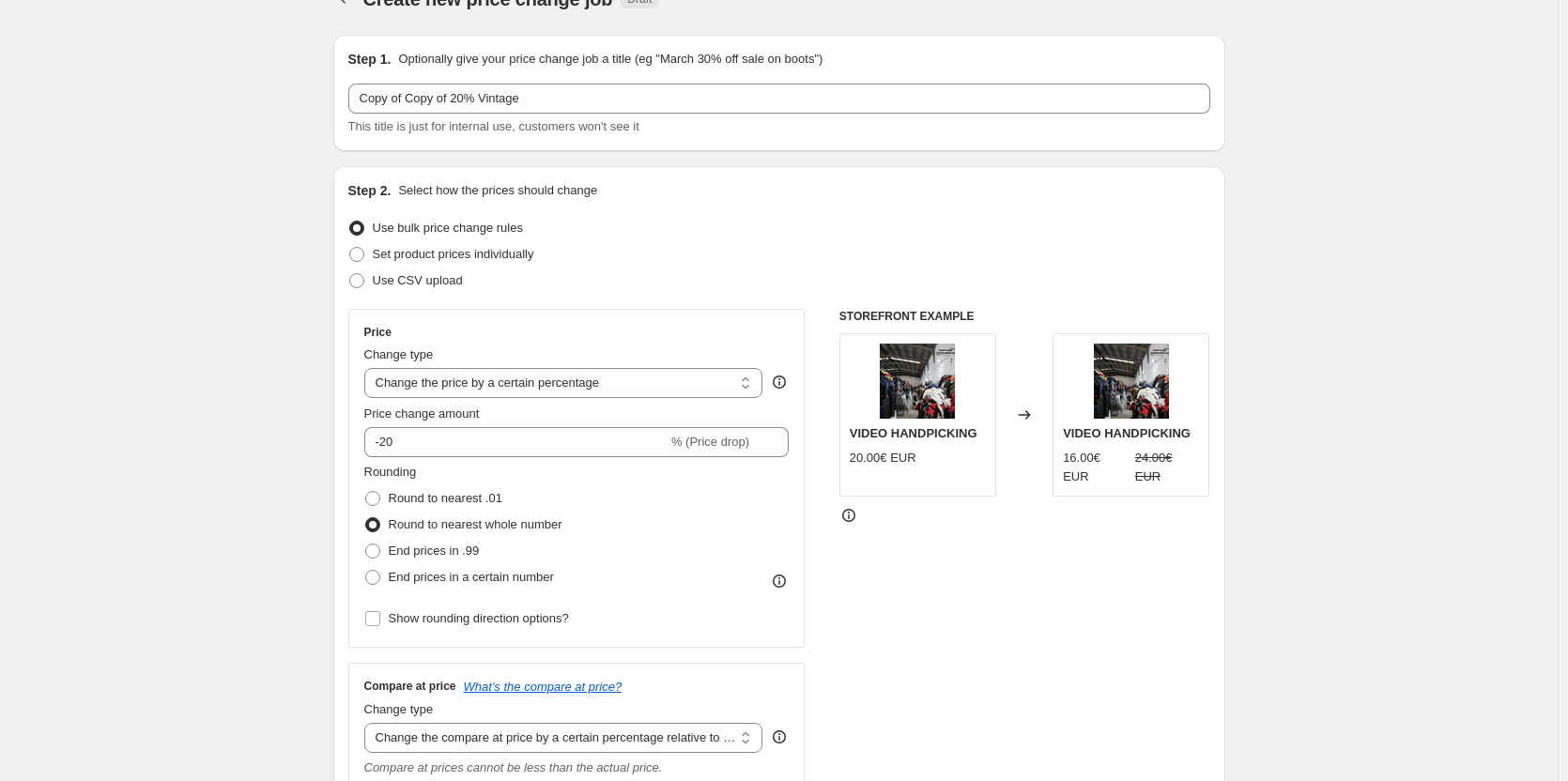 scroll, scrollTop: 0, scrollLeft: 0, axis: both 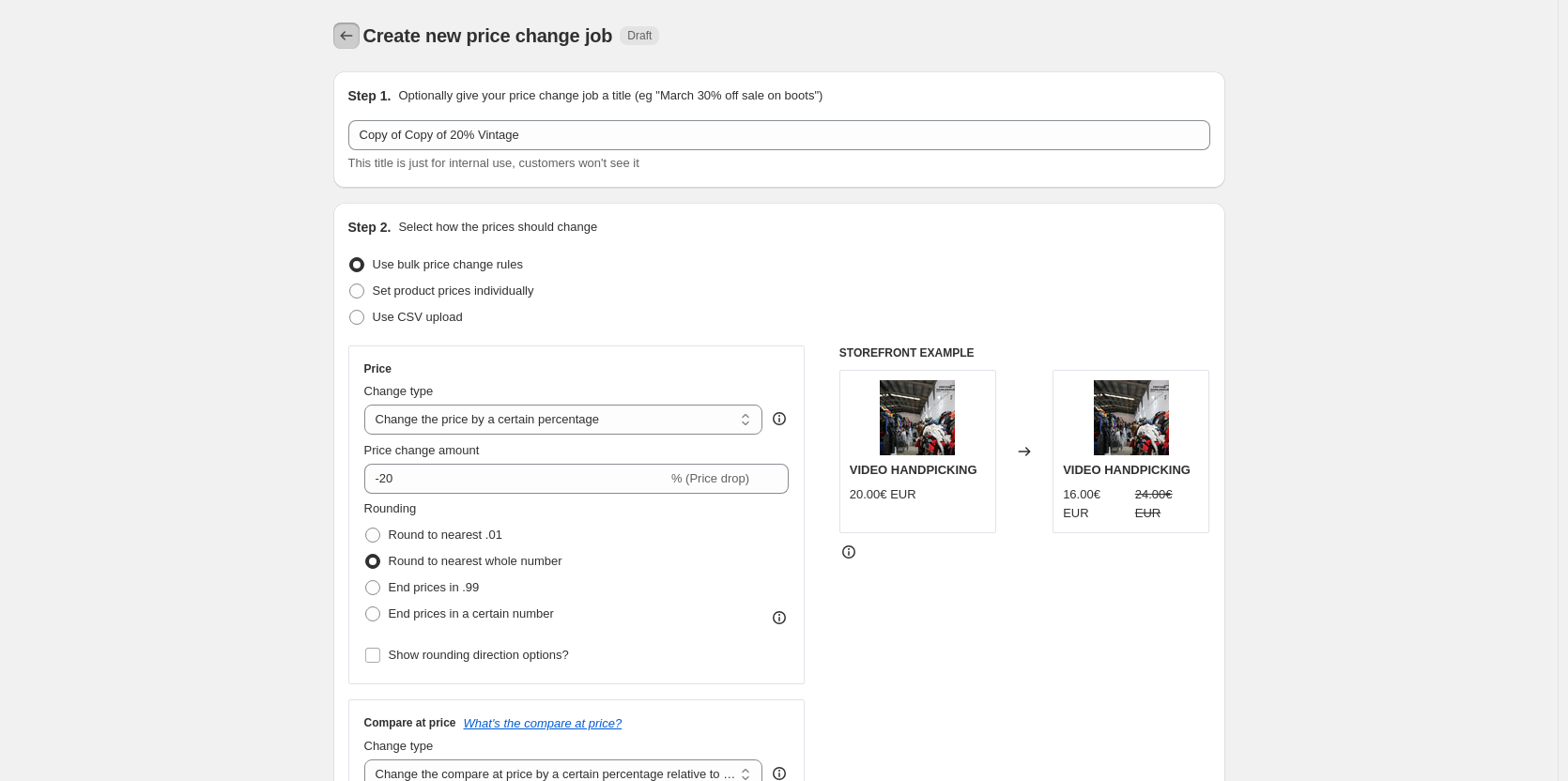 click 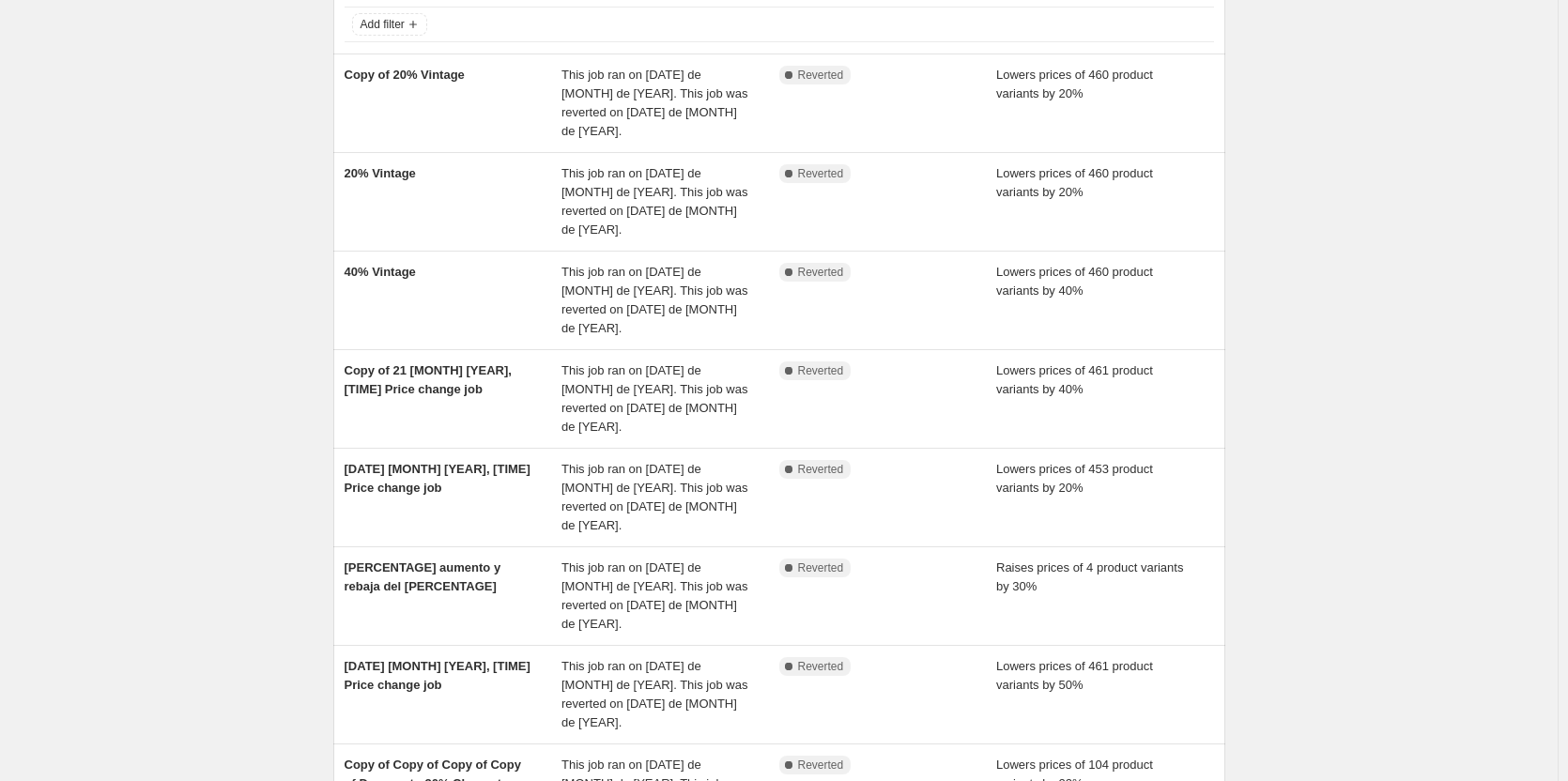 scroll, scrollTop: 0, scrollLeft: 0, axis: both 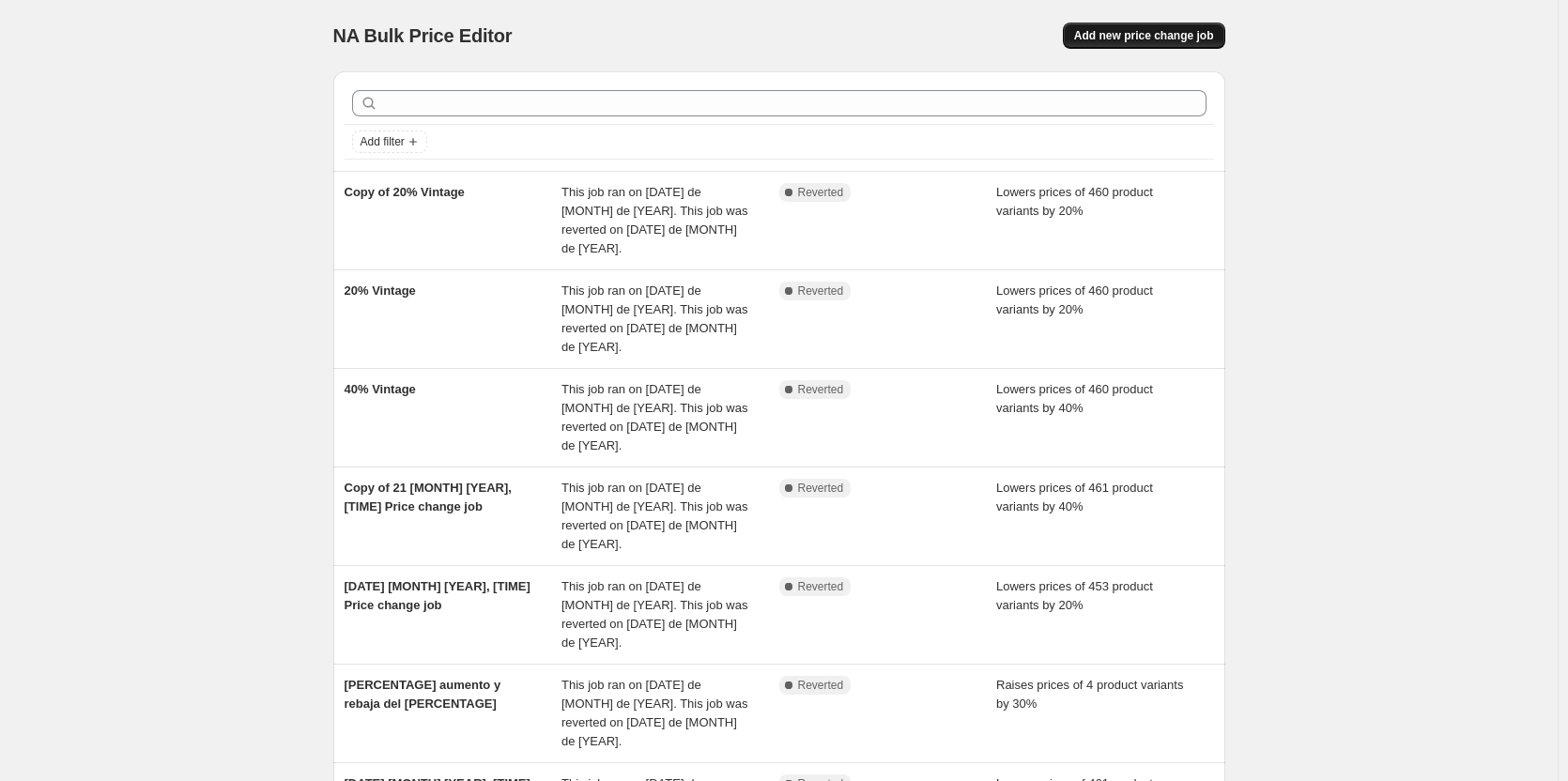 click on "Add new price change job" at bounding box center [1144, 36] 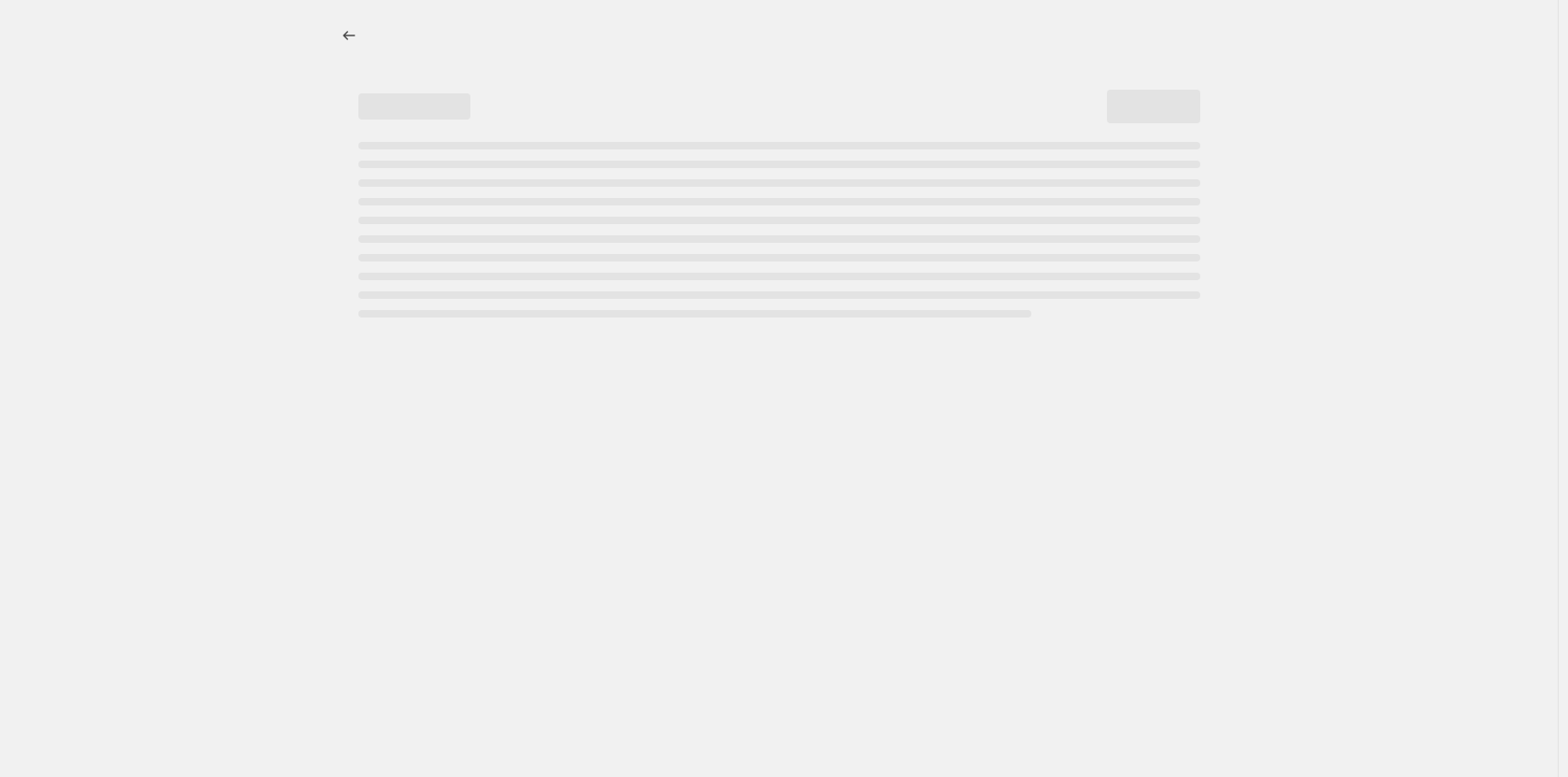 select on "percentage" 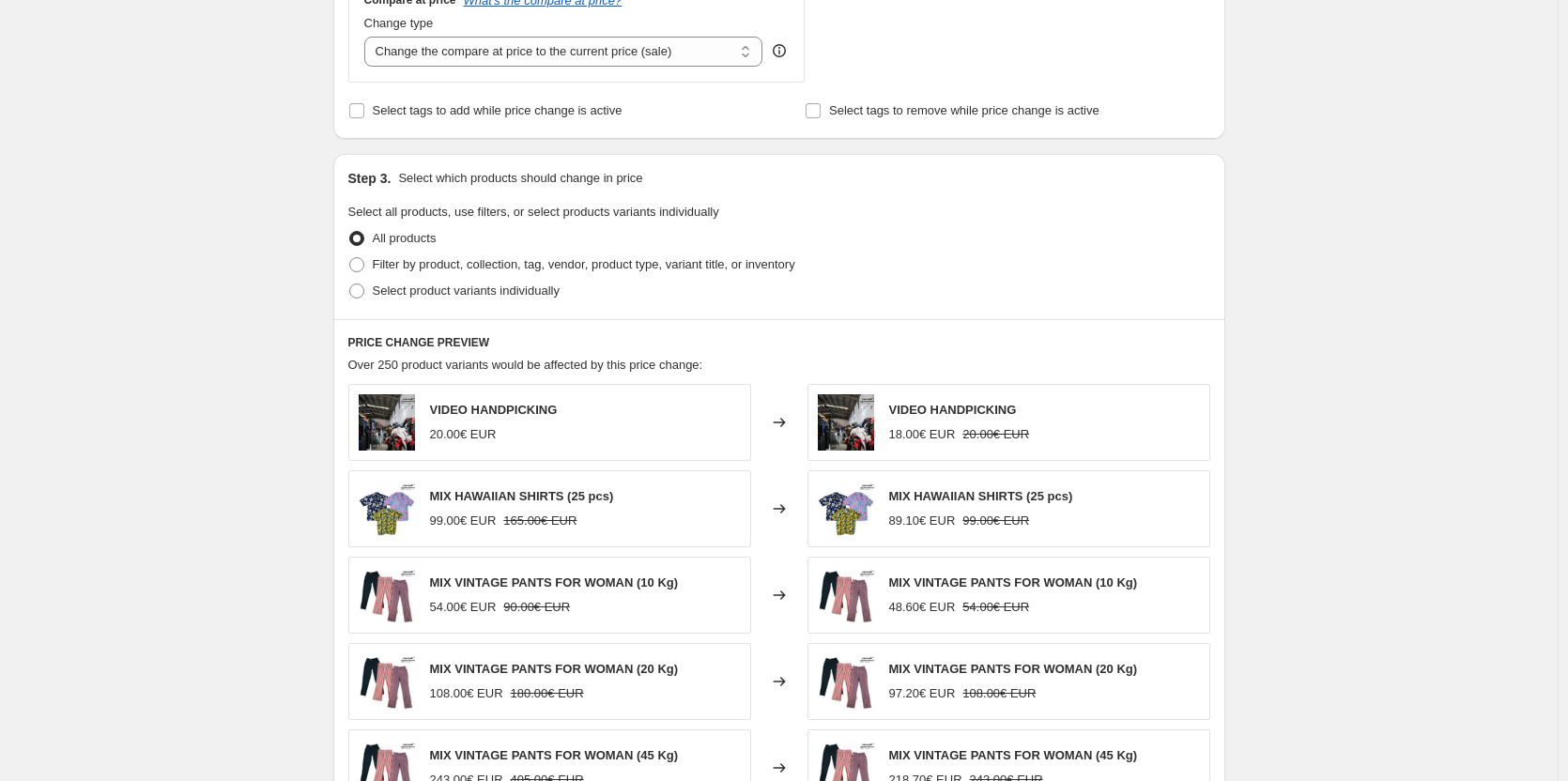 scroll, scrollTop: 751, scrollLeft: 0, axis: vertical 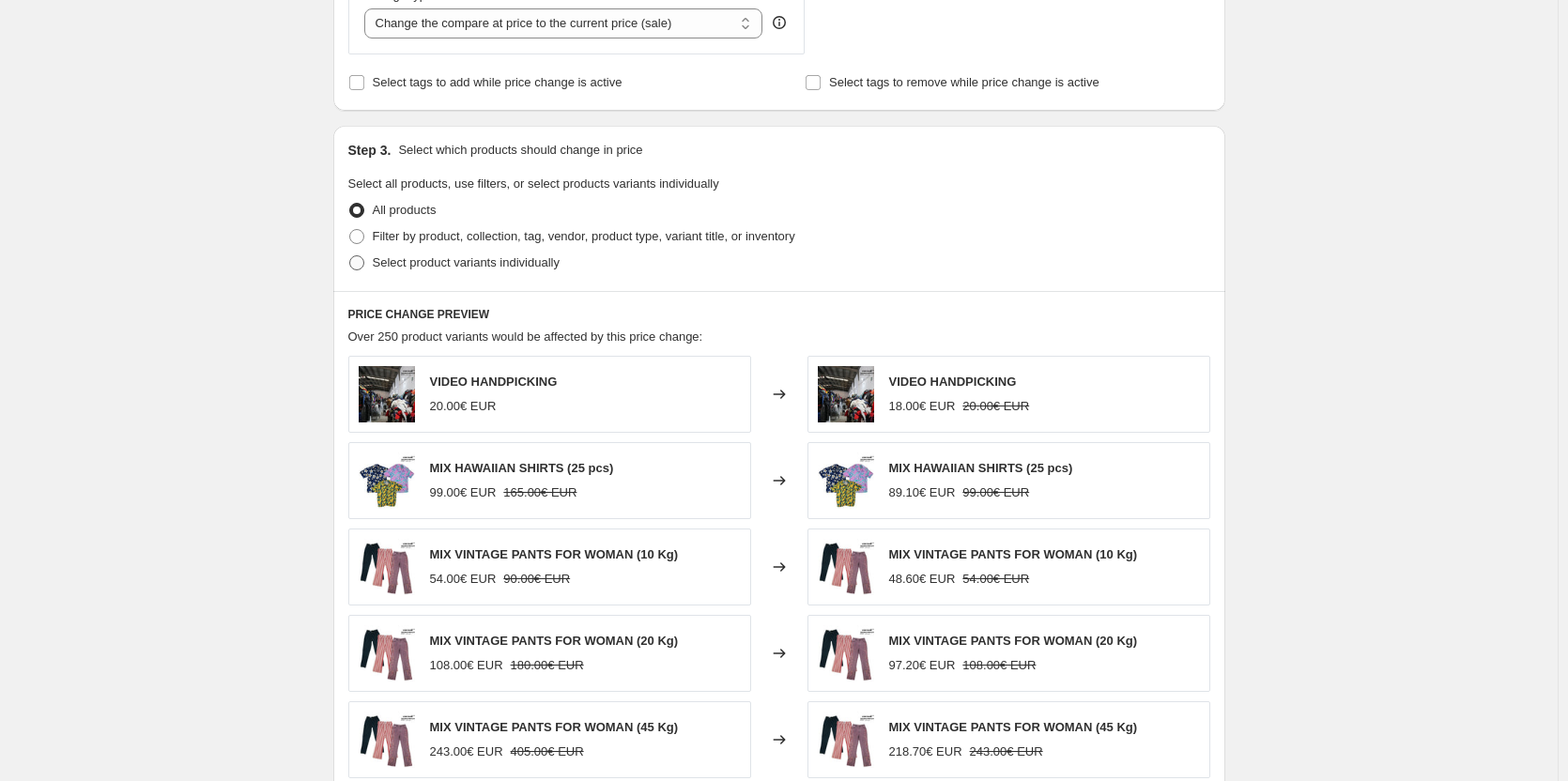 click at bounding box center [357, 263] 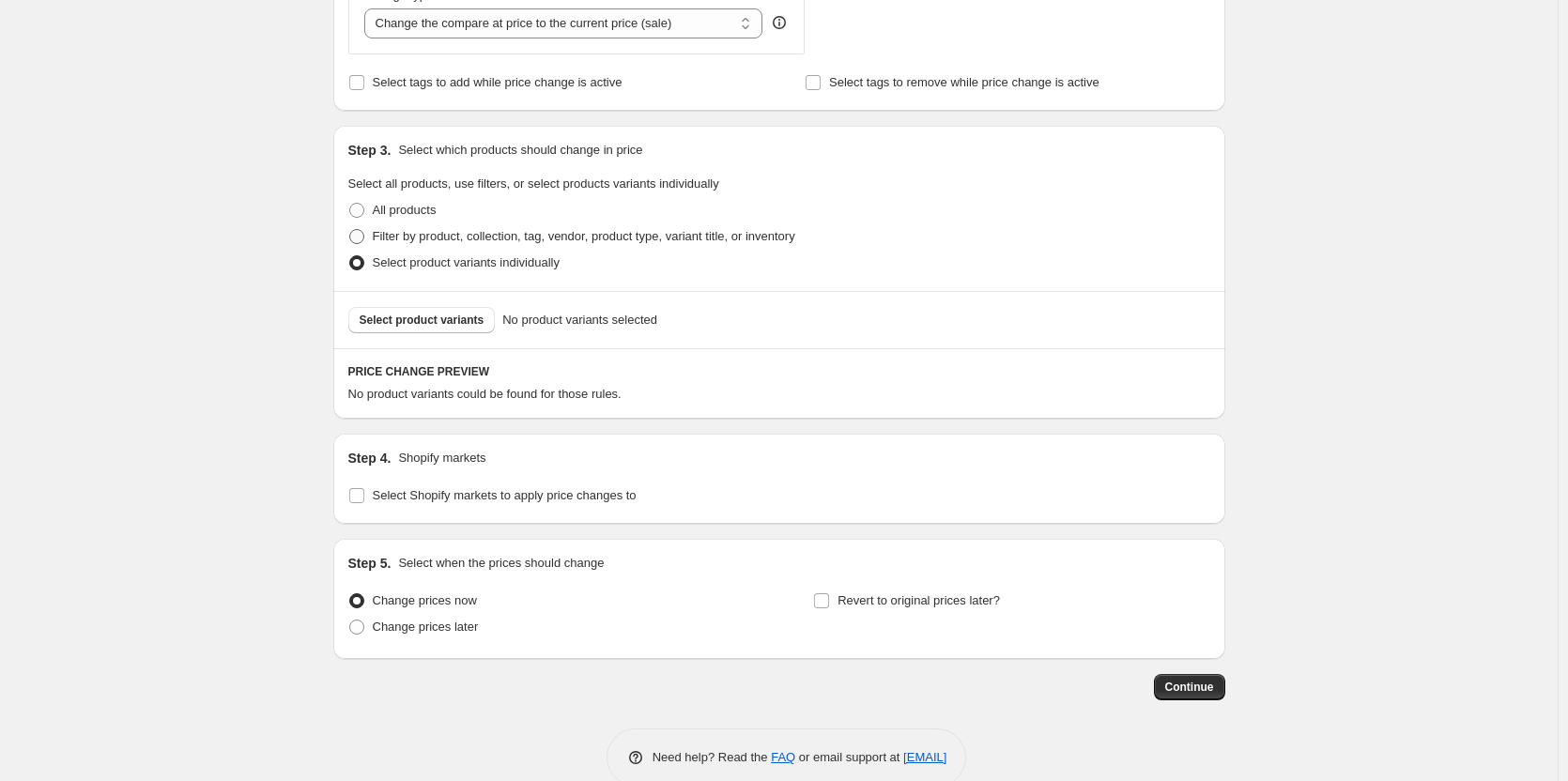 click at bounding box center [357, 237] 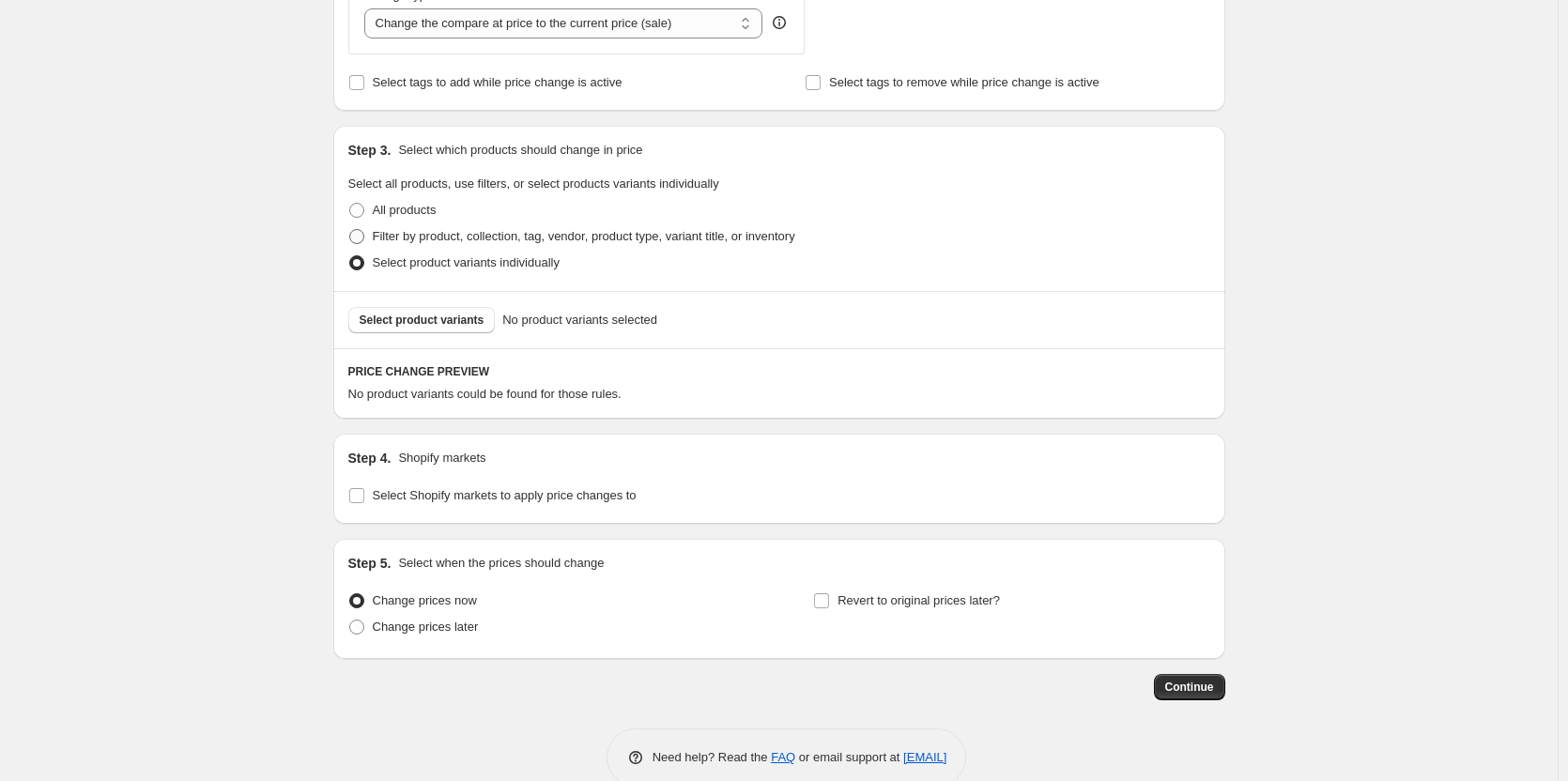 radio on "true" 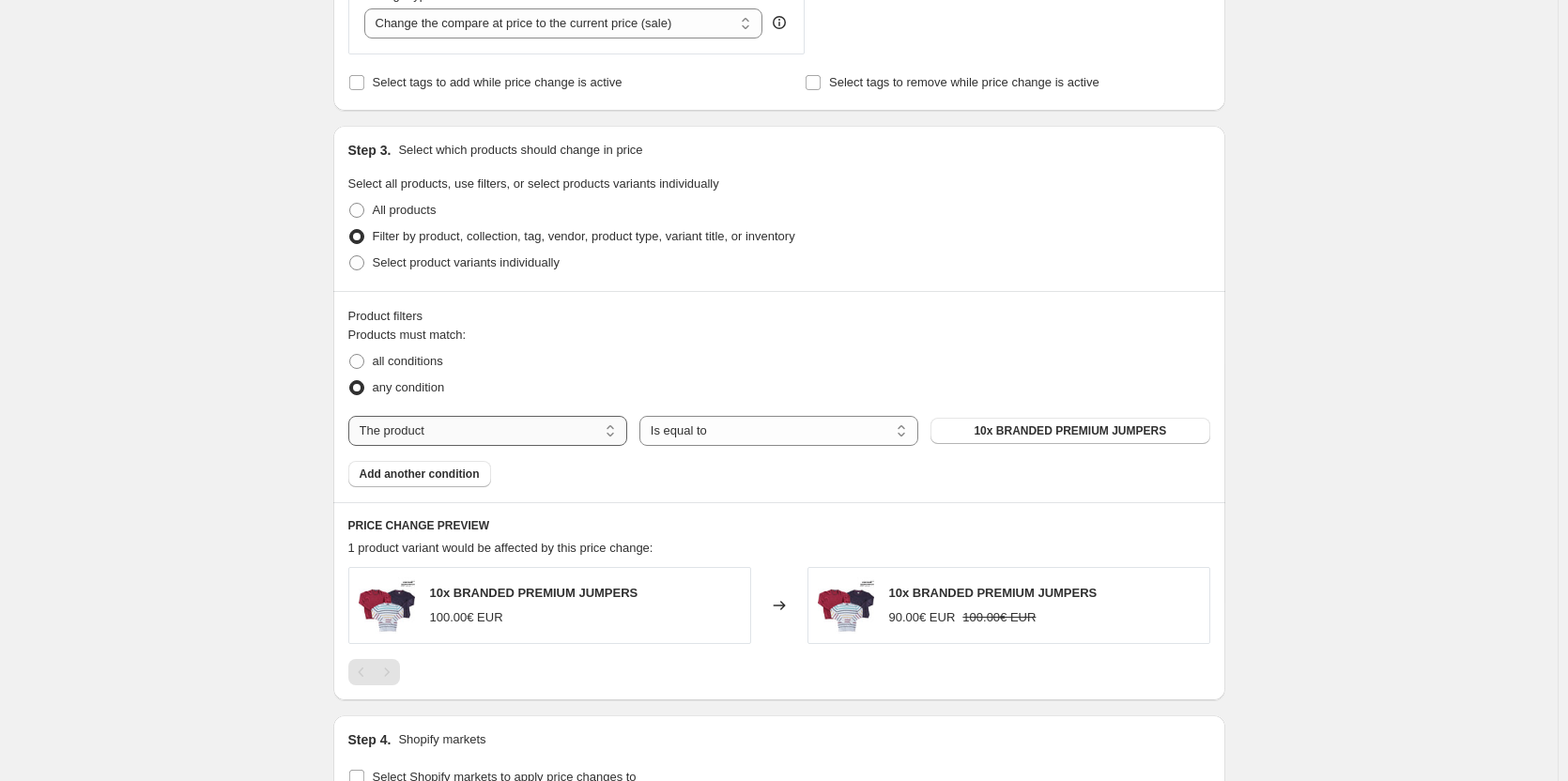 click on "The product The product's collection The product's tag The product's vendor The product's type The product's status The variant's title Inventory quantity" at bounding box center [487, 431] 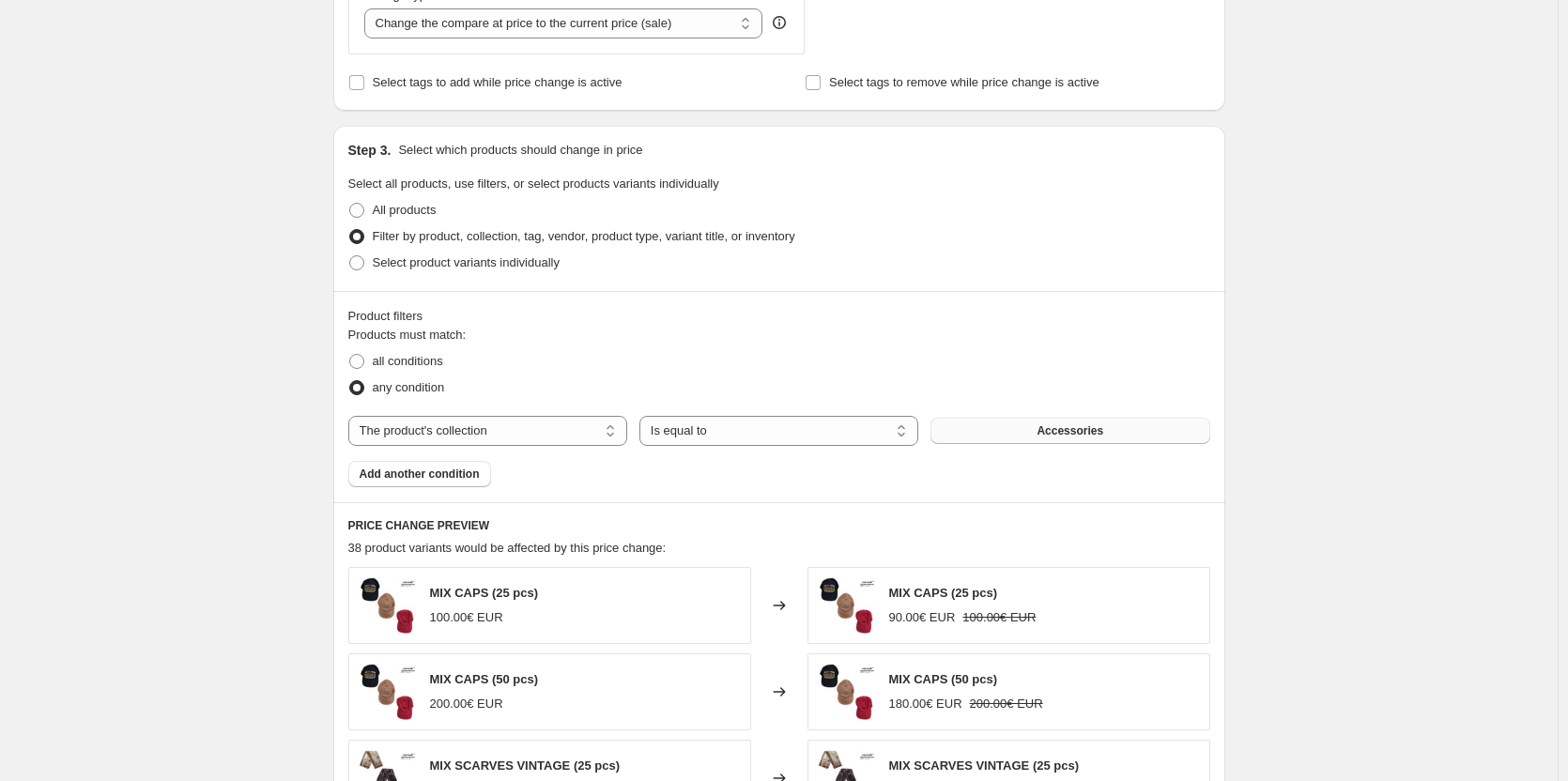 click on "Accessories" at bounding box center [1069, 431] 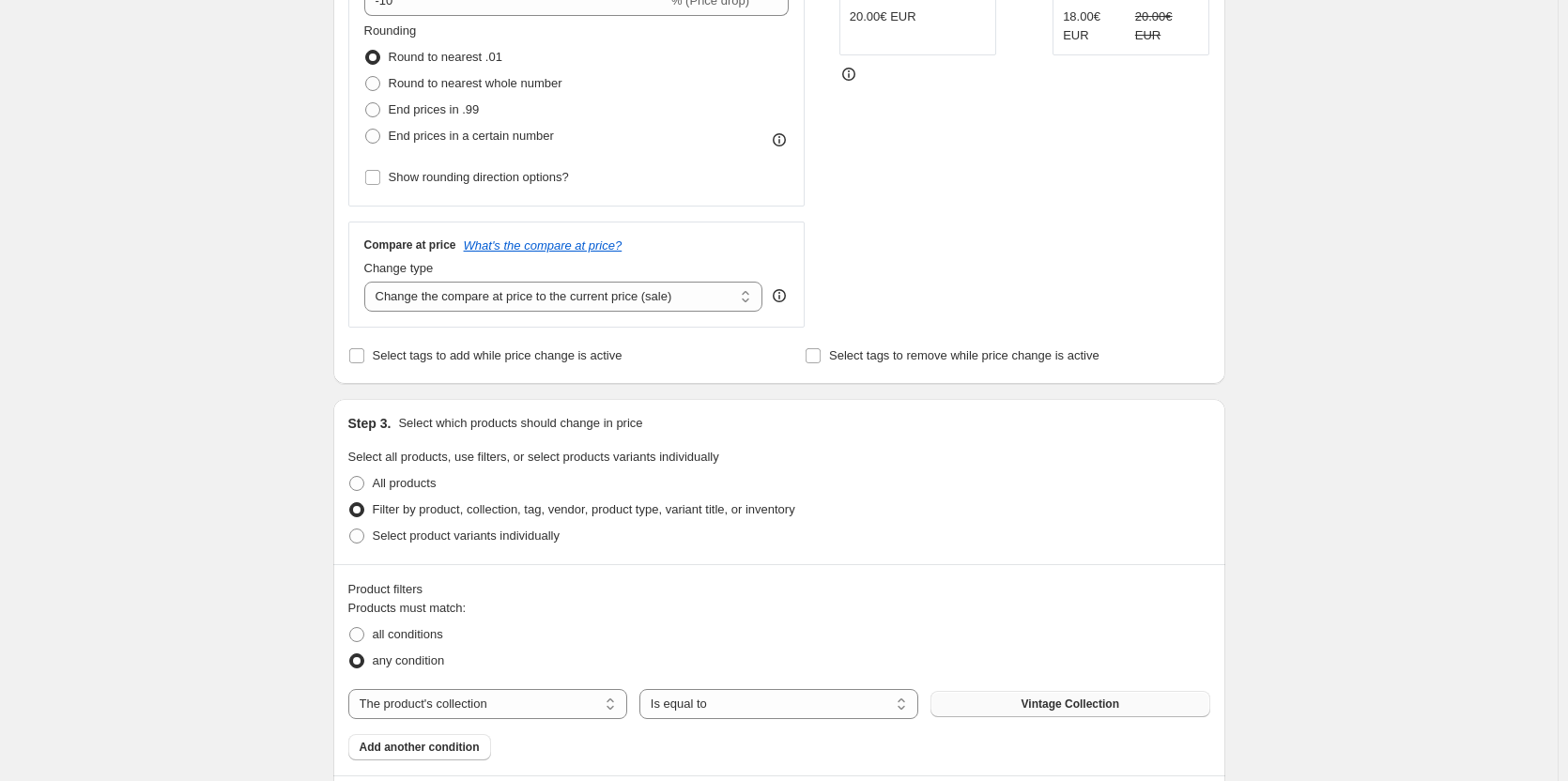 scroll, scrollTop: 376, scrollLeft: 0, axis: vertical 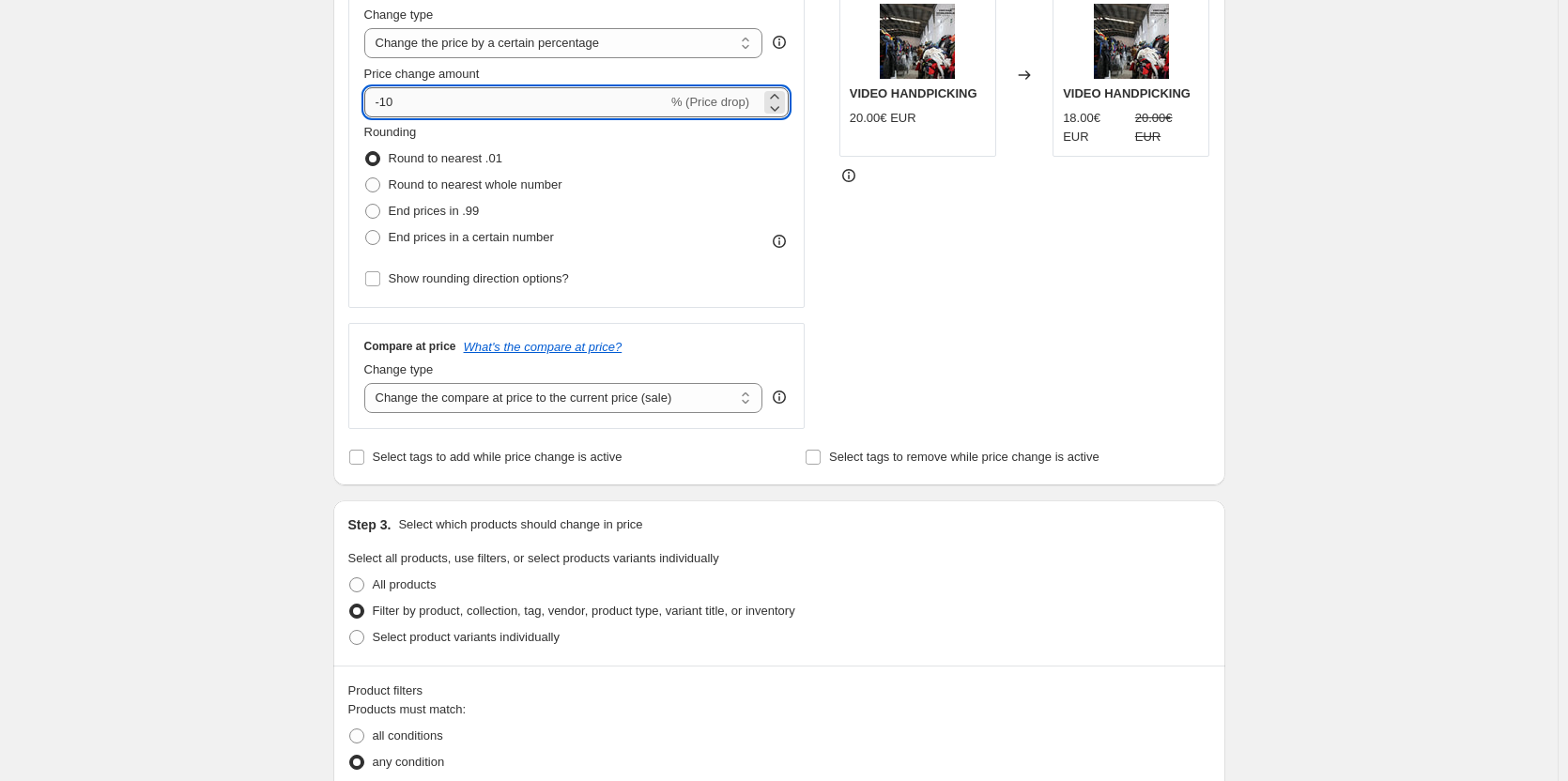 click on "-10" at bounding box center (515, 102) 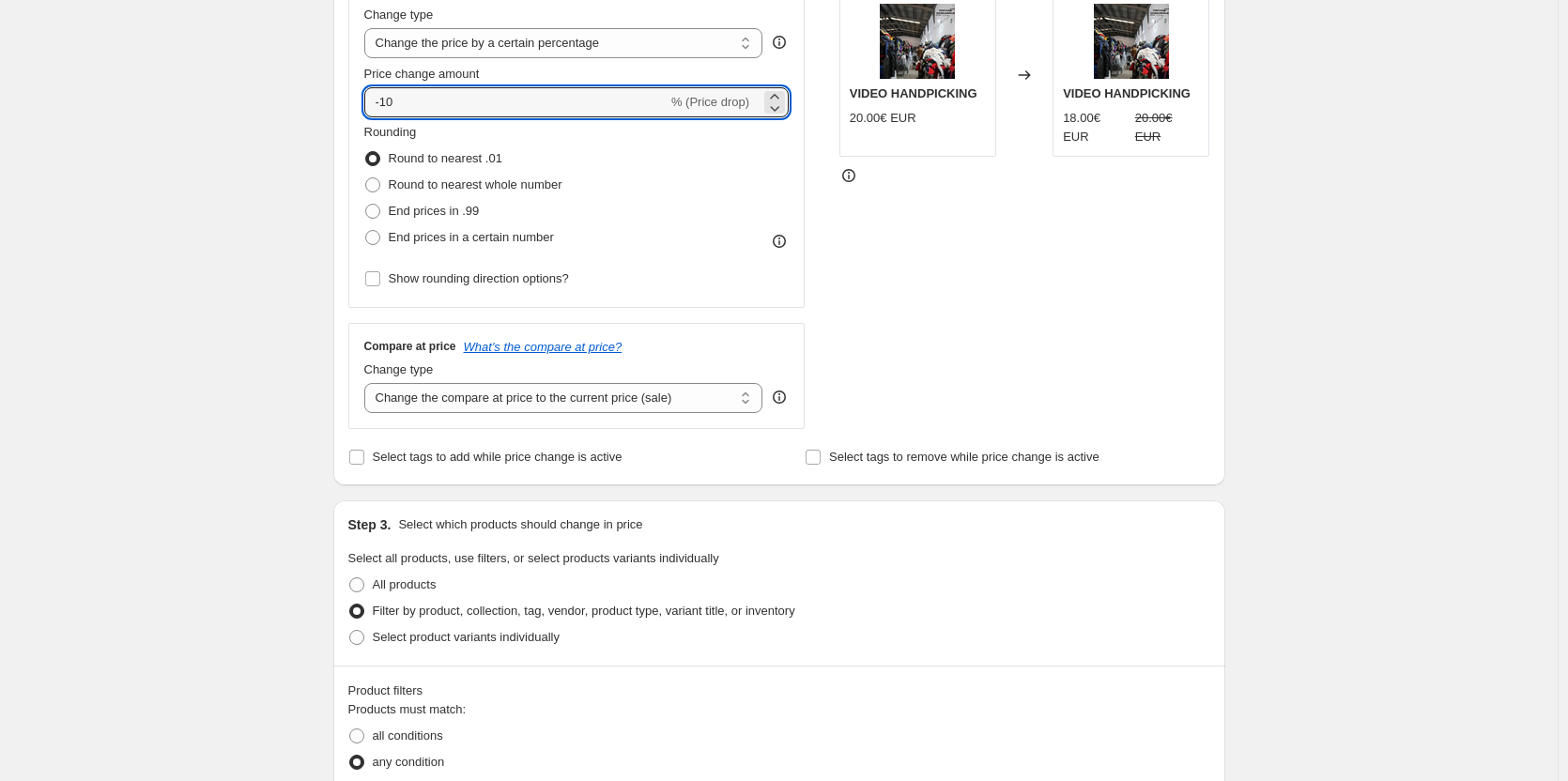 drag, startPoint x: 442, startPoint y: 105, endPoint x: 354, endPoint y: 99, distance: 88.20431 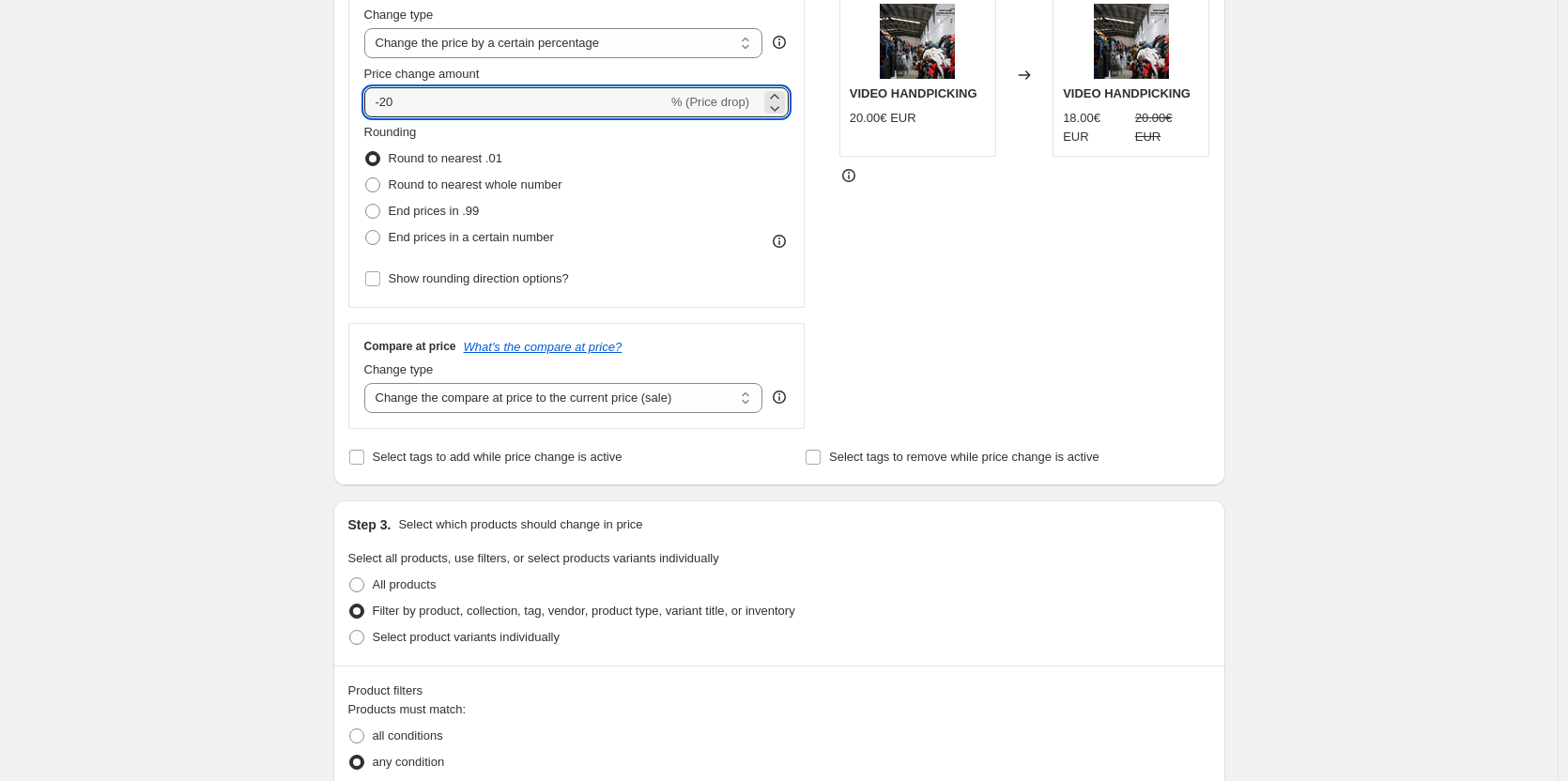 type on "-20" 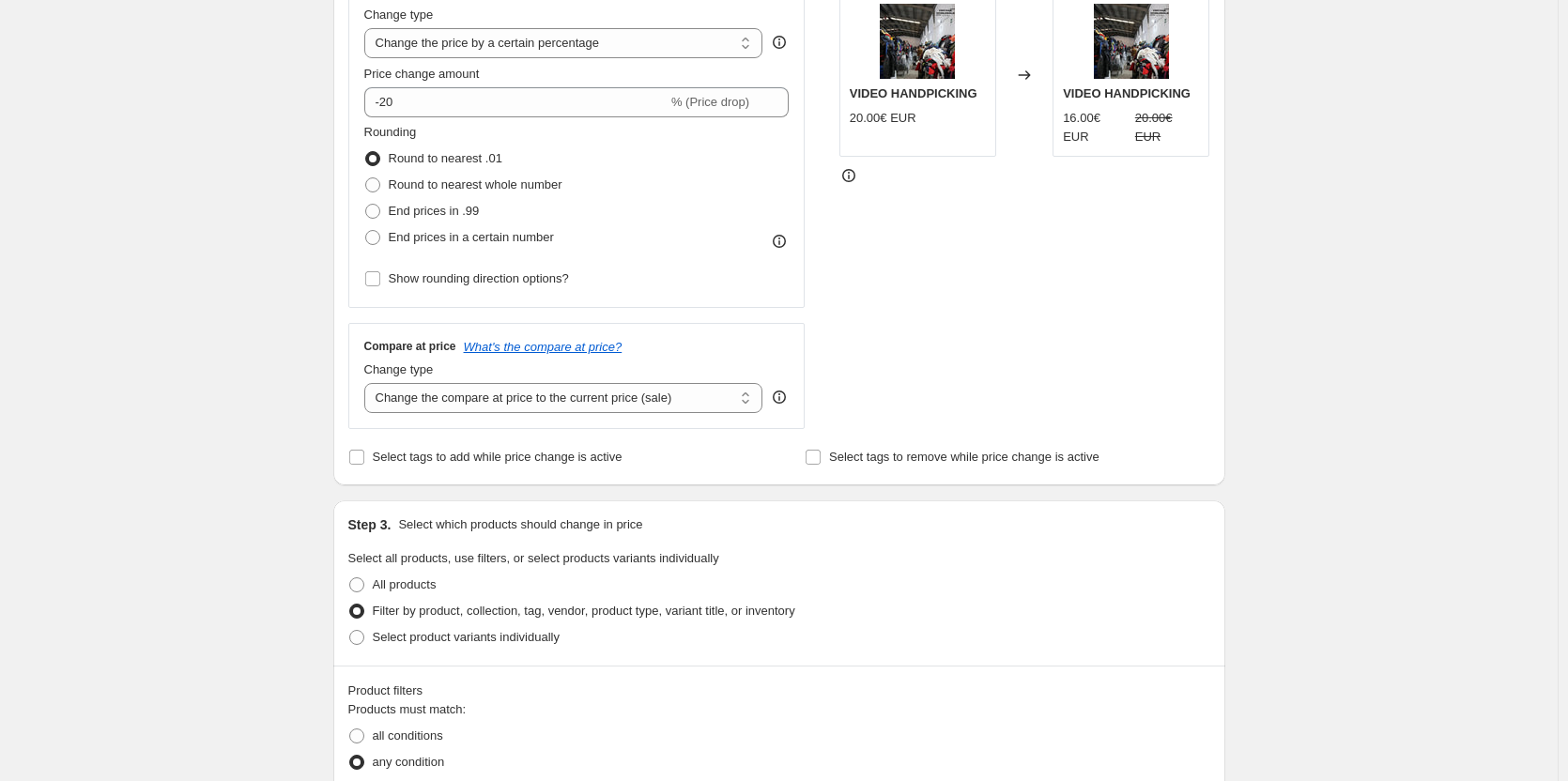 click on "STOREFRONT EXAMPLE VIDEO HANDPICKING 20.00€ EUR Changed to VIDEO HANDPICKING 16.00€ EUR 20.00€ EUR" at bounding box center [1024, 199] 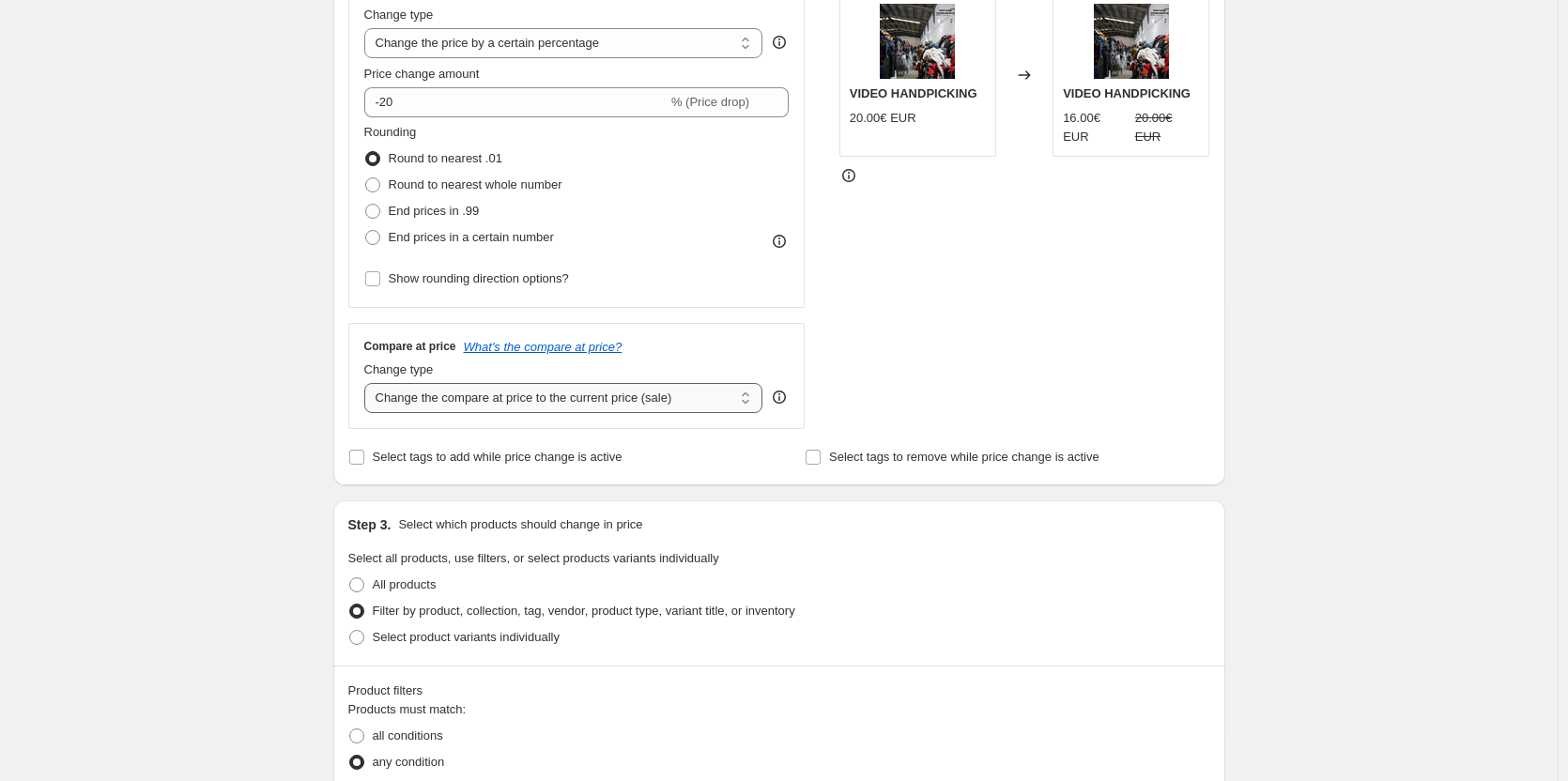 click on "Change the compare at price to the current price (sale) Change the compare at price to a certain amount Change the compare at price by a certain amount Change the compare at price by a certain percentage Change the compare at price by a certain amount relative to the actual price Change the compare at price by a certain percentage relative to the actual price Don't change the compare at price Remove the compare at price" at bounding box center [563, 398] 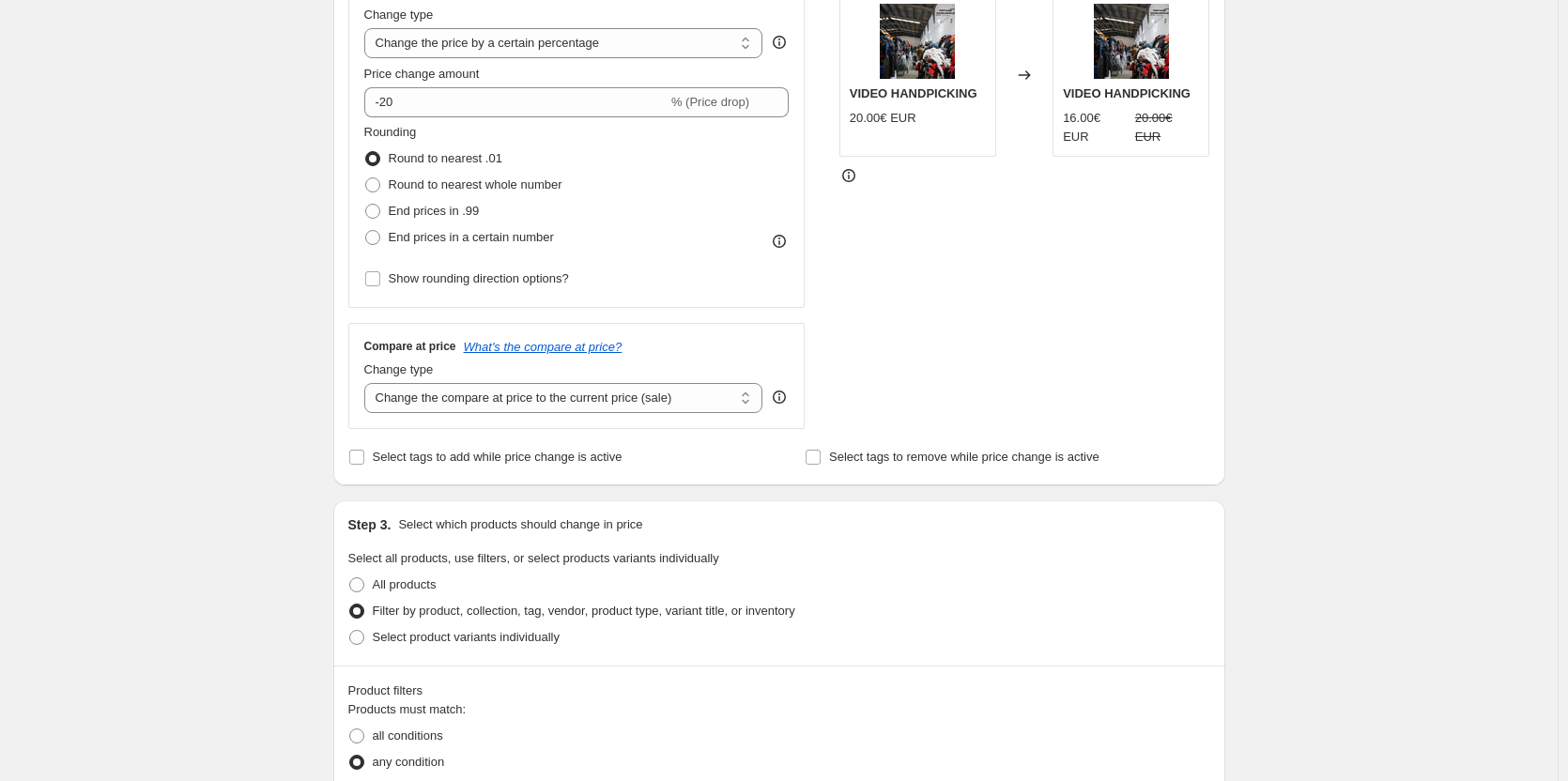 click on "STOREFRONT EXAMPLE VIDEO HANDPICKING 20.00€ EUR Changed to VIDEO HANDPICKING 16.00€ EUR 20.00€ EUR" at bounding box center (1024, 199) 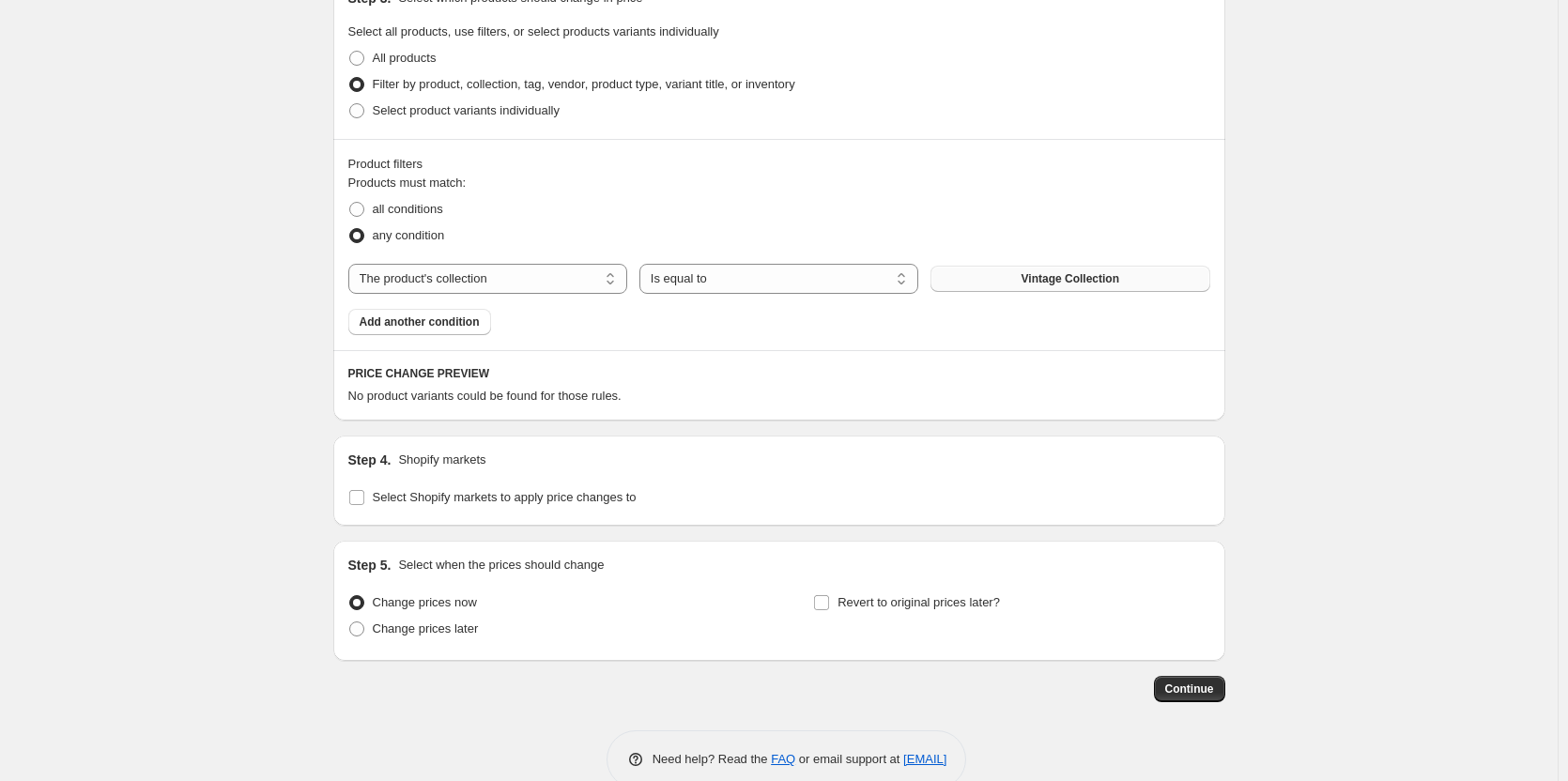 scroll, scrollTop: 940, scrollLeft: 0, axis: vertical 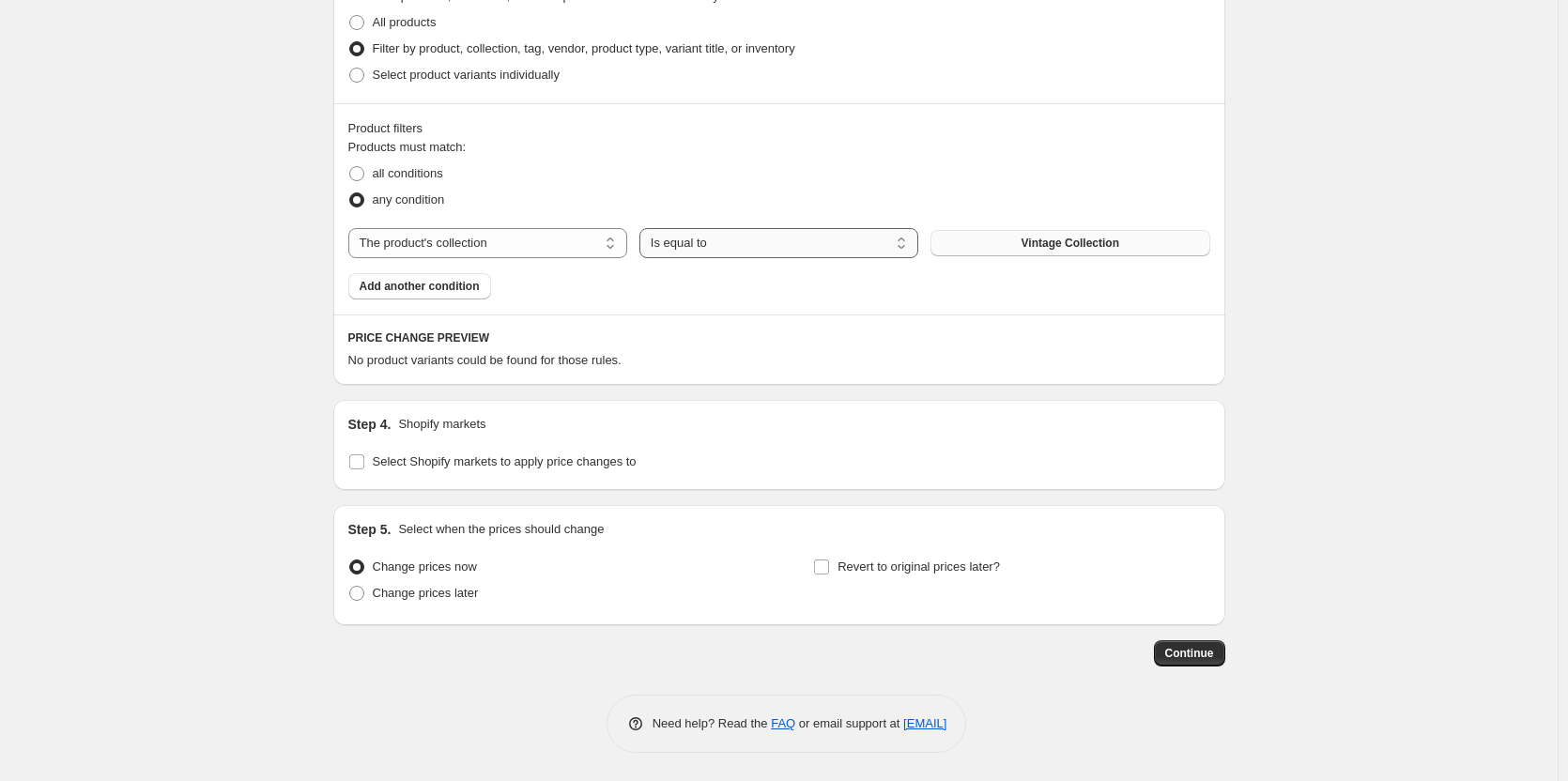 click on "Is equal to Is not equal to" at bounding box center [778, 243] 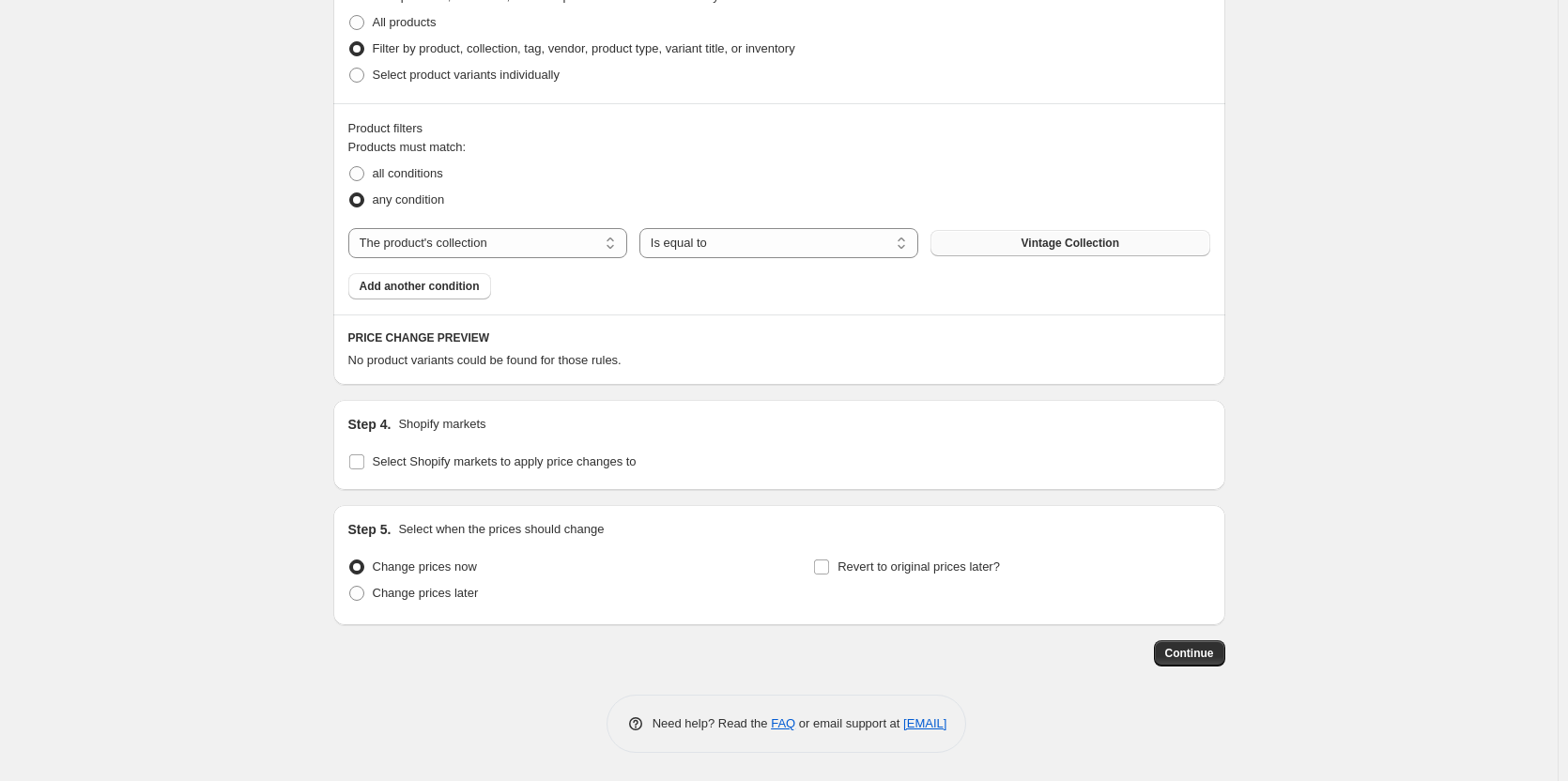 click on "Step 1. Optionally give your price change job a title (eg "March 30% off sale on boots") 4 ago 2025, 9:38:15 Price change job This title is just for internal use, customers won't see it Step 2. Select how the prices should change Use bulk price change rules Set product prices individually Use CSV upload Price Change type Change the price to a certain amount Change the price by a certain amount Change the price by a certain percentage Change the price to the current compare at price (price before sale) Change the price by a certain amount relative to the compare at price Change the price by a certain percentage relative to the compare at price Don't change the price Change the price by a certain percentage relative to the cost per item Change price to certain cost margin Change the price by a certain percentage Price change amount -20 % (Price drop) Rounding Round to nearest .01 Round to nearest whole number End prices in .99 End prices in a certain number Show rounding direction options? Compare at price" at bounding box center [772, -108] 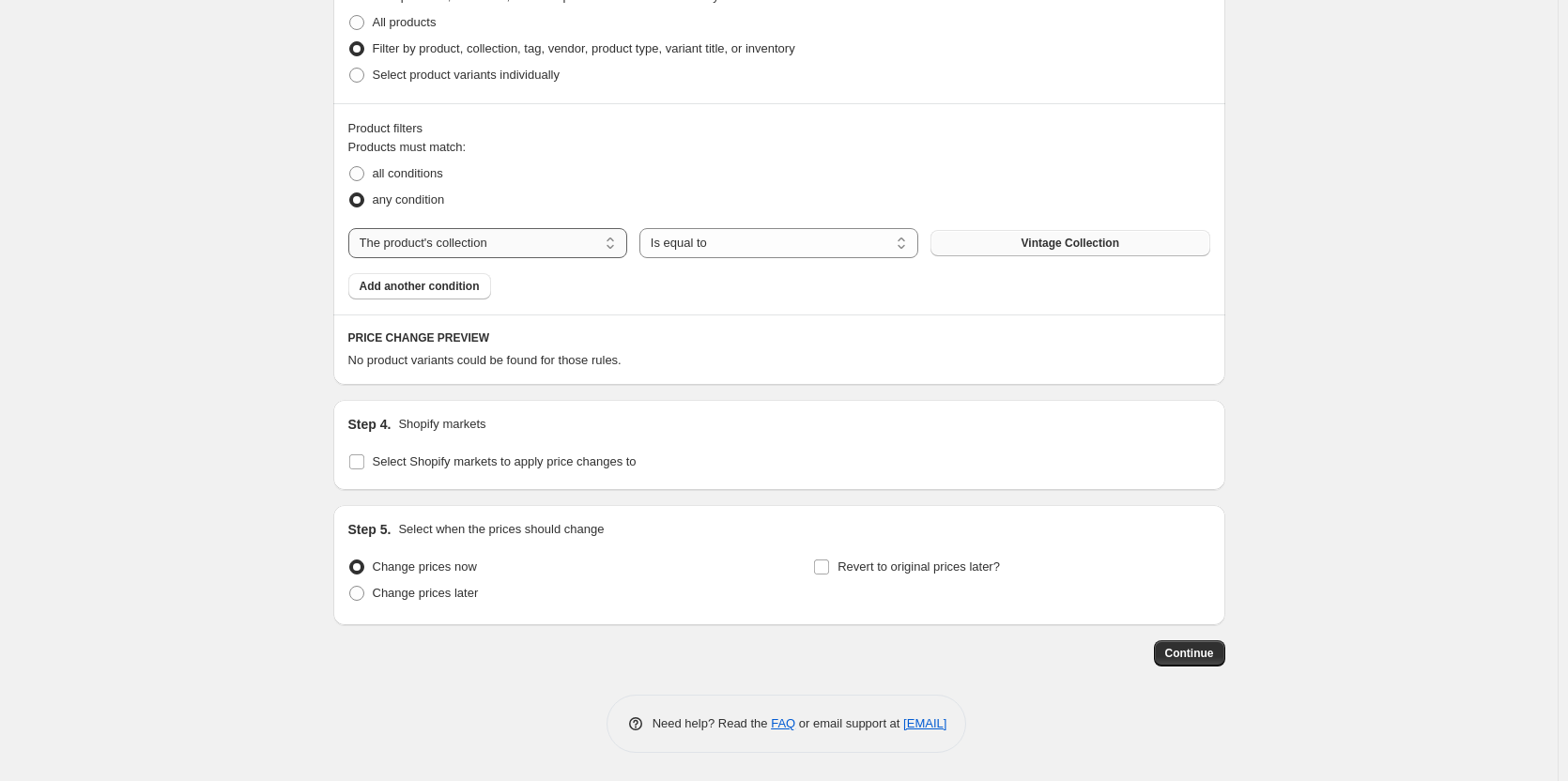 click on "The product The product's collection The product's tag The product's vendor The product's type The product's status The variant's title Inventory quantity" at bounding box center (487, 243) 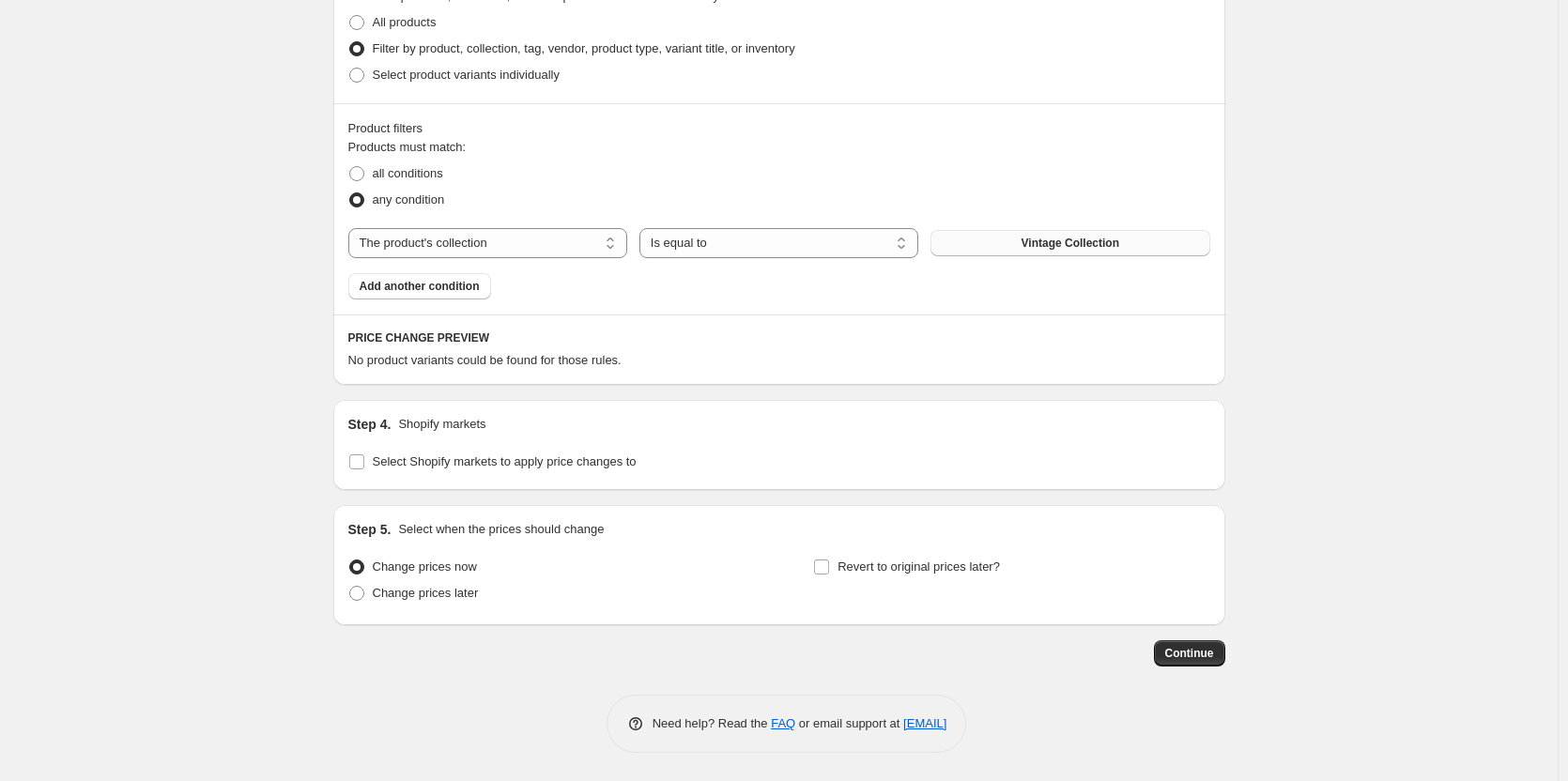 click on "No product variants could be found for those rules." at bounding box center [779, 360] 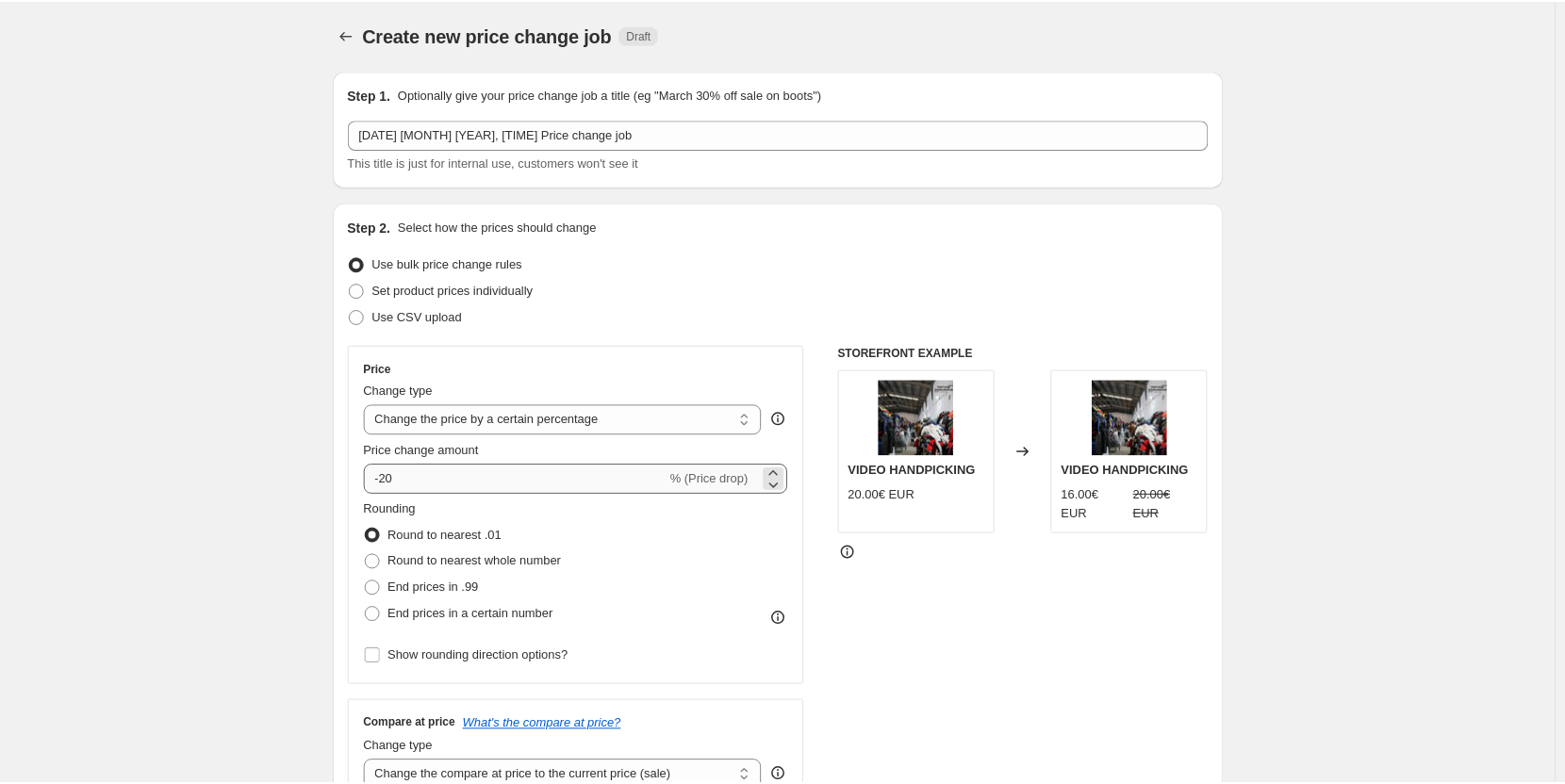 scroll, scrollTop: 0, scrollLeft: 0, axis: both 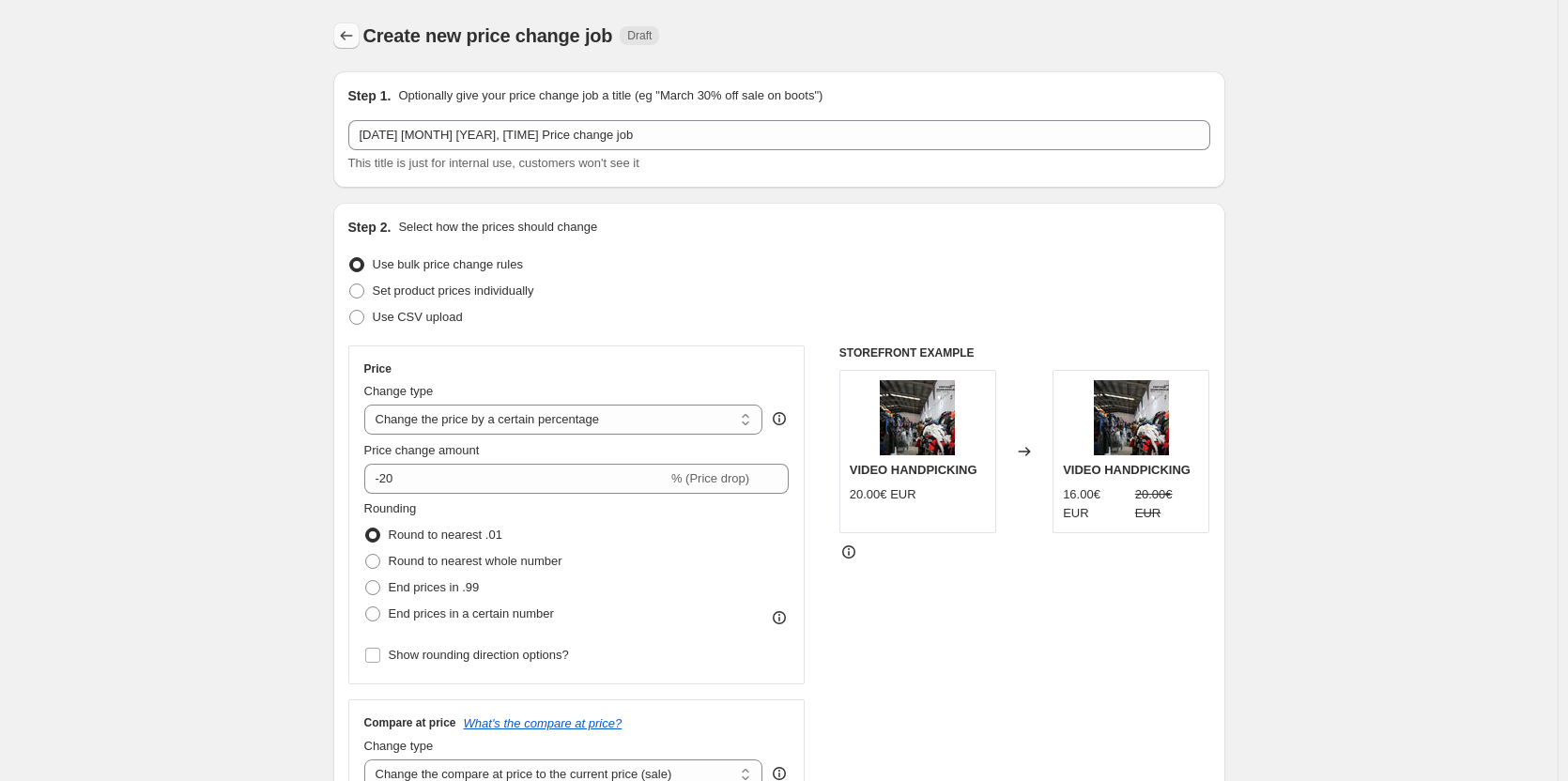 click 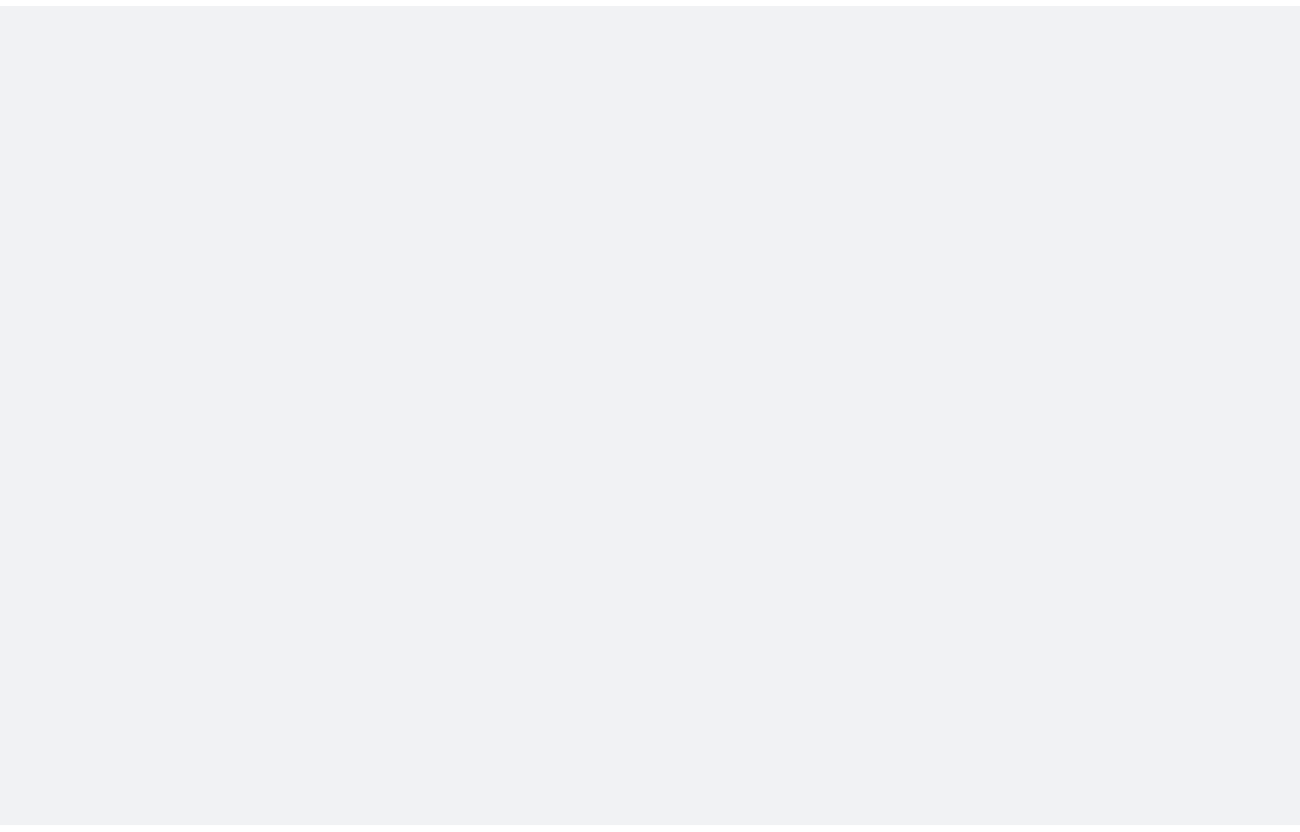 scroll, scrollTop: 0, scrollLeft: 0, axis: both 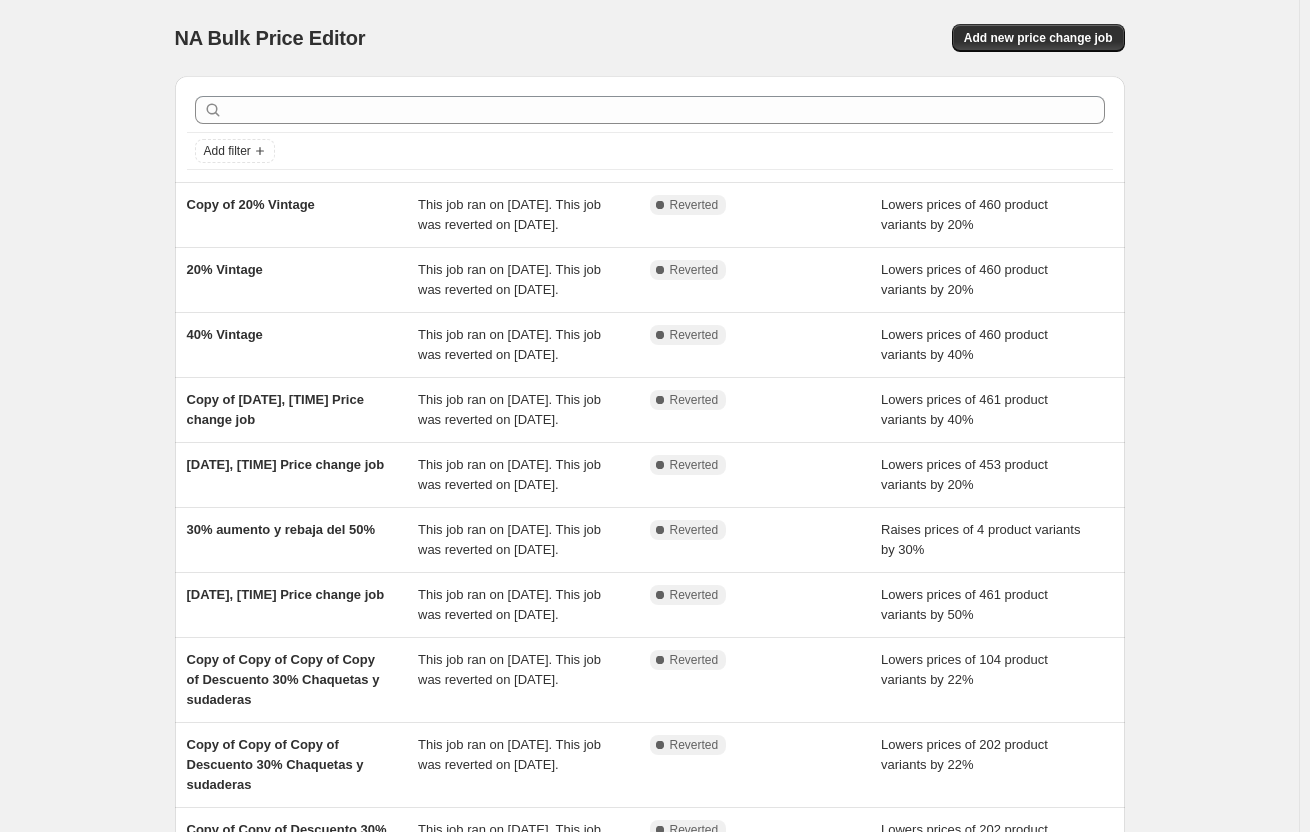 click on "NA Bulk Price Editor. This page is ready NA Bulk Price Editor Add new price change job Add filter   Copy of 20% Vintage This job ran on [DATE]. This job was reverted on [DATE]. Complete Reverted Lowers prices of 460 product variants by 20% 20% Vintage This job ran on [DATE]. This job was reverted on [DATE]. Complete Reverted Lowers prices of 460 product variants by 20% 40% Vintage This job ran on [DATE]. This job was reverted on [DATE]. Complete Reverted Lowers prices of 460 product variants by 40% Copy of [DATE], [TIME] Price change job This job ran on [DATE]. This job was reverted on [DATE]. Complete Reverted Lowers prices of 461 product variants by 40% 3 [MONTH] 2025, 10:34:14 Price change job This job ran on [DATE]. This job was reverted on [DATE]. Complete Reverted Lowers prices of 453 product variants by 20% 30% aumento y rebaja del 50% Complete Reverted Complete Reverted" at bounding box center (649, 535) 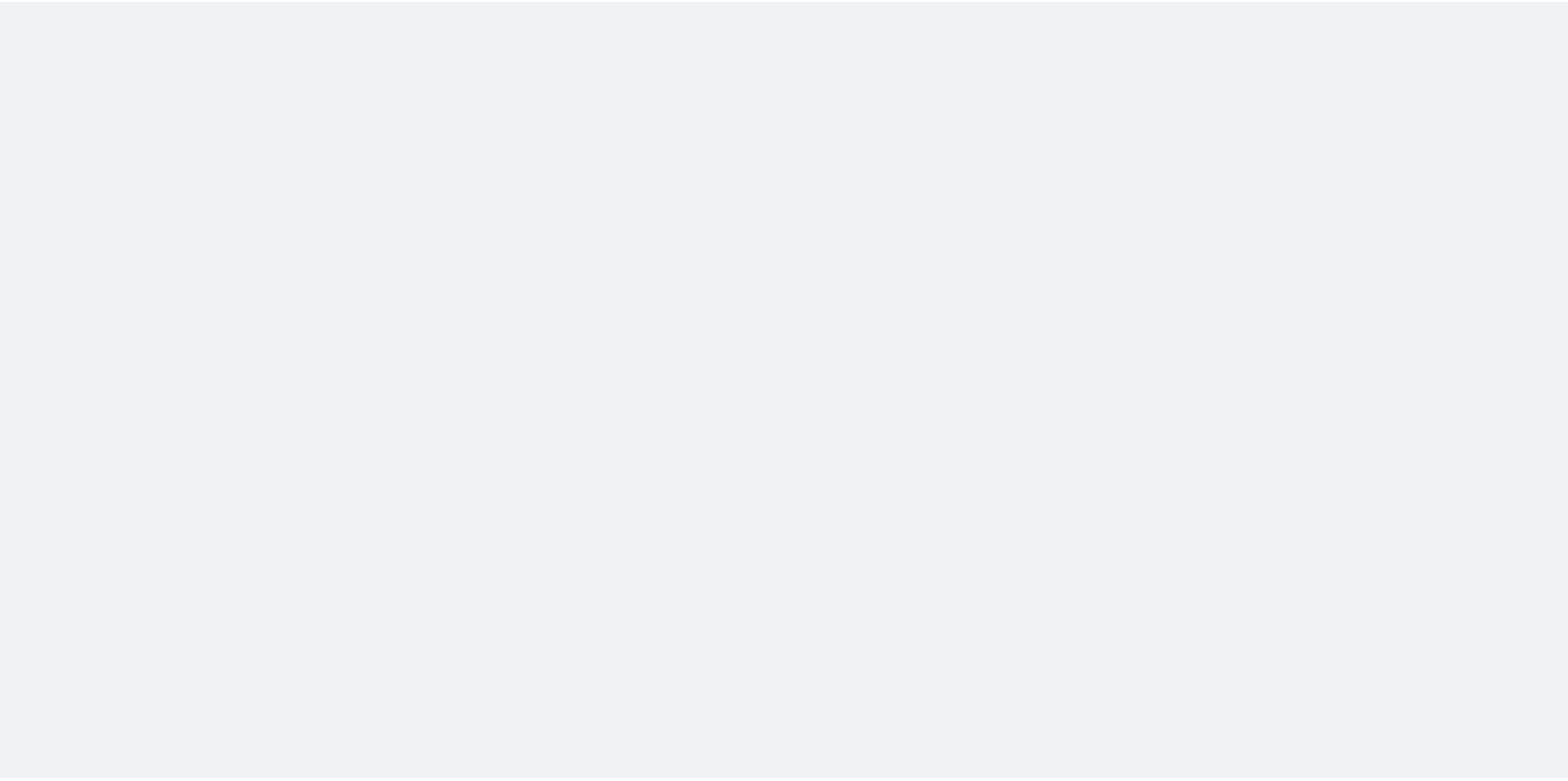 scroll, scrollTop: 0, scrollLeft: 0, axis: both 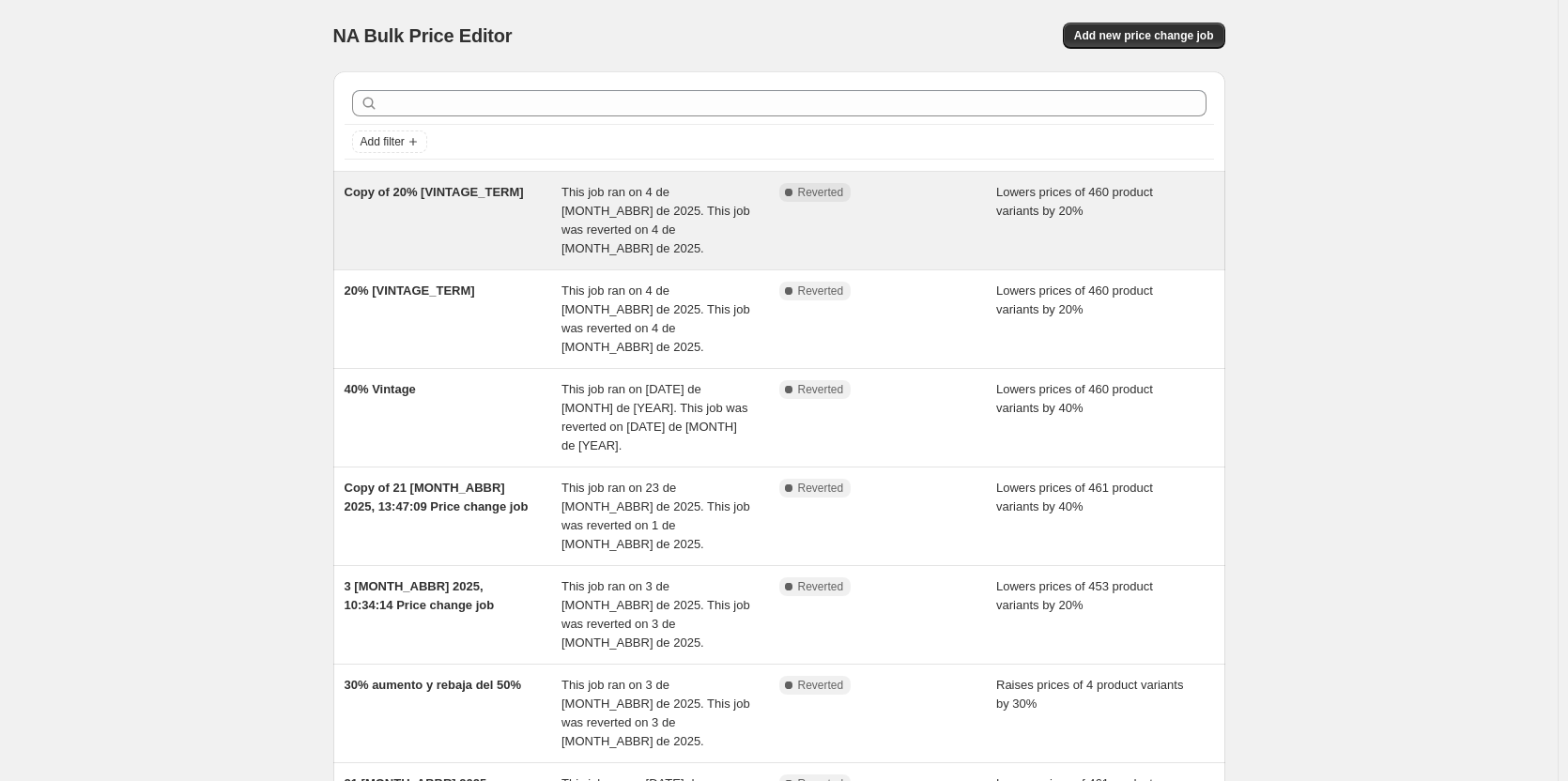 click on "Copy of 20% Vintage This job ran on 4 de agosto de 2025. This job was reverted on 4 de agosto de 2025. Complete Reverted Lowers prices of 460 product variants by 20%" at bounding box center (779, 221) 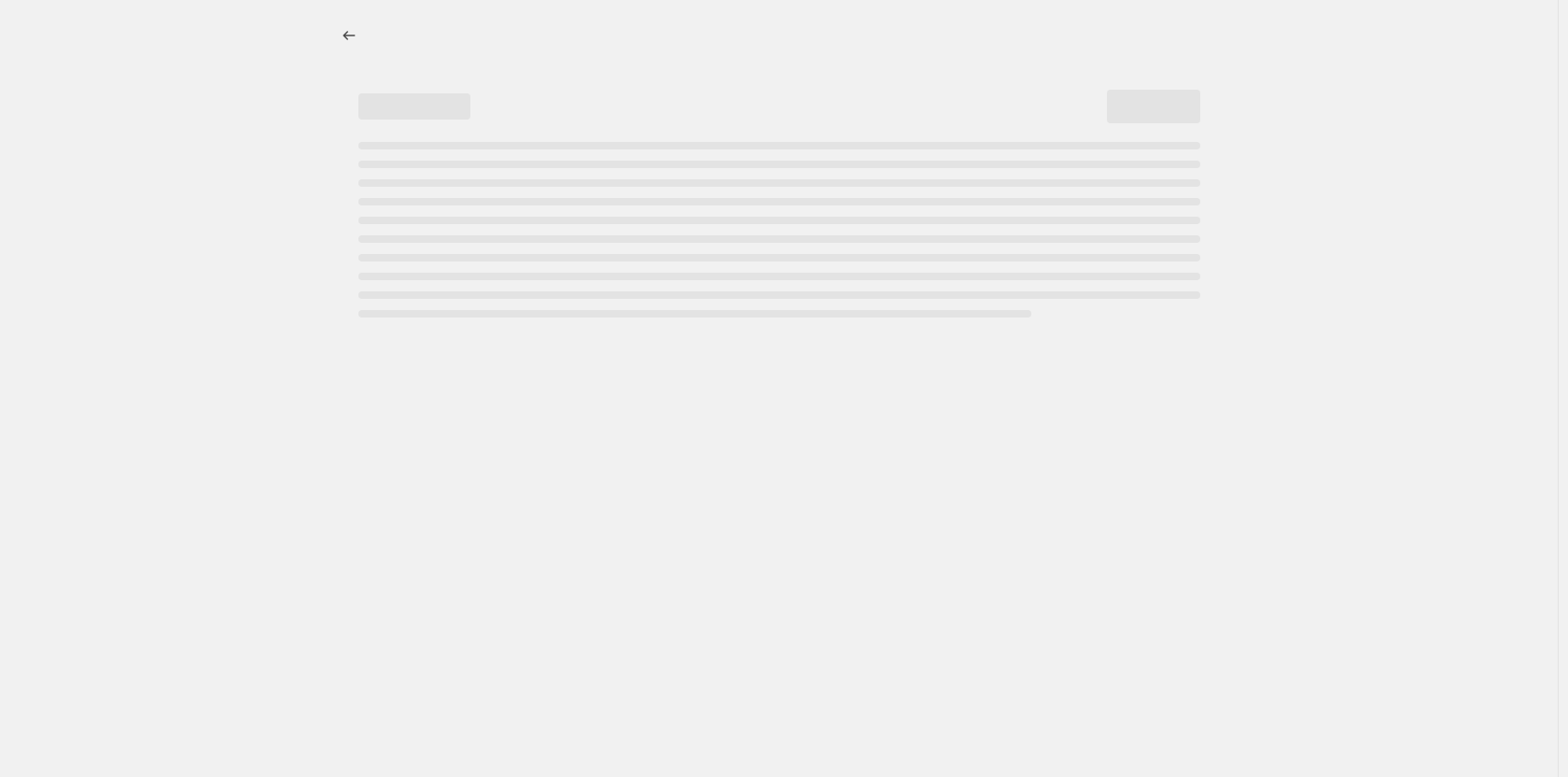 select on "percentage" 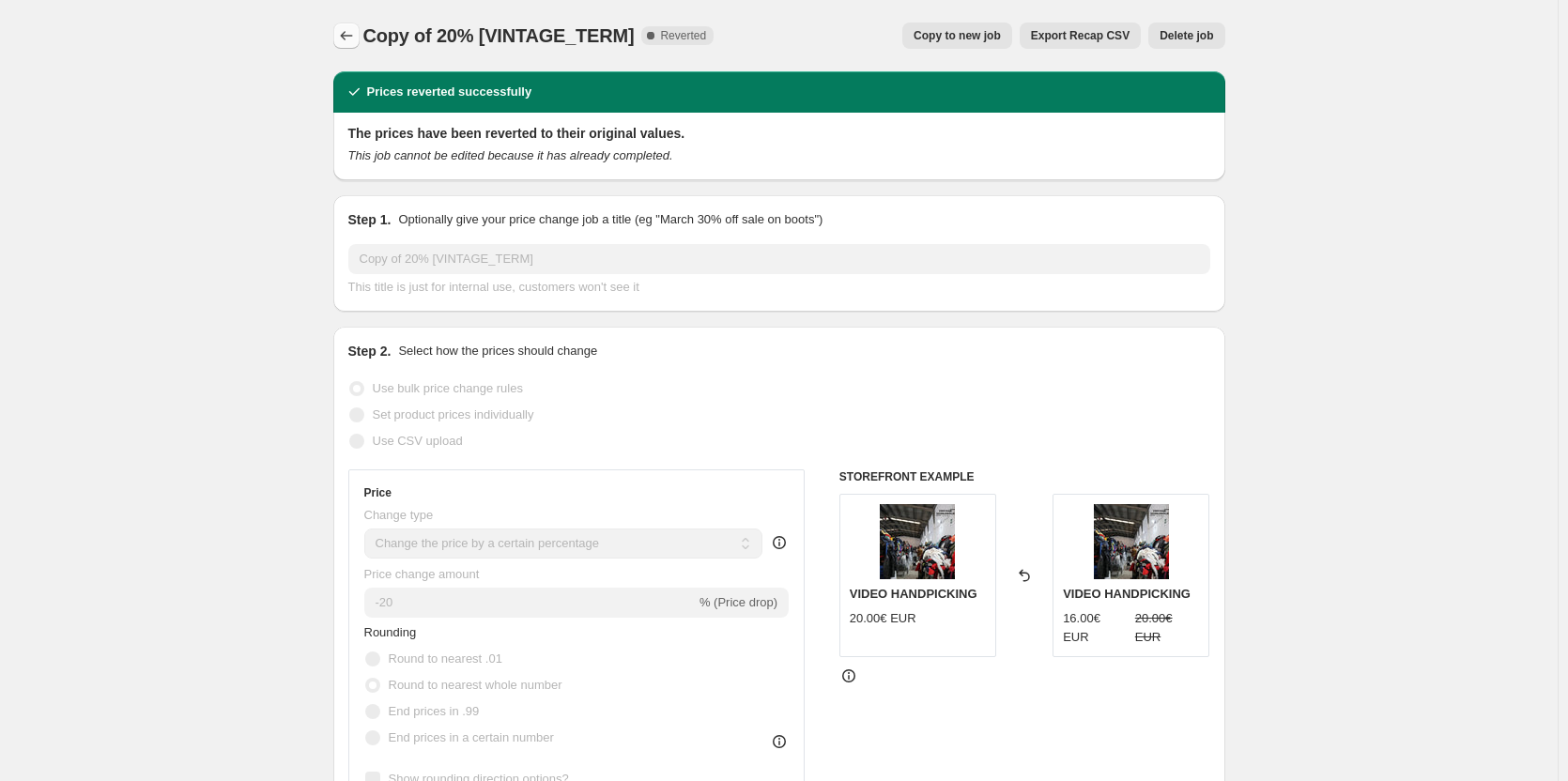 click 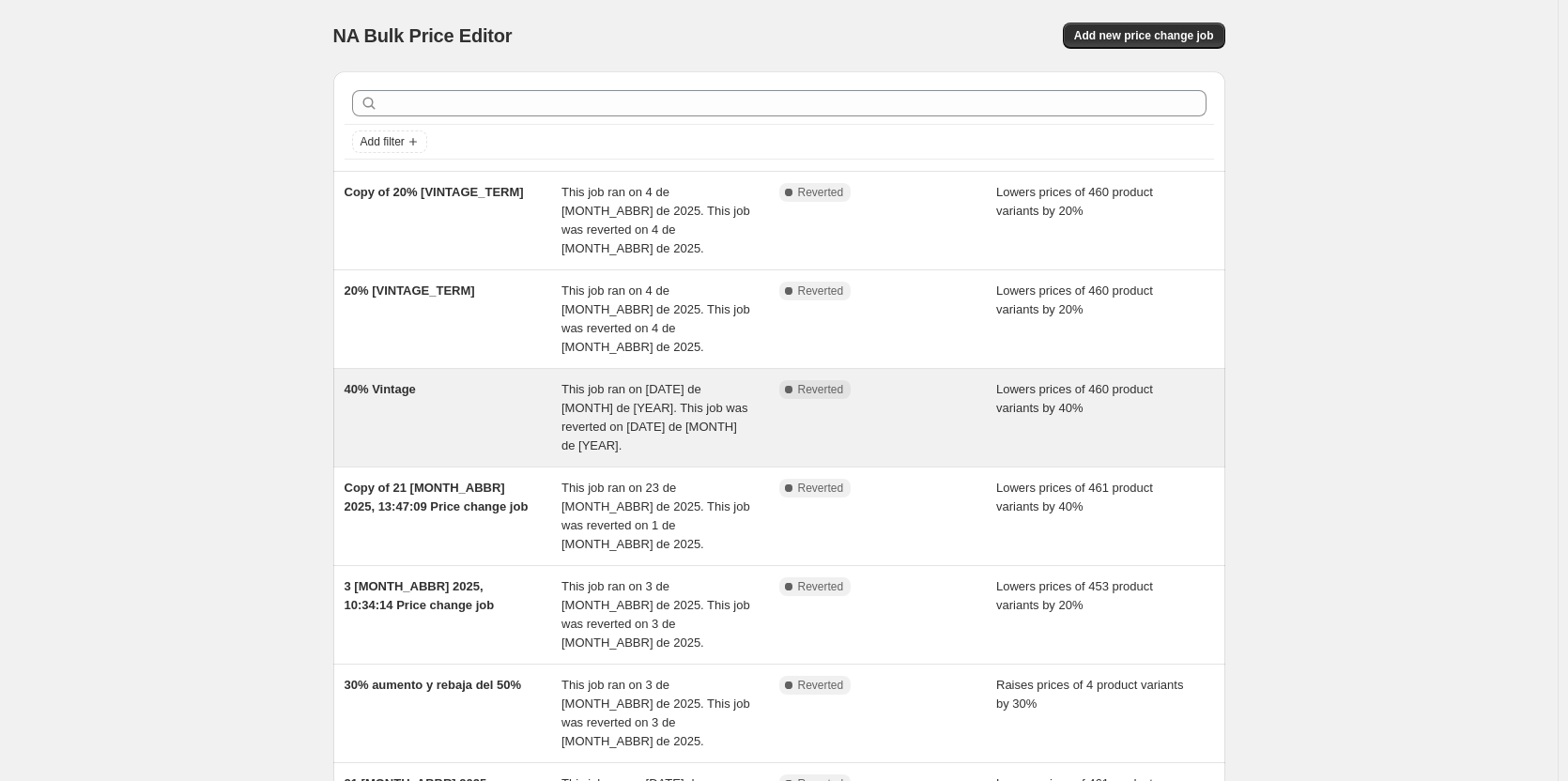 click on "Lowers prices of 460 product variants by 40%" at bounding box center (1074, 398) 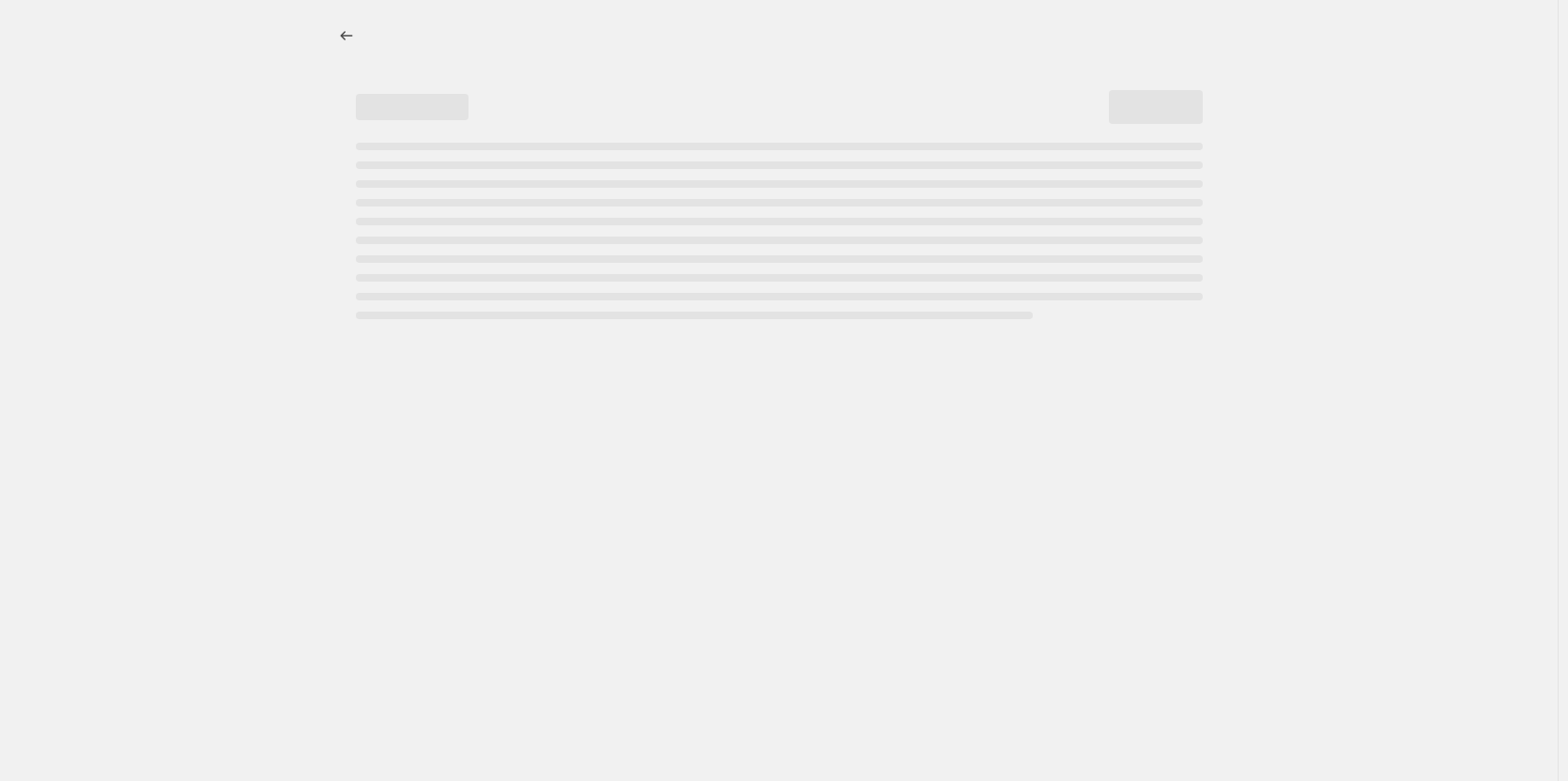 select on "percentage" 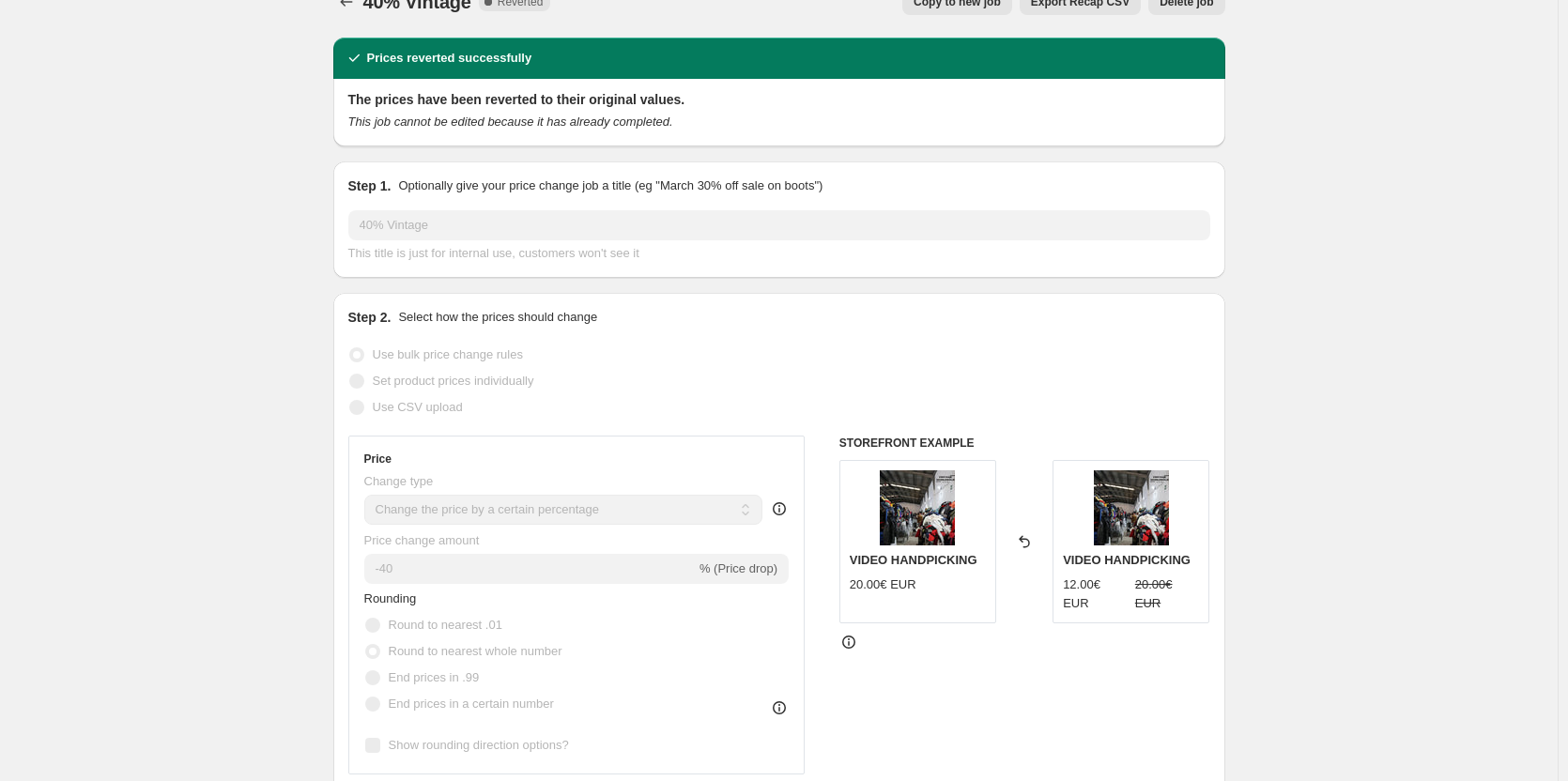 scroll, scrollTop: 0, scrollLeft: 0, axis: both 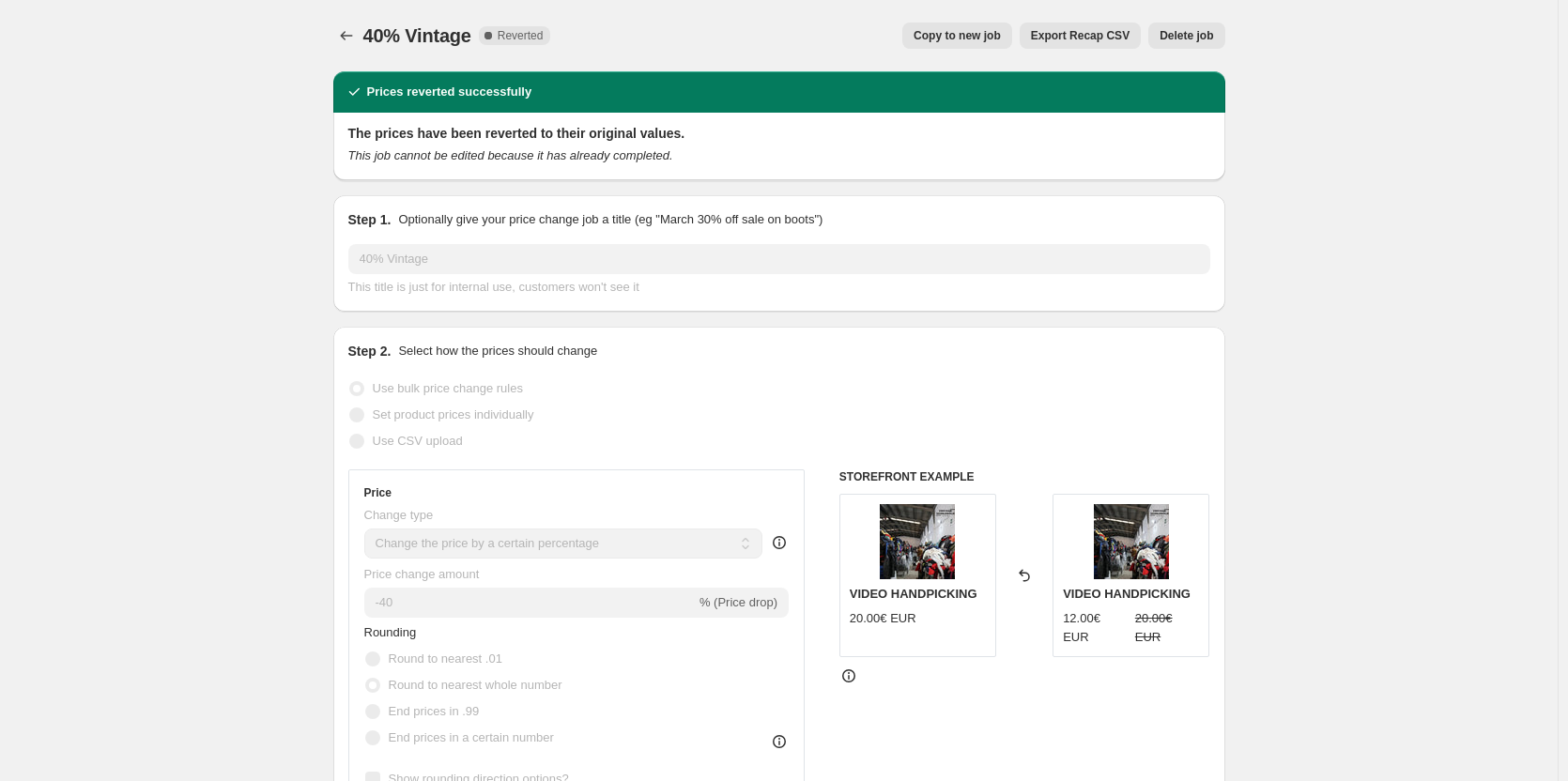 click on "Copy to new job" at bounding box center [957, 36] 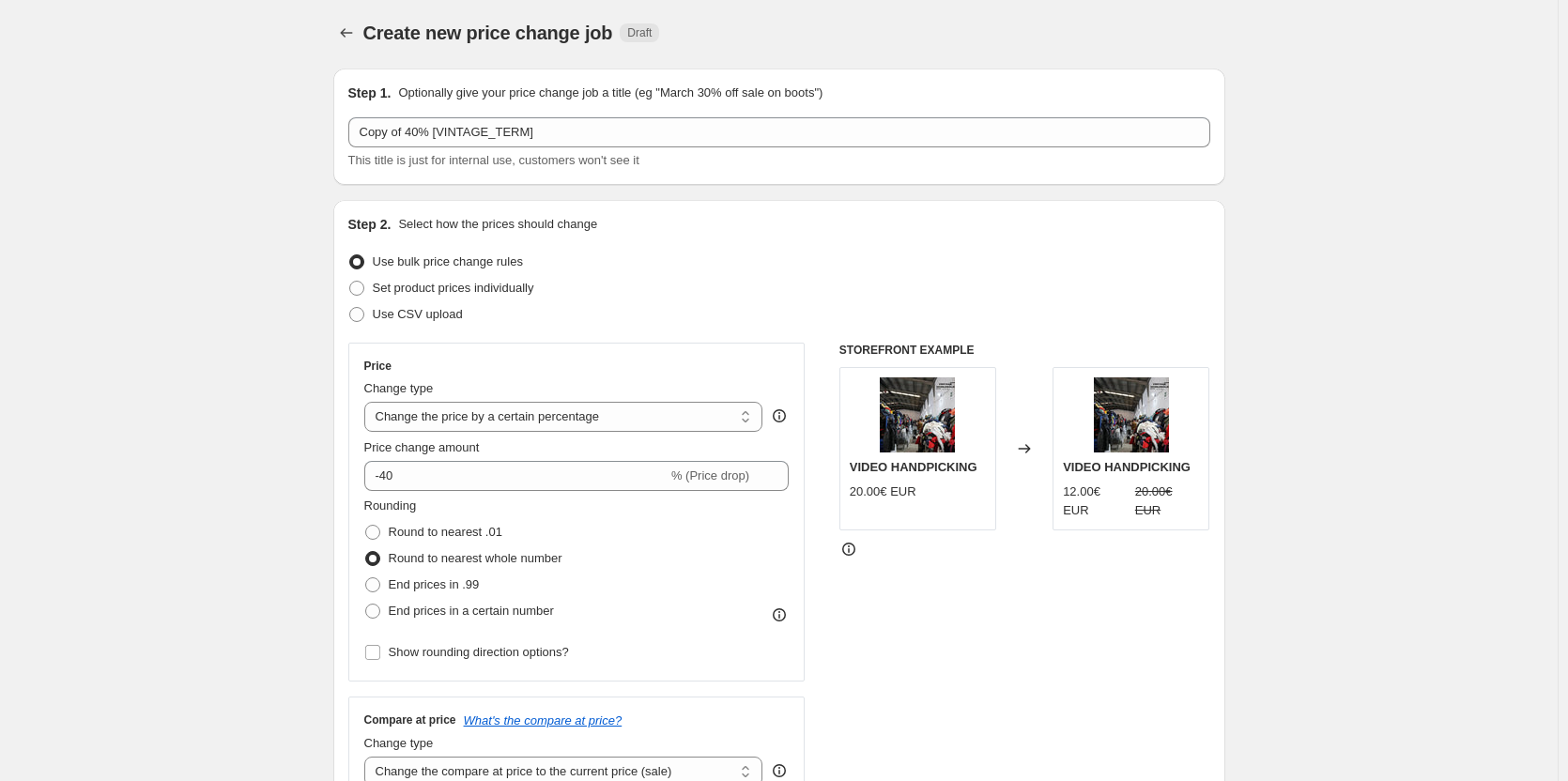 scroll, scrollTop: 0, scrollLeft: 0, axis: both 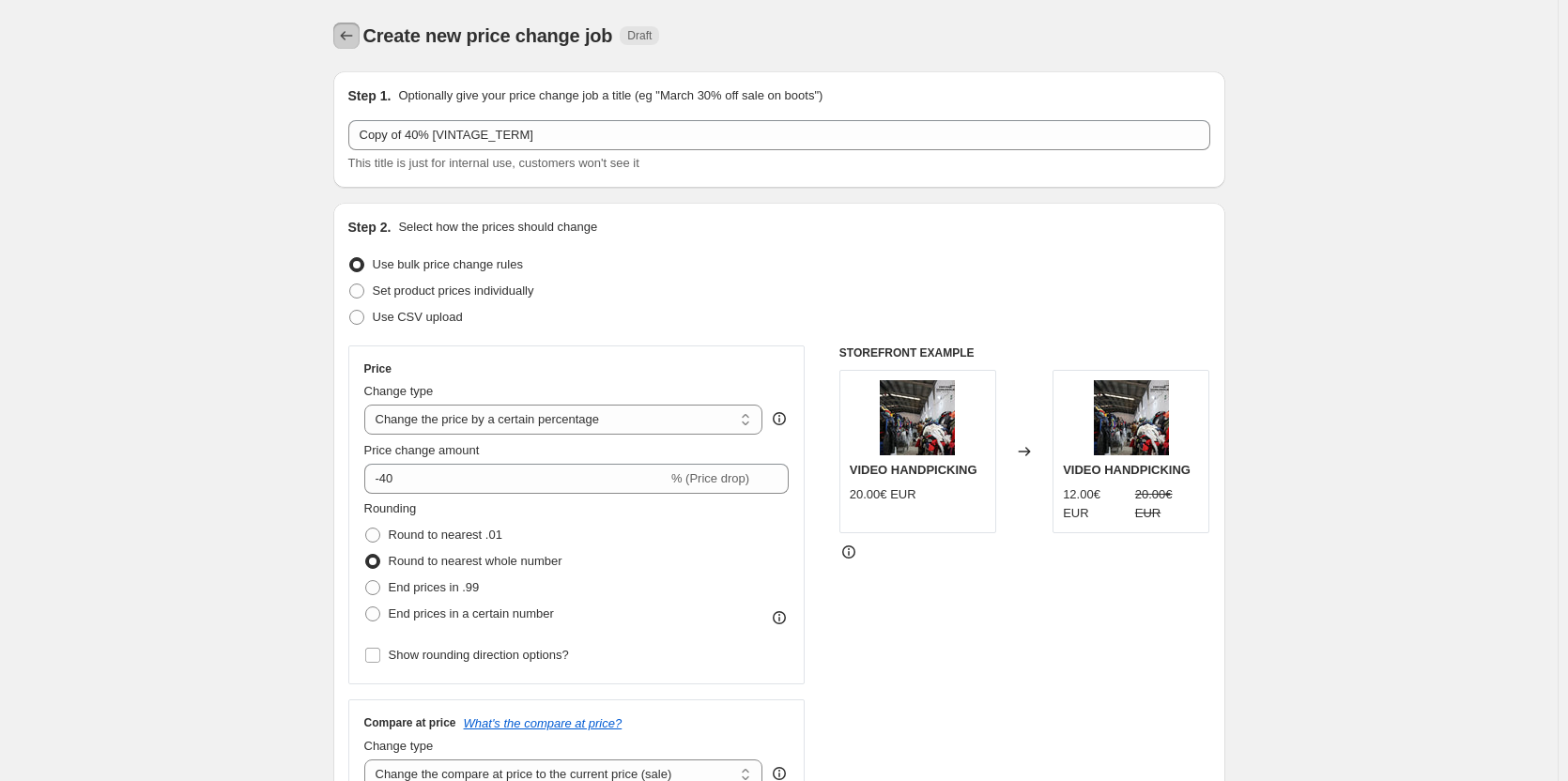 click 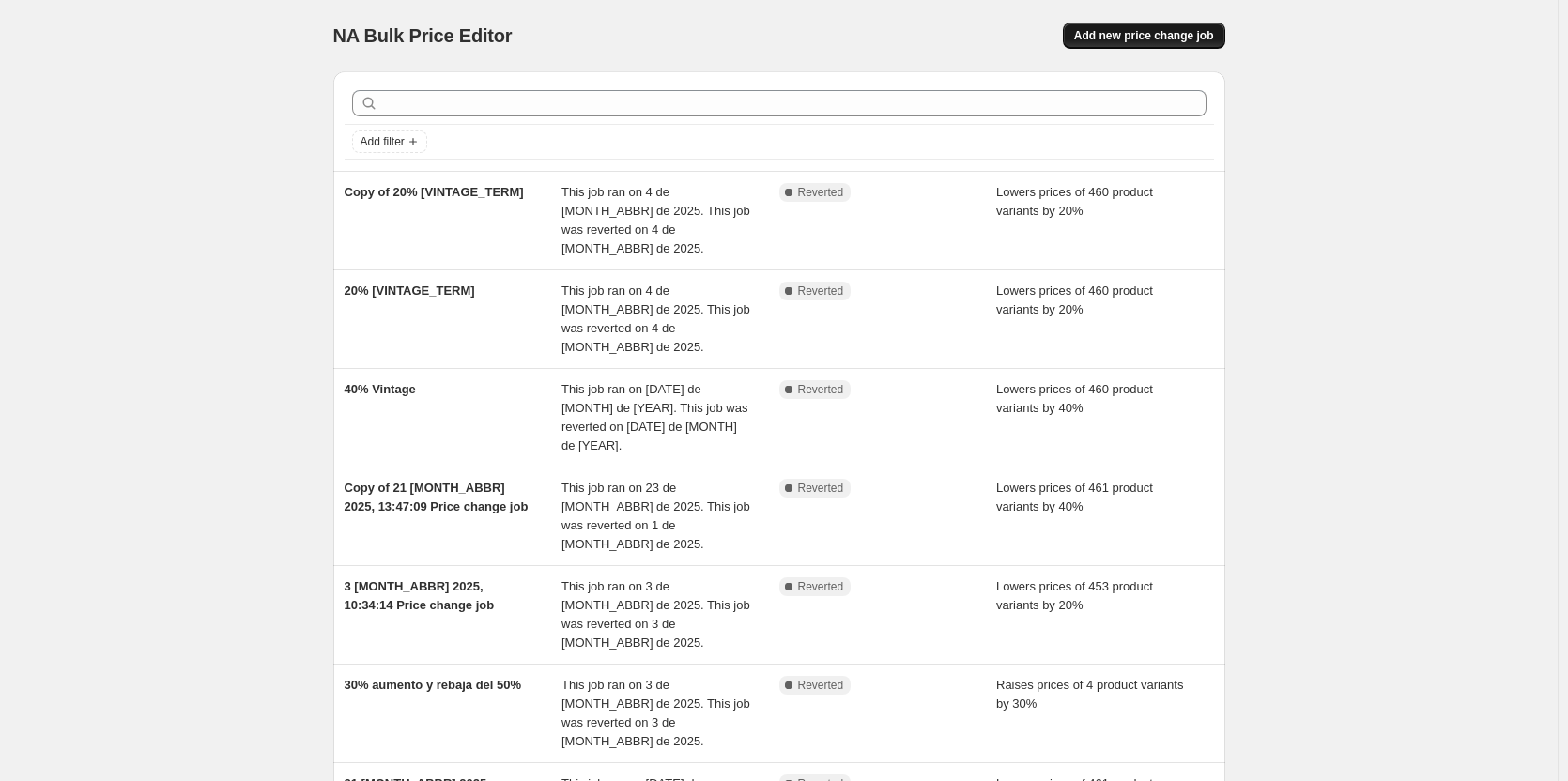 click on "Add new price change job" at bounding box center (1144, 36) 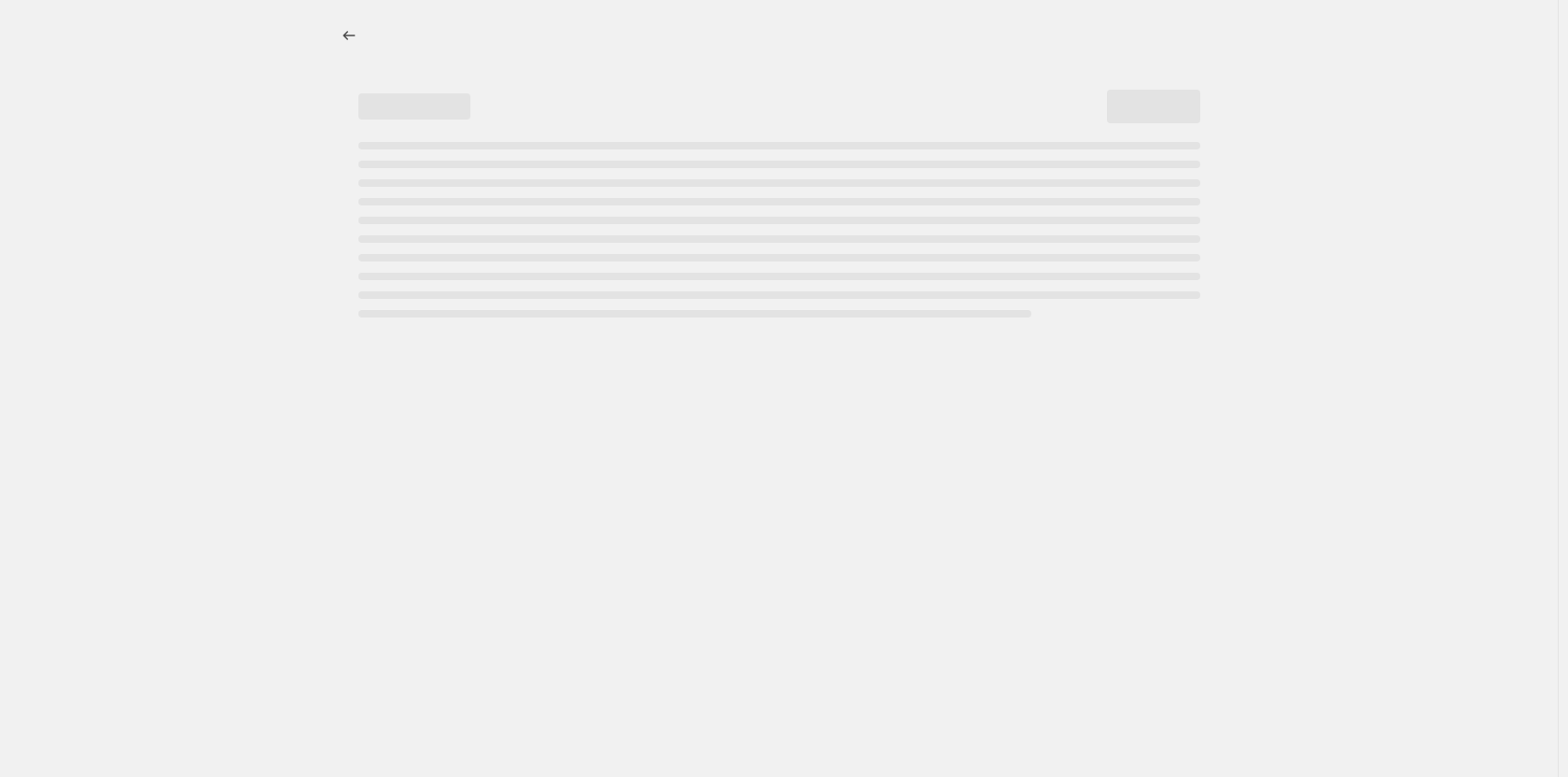 select on "percentage" 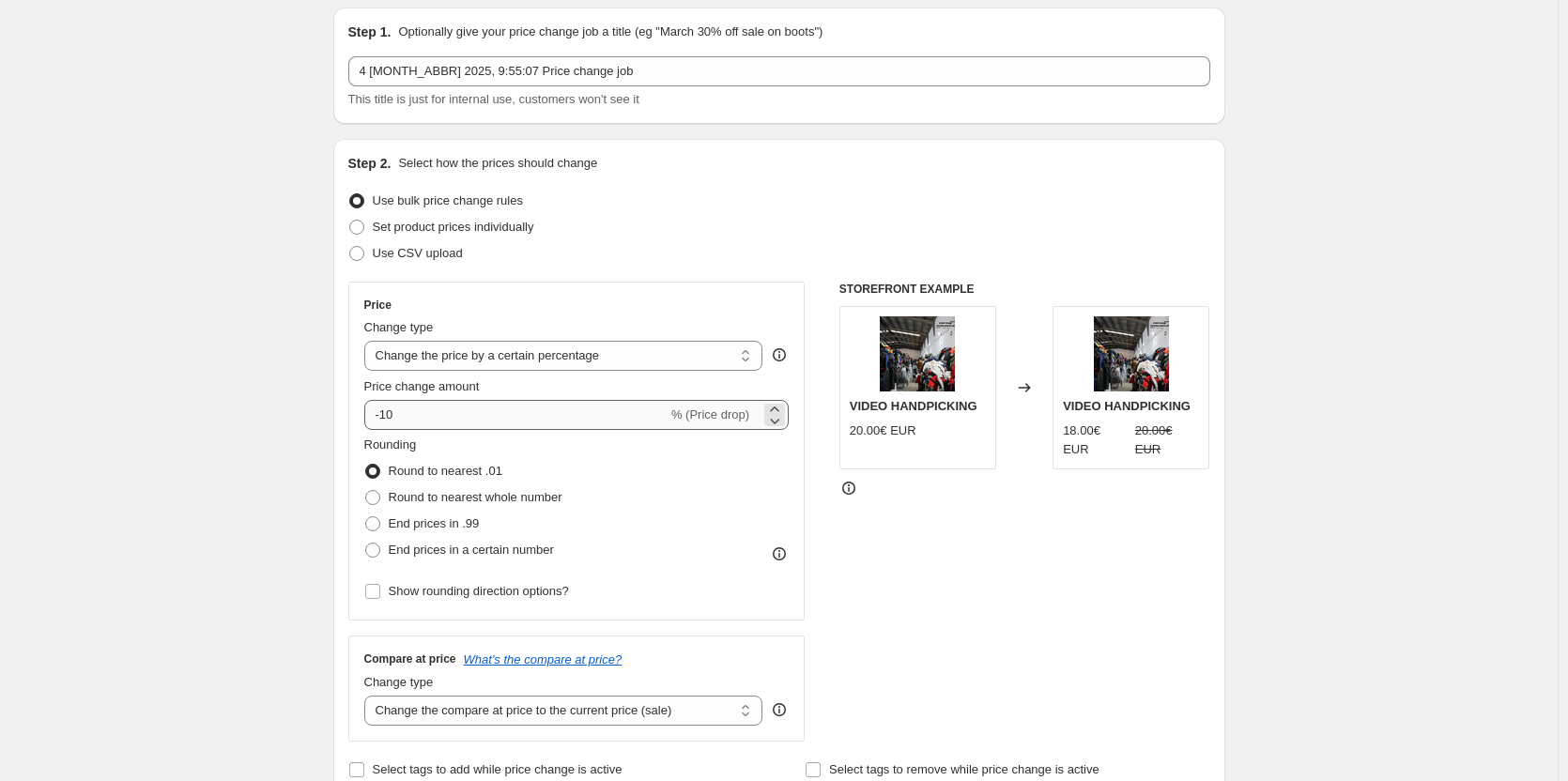 scroll, scrollTop: 188, scrollLeft: 0, axis: vertical 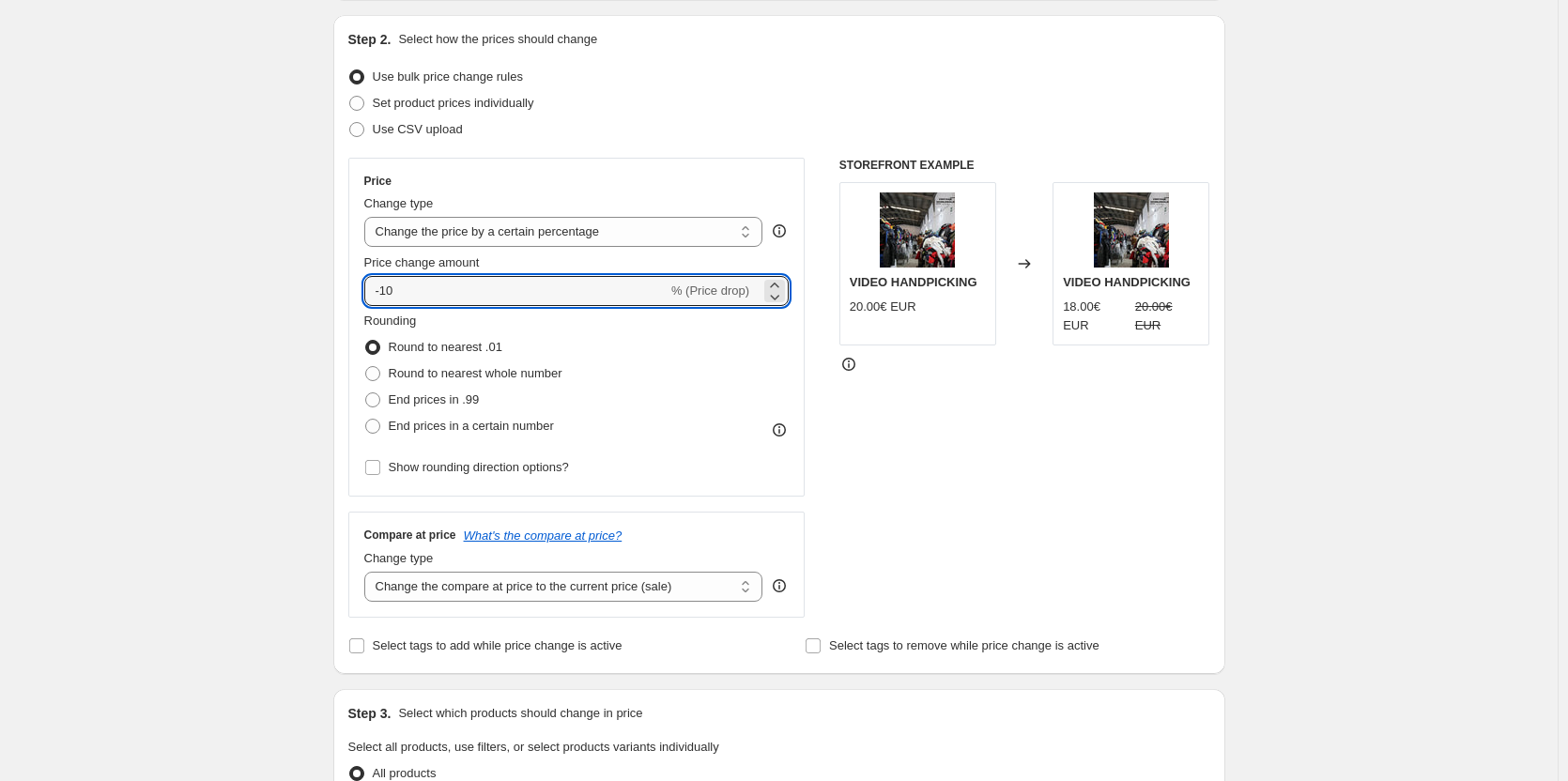 drag, startPoint x: 423, startPoint y: 292, endPoint x: 331, endPoint y: 291, distance: 92.00543 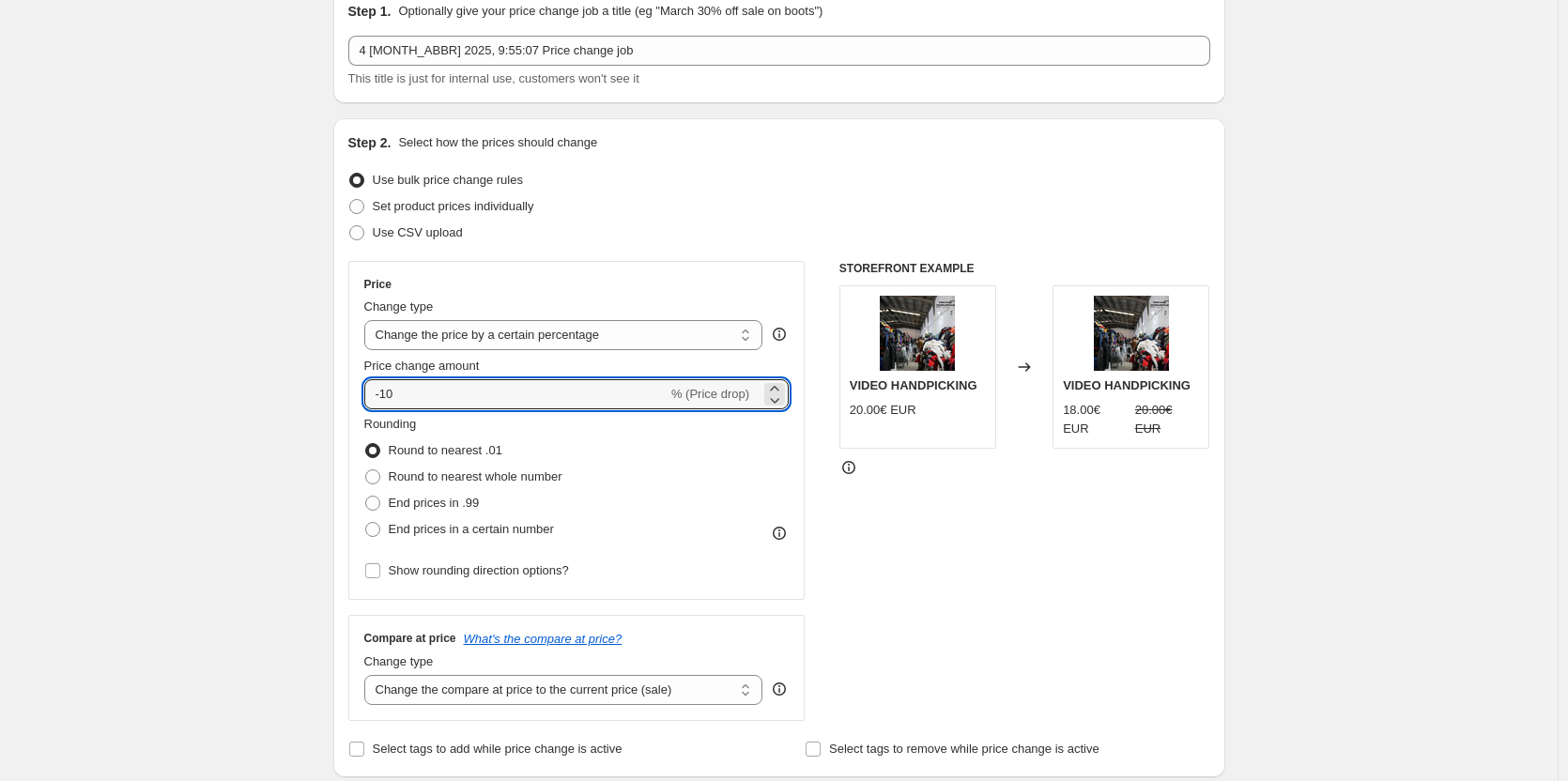 scroll, scrollTop: 0, scrollLeft: 0, axis: both 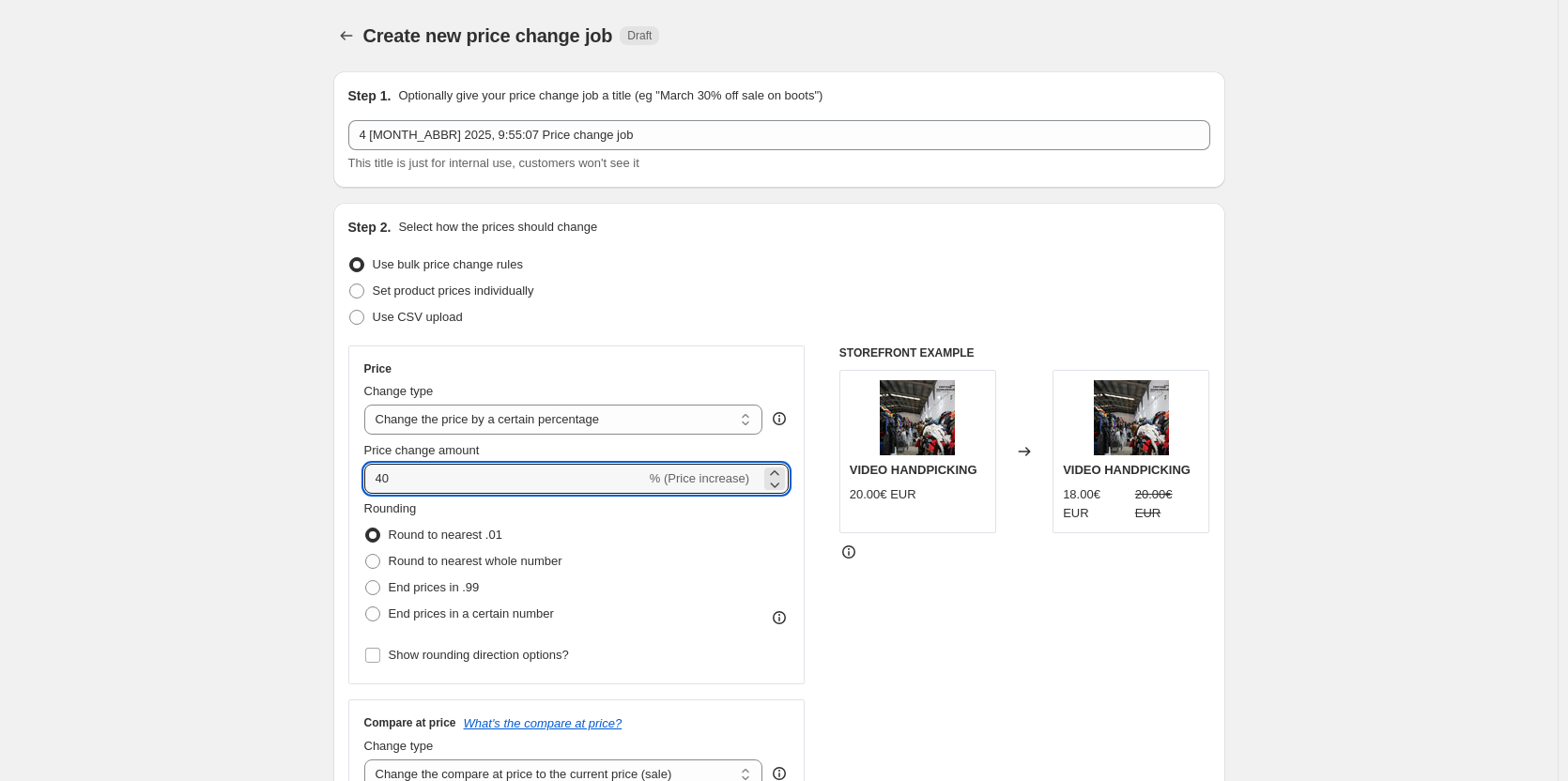 type on "40" 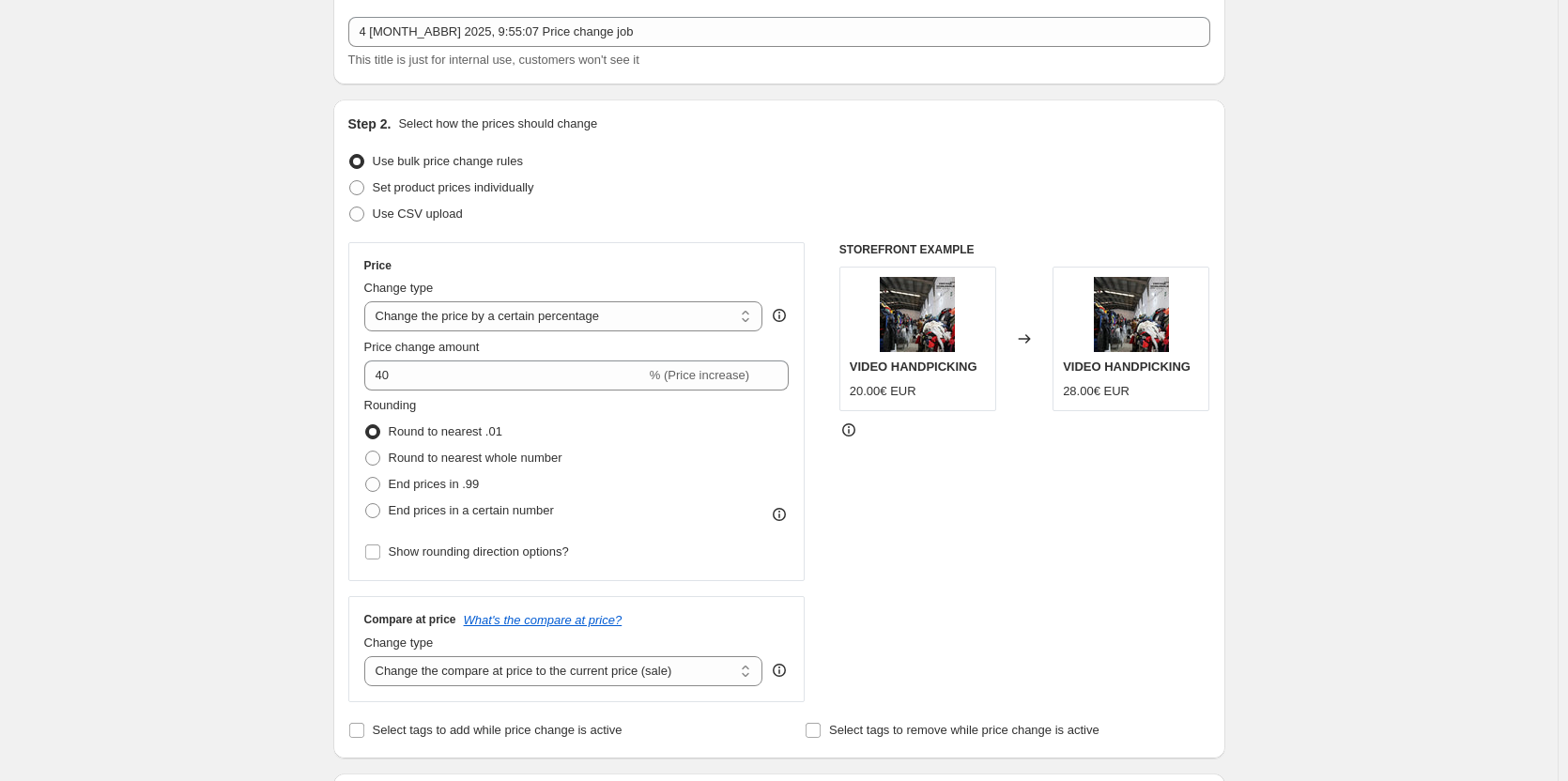 scroll, scrollTop: 0, scrollLeft: 0, axis: both 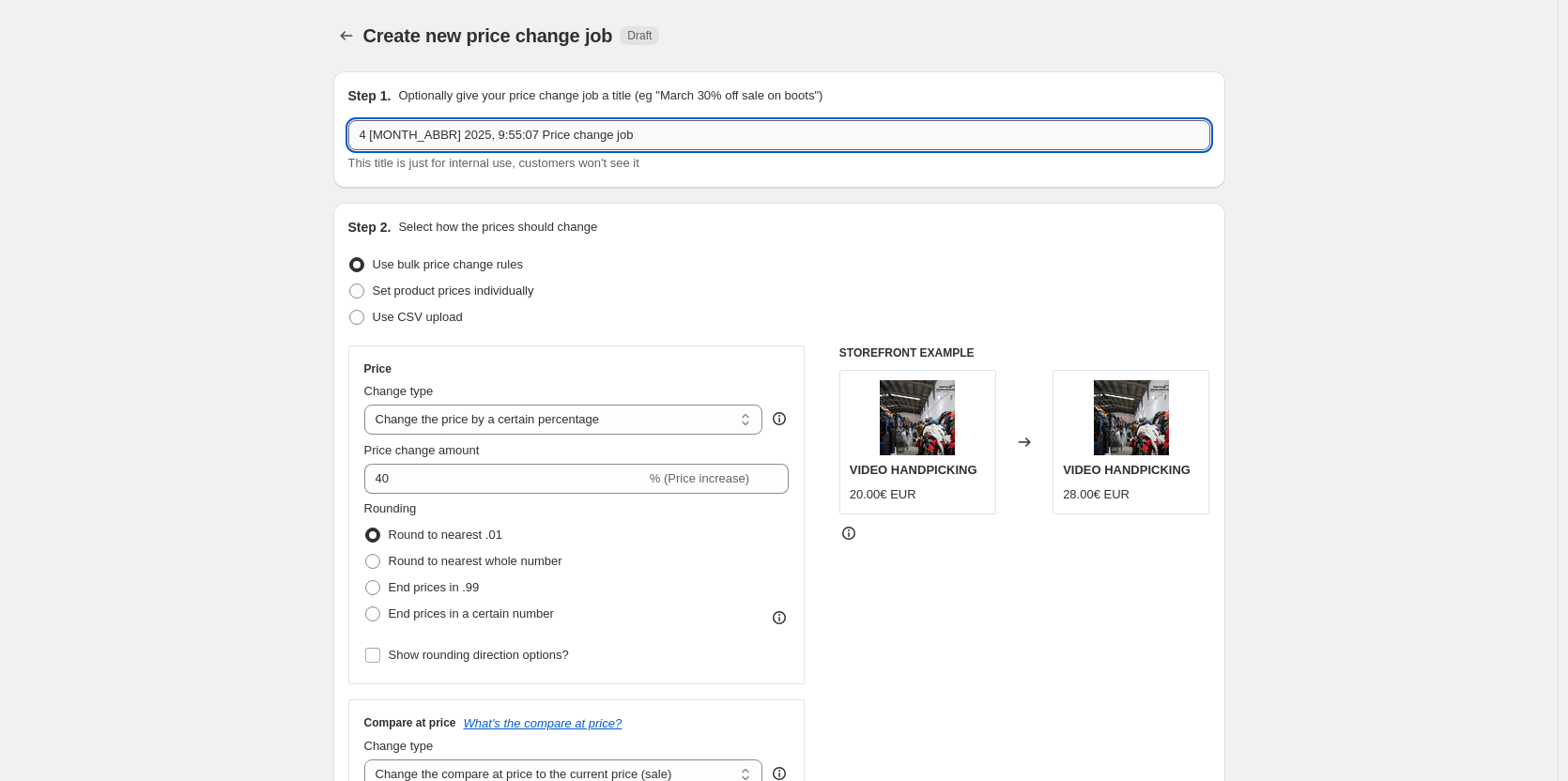 click on "4 ago 2025, 9:55:07 Price change job" at bounding box center (779, 135) 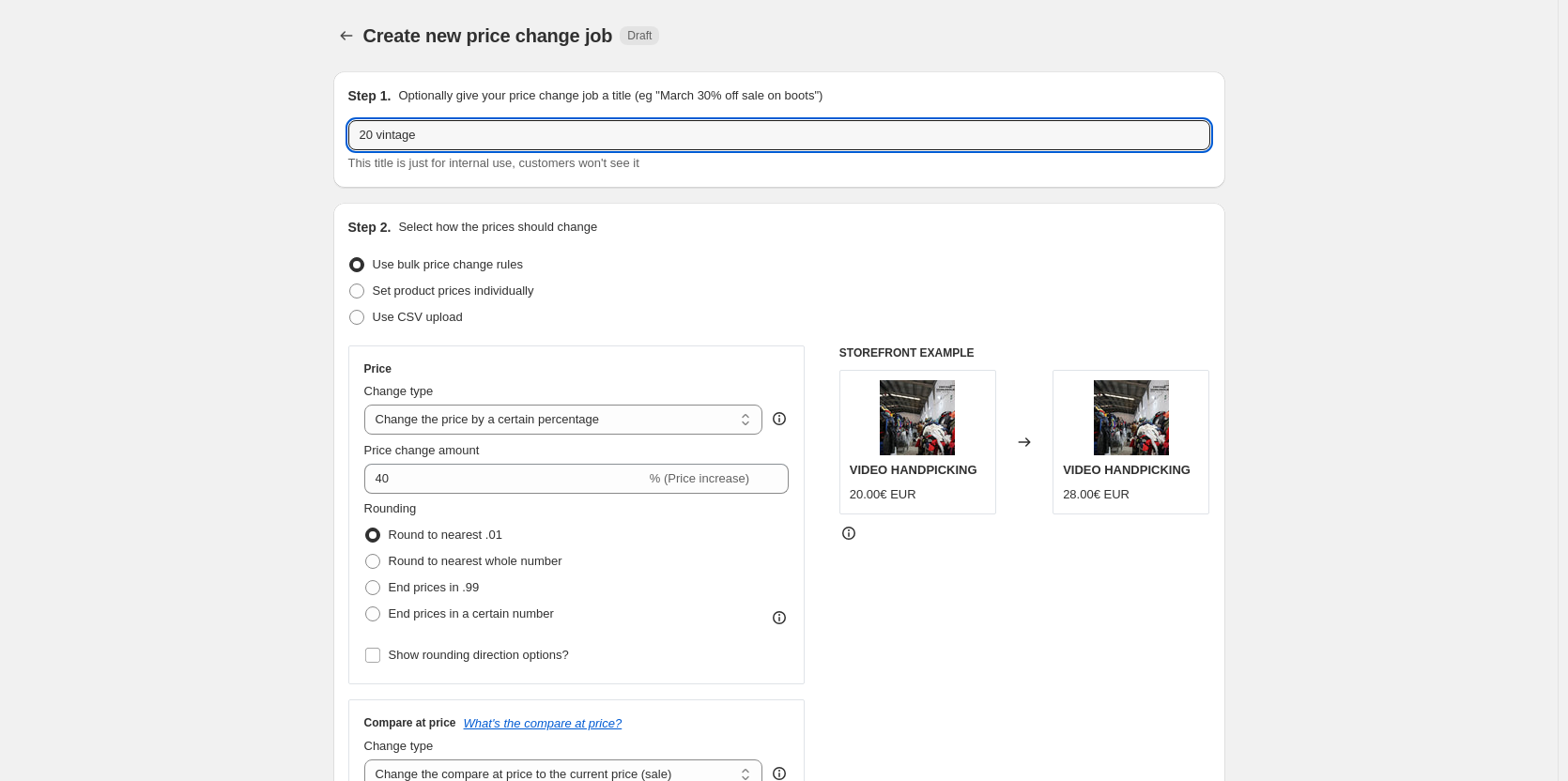 type on "20 vintage" 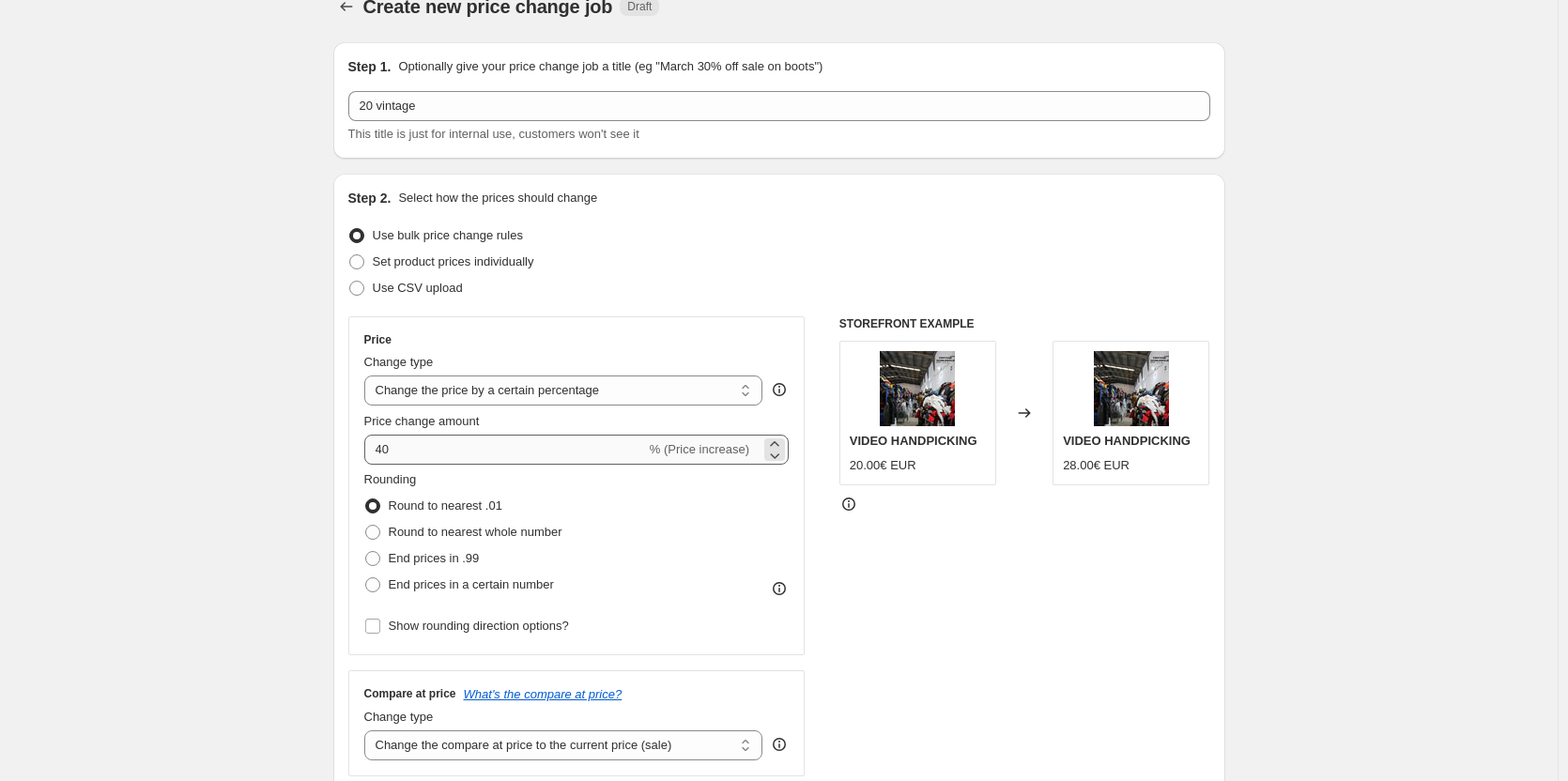 scroll, scrollTop: 0, scrollLeft: 0, axis: both 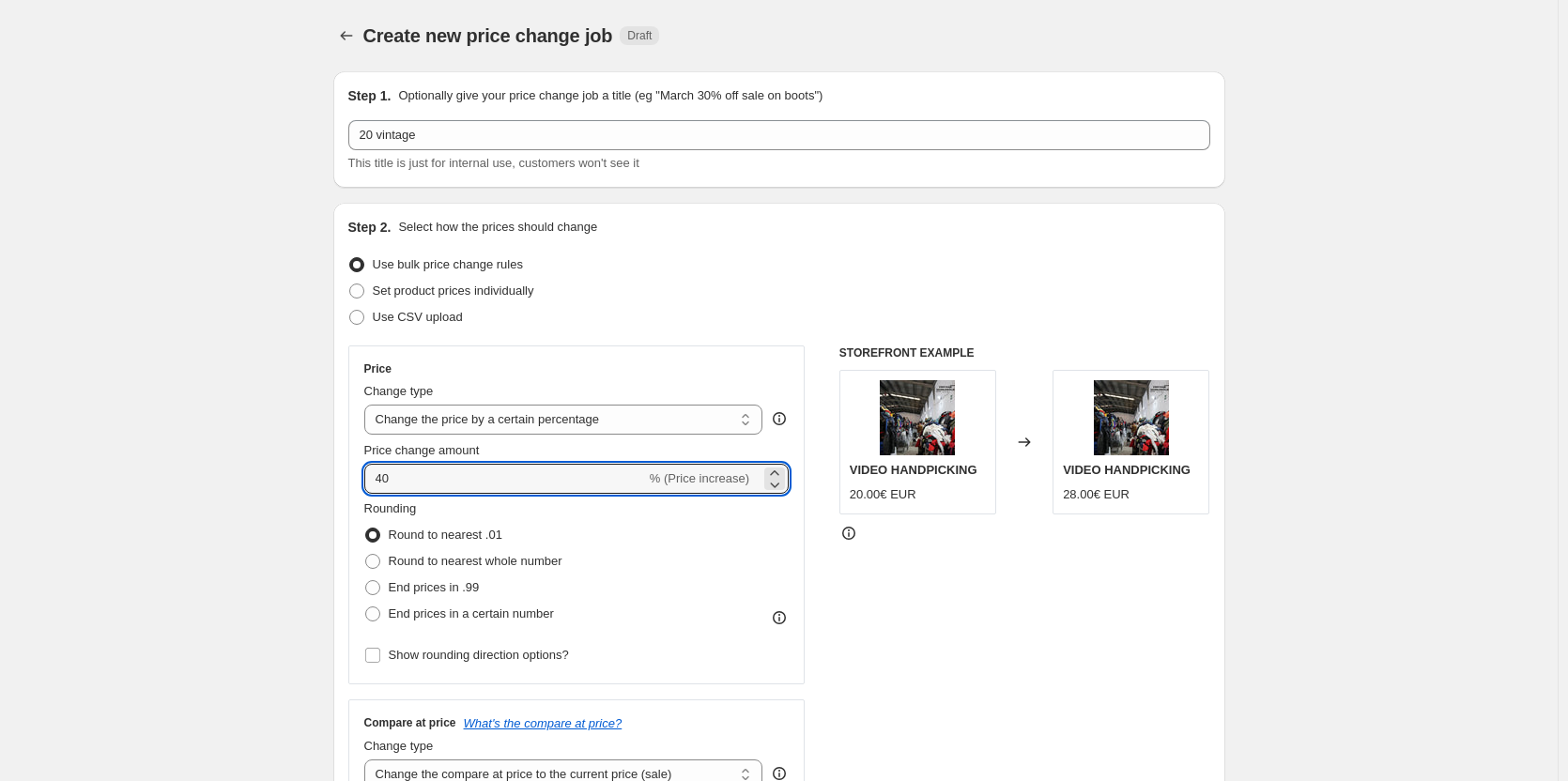 drag, startPoint x: 396, startPoint y: 476, endPoint x: 317, endPoint y: 460, distance: 80.60397 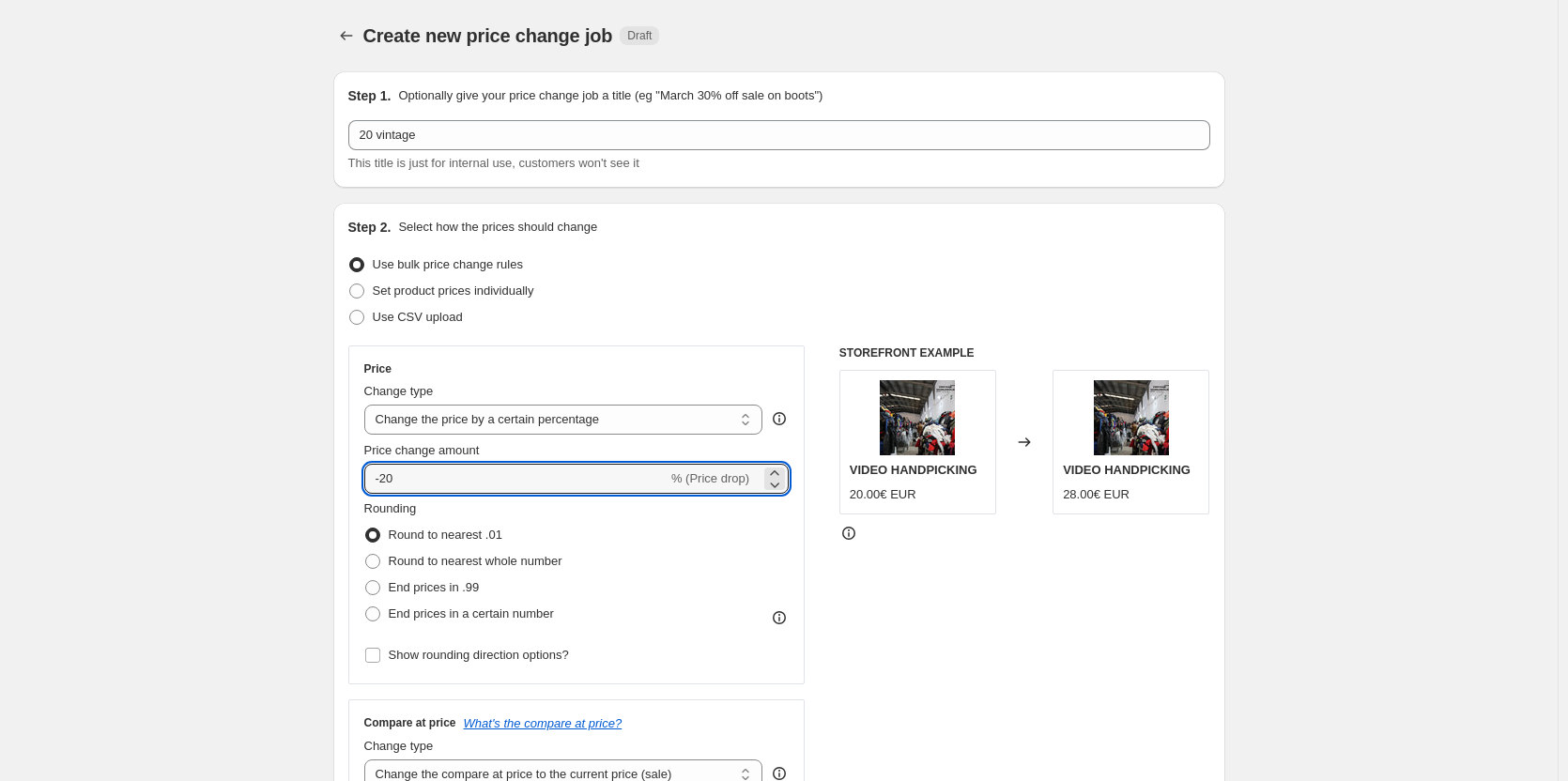 type on "-20" 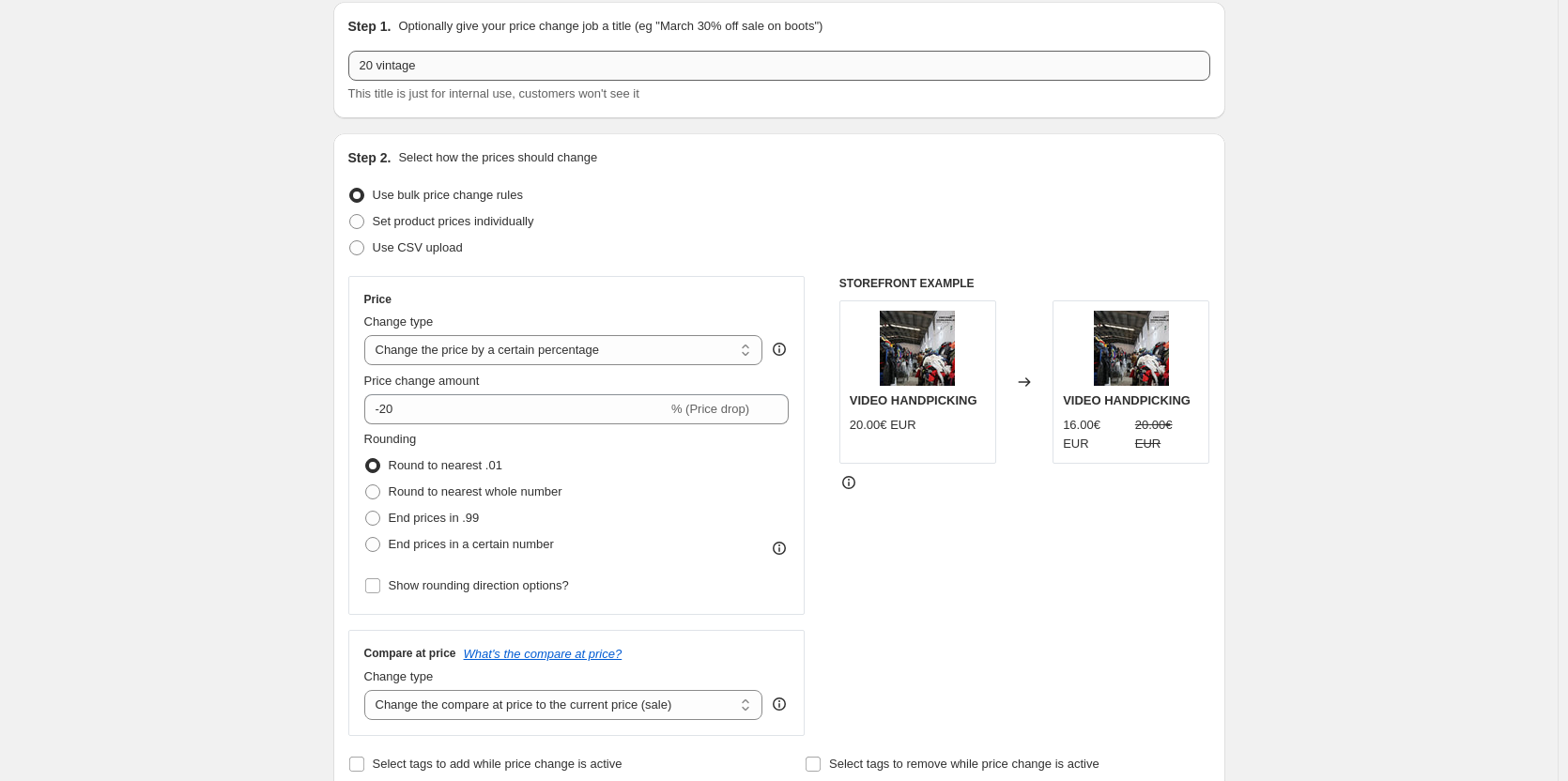 scroll, scrollTop: 0, scrollLeft: 0, axis: both 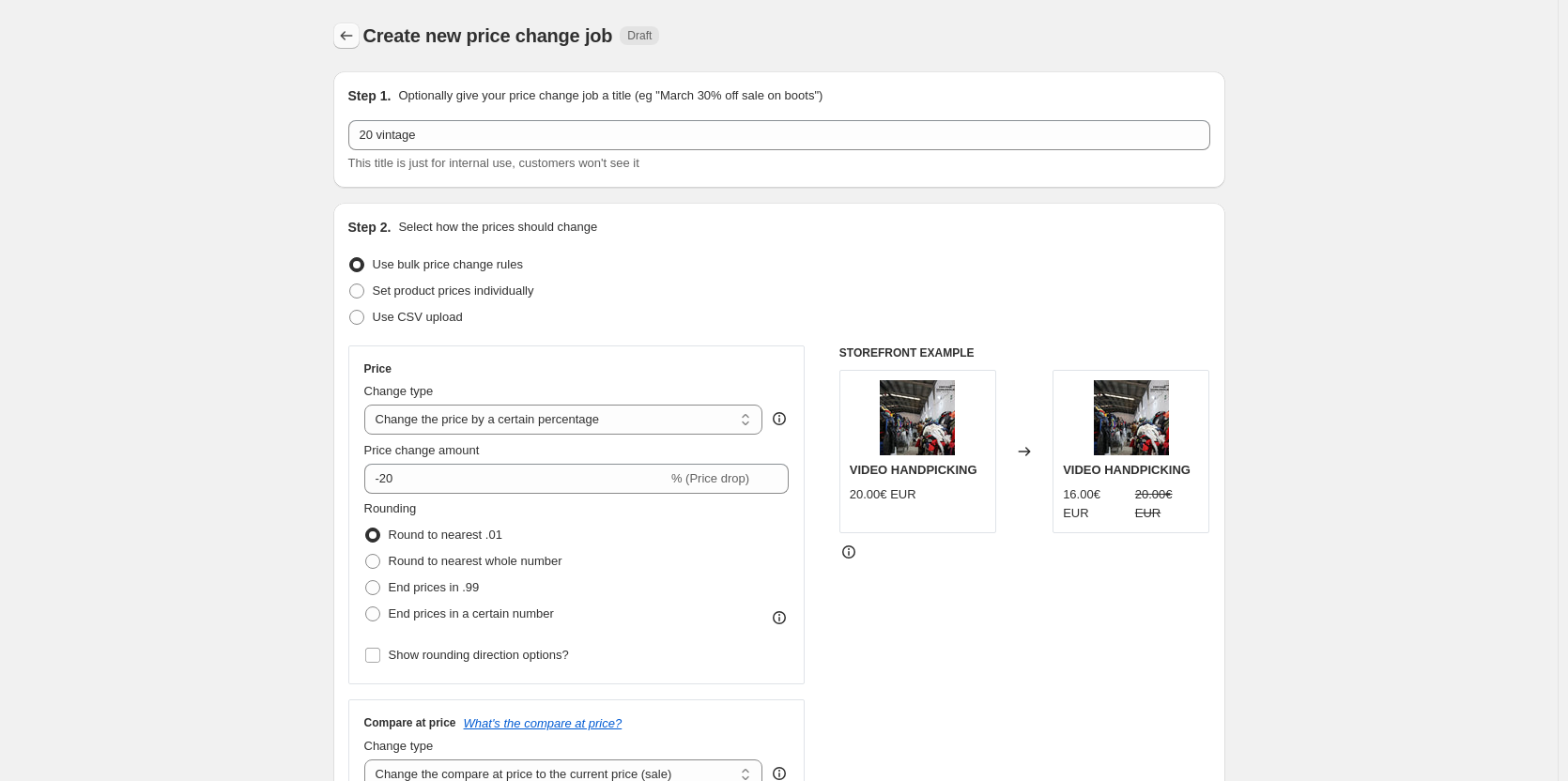 click at bounding box center (346, 36) 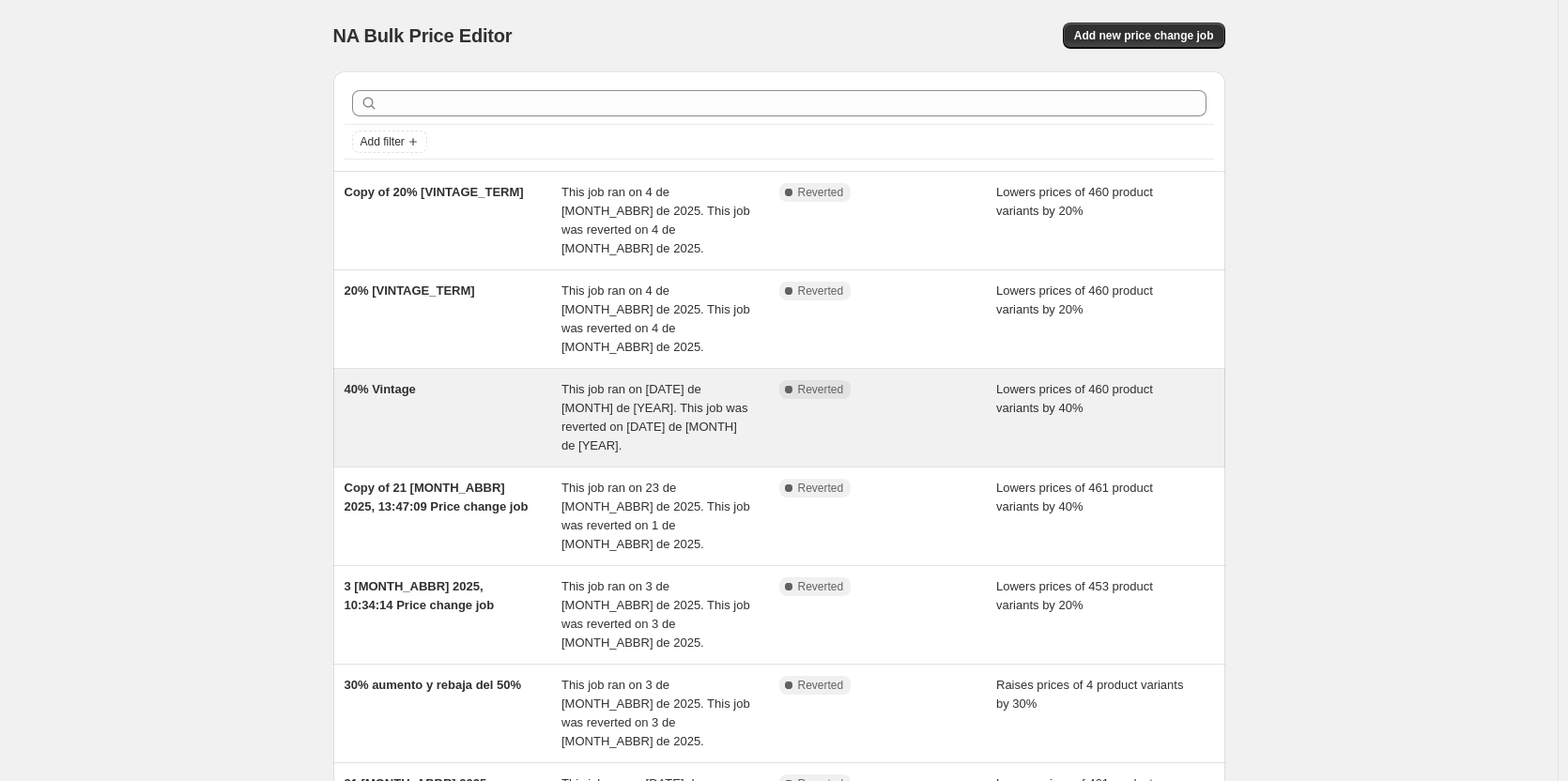 click on "40% Vintage" at bounding box center (453, 418) 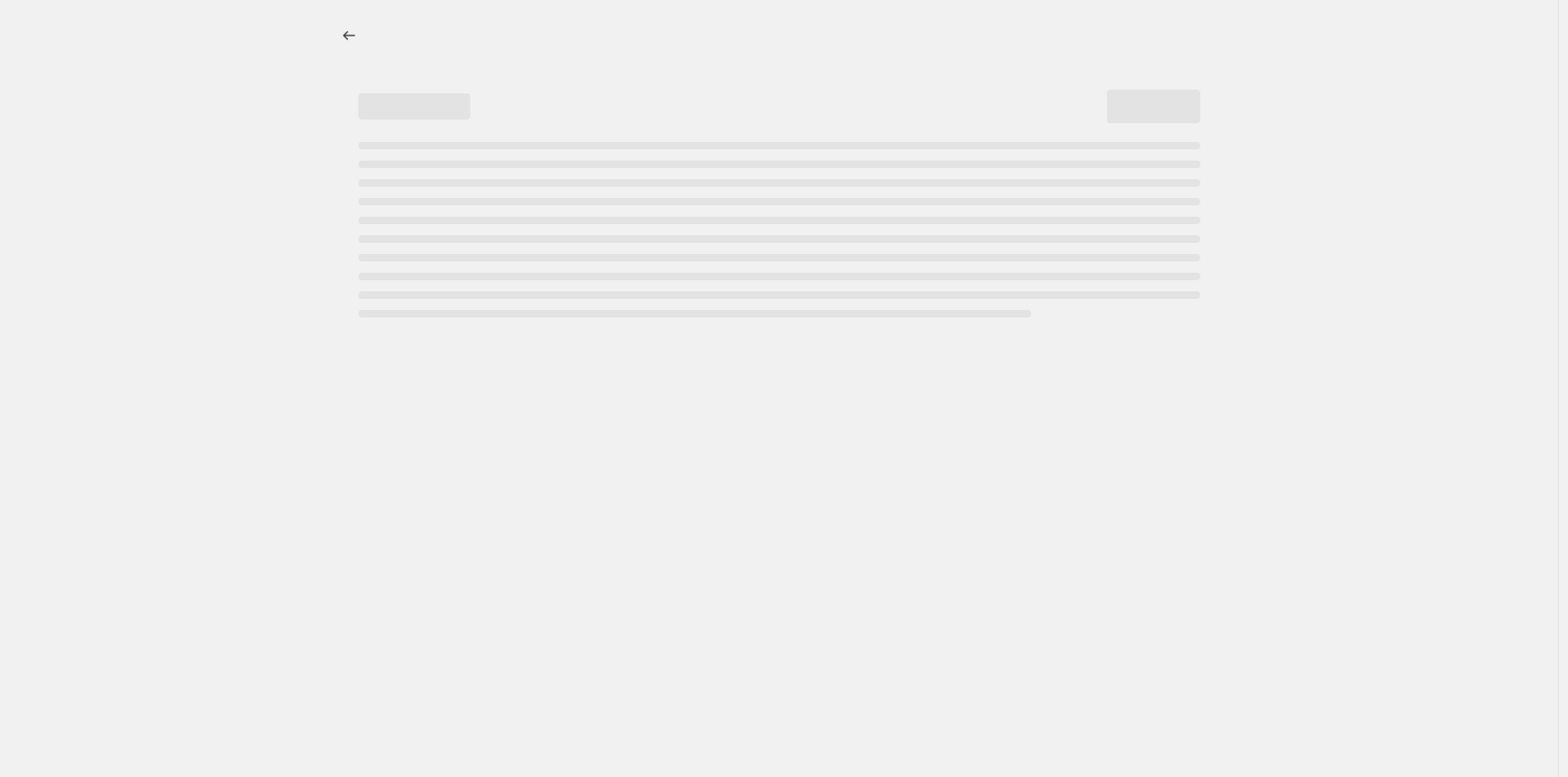select on "percentage" 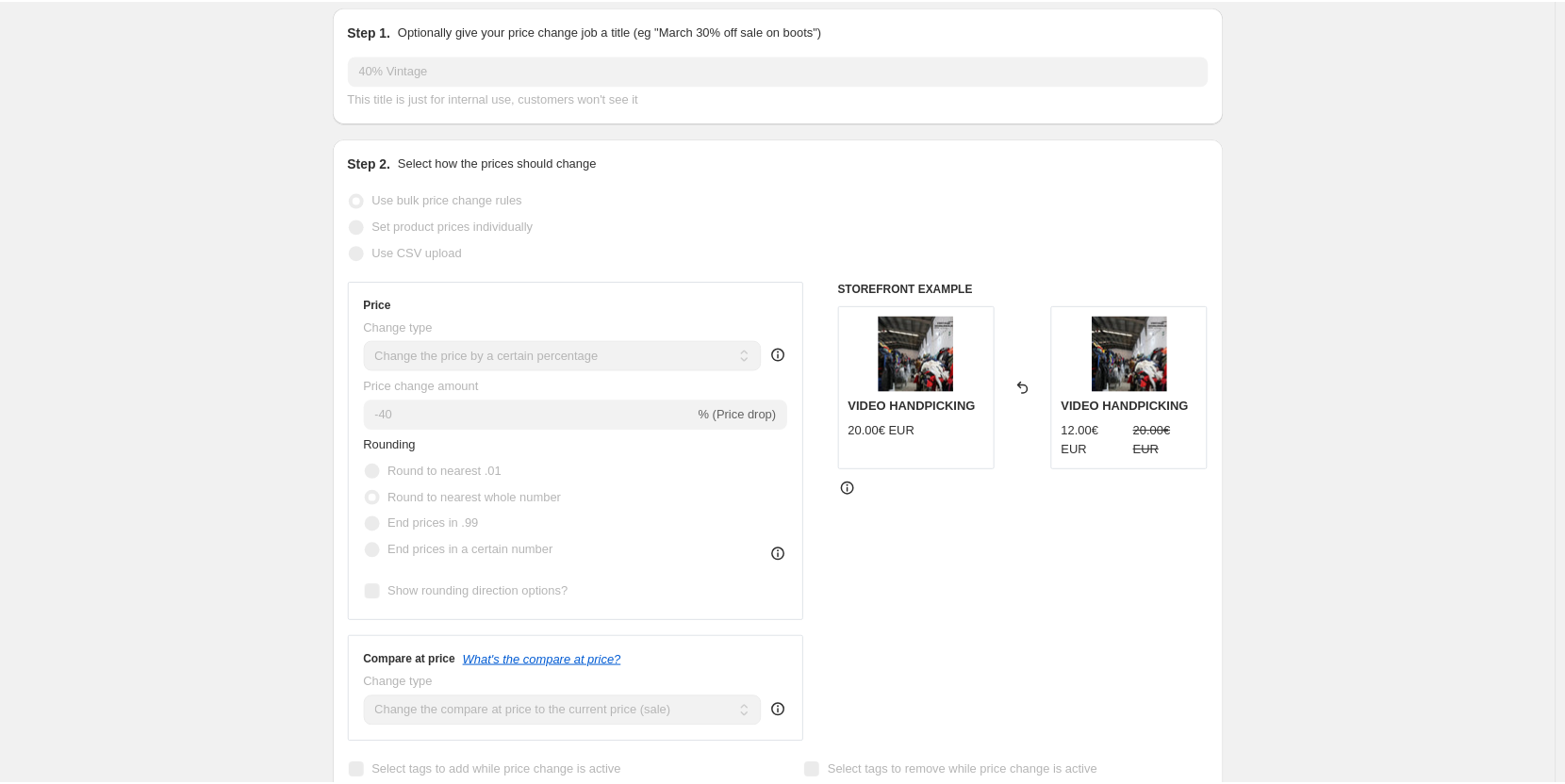 scroll, scrollTop: 0, scrollLeft: 0, axis: both 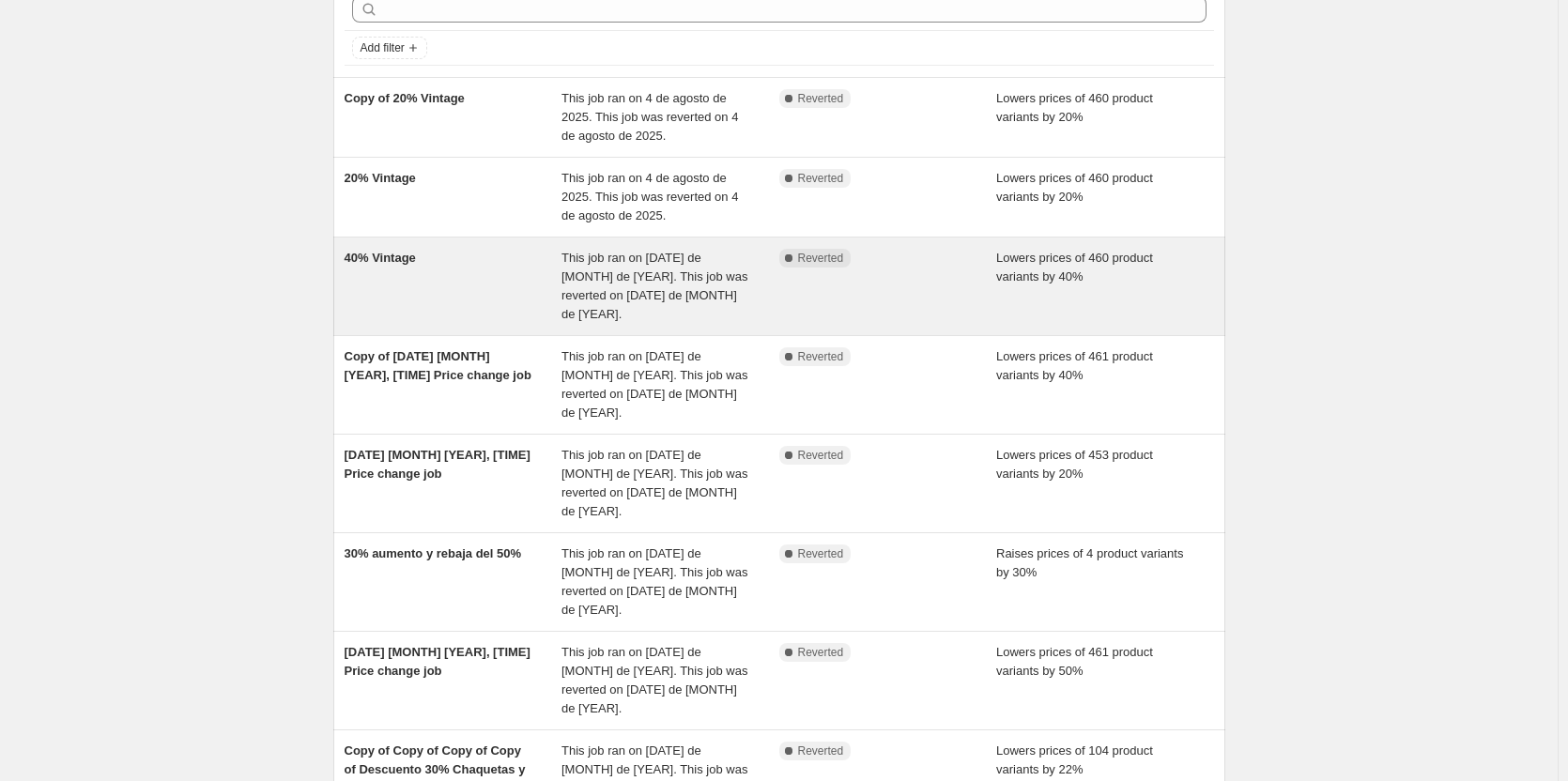 click on "This job ran on [DATE] de [MONTH] de [YEAR]. This job was reverted on [DATE] de [MONTH] de [YEAR]." at bounding box center [670, 286] 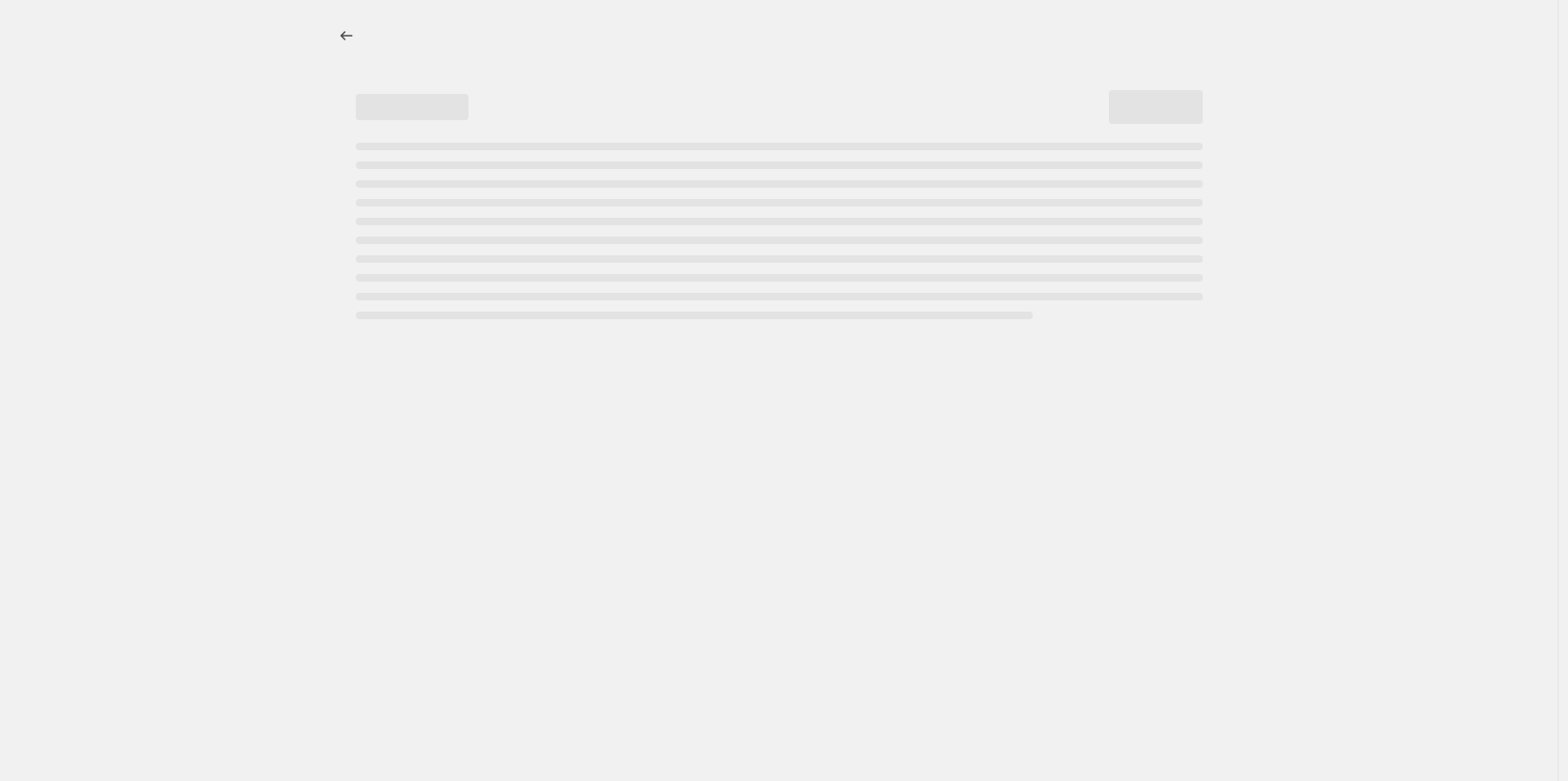 scroll, scrollTop: 0, scrollLeft: 0, axis: both 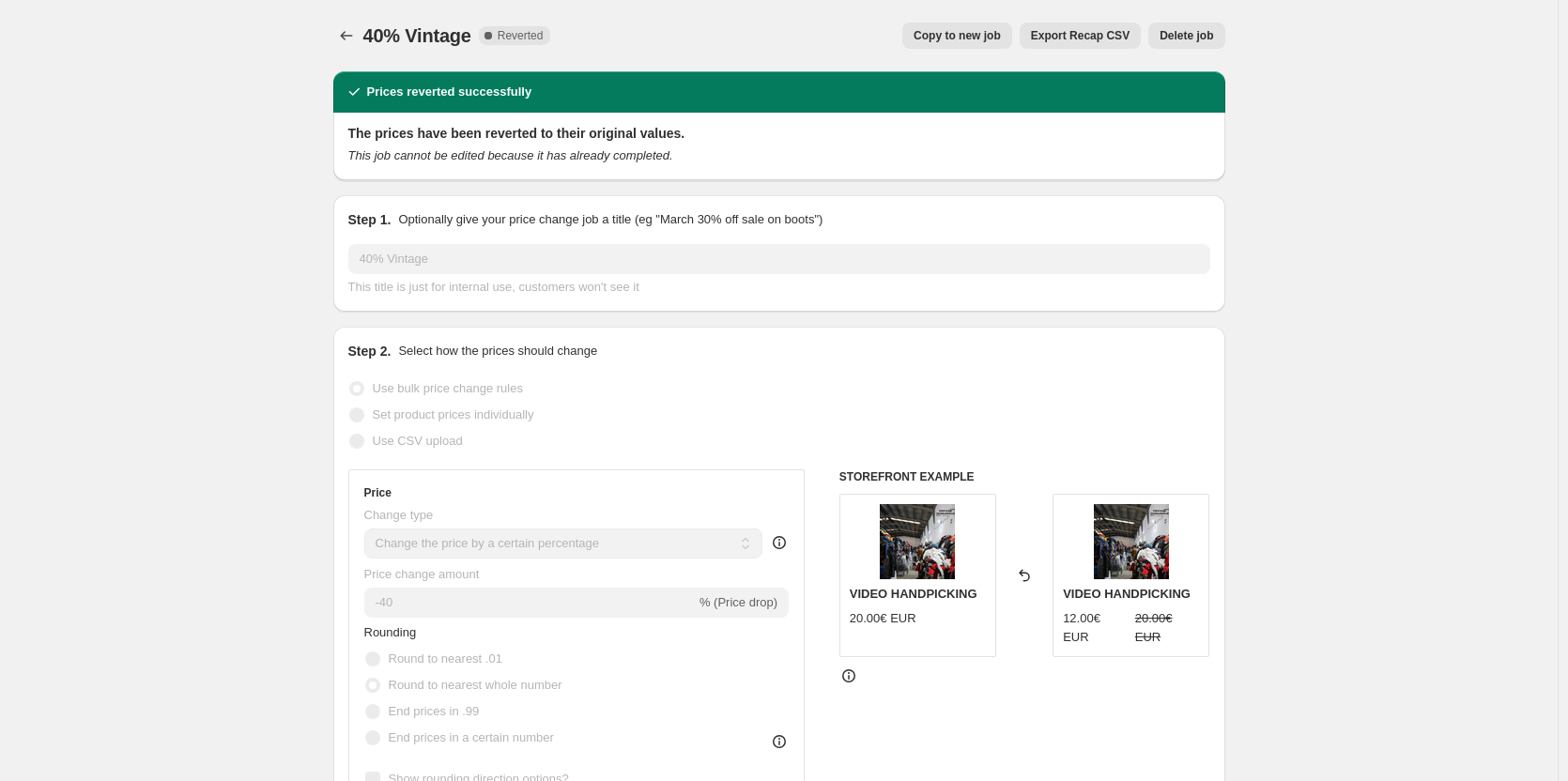 click on "Copy to new job" at bounding box center (957, 36) 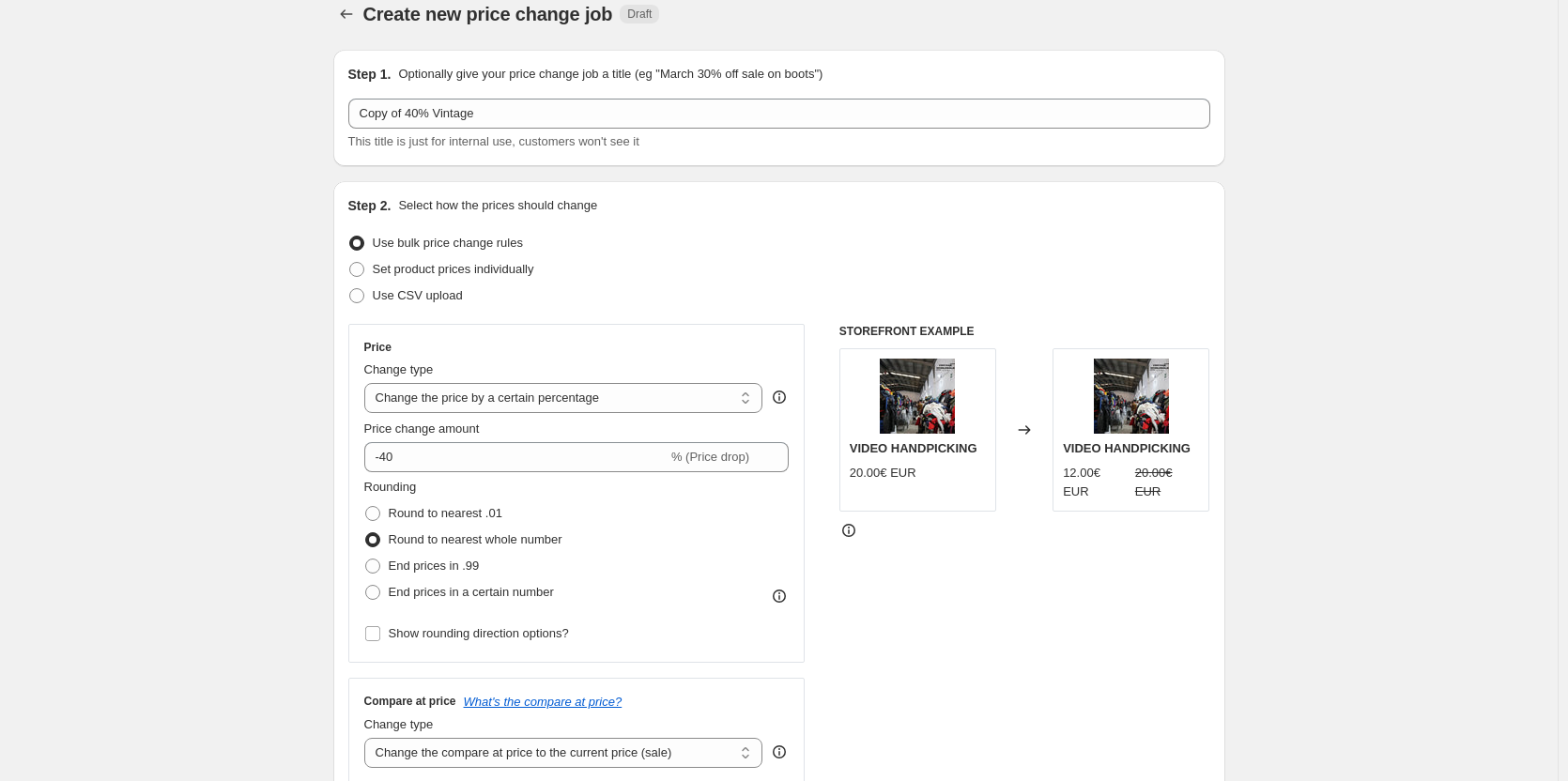 scroll, scrollTop: 0, scrollLeft: 0, axis: both 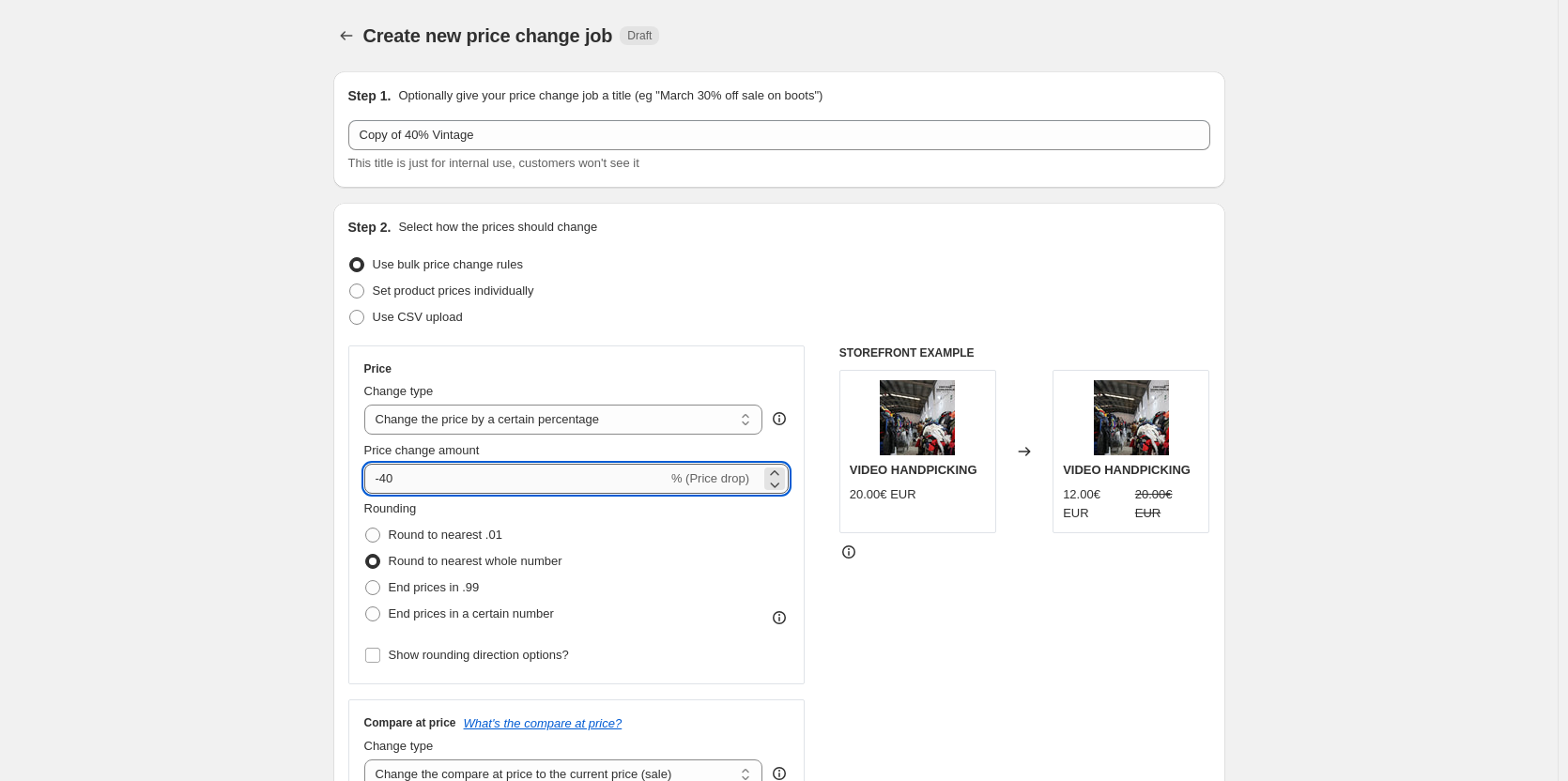 click on "-40" at bounding box center (515, 479) 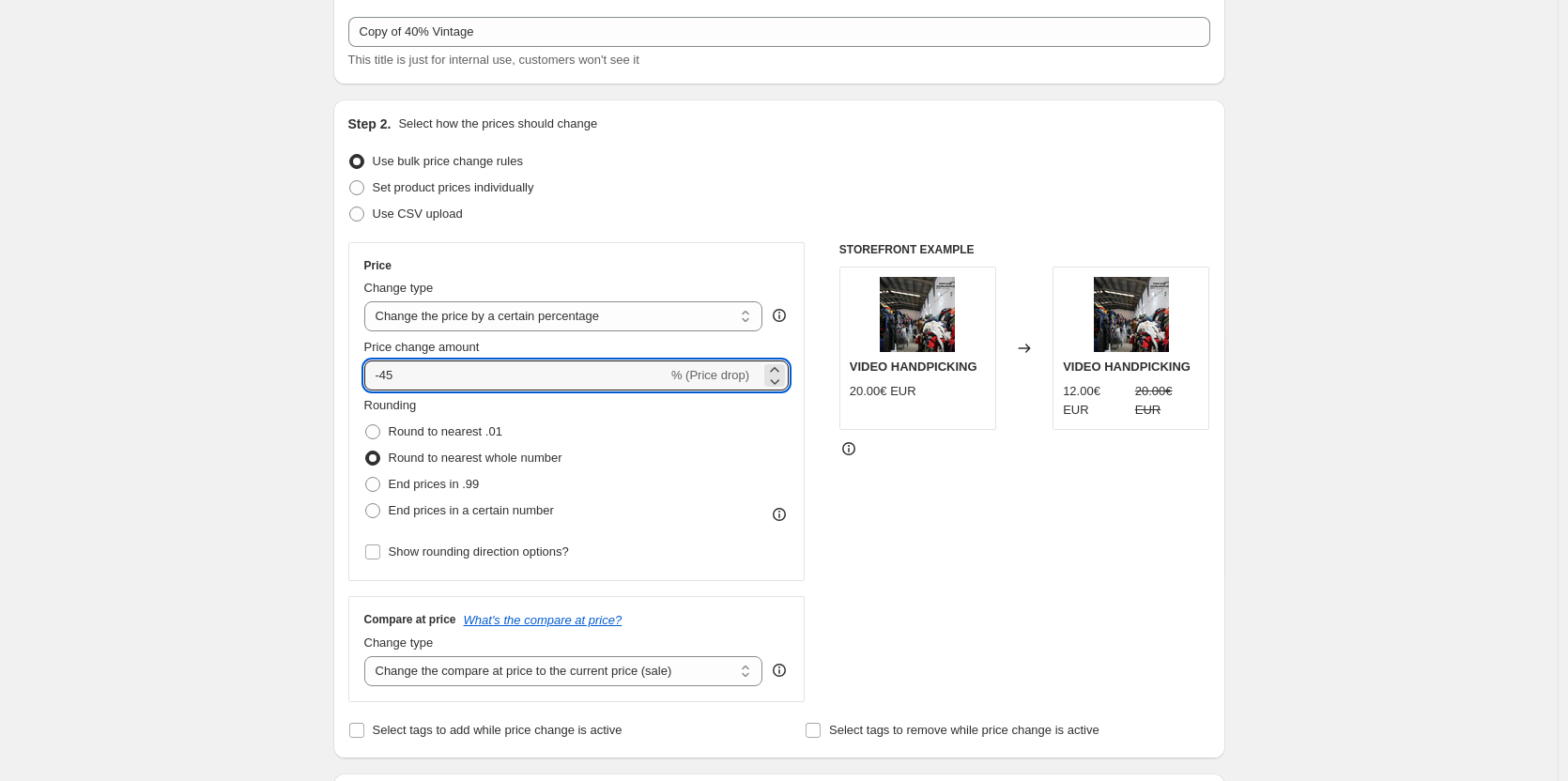 scroll, scrollTop: 0, scrollLeft: 0, axis: both 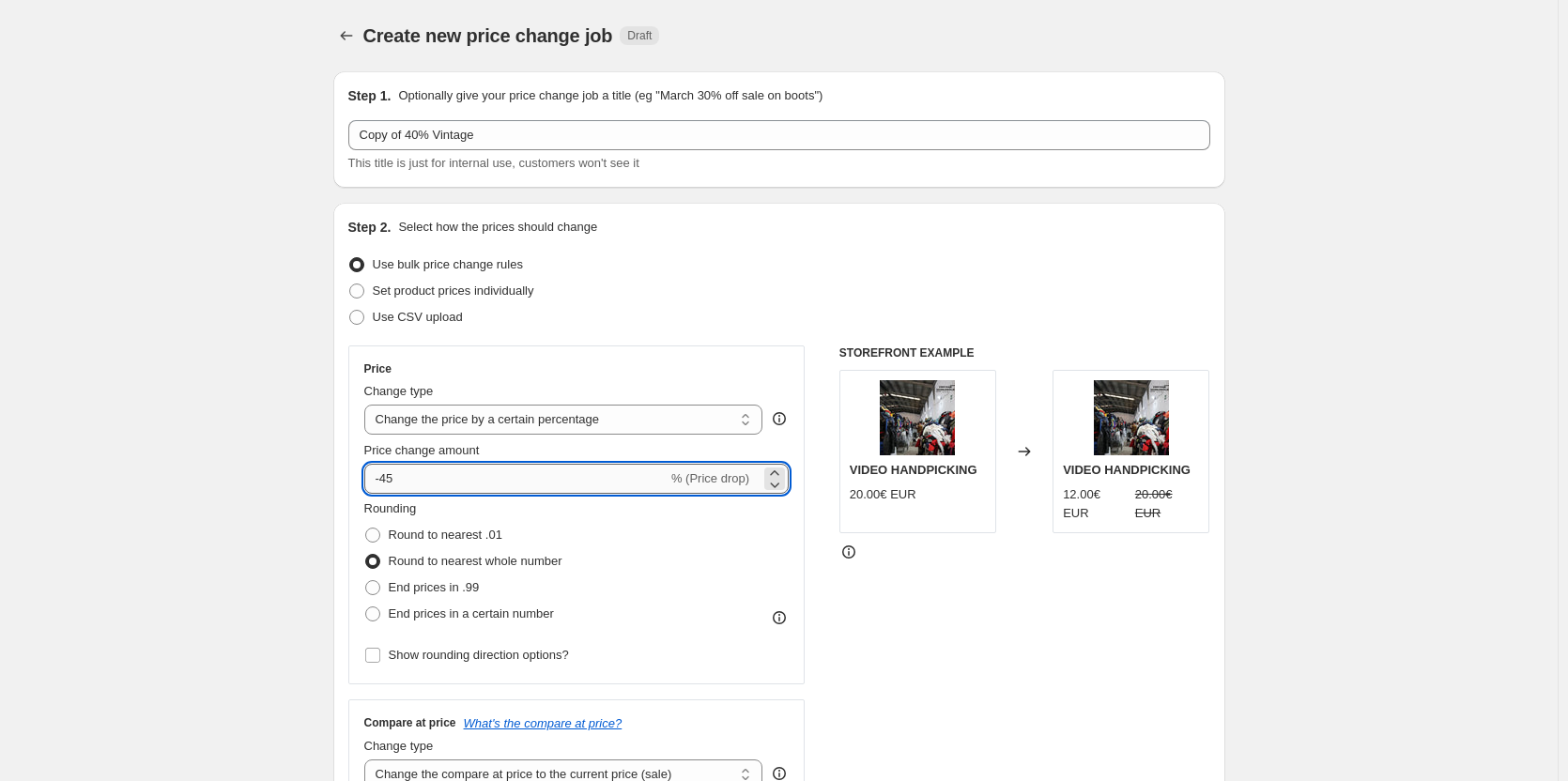 type on "-4" 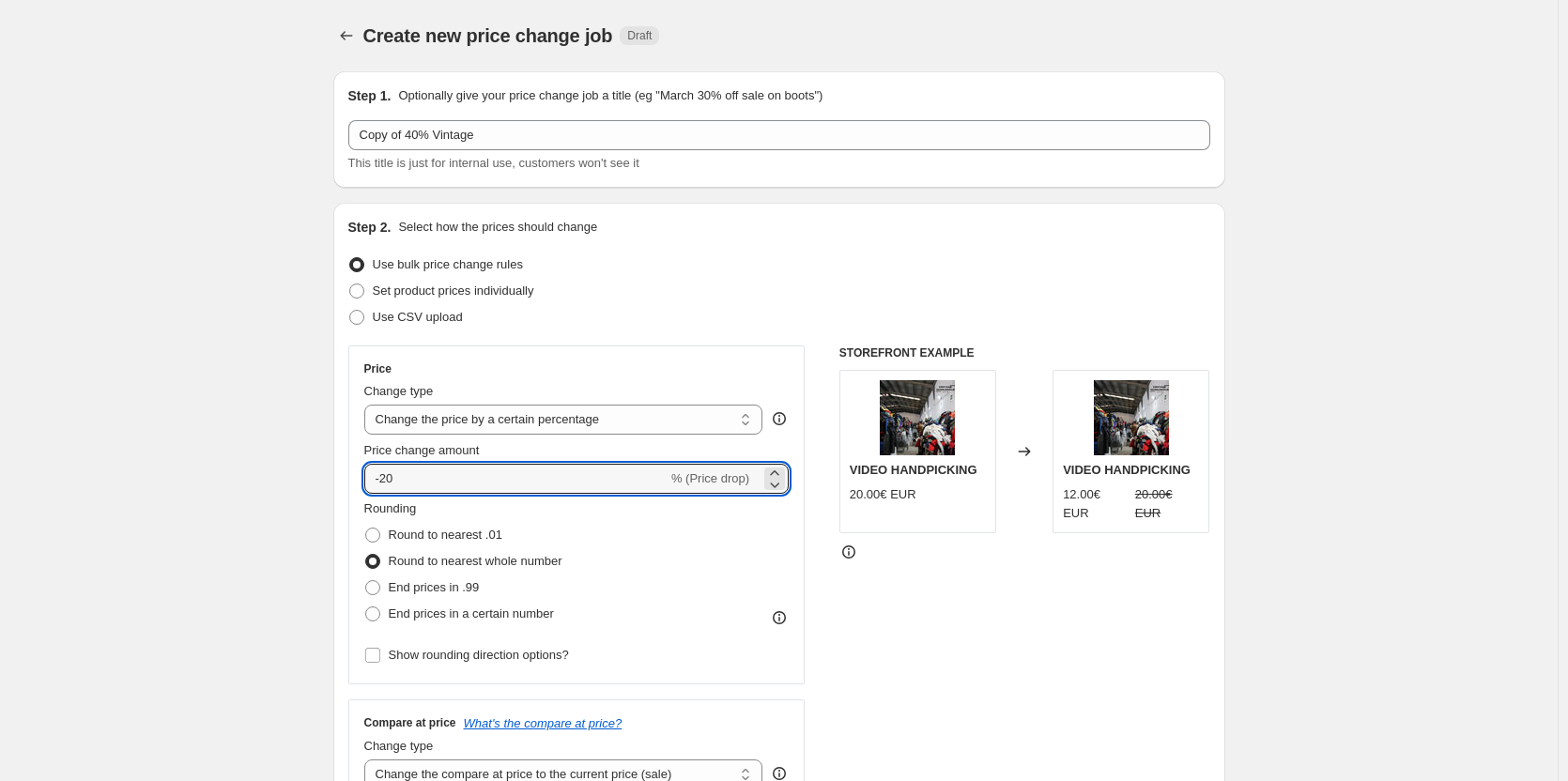 type on "-20" 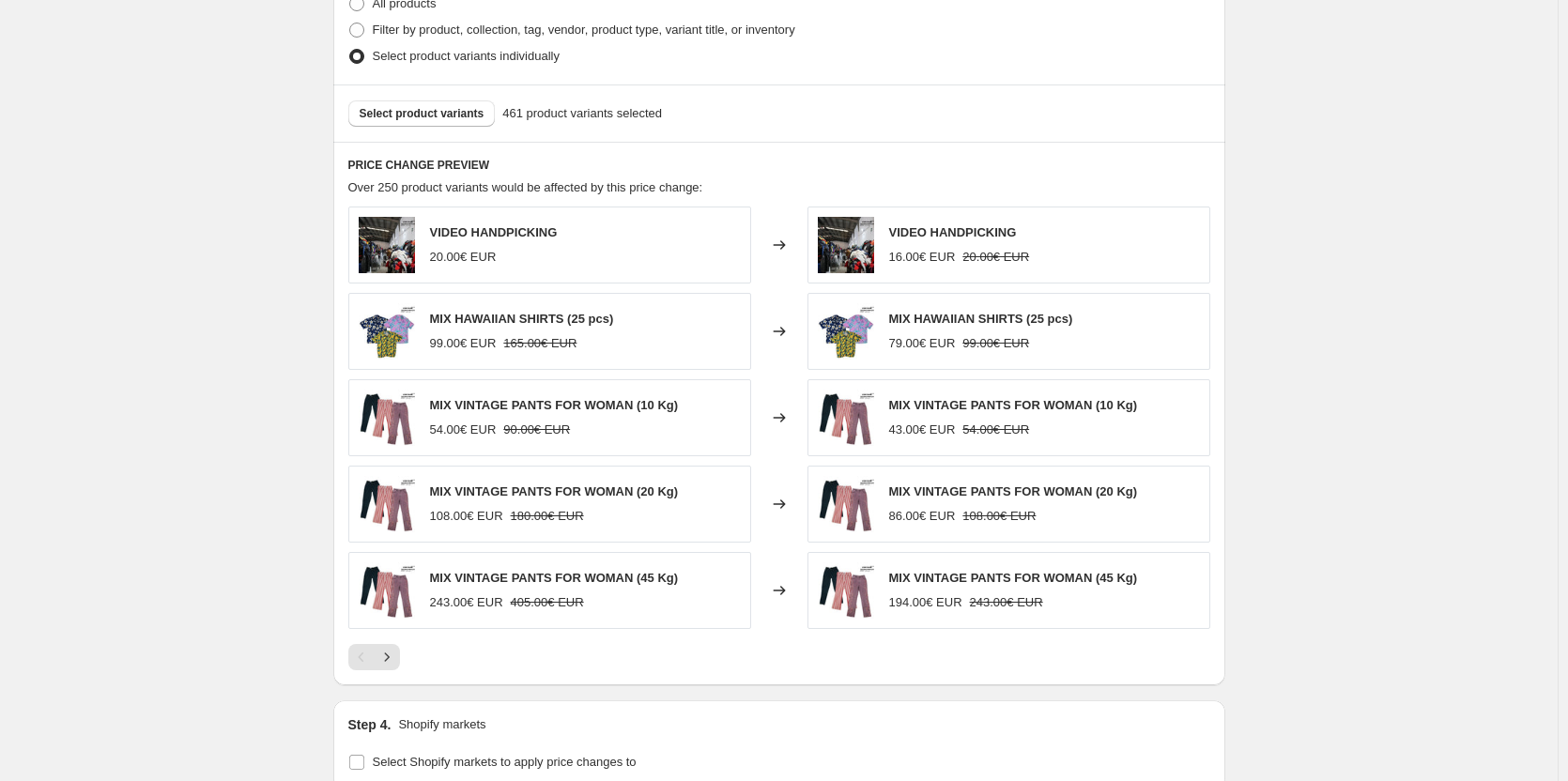 scroll, scrollTop: 1126, scrollLeft: 0, axis: vertical 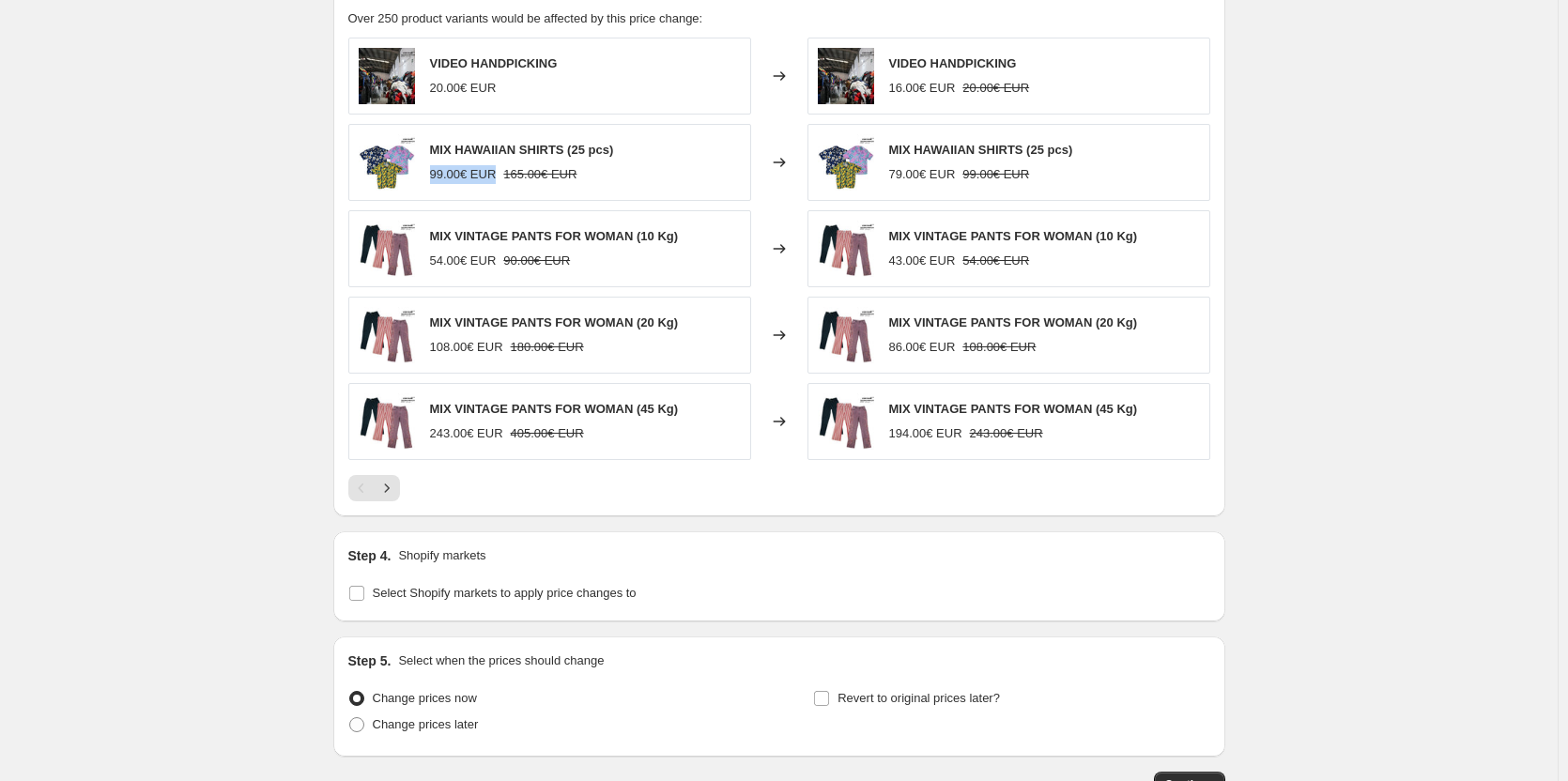 drag, startPoint x: 434, startPoint y: 176, endPoint x: 498, endPoint y: 186, distance: 64.77654 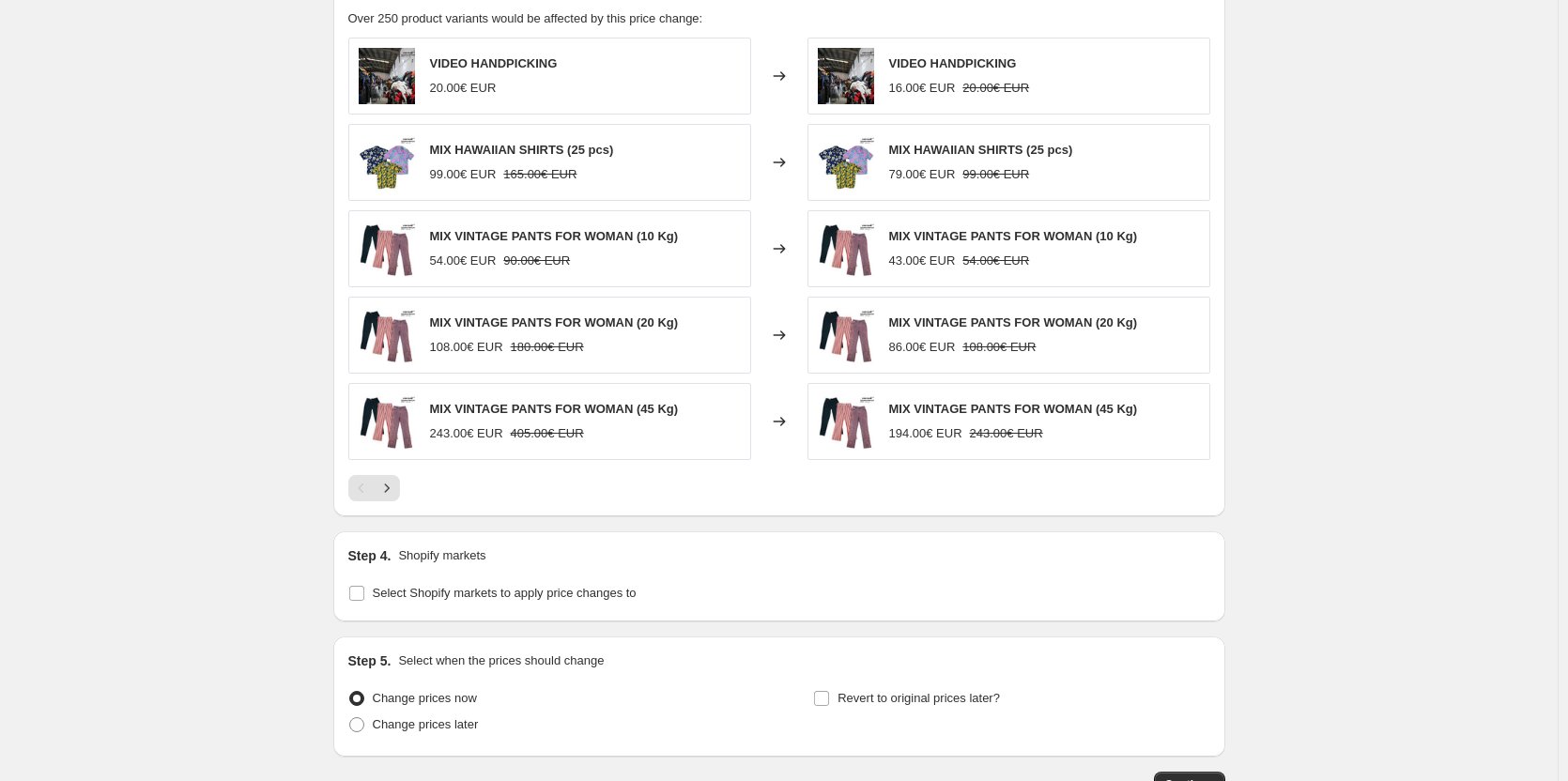 click on "165.00€ EUR" at bounding box center (540, 174) 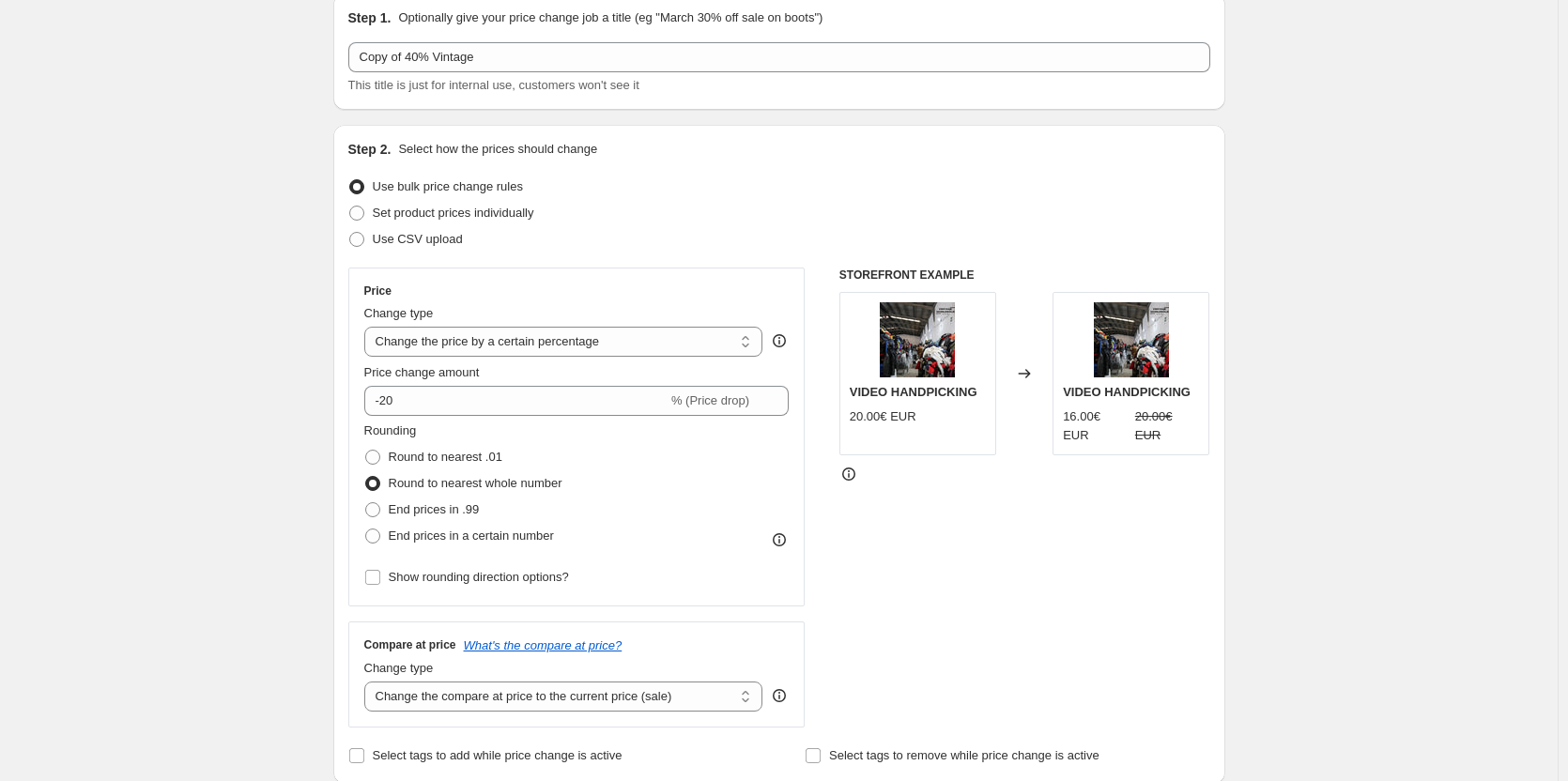 scroll, scrollTop: 0, scrollLeft: 0, axis: both 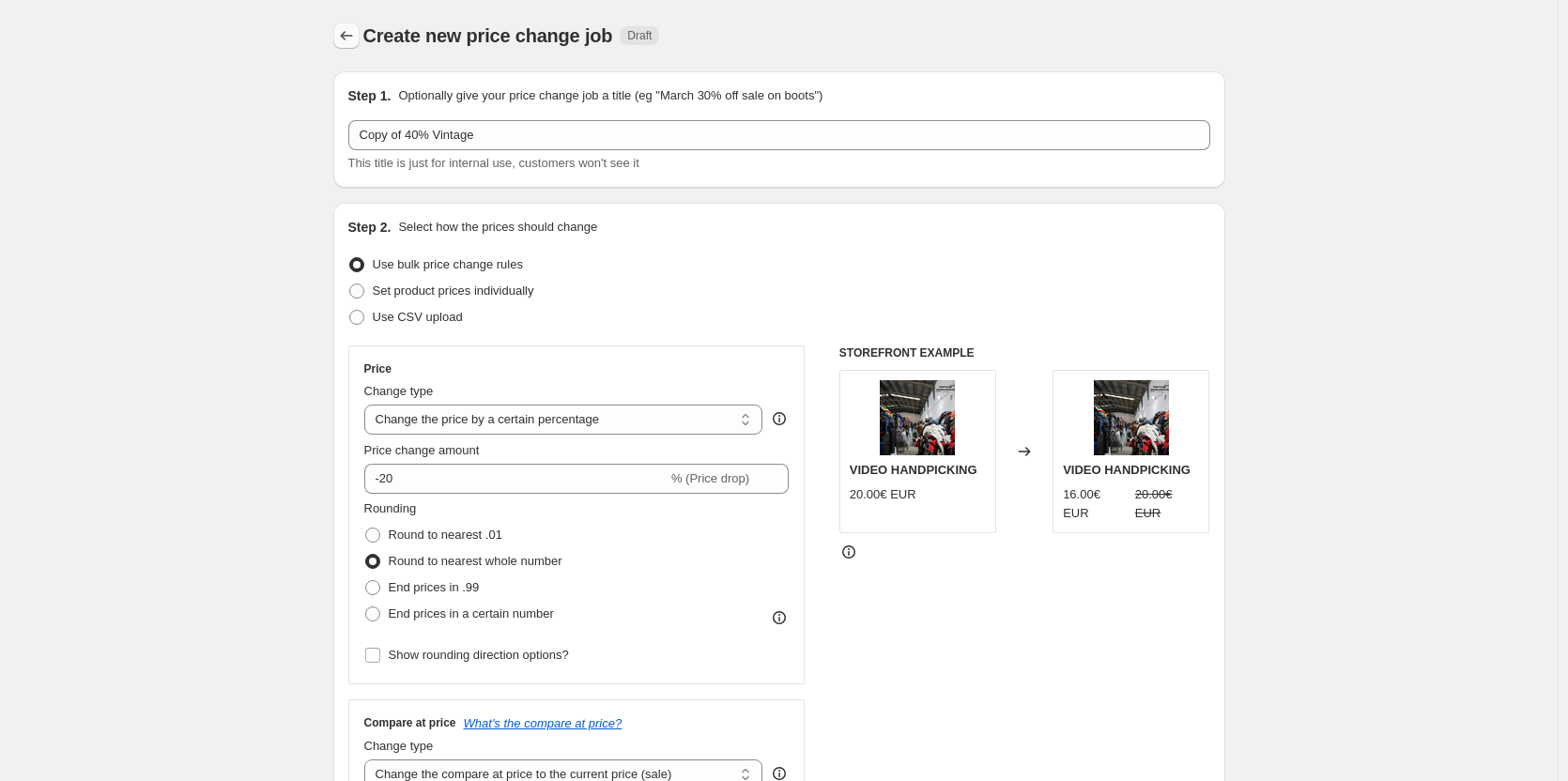 click 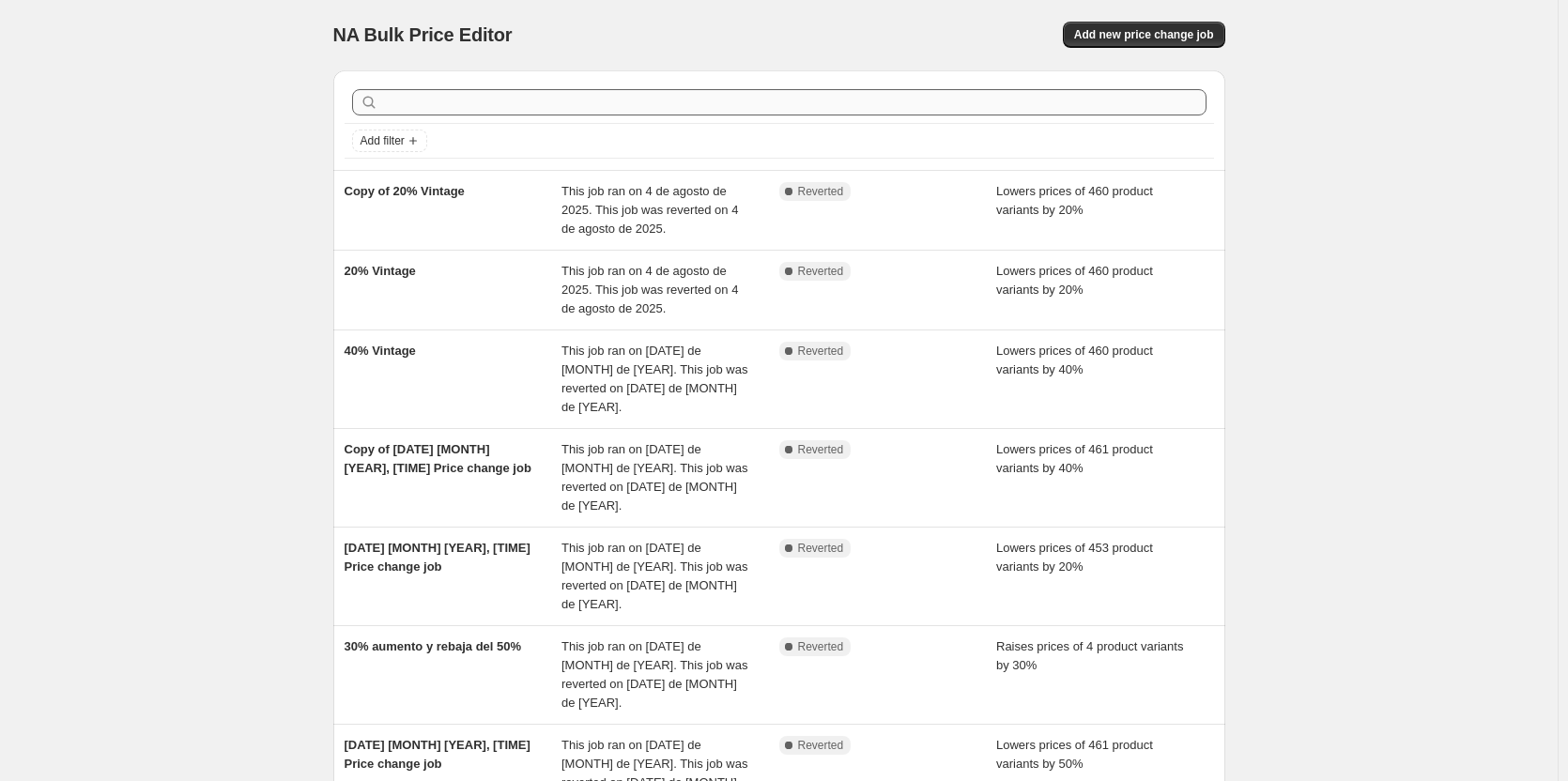 scroll, scrollTop: 0, scrollLeft: 0, axis: both 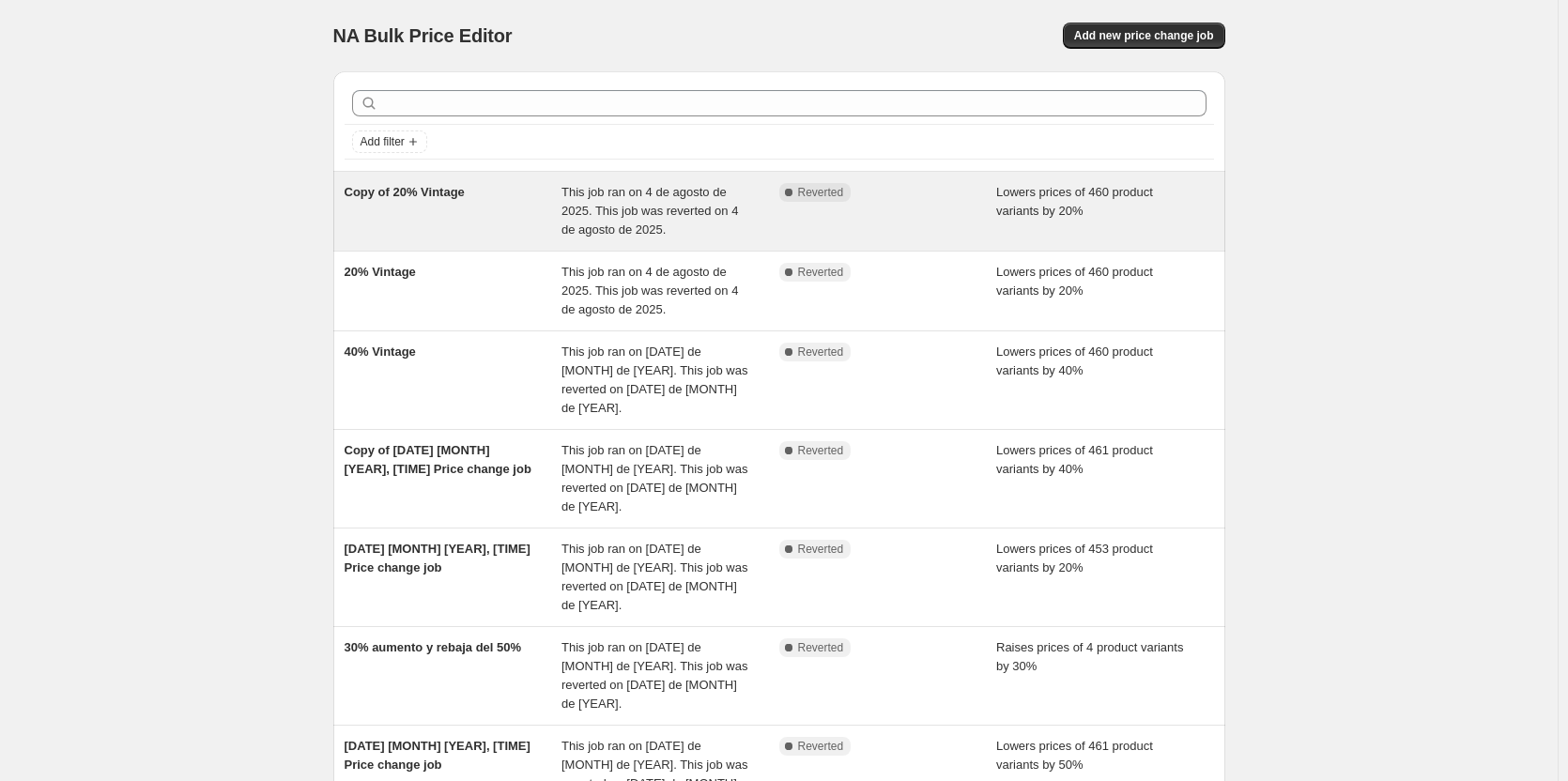 click on "Copy of 20% Vintage" at bounding box center (453, 211) 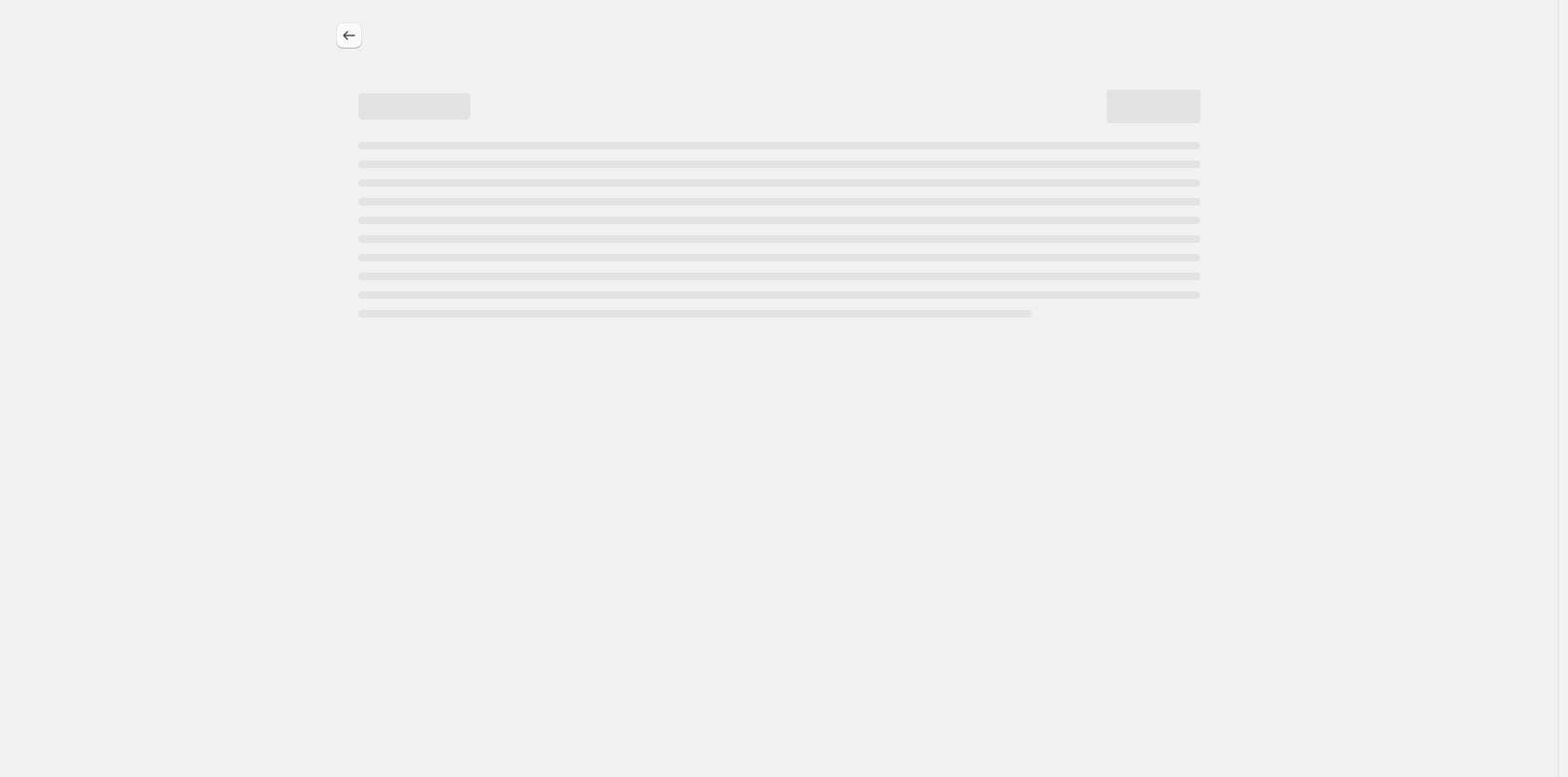 select on "percentage" 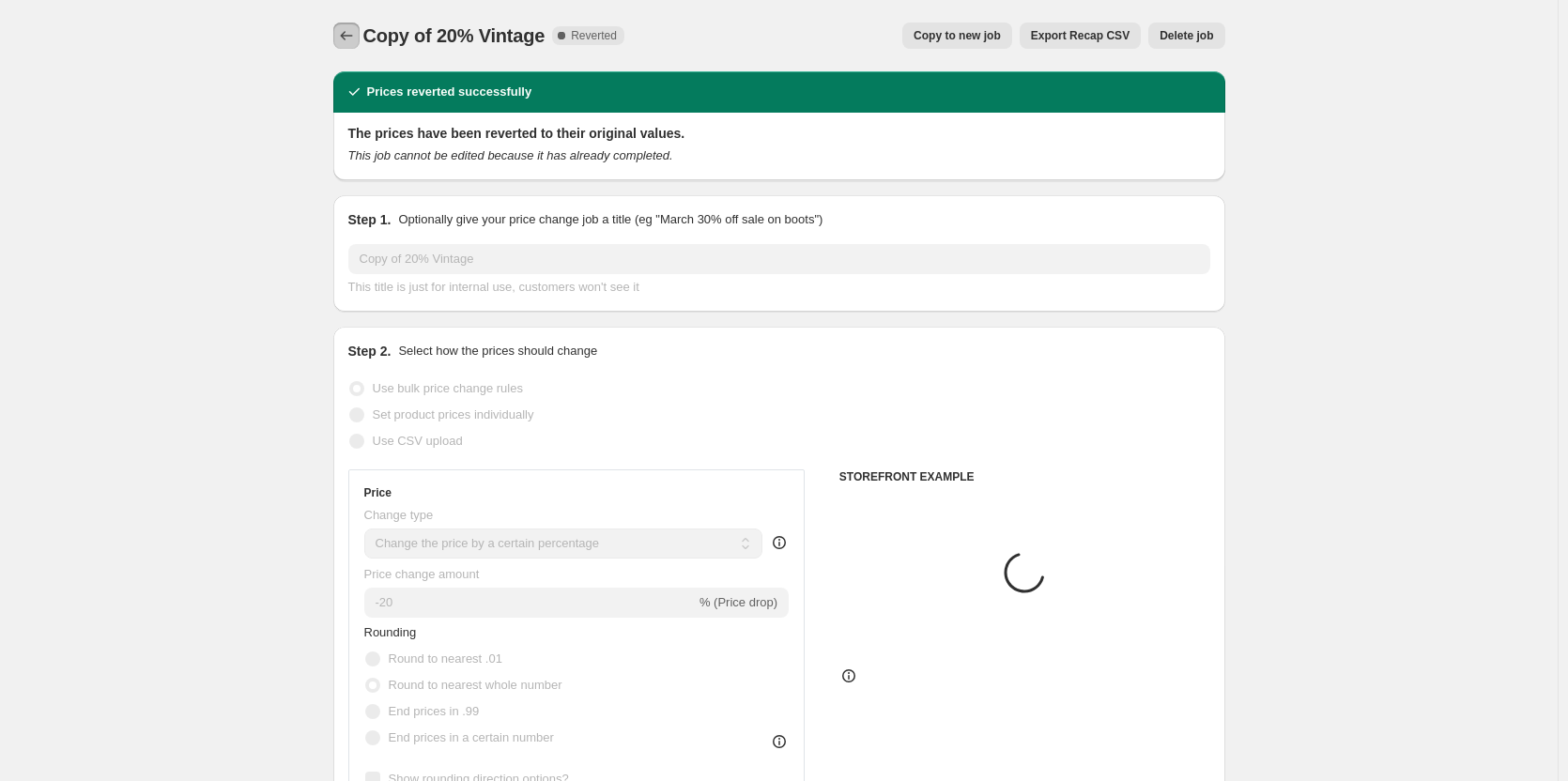 click 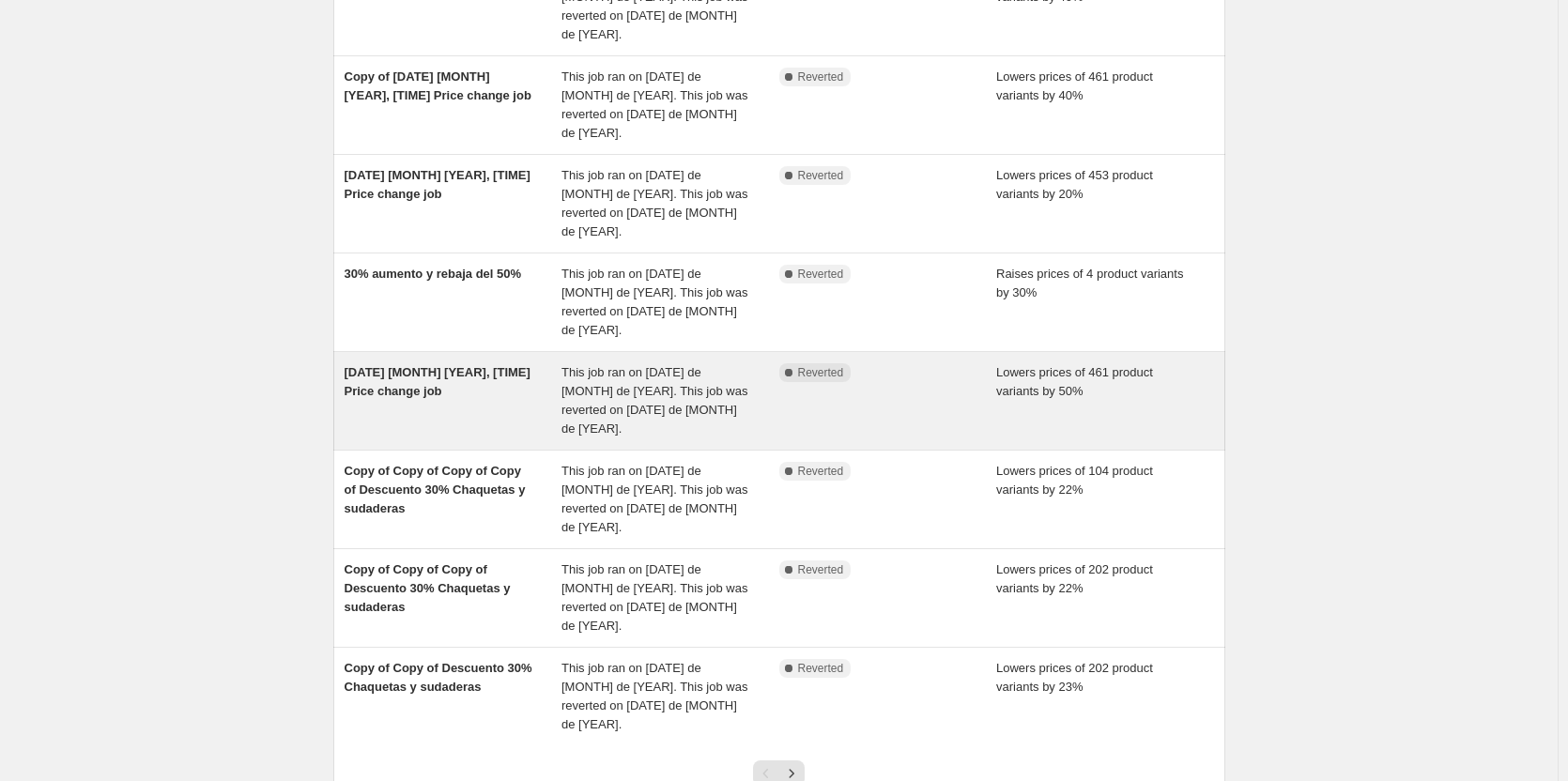 scroll, scrollTop: 92, scrollLeft: 0, axis: vertical 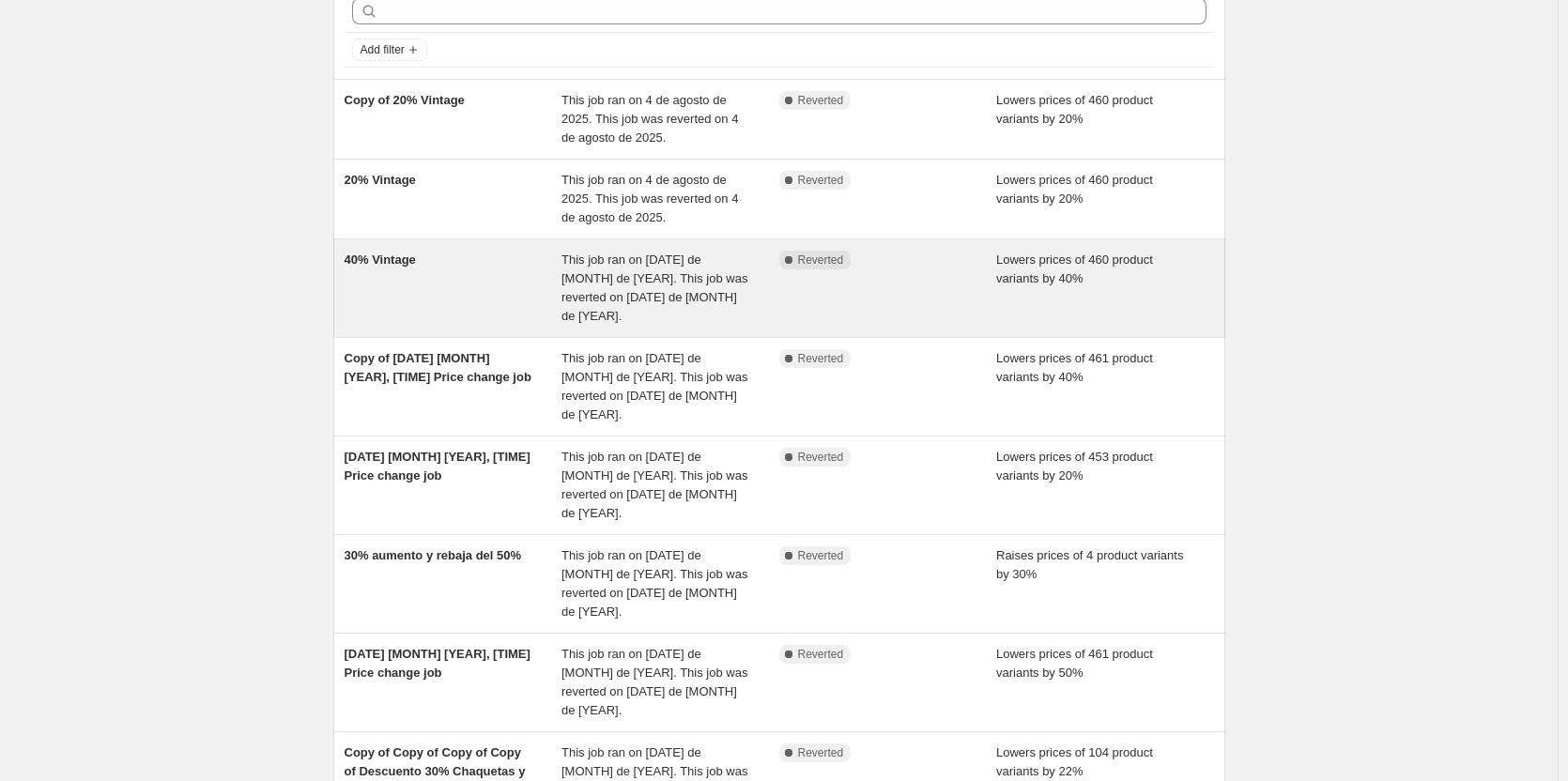 click on "40% Vintage" at bounding box center [380, 259] 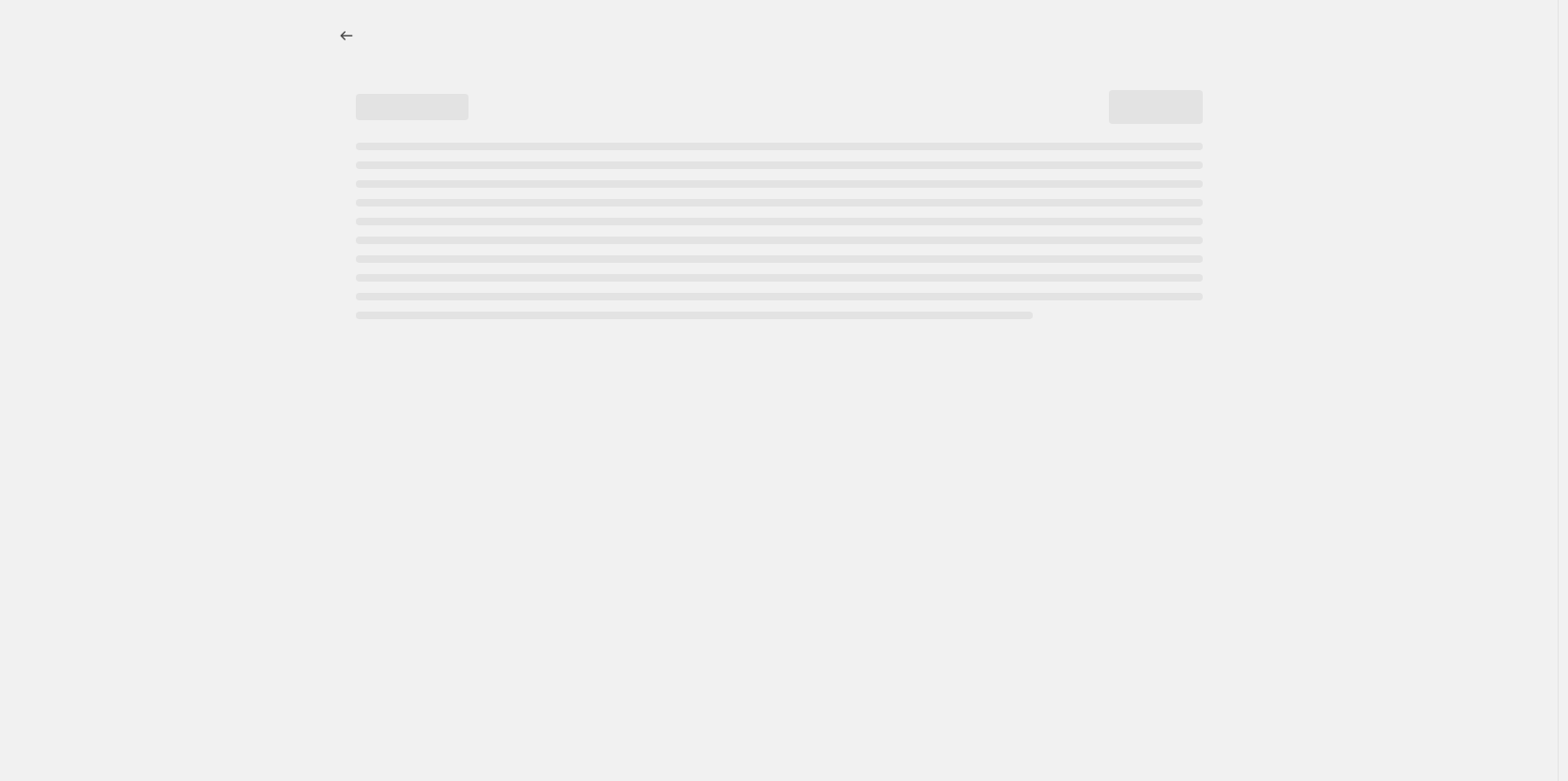 select on "percentage" 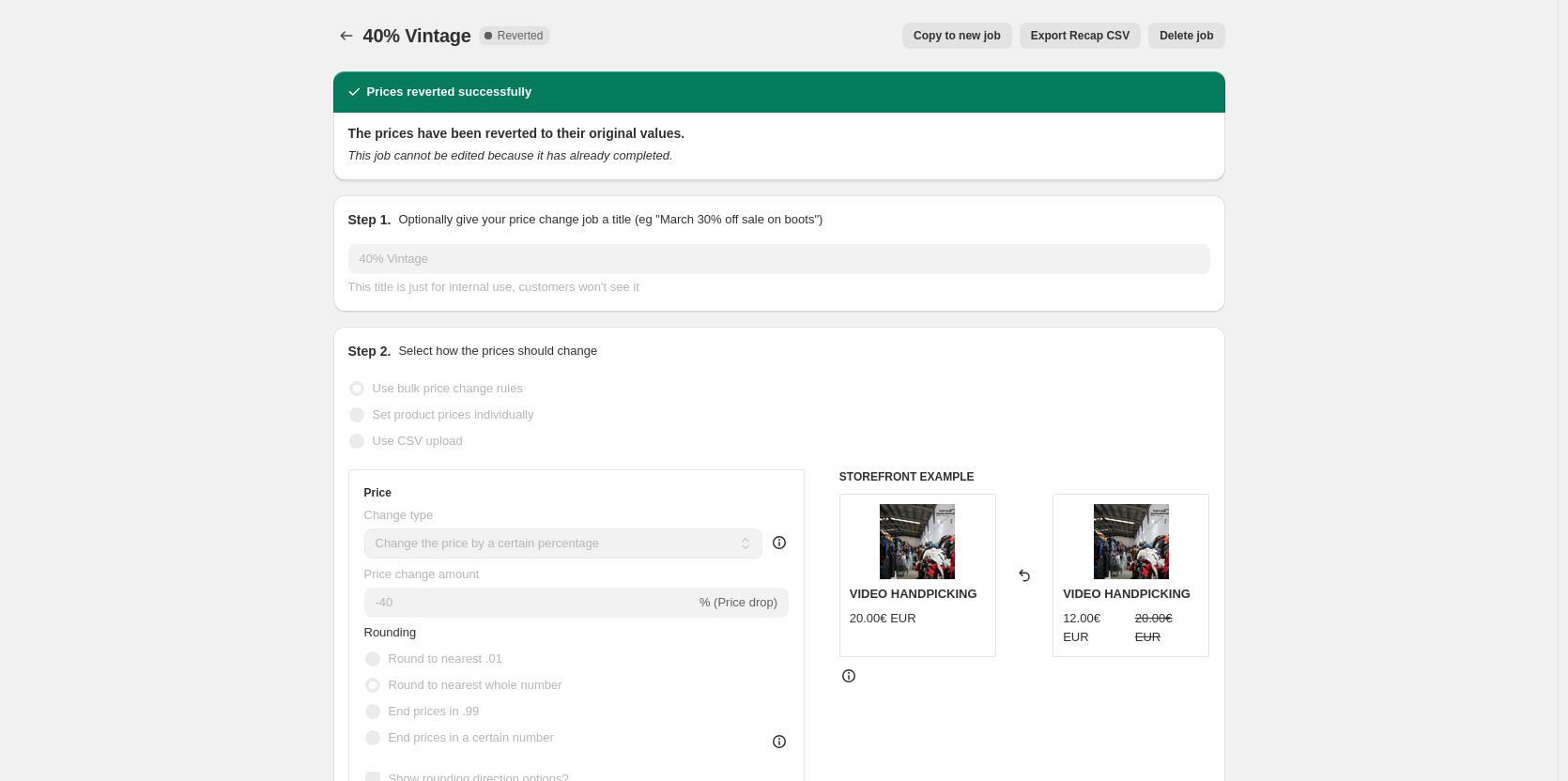click on "Copy to new job" at bounding box center [957, 36] 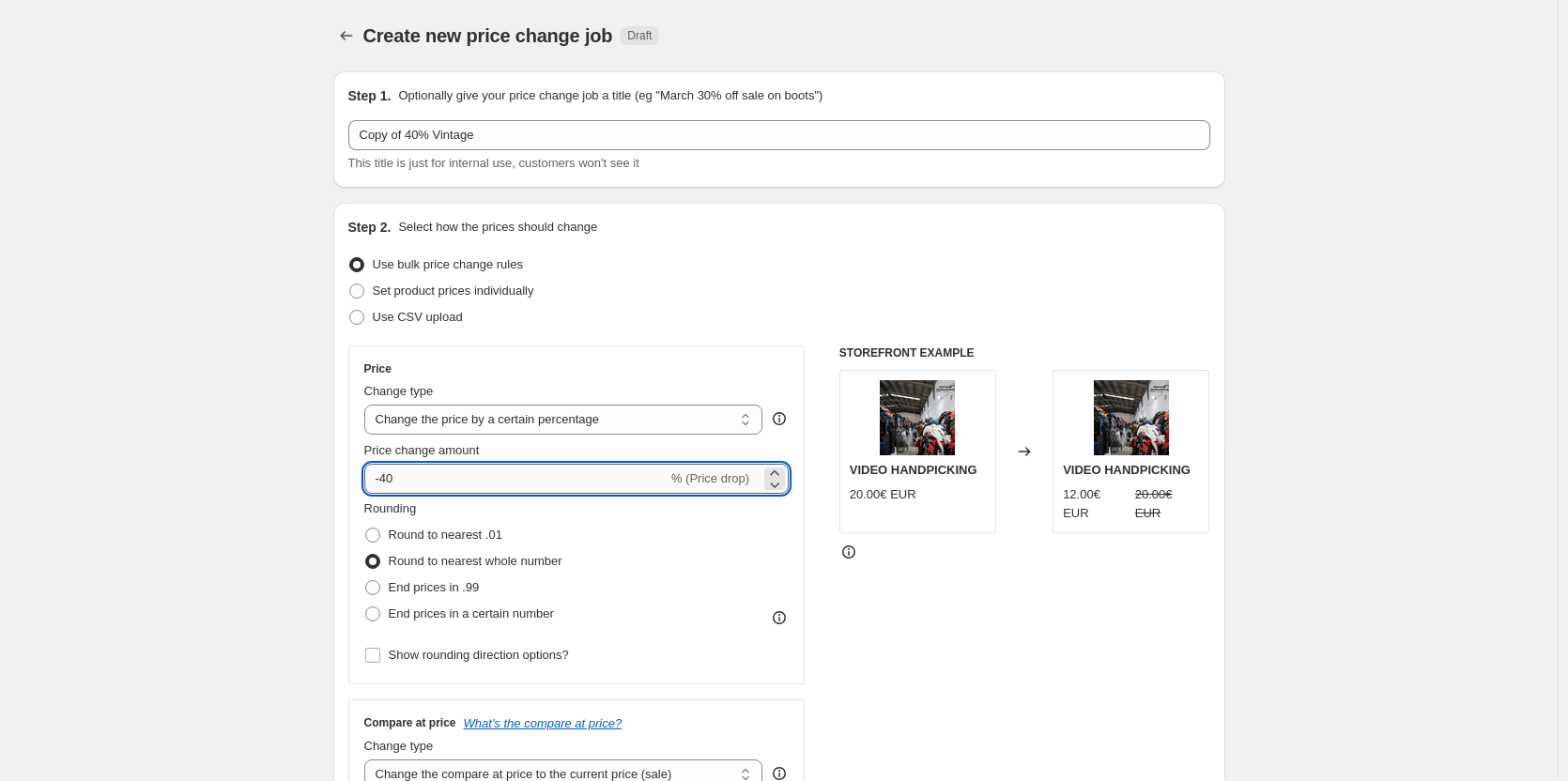 click on "-40" at bounding box center [515, 479] 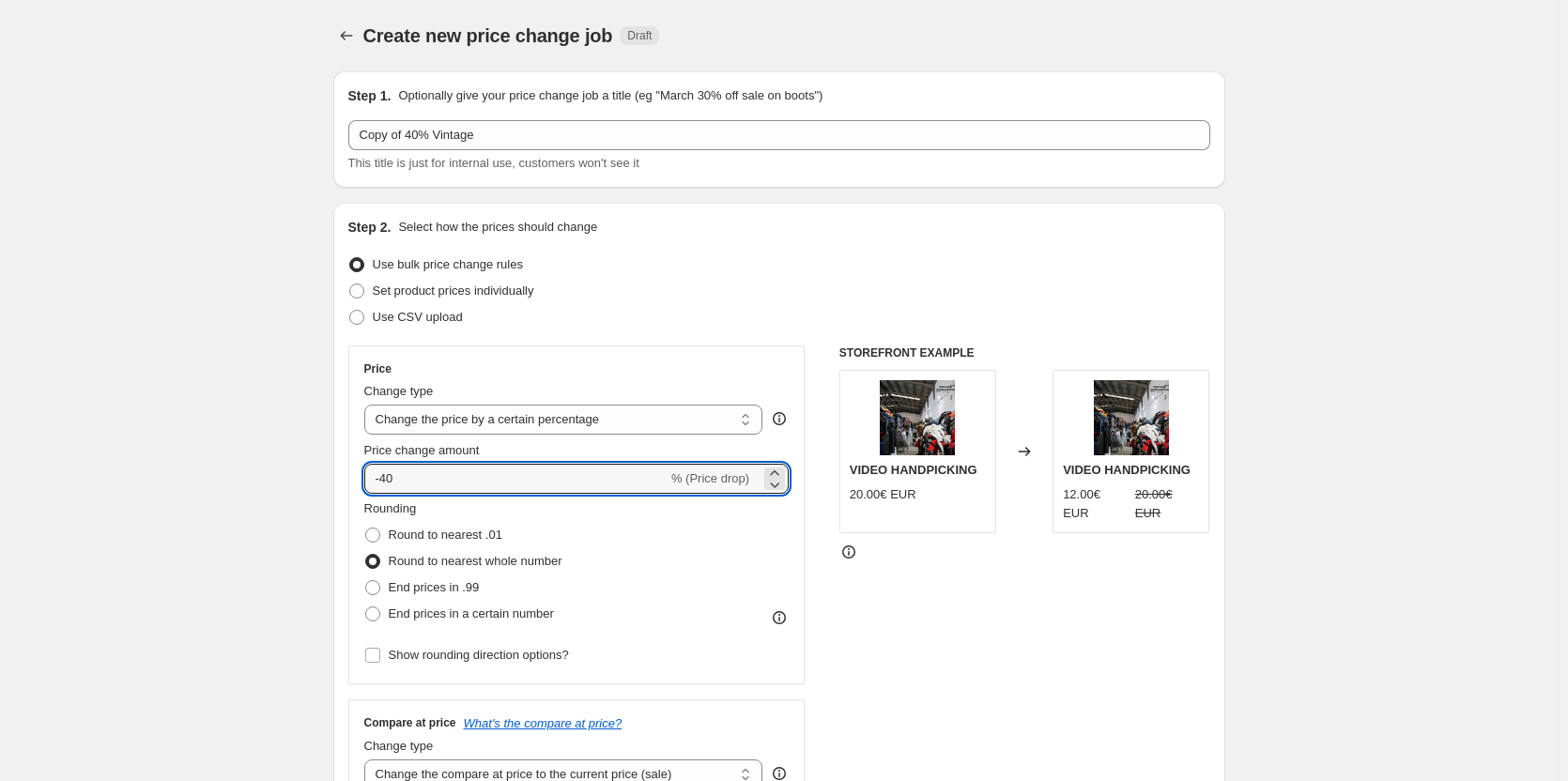 type on "-4" 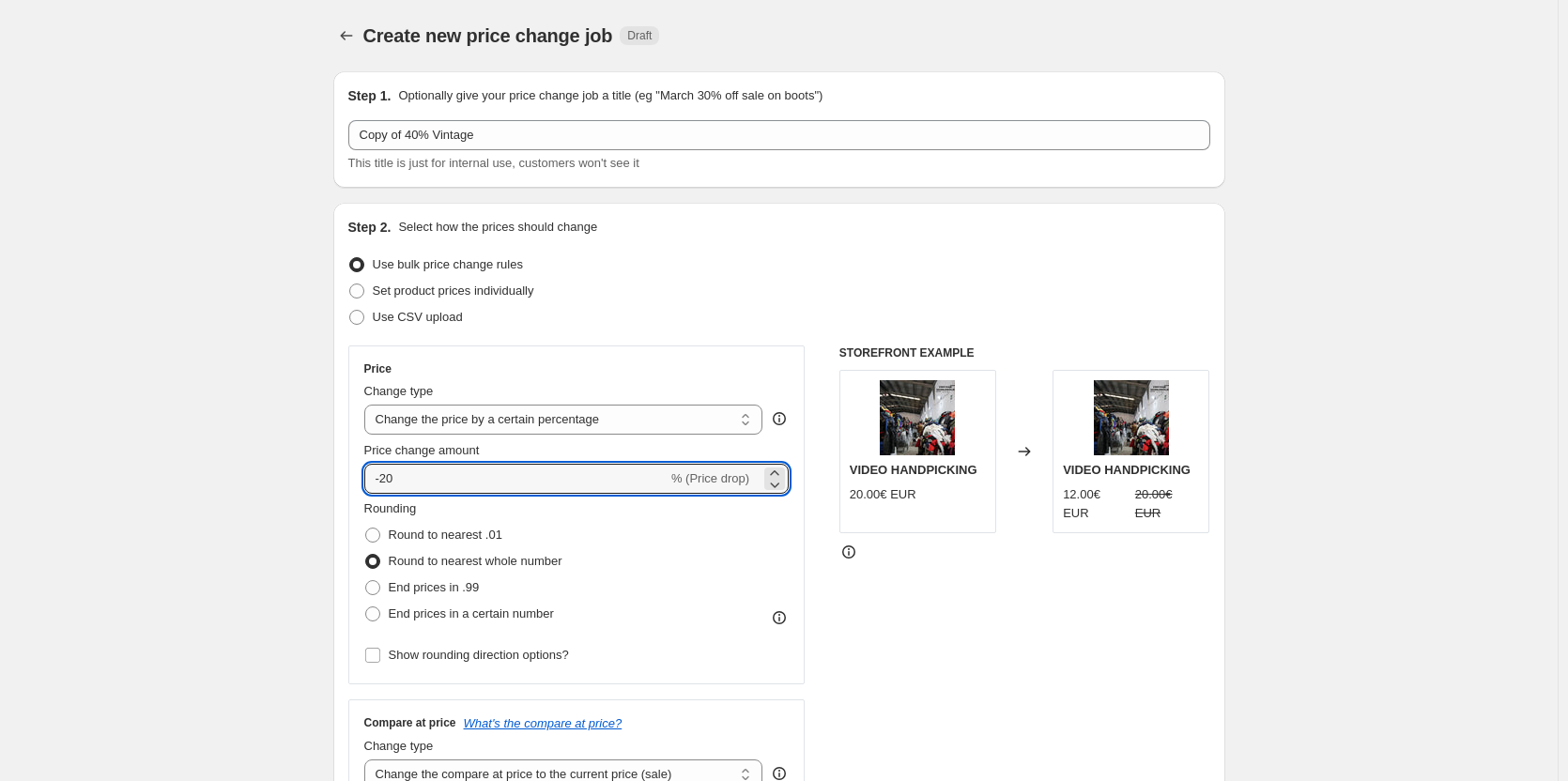 type on "-20" 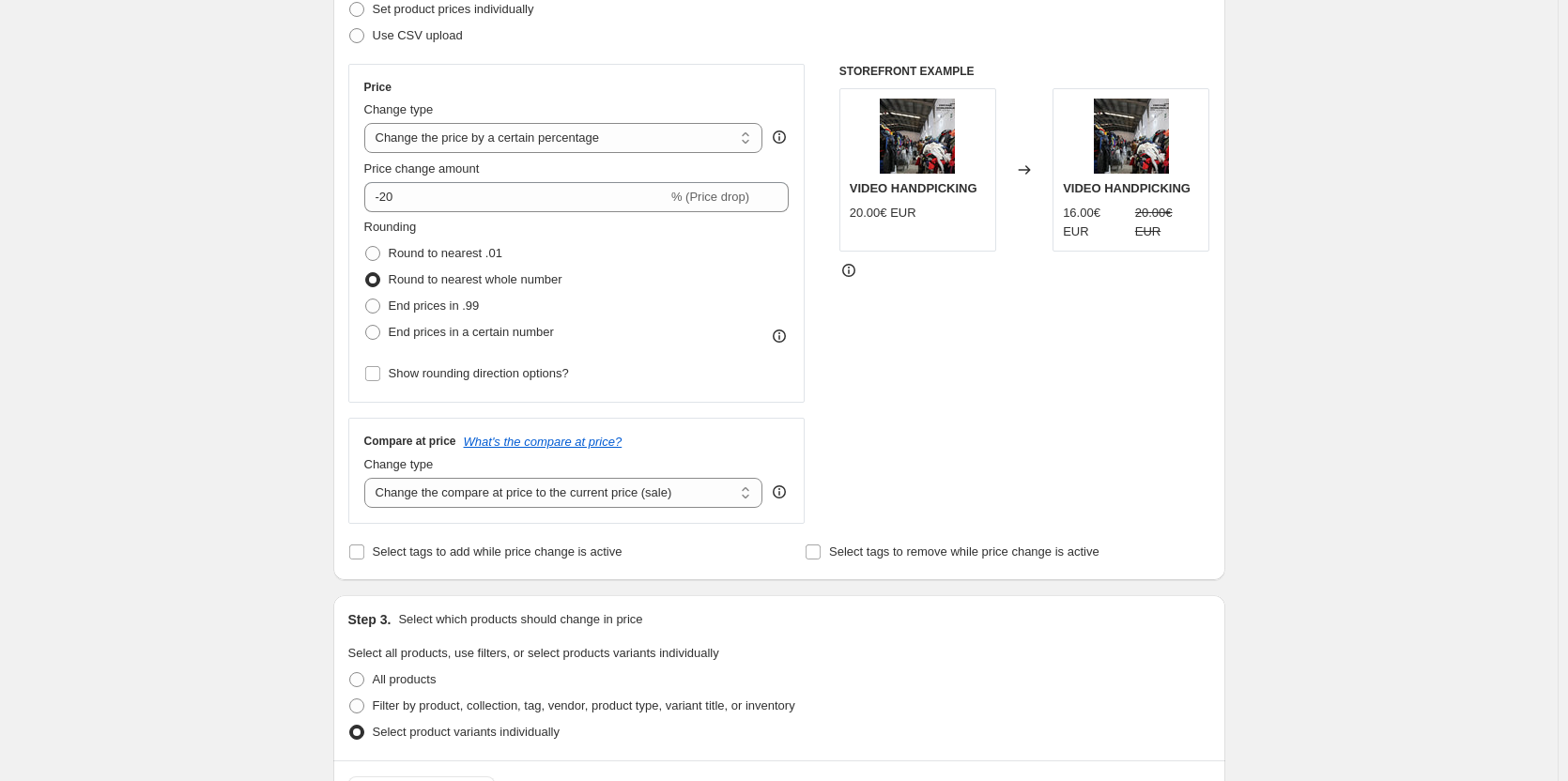 scroll, scrollTop: 0, scrollLeft: 0, axis: both 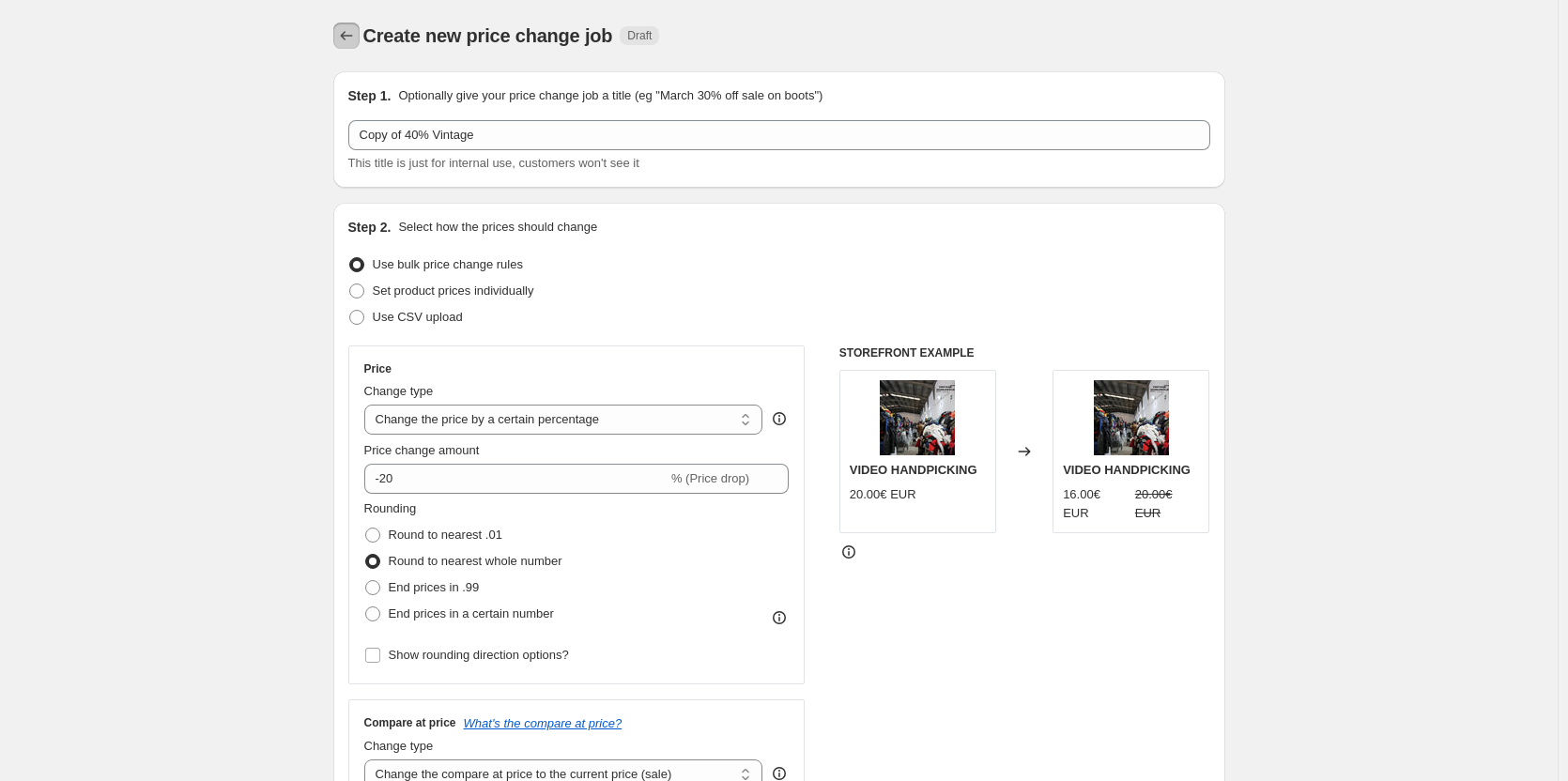 click 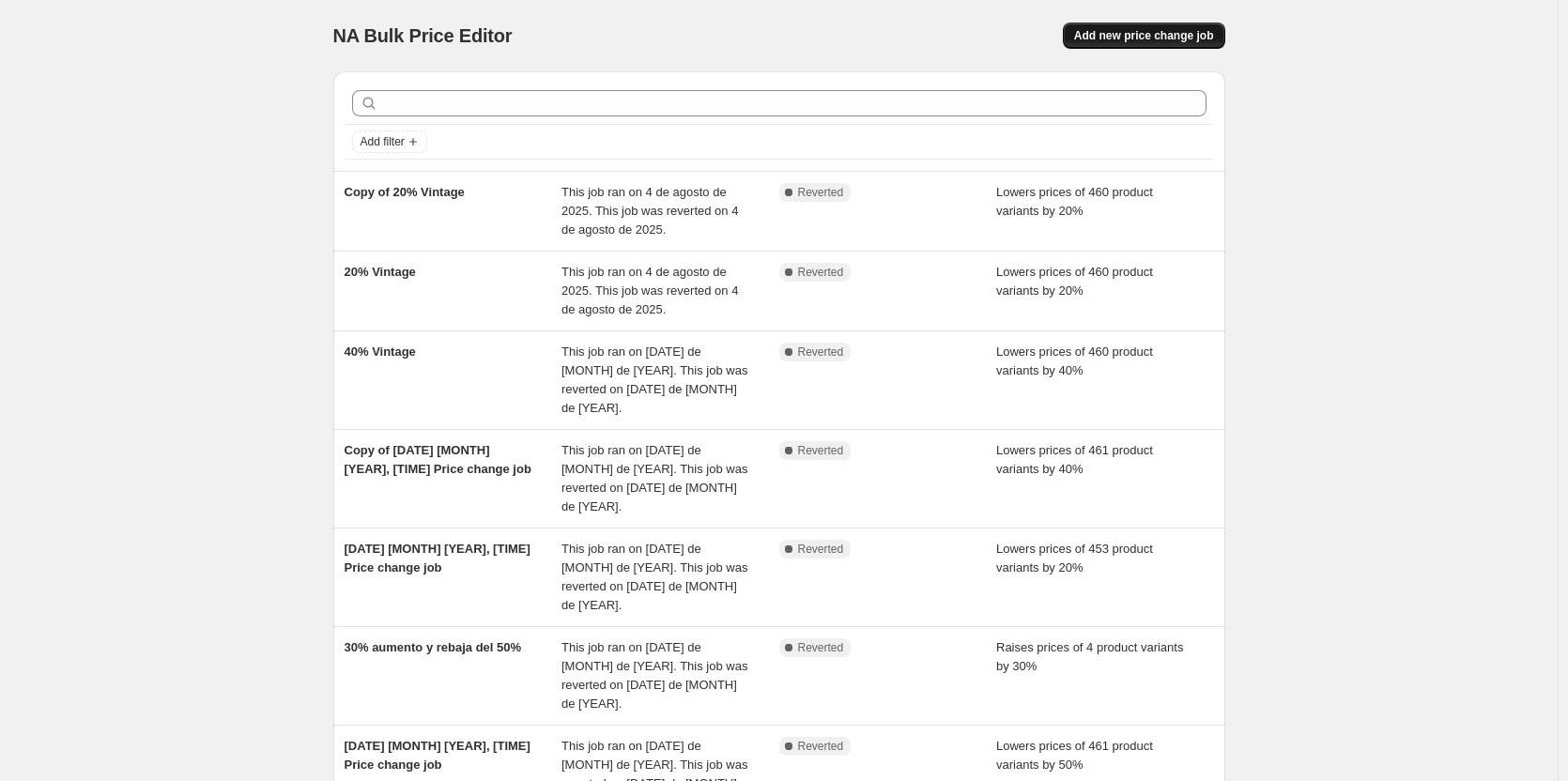 click on "Add new price change job" at bounding box center (1144, 36) 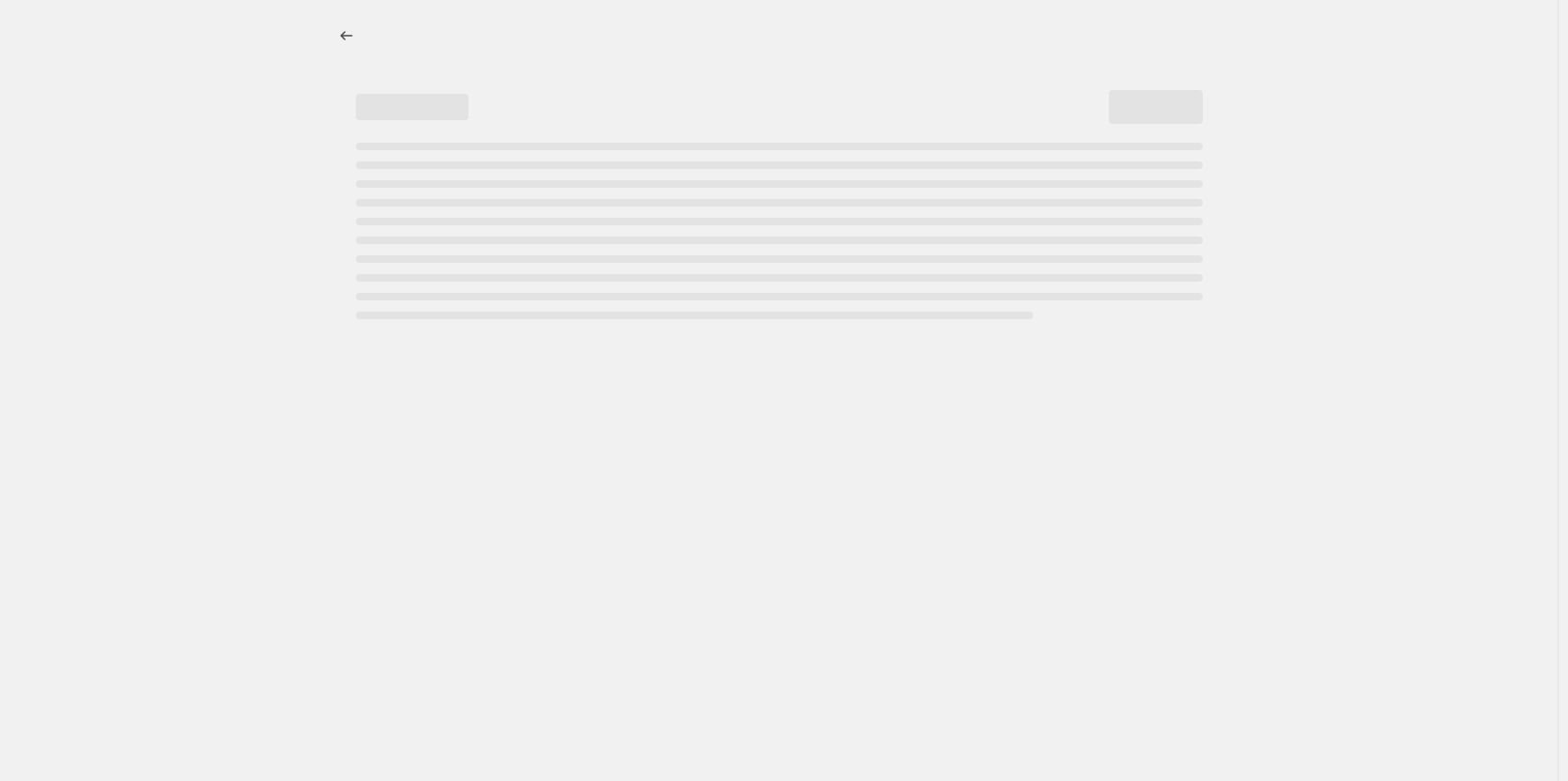 select on "percentage" 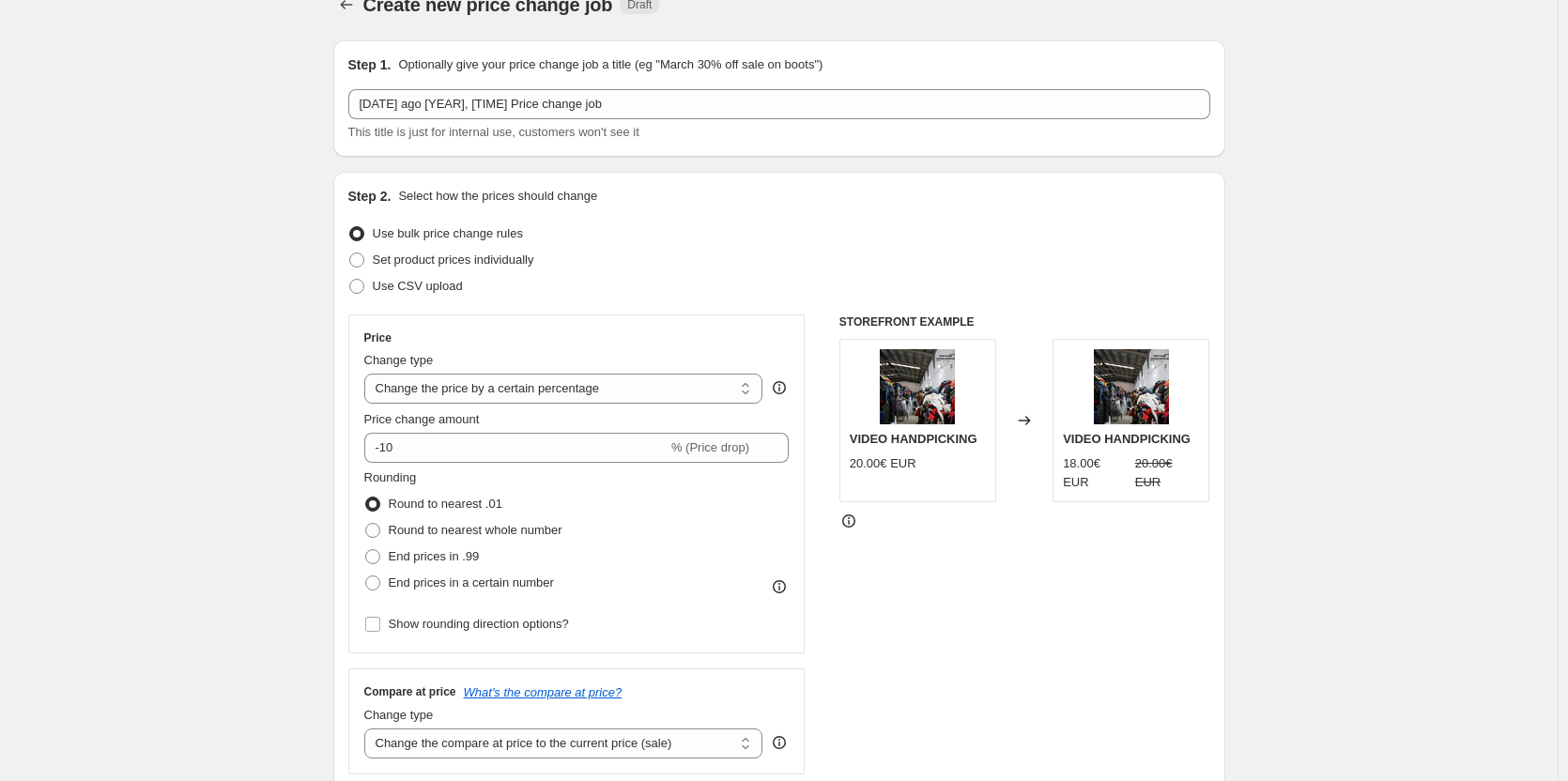 scroll, scrollTop: 0, scrollLeft: 0, axis: both 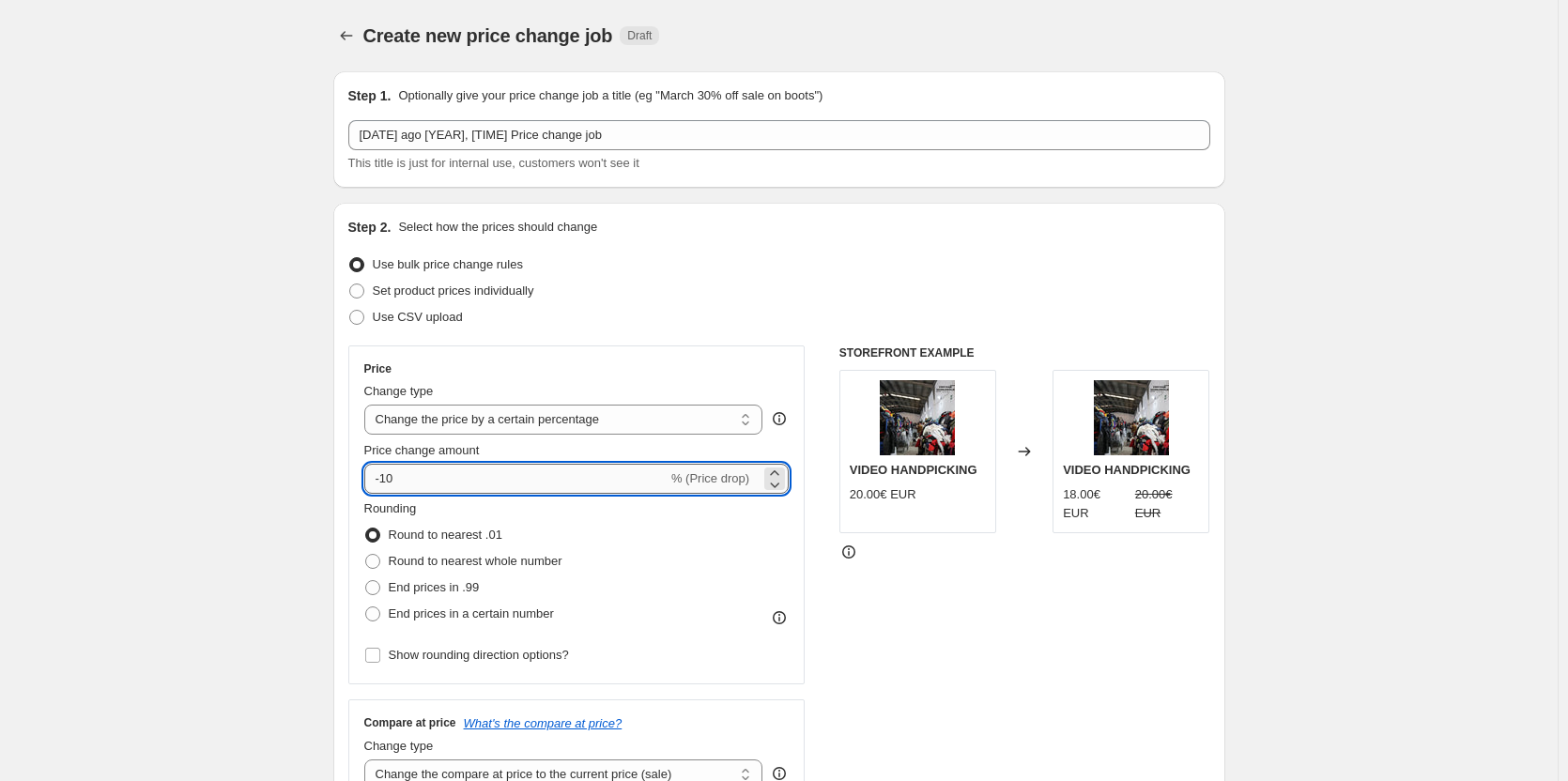 click on "-10" at bounding box center (515, 479) 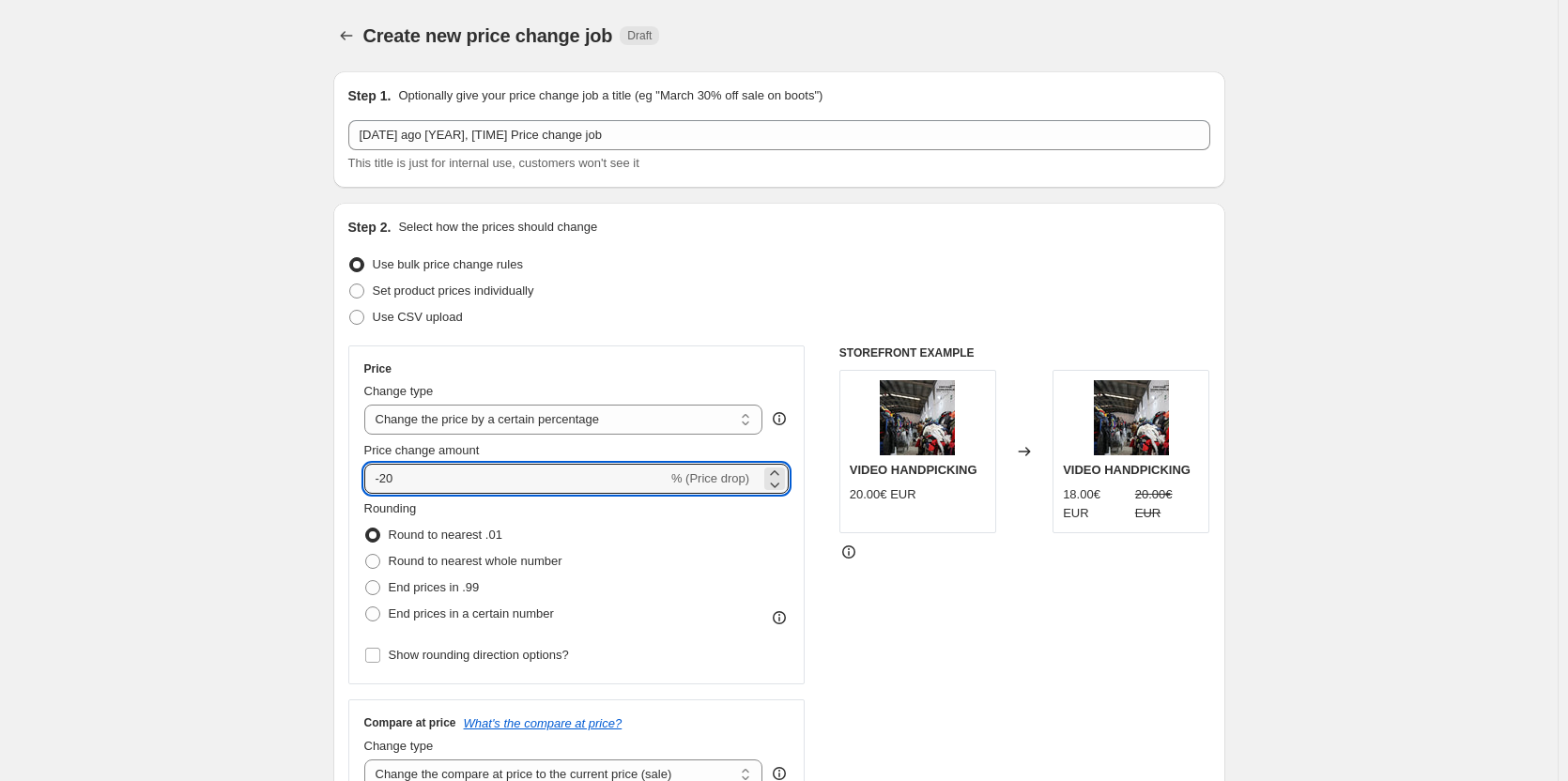 type on "-20" 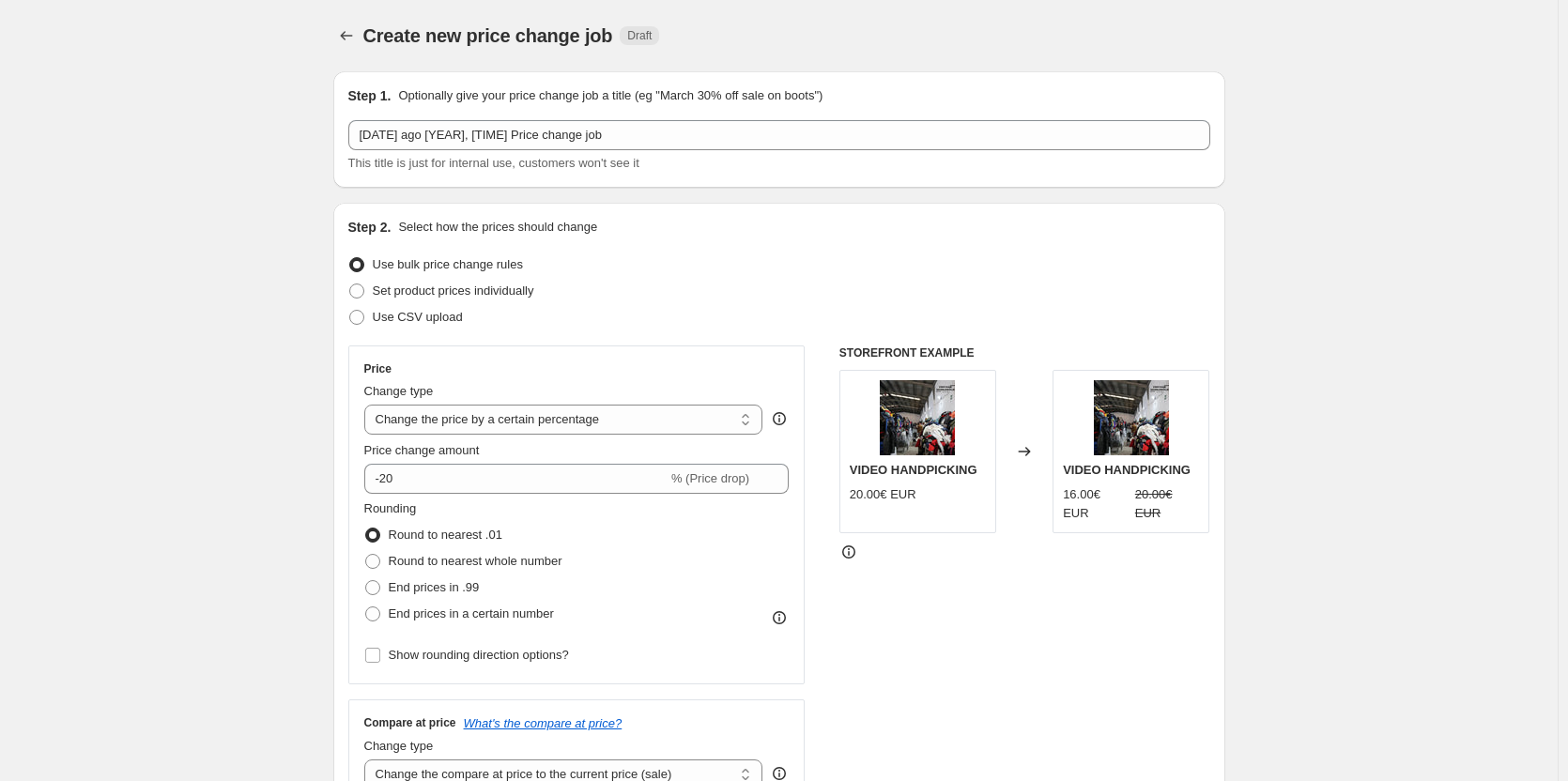 click on "Create new price change job. This page is ready Create new price change job Draft Step 1. Optionally give your price change job a title (eg "[MONTH] [PERCENT]% off sale on boots") [DATE] ago [YEAR], [TIME] Price change job This title is just for internal use, customers won't see it Step 2. Select how the prices should change Use bulk price change rules Set product prices individually Use CSV upload Price Change type Change the price to a certain amount Change the price by a certain amount Change the price by a certain percentage Change the price to the current compare at price (price before sale) Change the price by a certain amount relative to the compare at price Change the price by a certain percentage relative to the compare at price Don't change the price Change the price by a certain percentage relative to the cost per item Change price to certain cost margin Change the price by a certain percentage Price change amount [PERCENT]% (Price drop) Rounding Round to nearest .01 Round to nearest whole number End prices in .99" at bounding box center [778, 990] 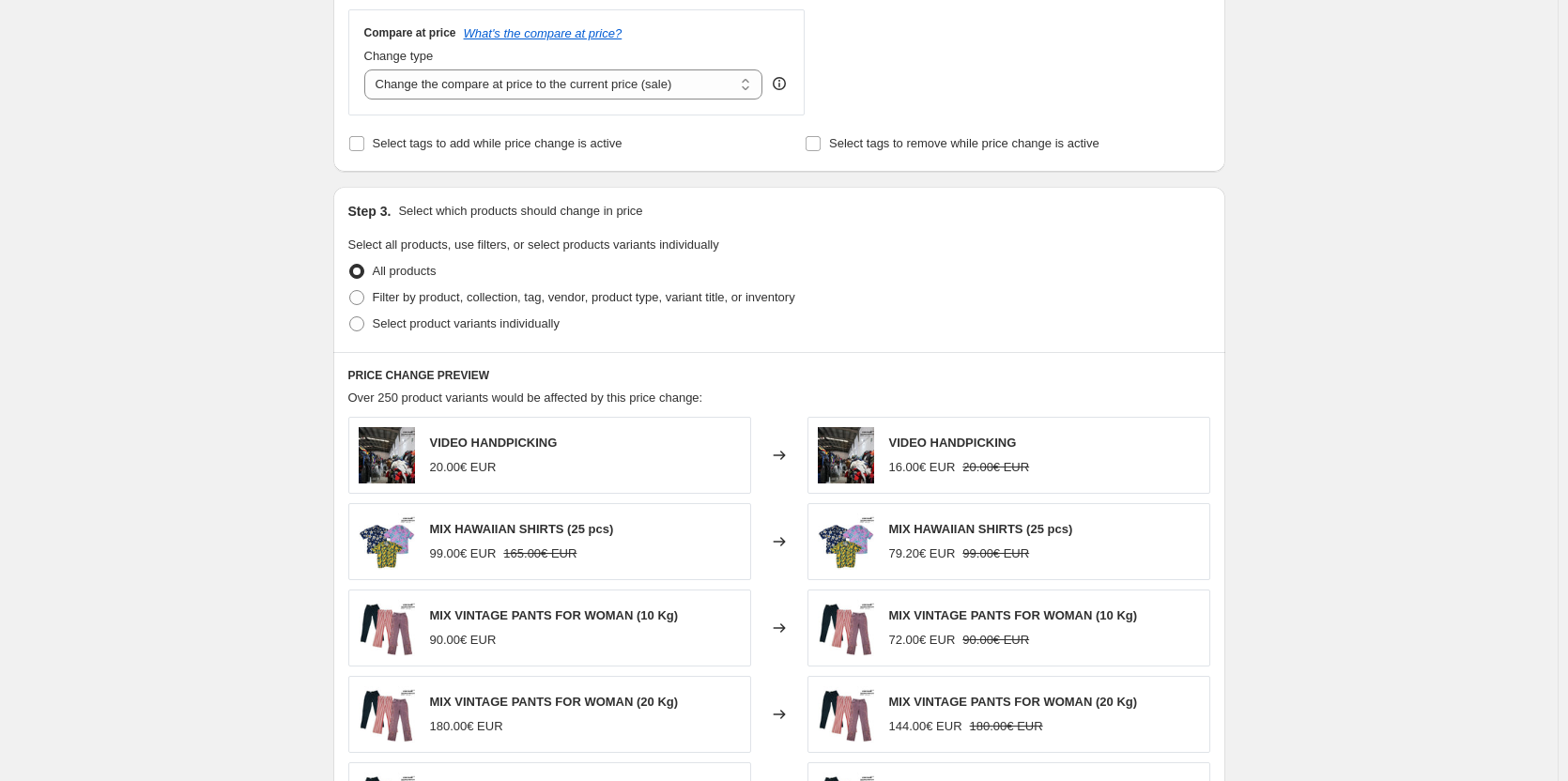 scroll, scrollTop: 657, scrollLeft: 0, axis: vertical 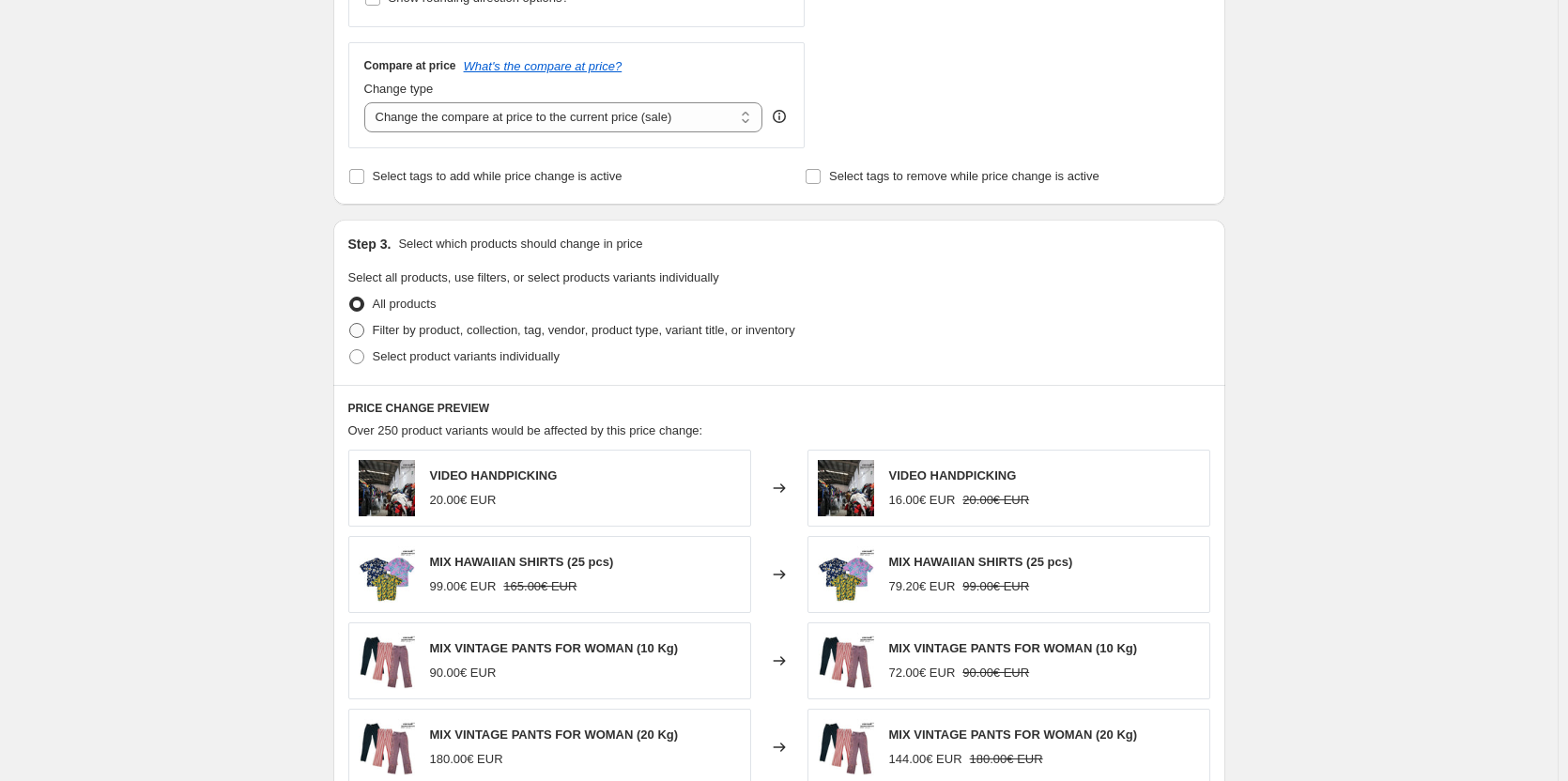click at bounding box center (357, 330) 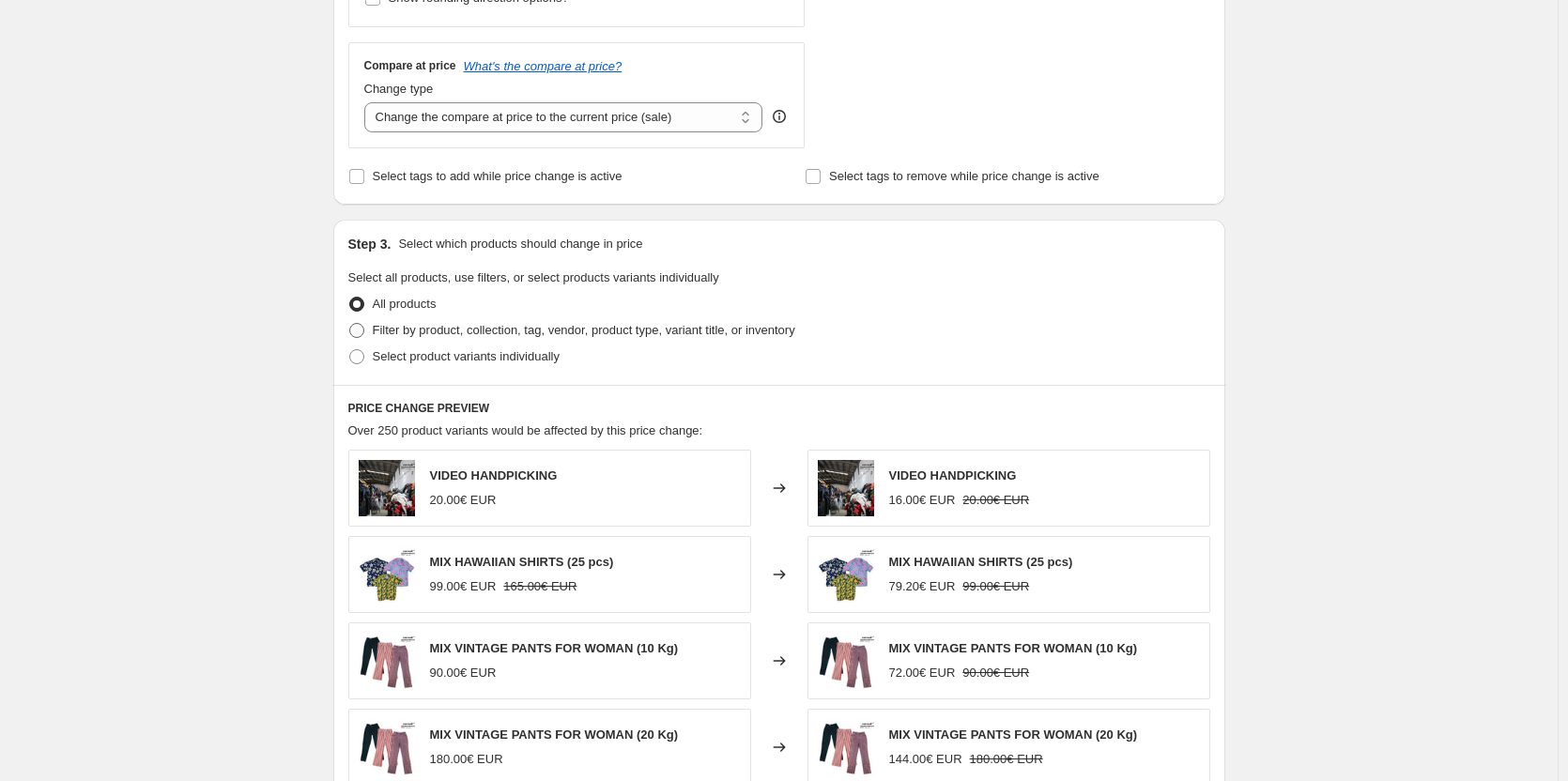radio on "true" 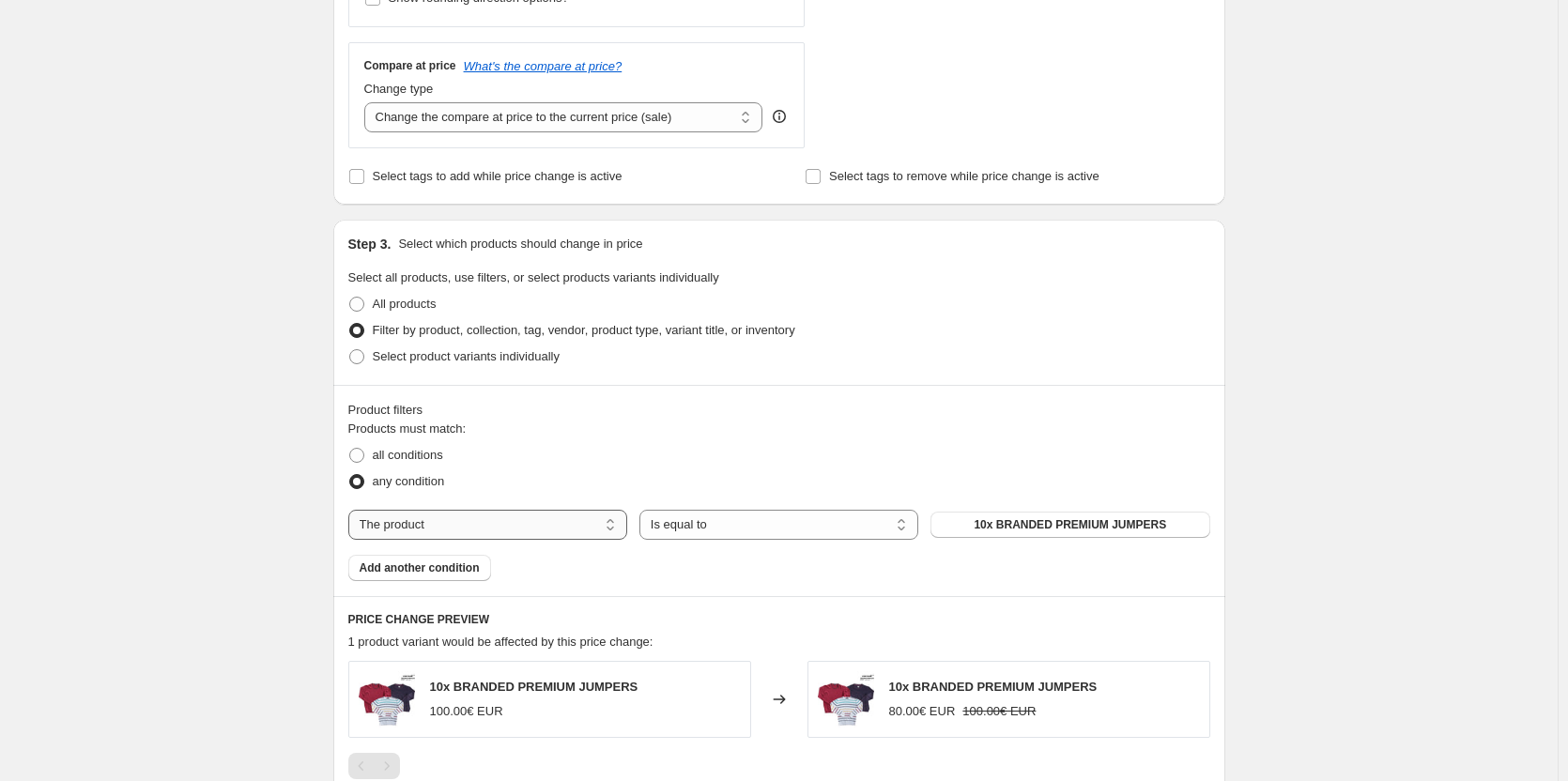 click on "The product The product's collection The product's tag The product's vendor The product's type The product's status The variant's title Inventory quantity" at bounding box center (487, 525) 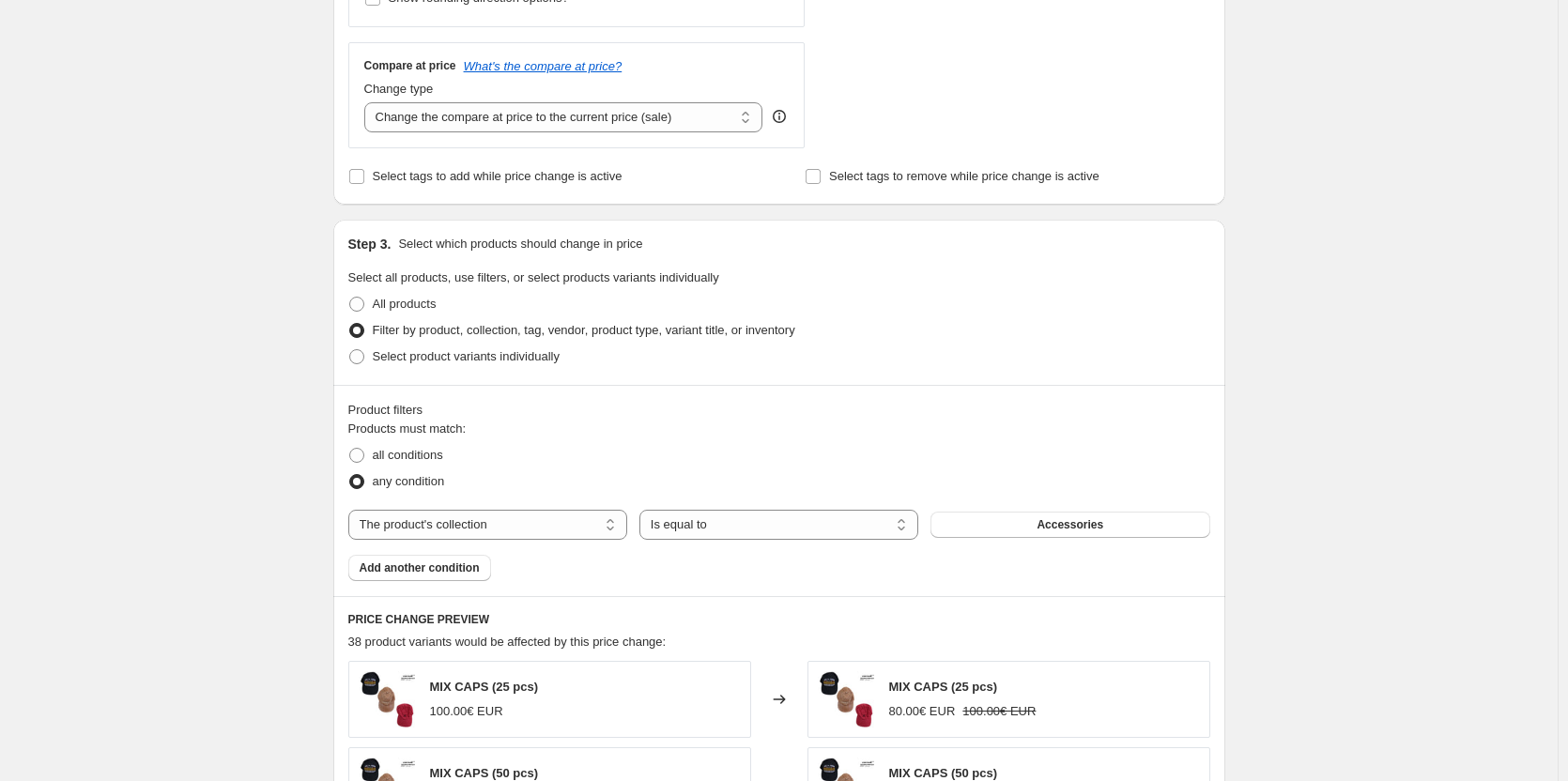click on "Products must match: all conditions any condition The product The product's collection The product's tag The product's vendor The product's type The product's status The variant's title Inventory quantity The product's collection Is equal to Is not equal to Is equal to Accessories Add another condition" at bounding box center [779, 500] 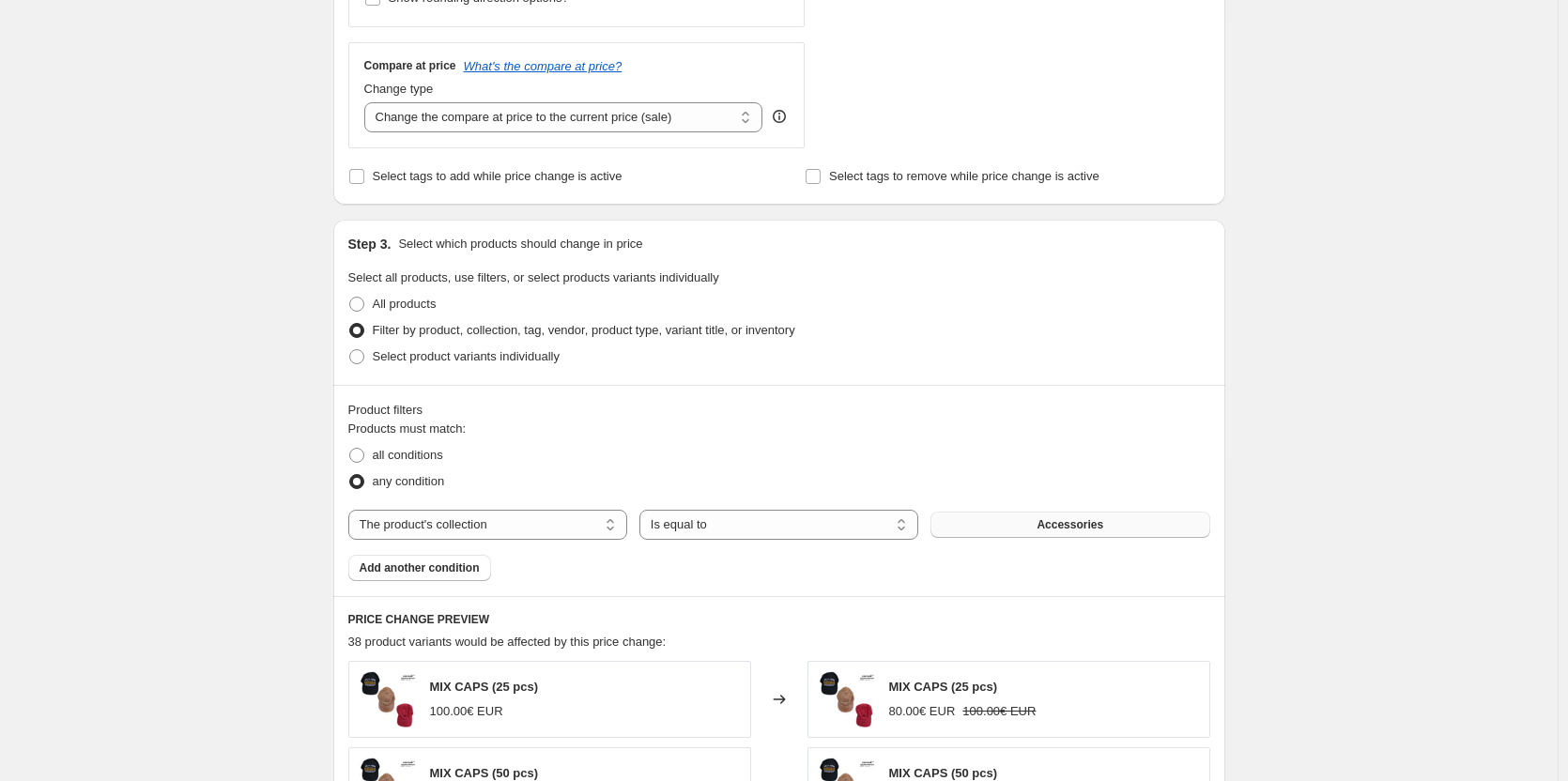 click on "Accessories" at bounding box center [1069, 525] 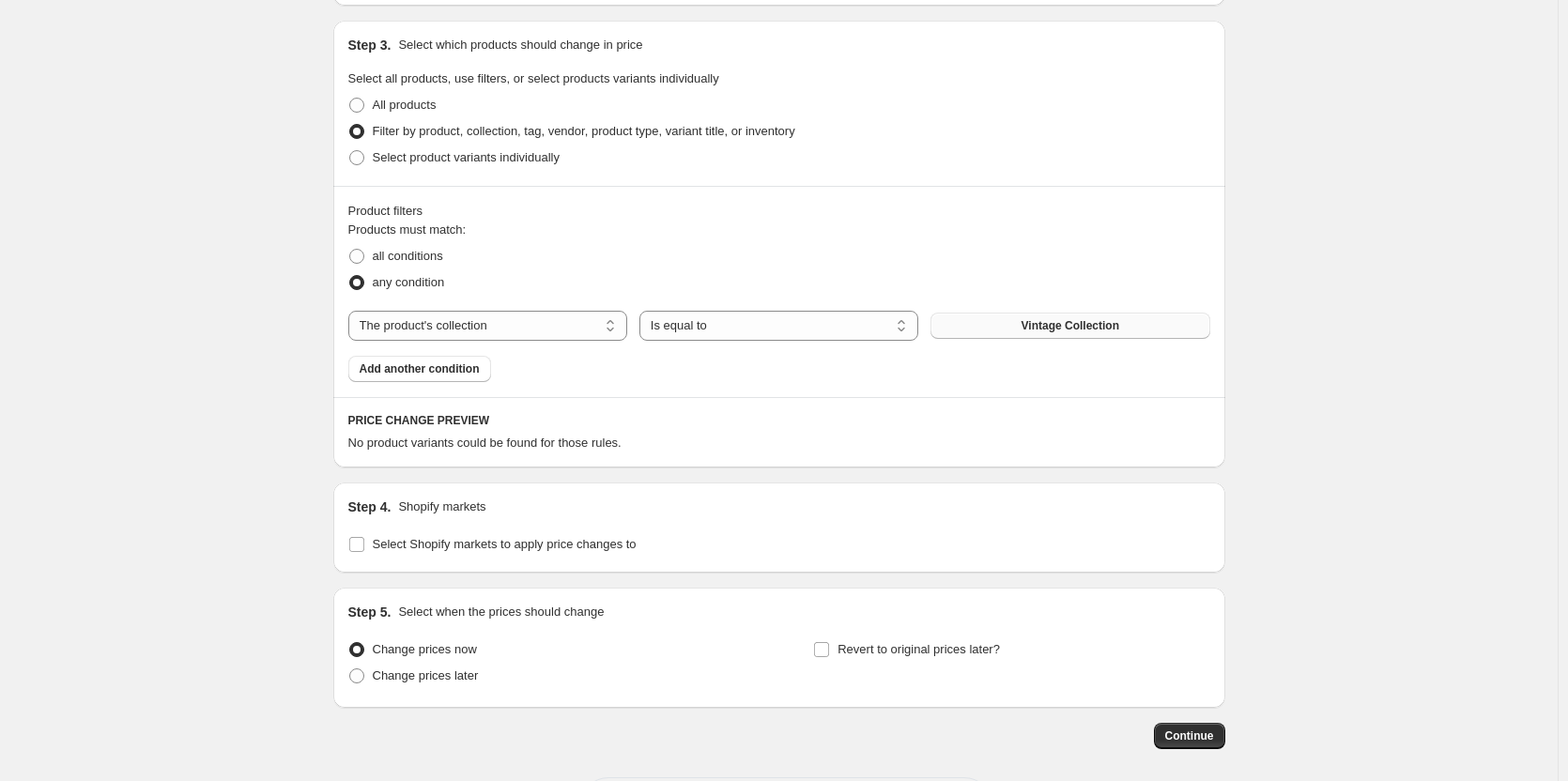 scroll, scrollTop: 939, scrollLeft: 0, axis: vertical 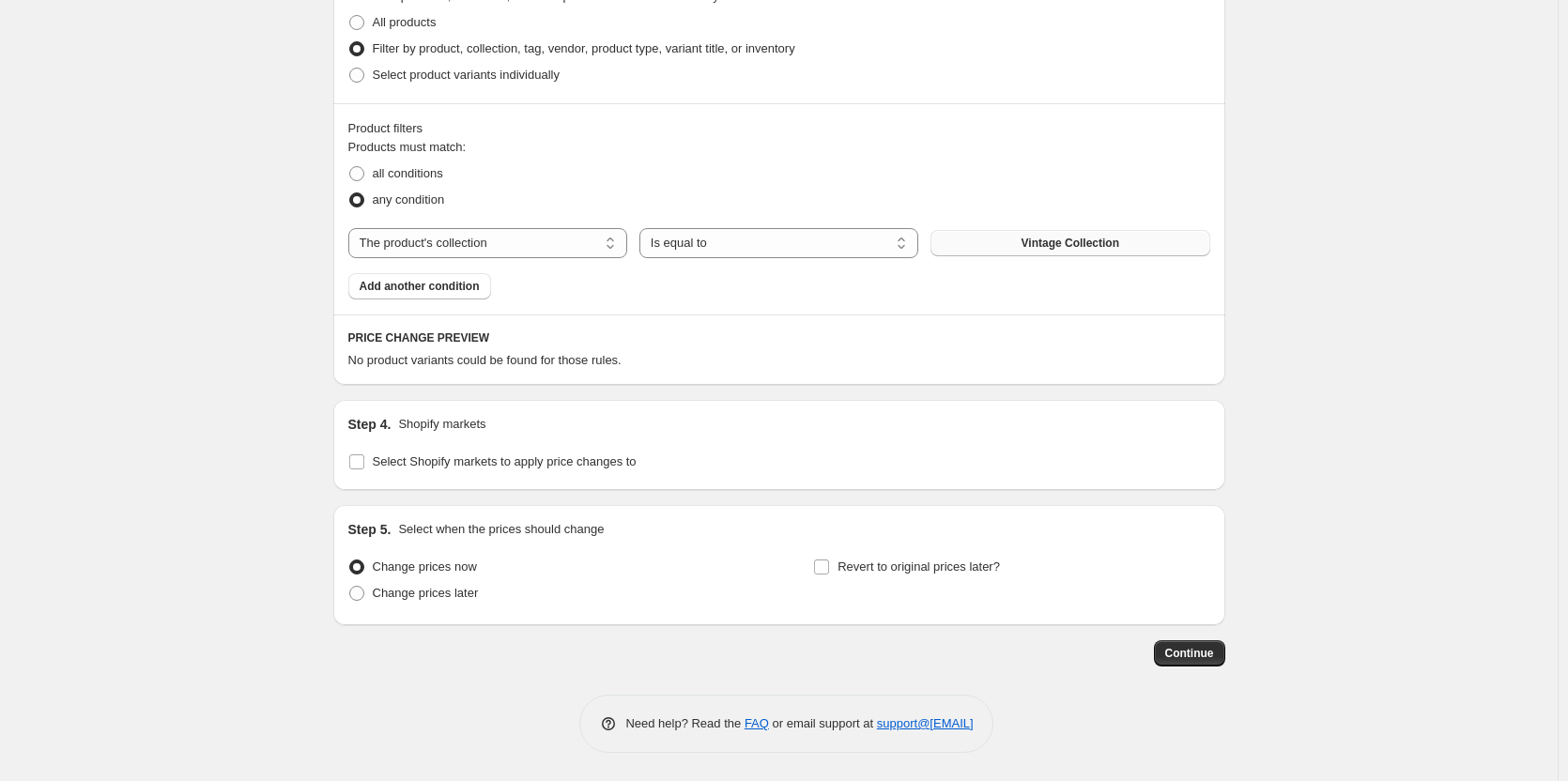 click on "Vintage Collection" at bounding box center [1070, 243] 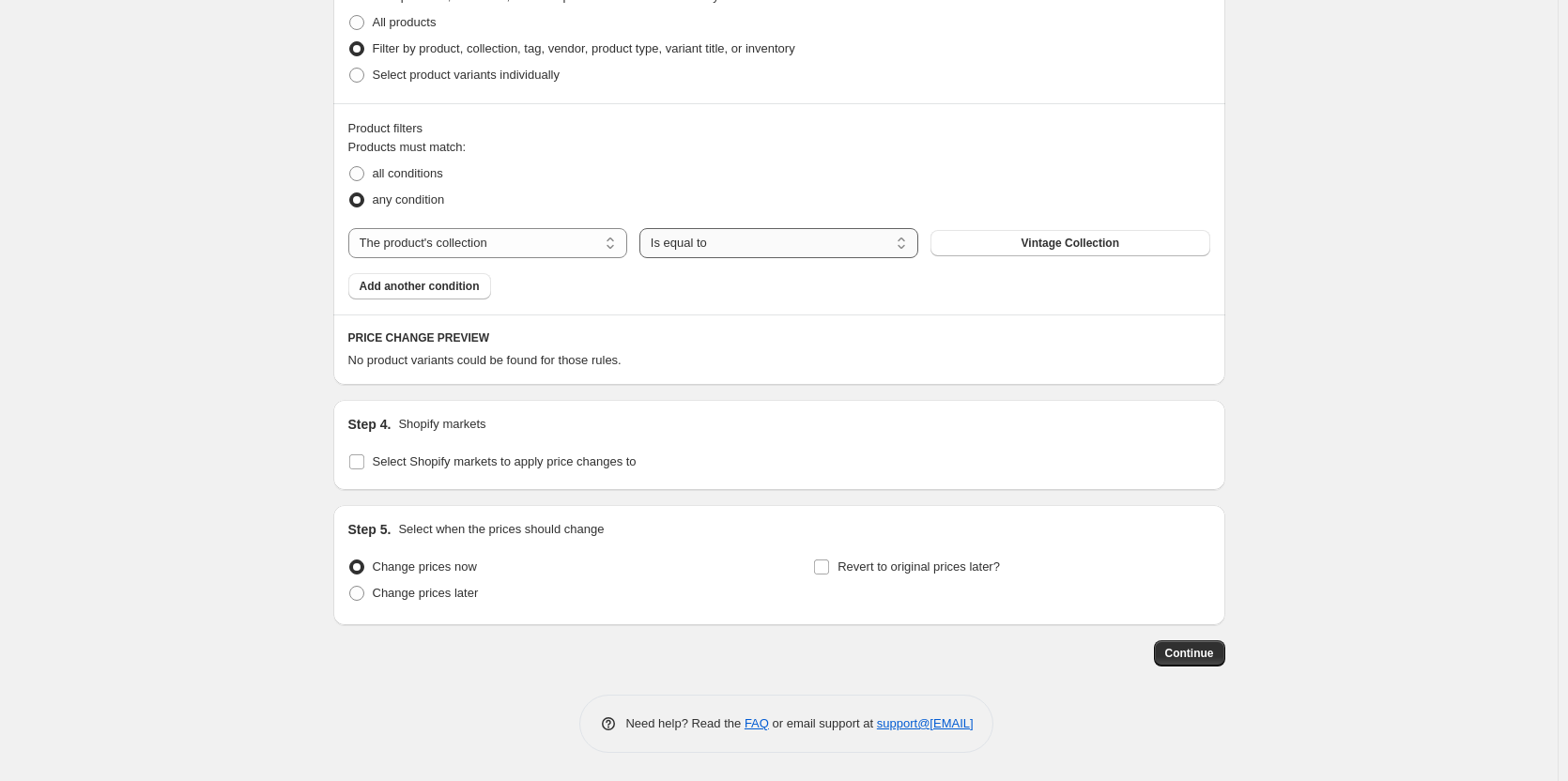 click on "Is equal to Is not equal to" at bounding box center (778, 243) 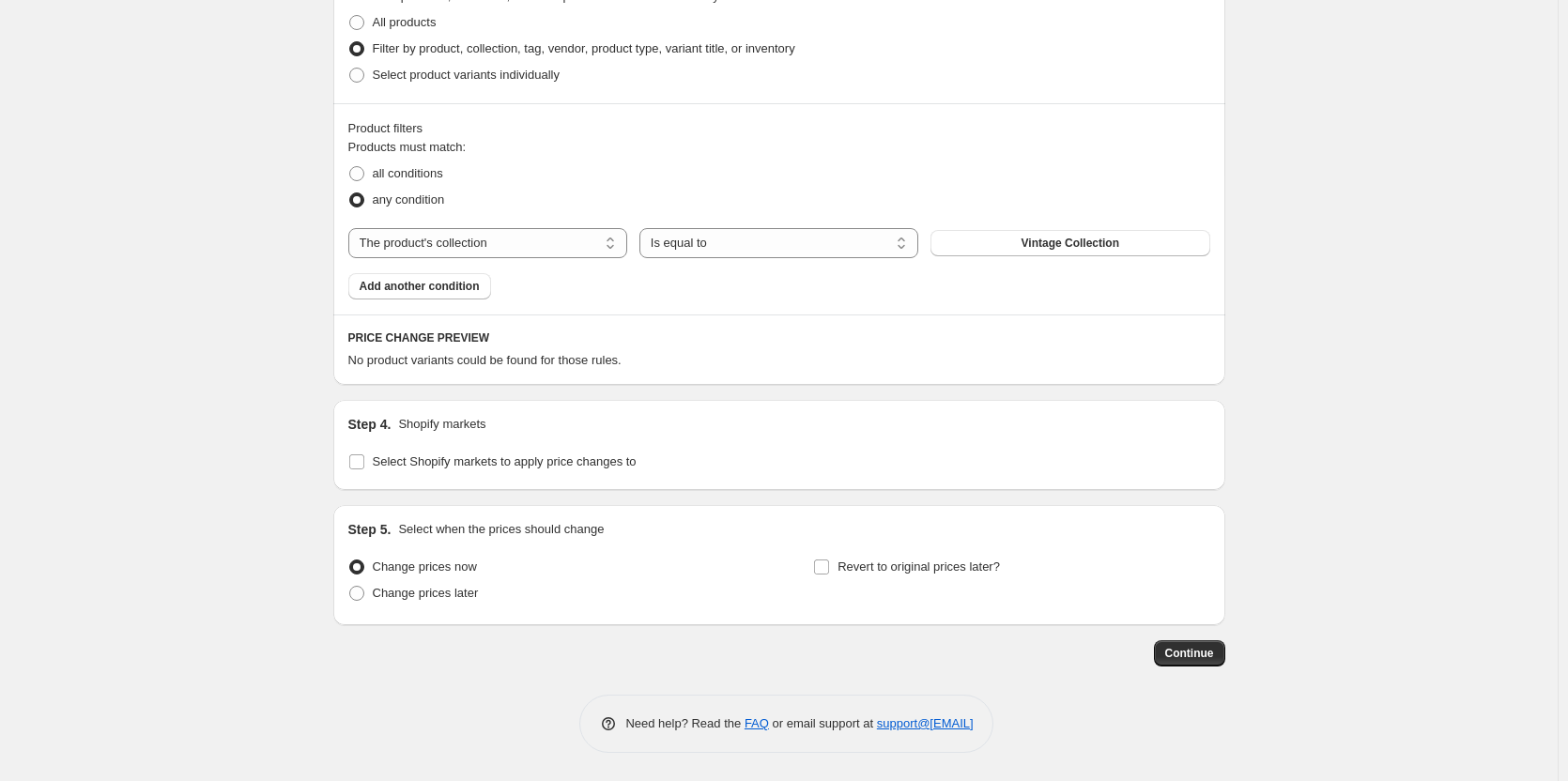 click on "Step 4. Shopify markets Select Shopify markets to apply price changes to" at bounding box center [779, 445] 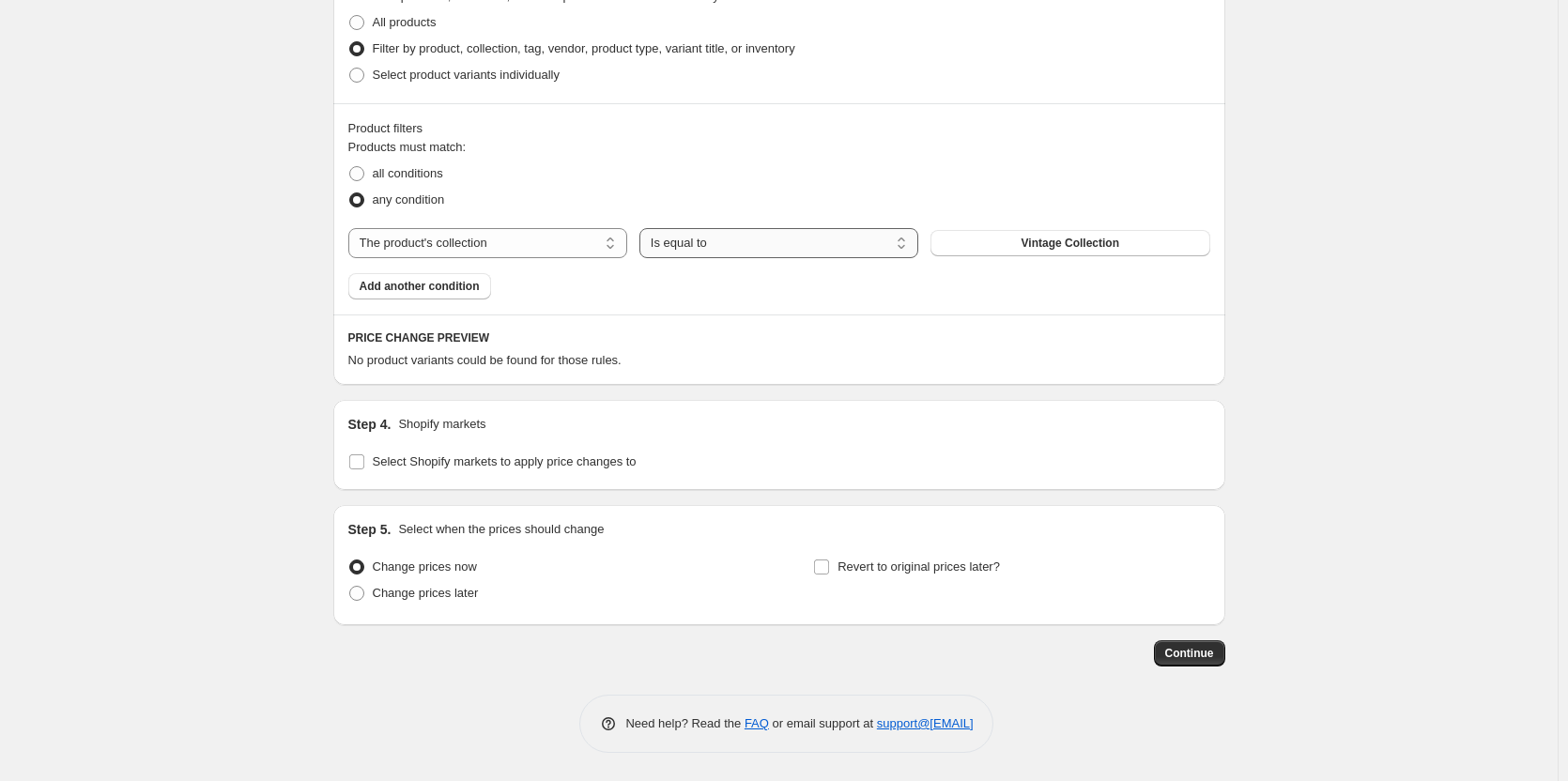 click on "Is equal to Is not equal to" at bounding box center (778, 243) 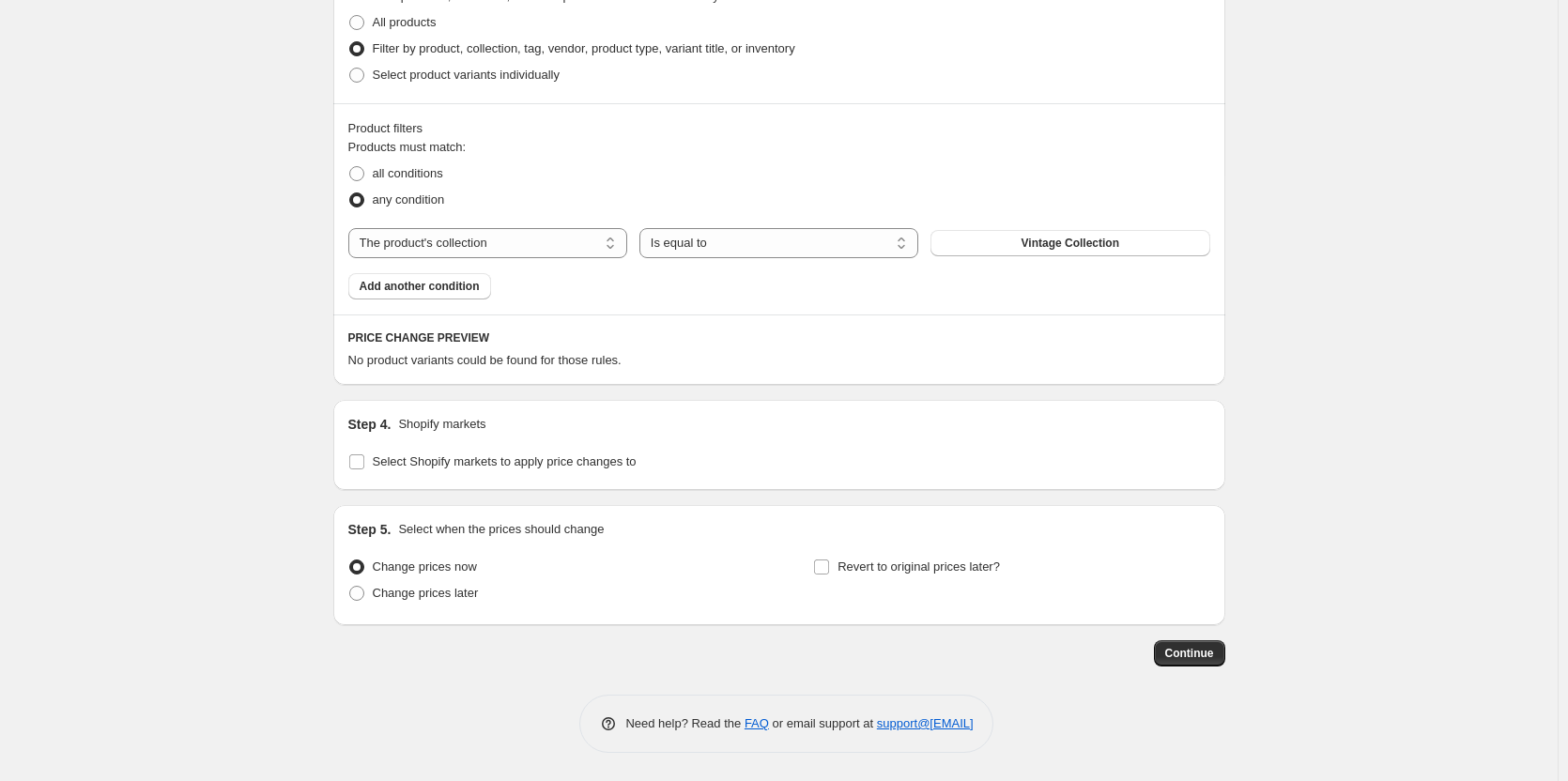 select on "not_equal" 